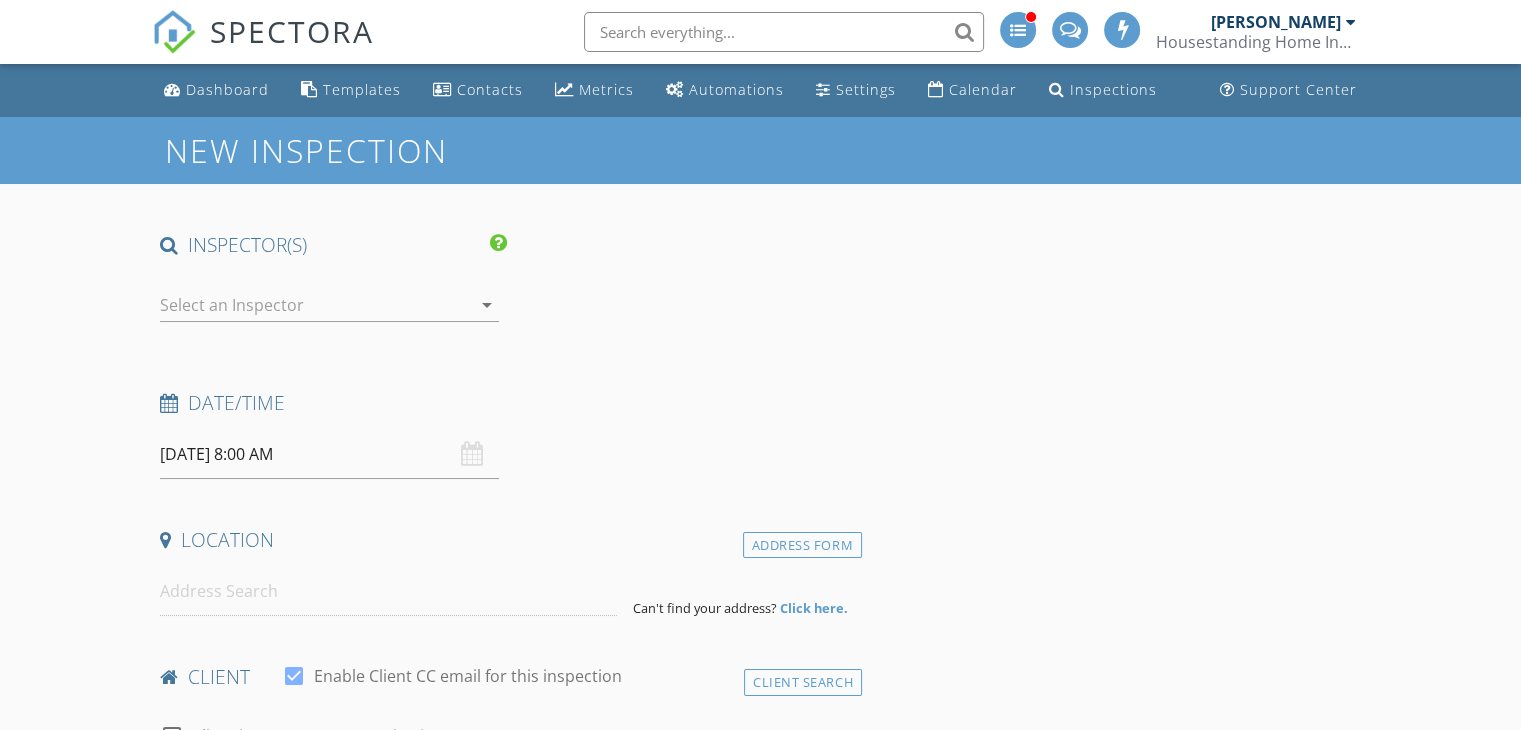 scroll, scrollTop: 2912, scrollLeft: 0, axis: vertical 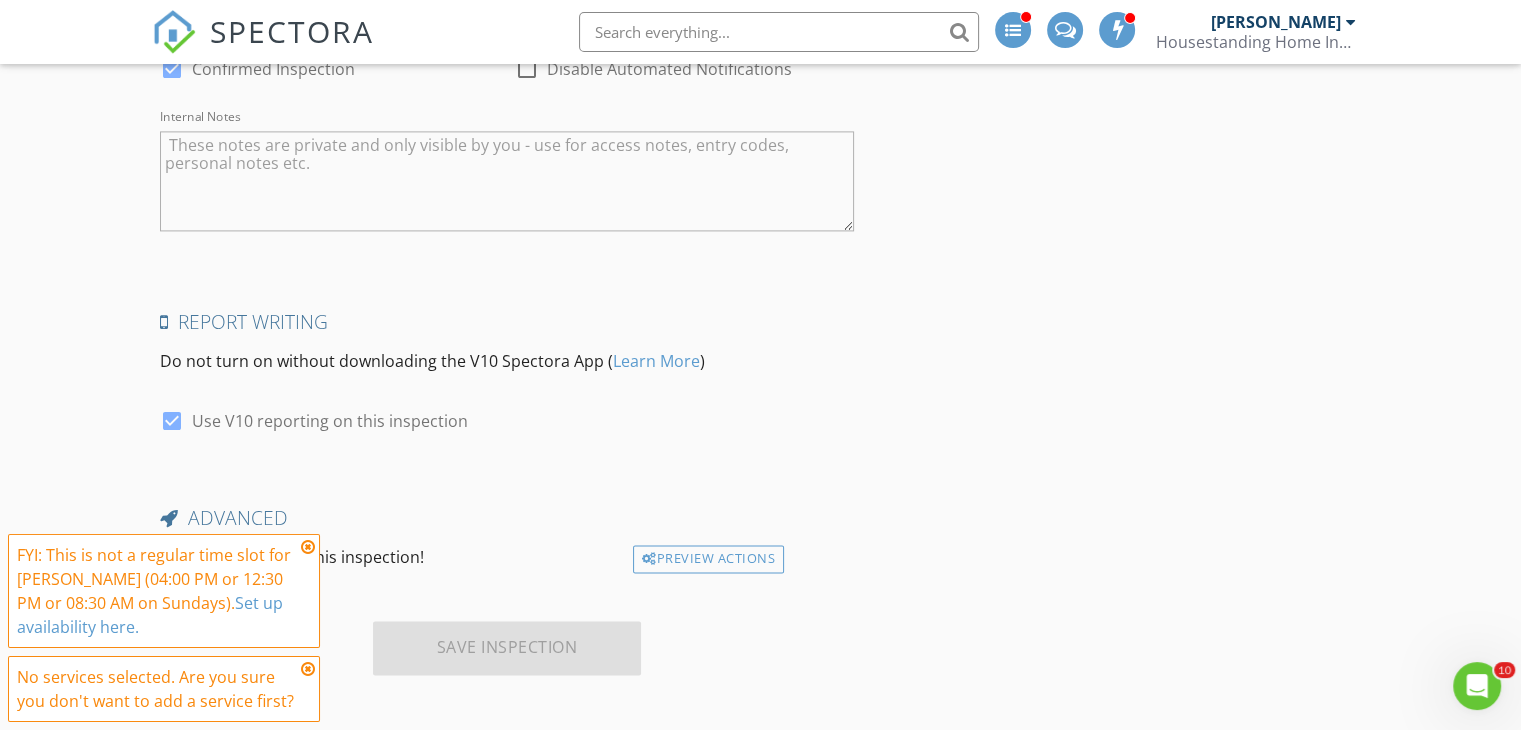 click at bounding box center (308, 547) 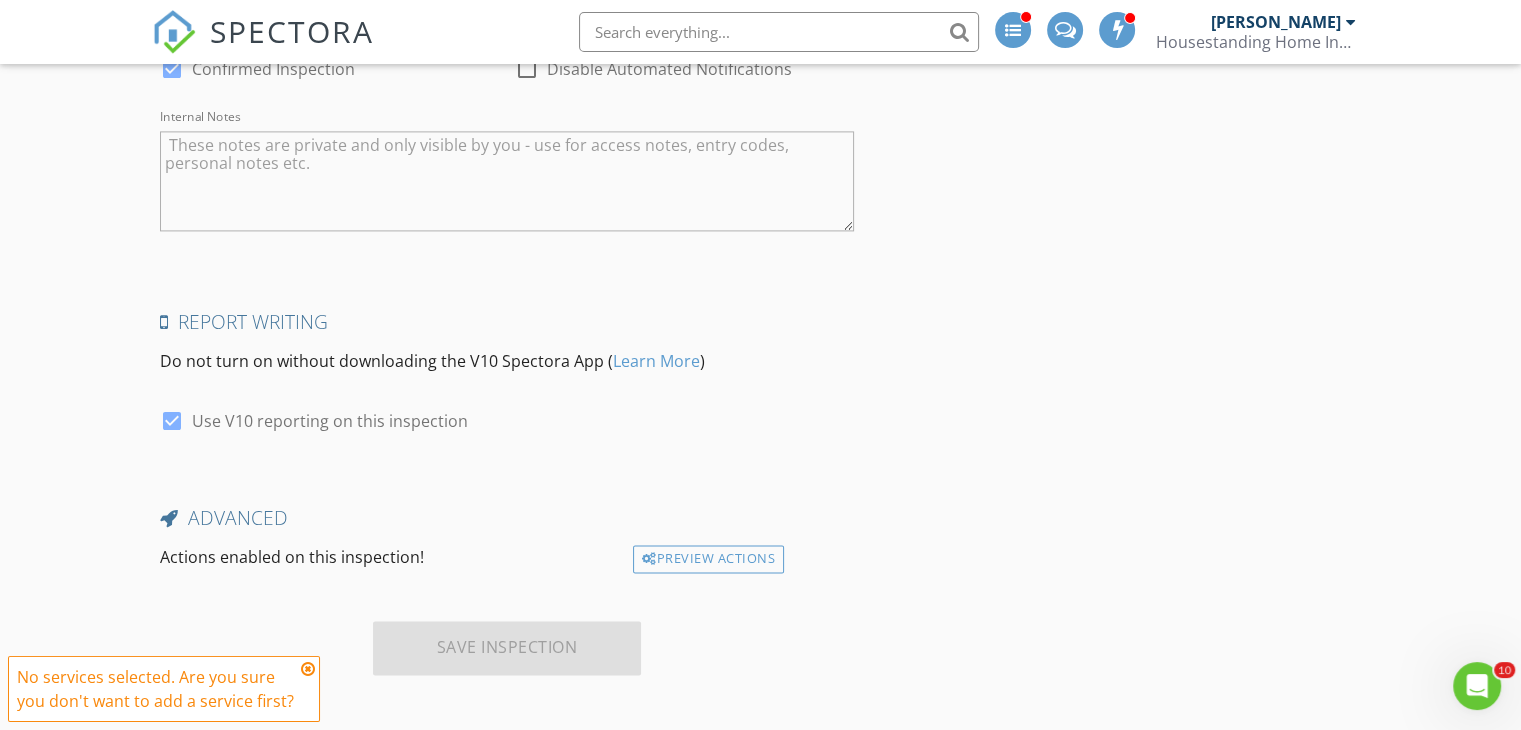 click at bounding box center [308, 669] 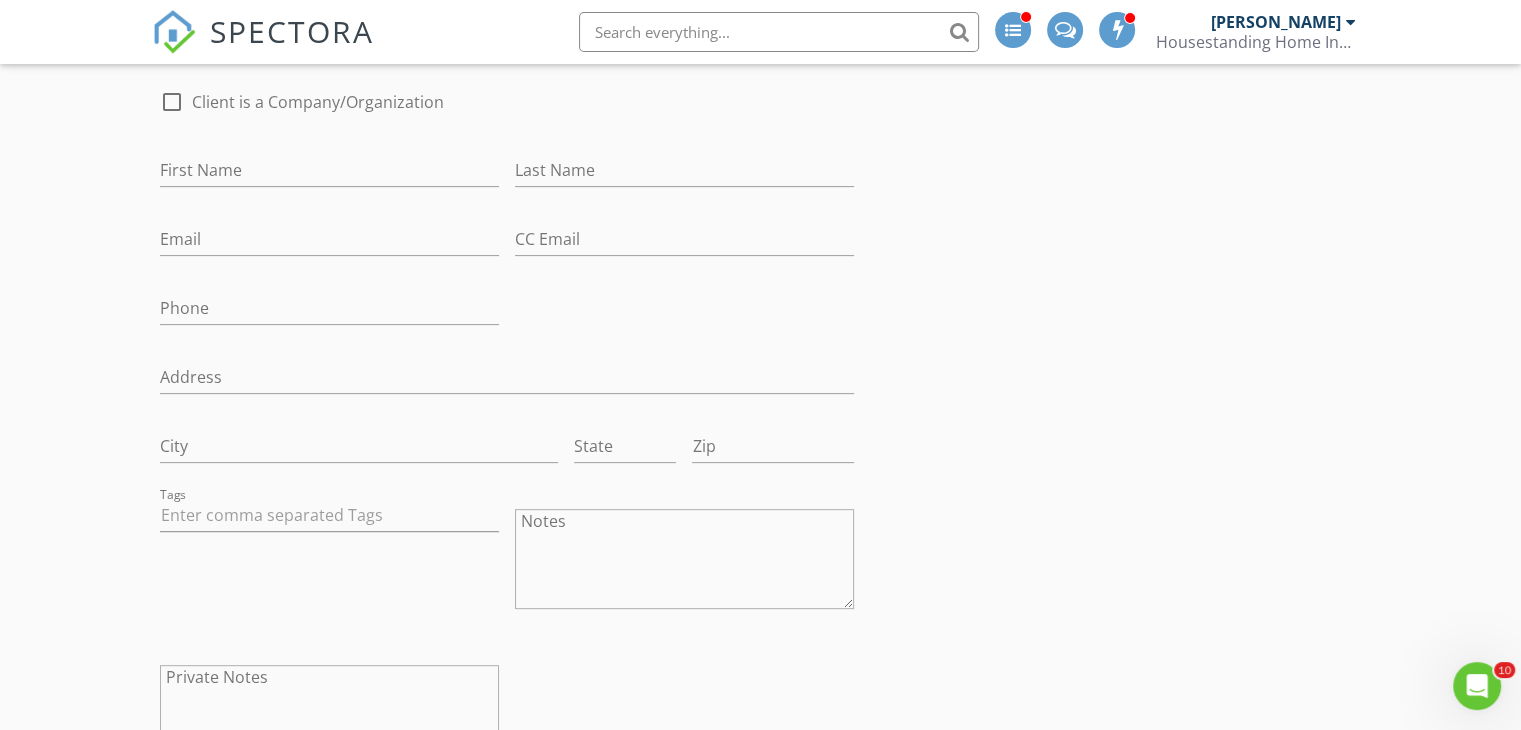 scroll, scrollTop: 0, scrollLeft: 0, axis: both 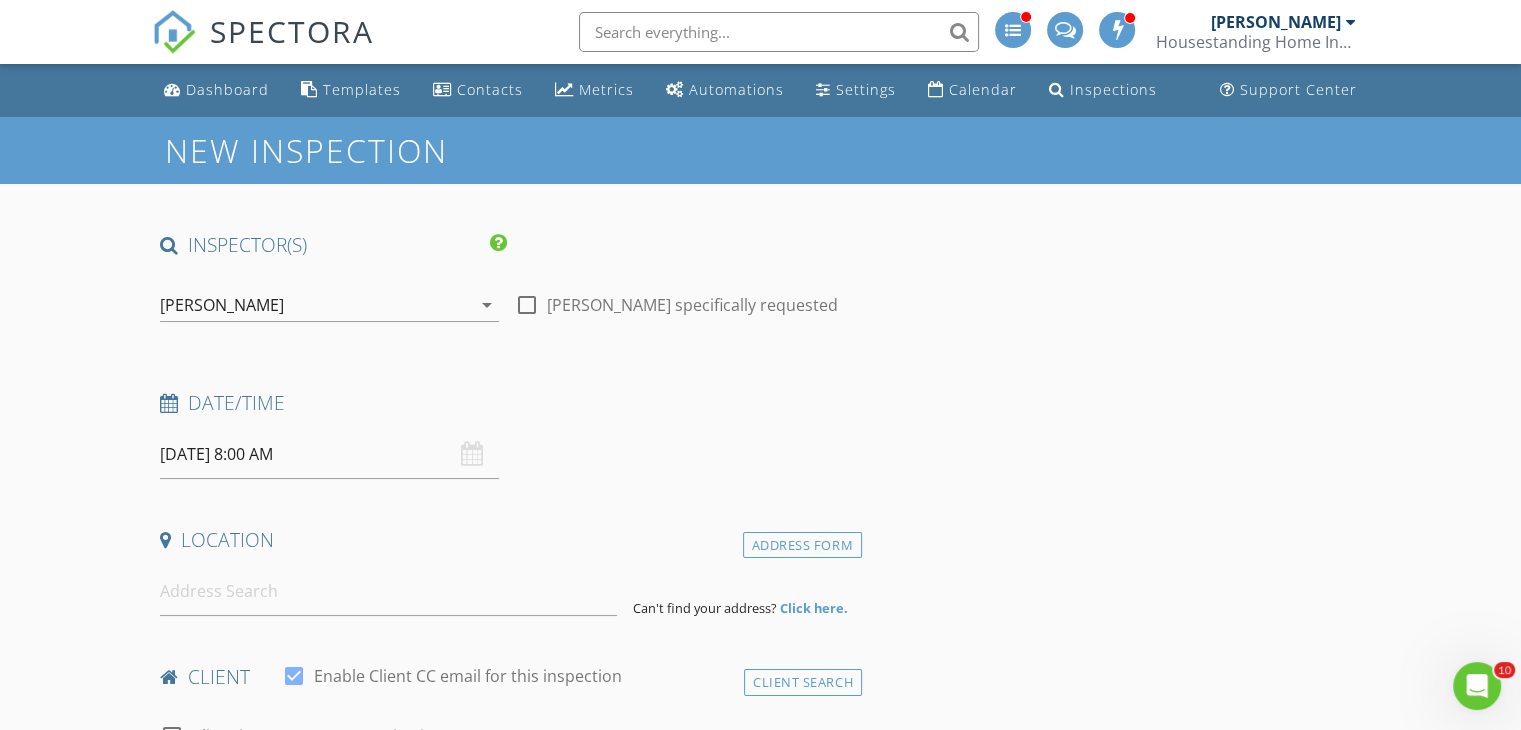 click on "Calendar" at bounding box center [983, 89] 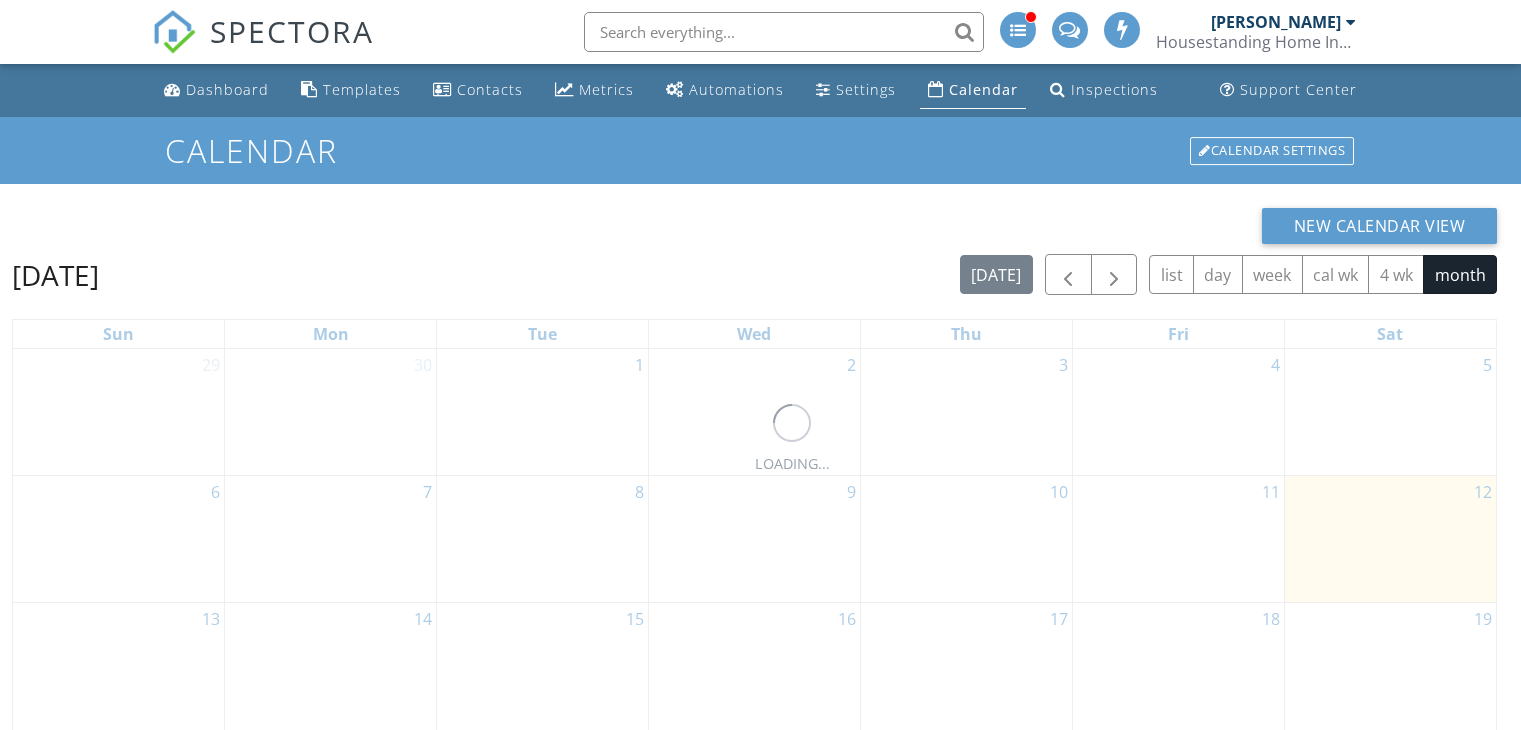 scroll, scrollTop: 0, scrollLeft: 0, axis: both 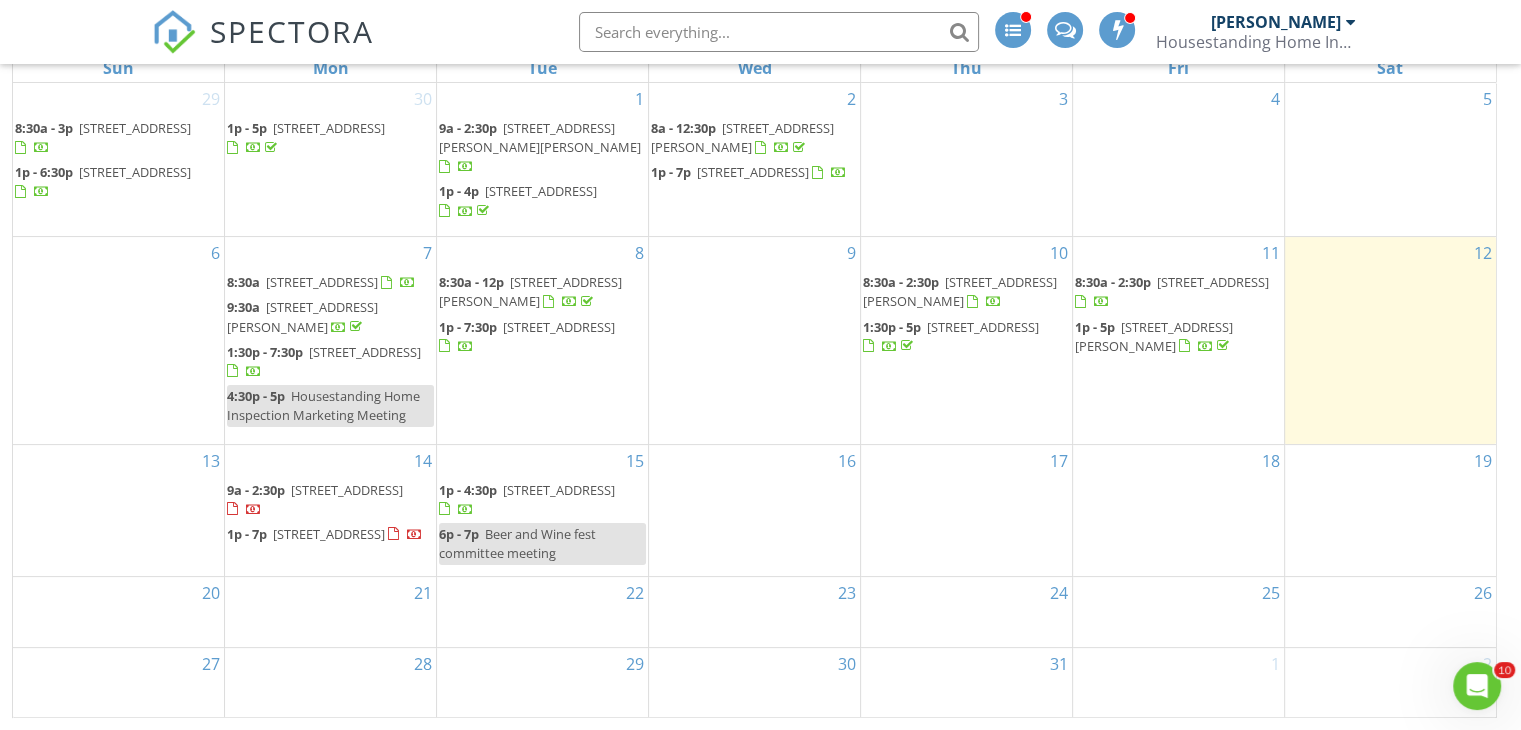 click on "1p - 7p
22 Woodridge Dr, Lake Ariel 18436" at bounding box center (325, 535) 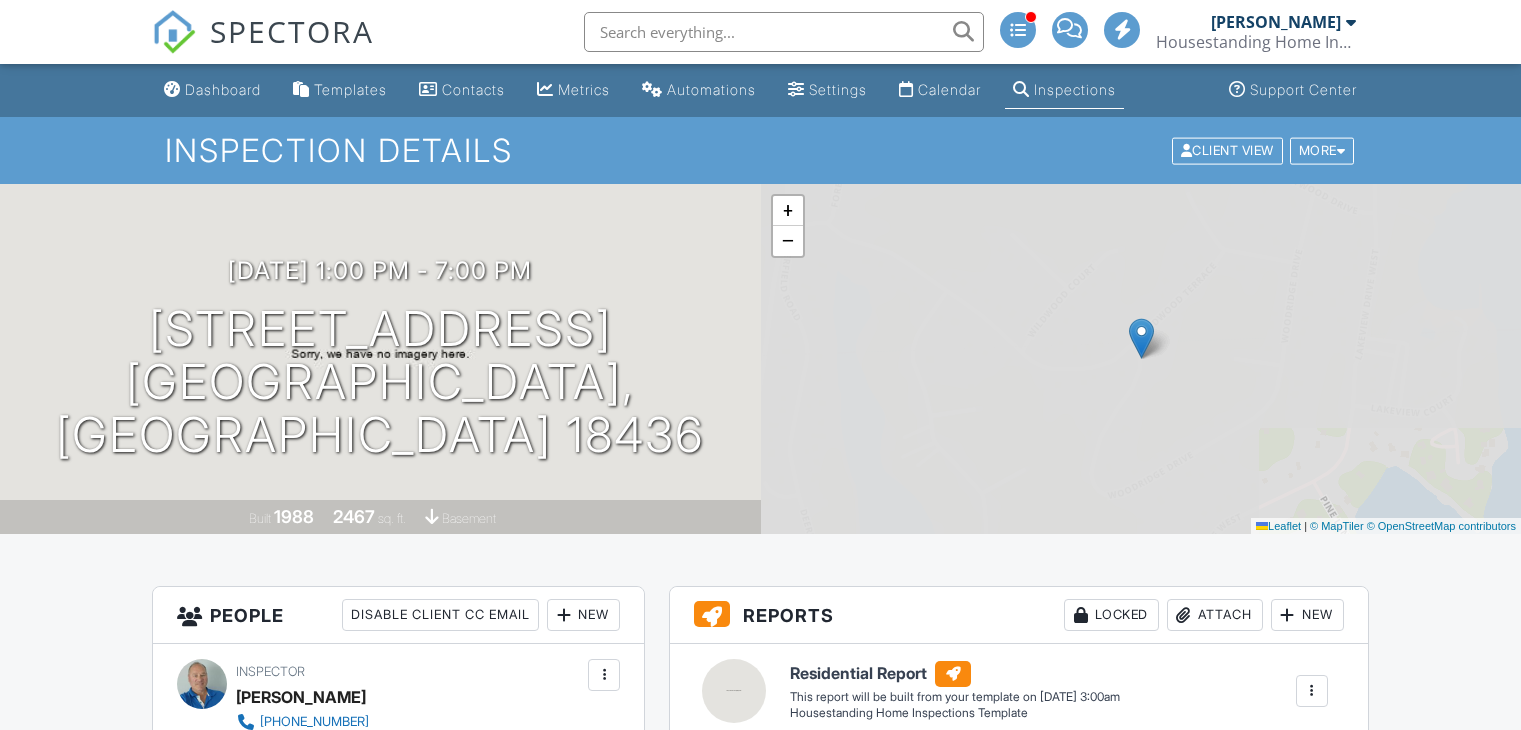 scroll, scrollTop: 0, scrollLeft: 0, axis: both 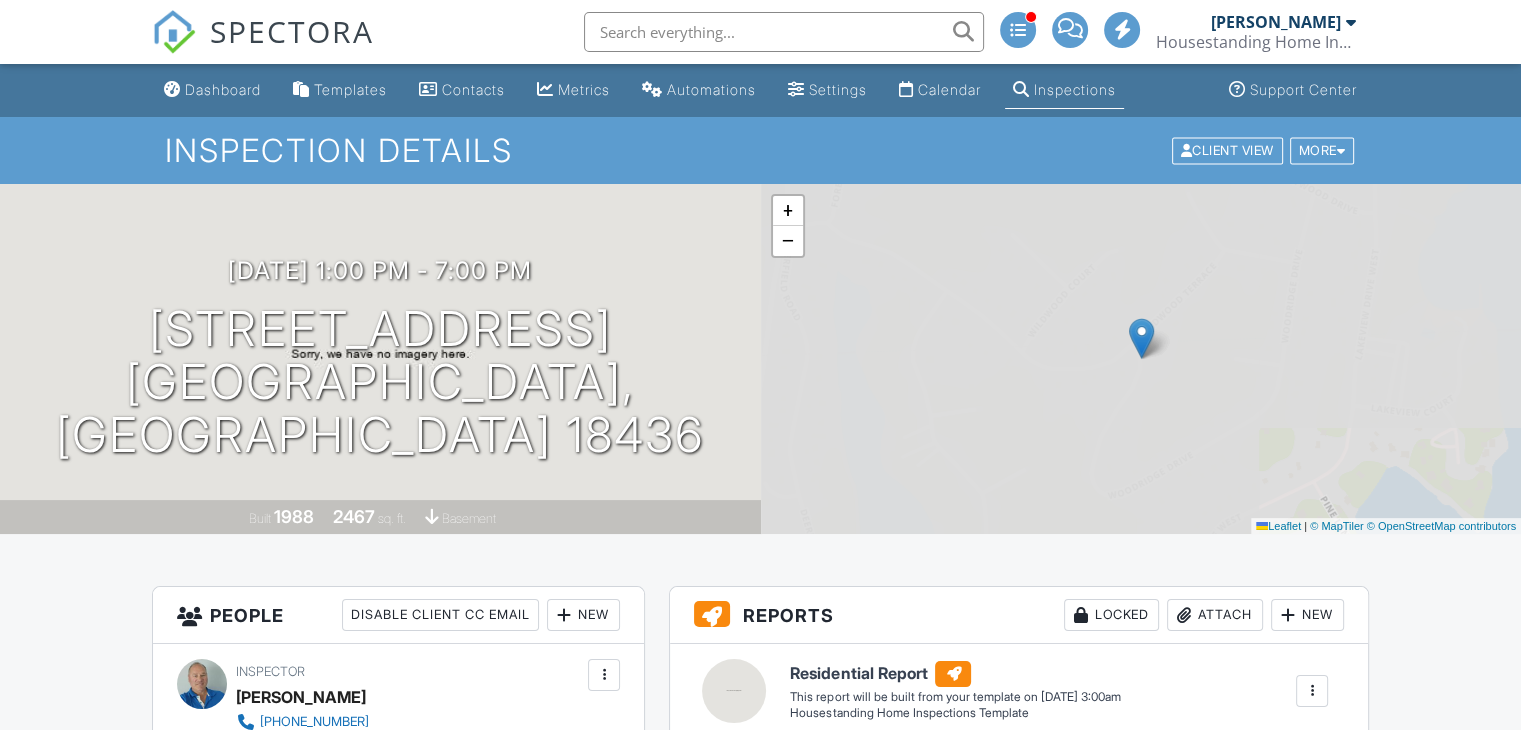 click on "More" at bounding box center (1322, 150) 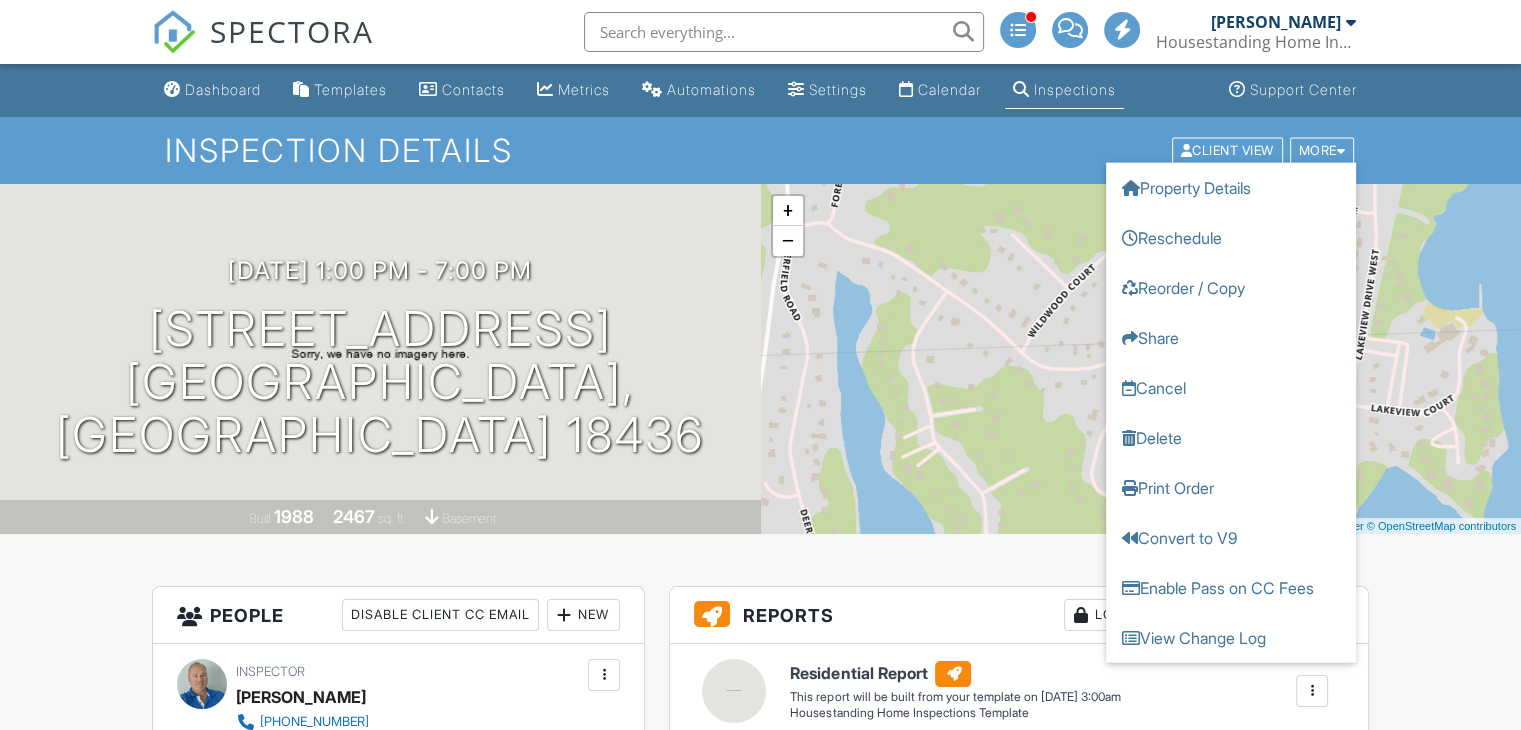 scroll, scrollTop: 0, scrollLeft: 0, axis: both 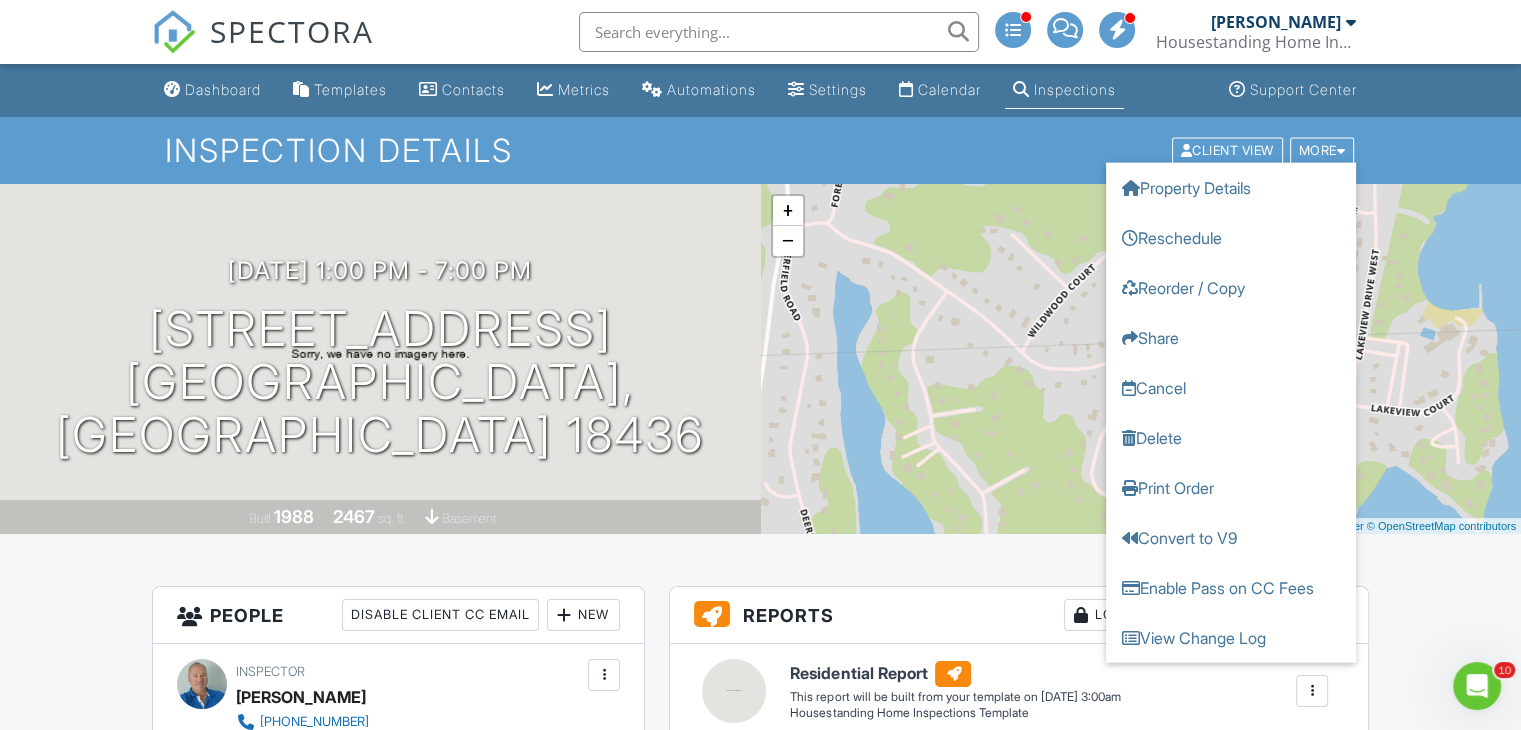 click on "Delete" at bounding box center [1231, 437] 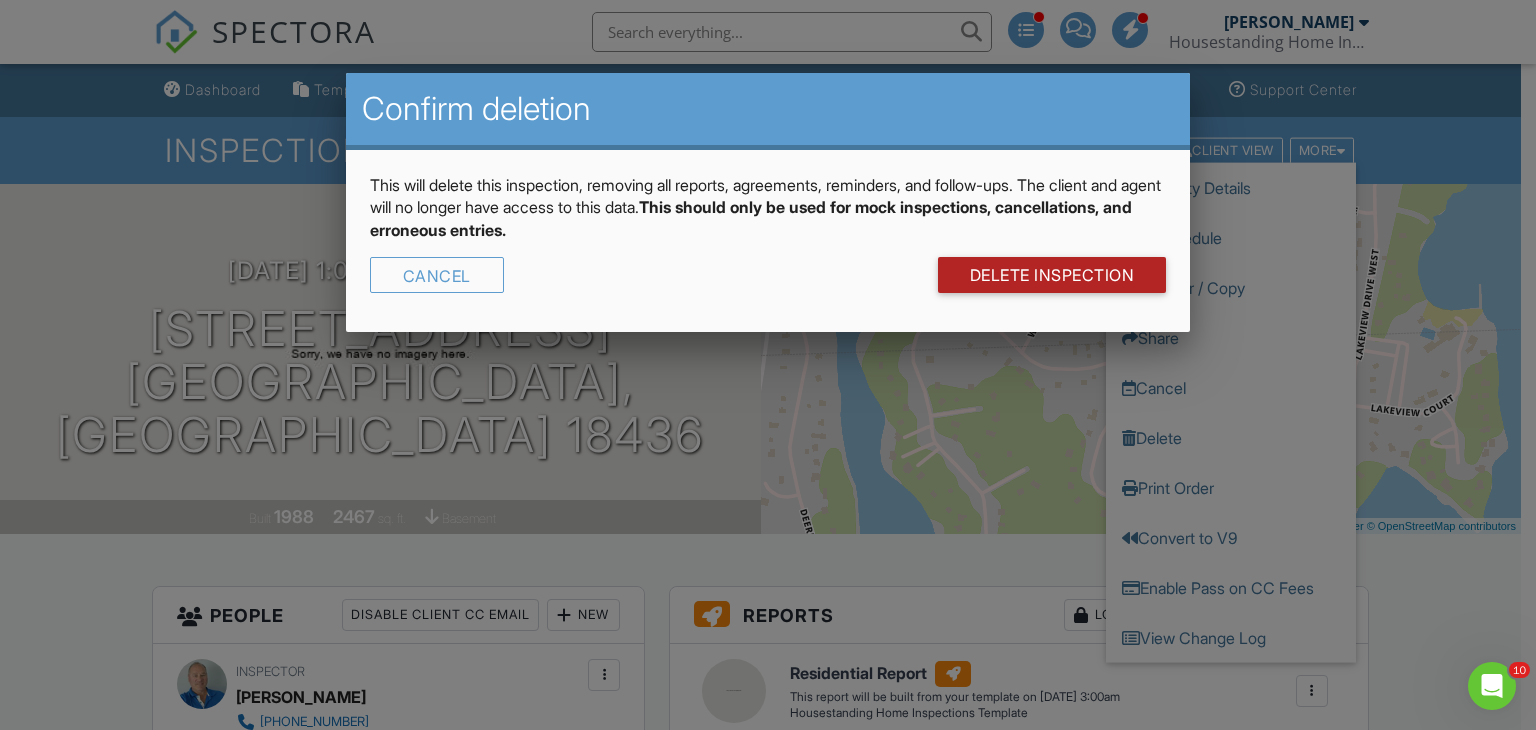 click on "DELETE Inspection" at bounding box center (1052, 275) 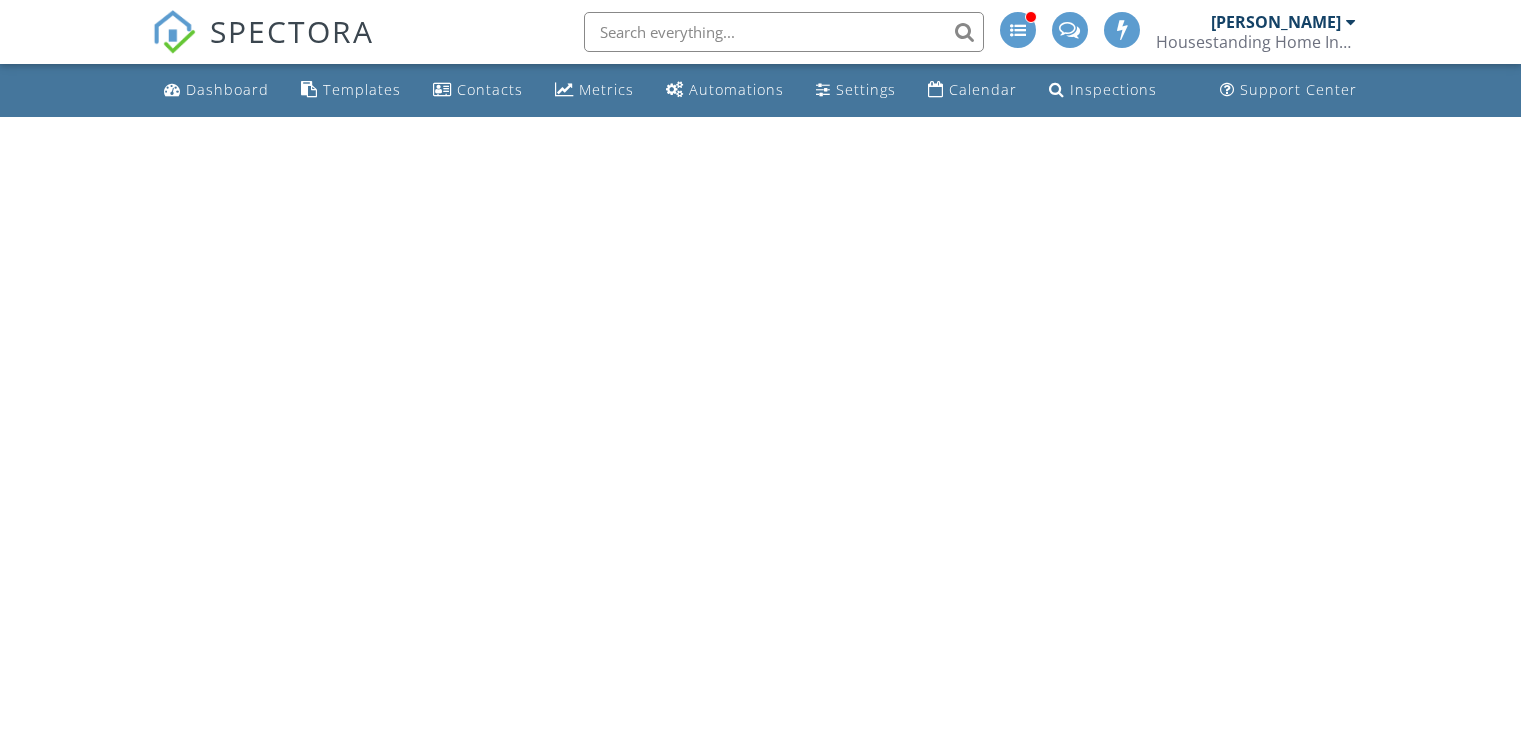 scroll, scrollTop: 0, scrollLeft: 0, axis: both 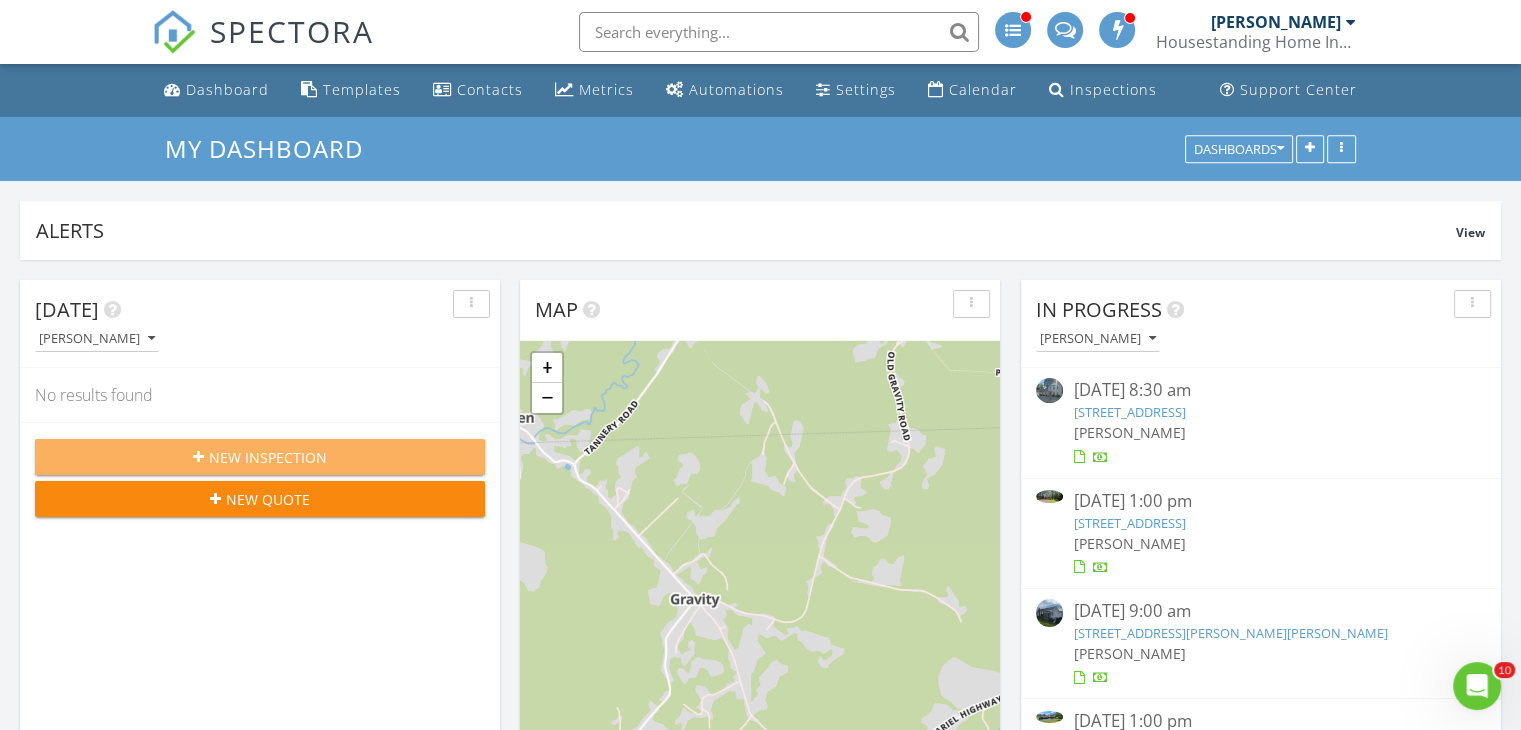 click on "New Inspection" at bounding box center (268, 457) 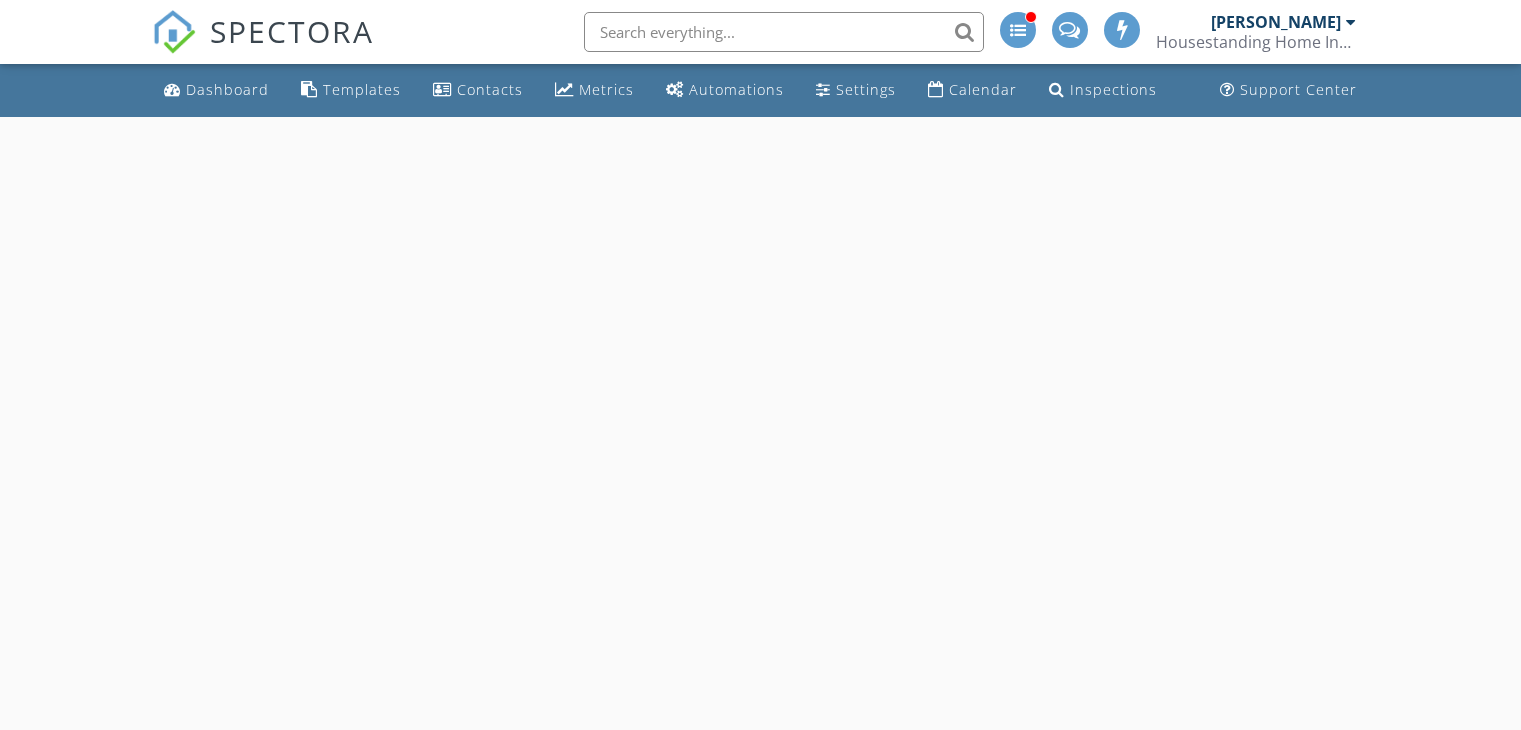 scroll, scrollTop: 0, scrollLeft: 0, axis: both 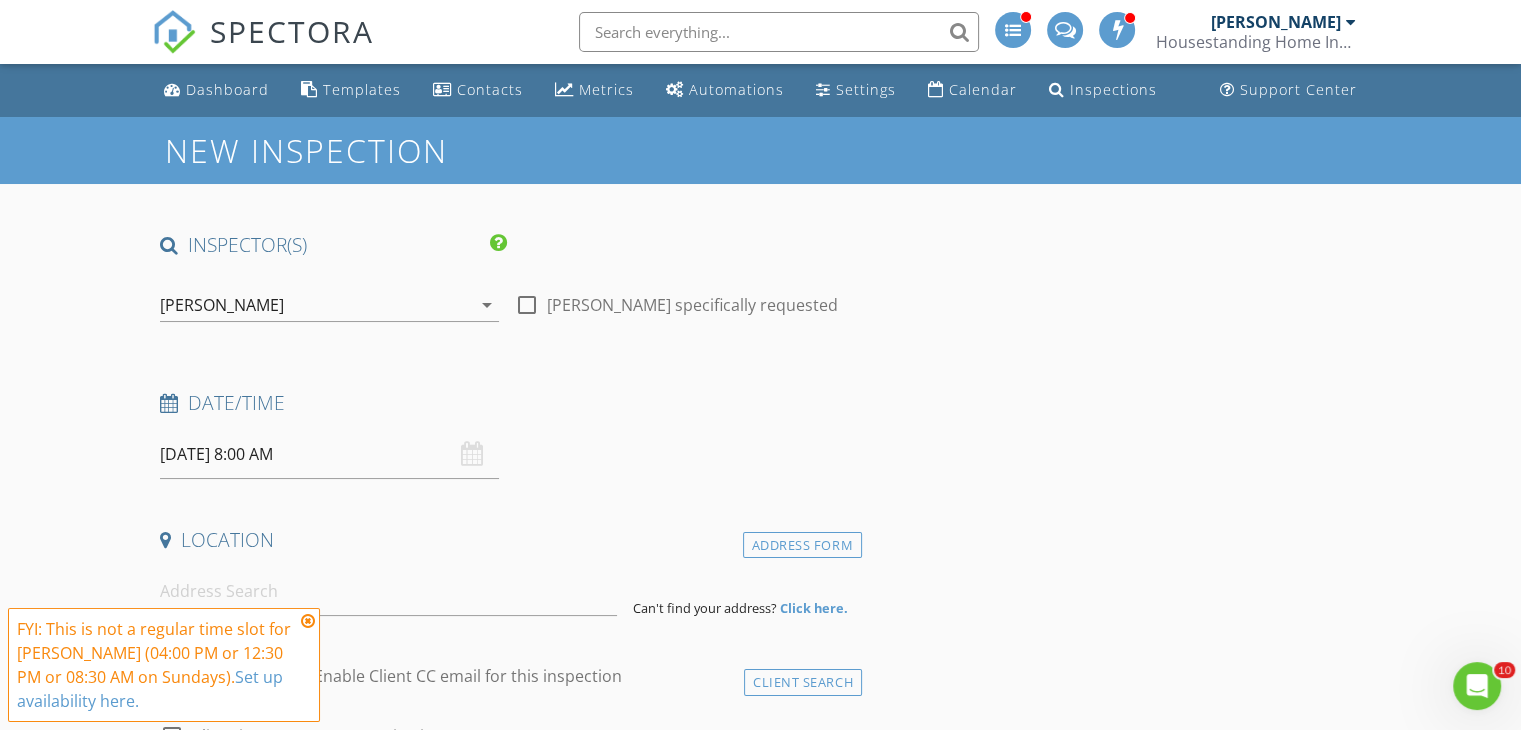 click on "[DATE] 8:00 AM" at bounding box center (329, 454) 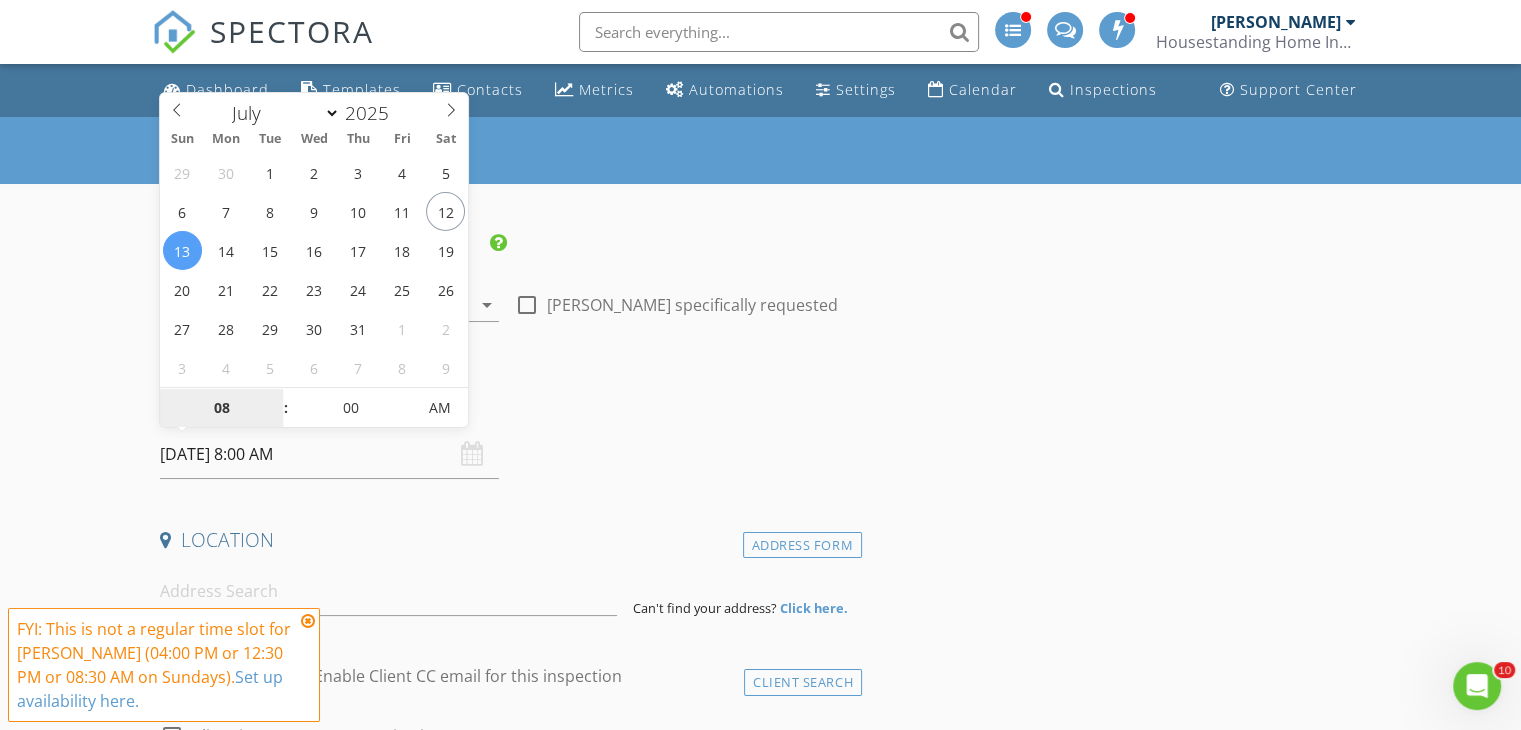 type on "07/15/2025 8:00 AM" 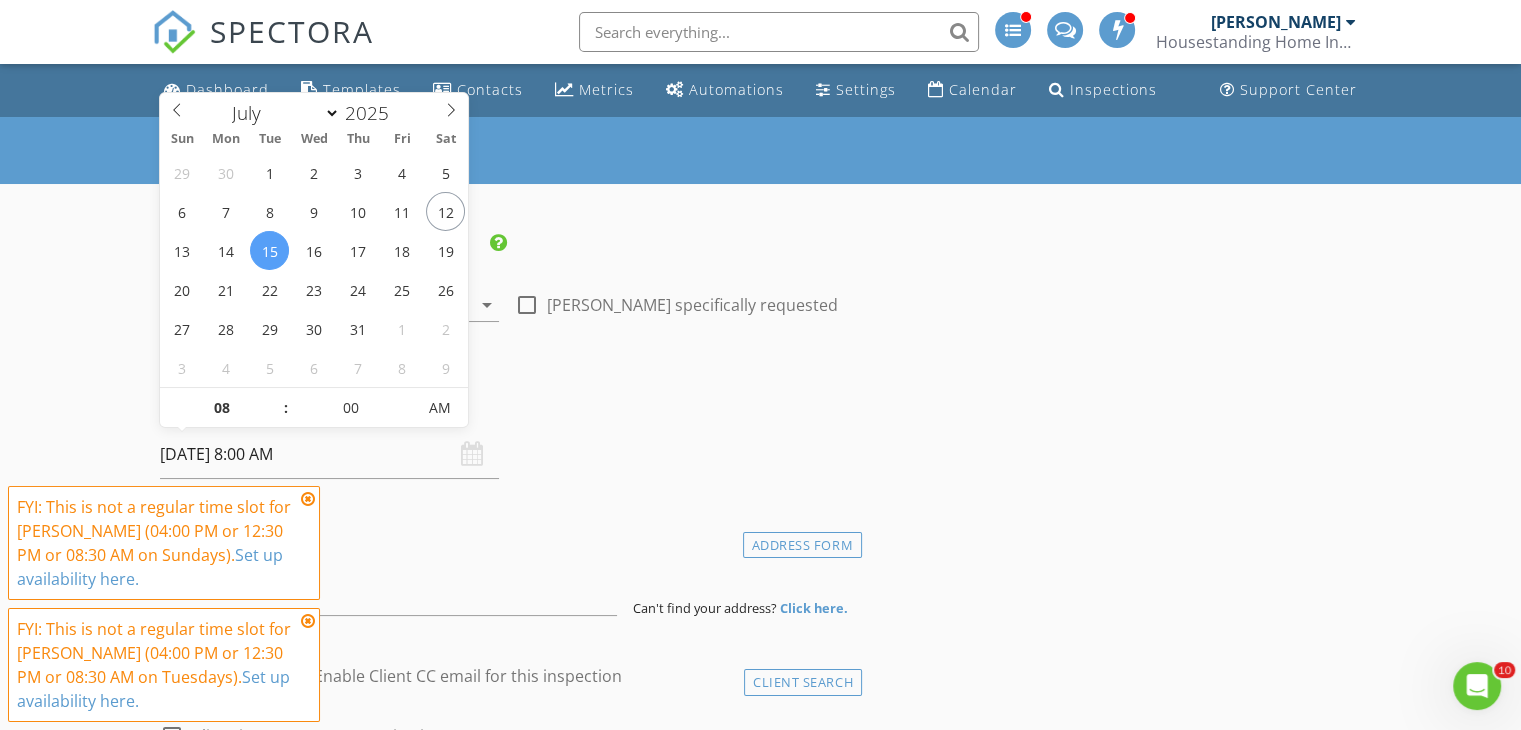 type on "09" 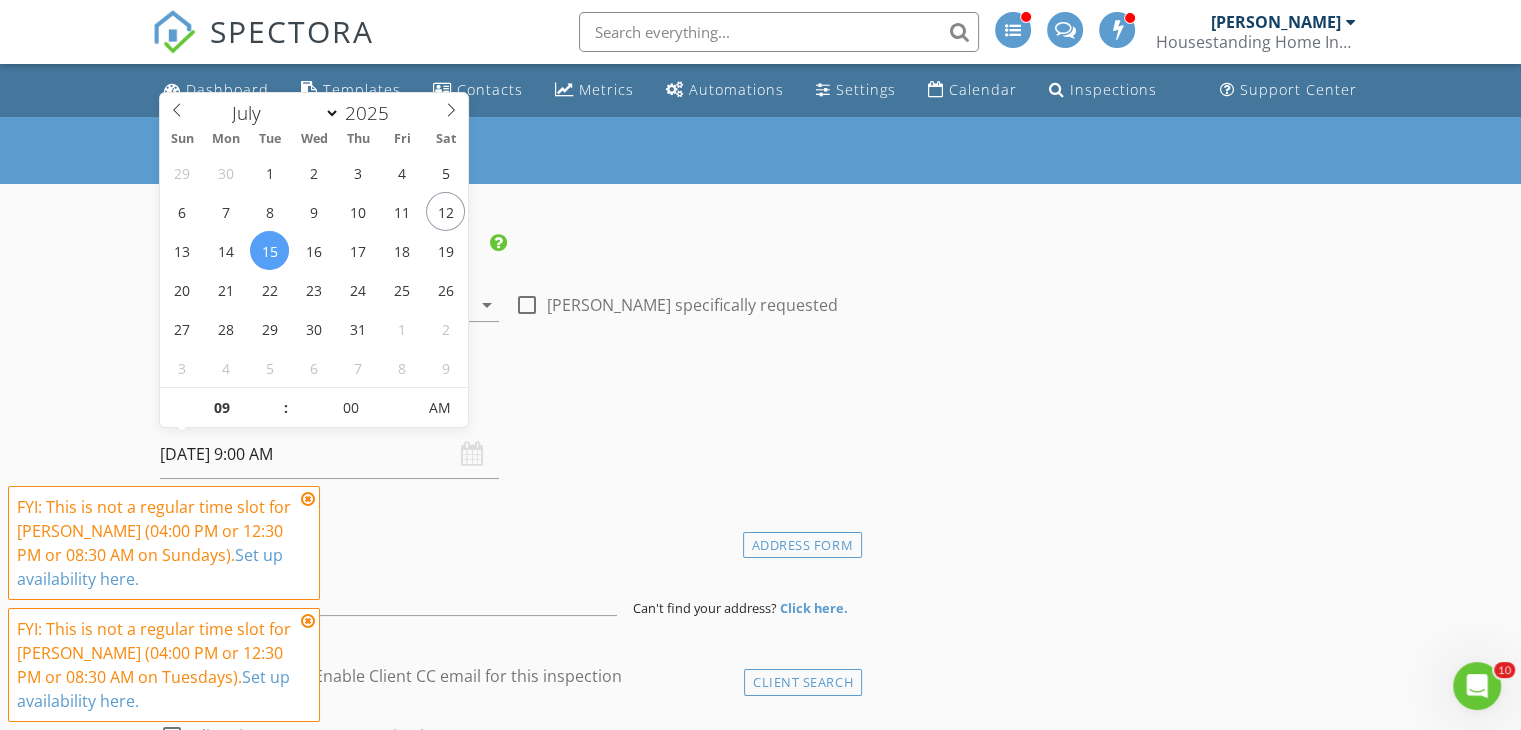 click at bounding box center (276, 398) 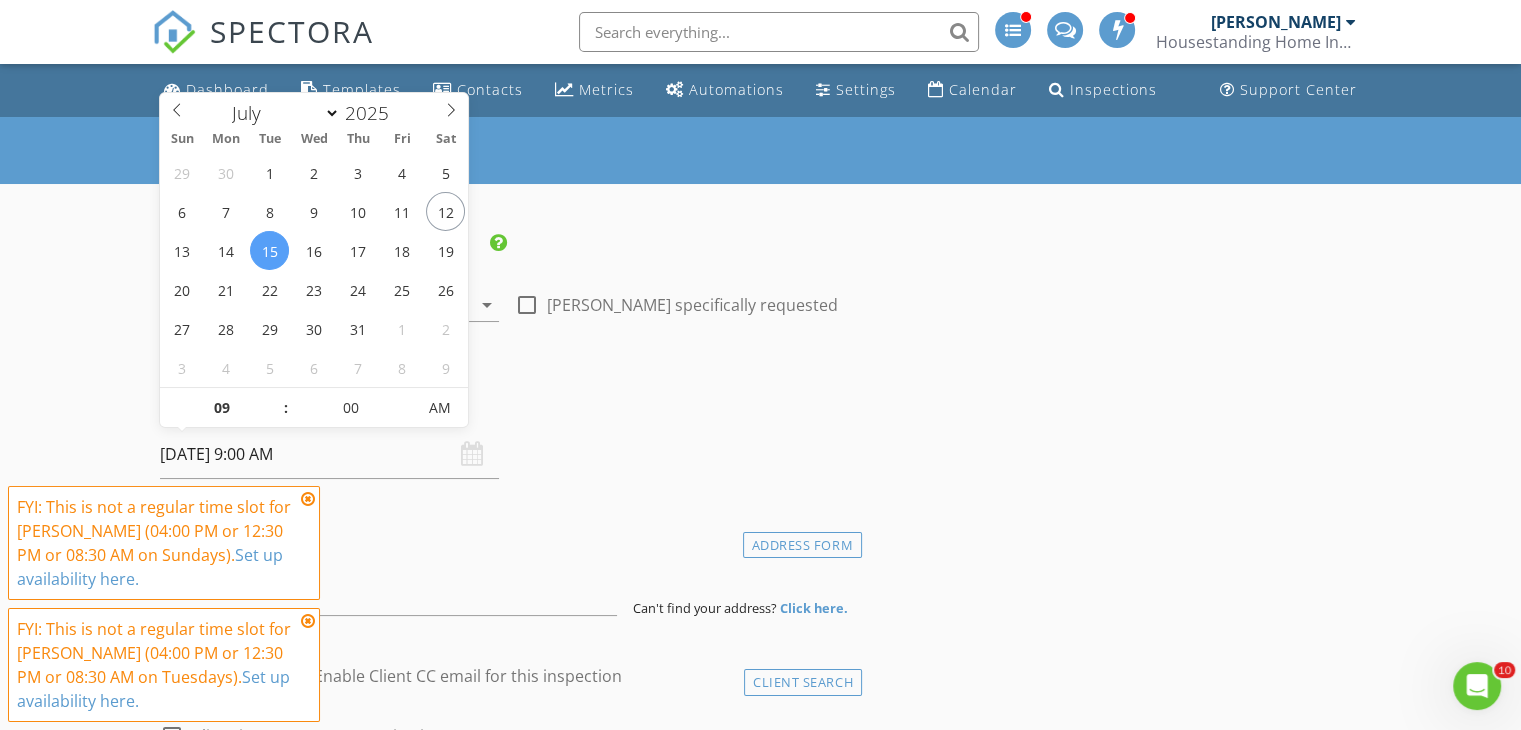 click at bounding box center [308, 499] 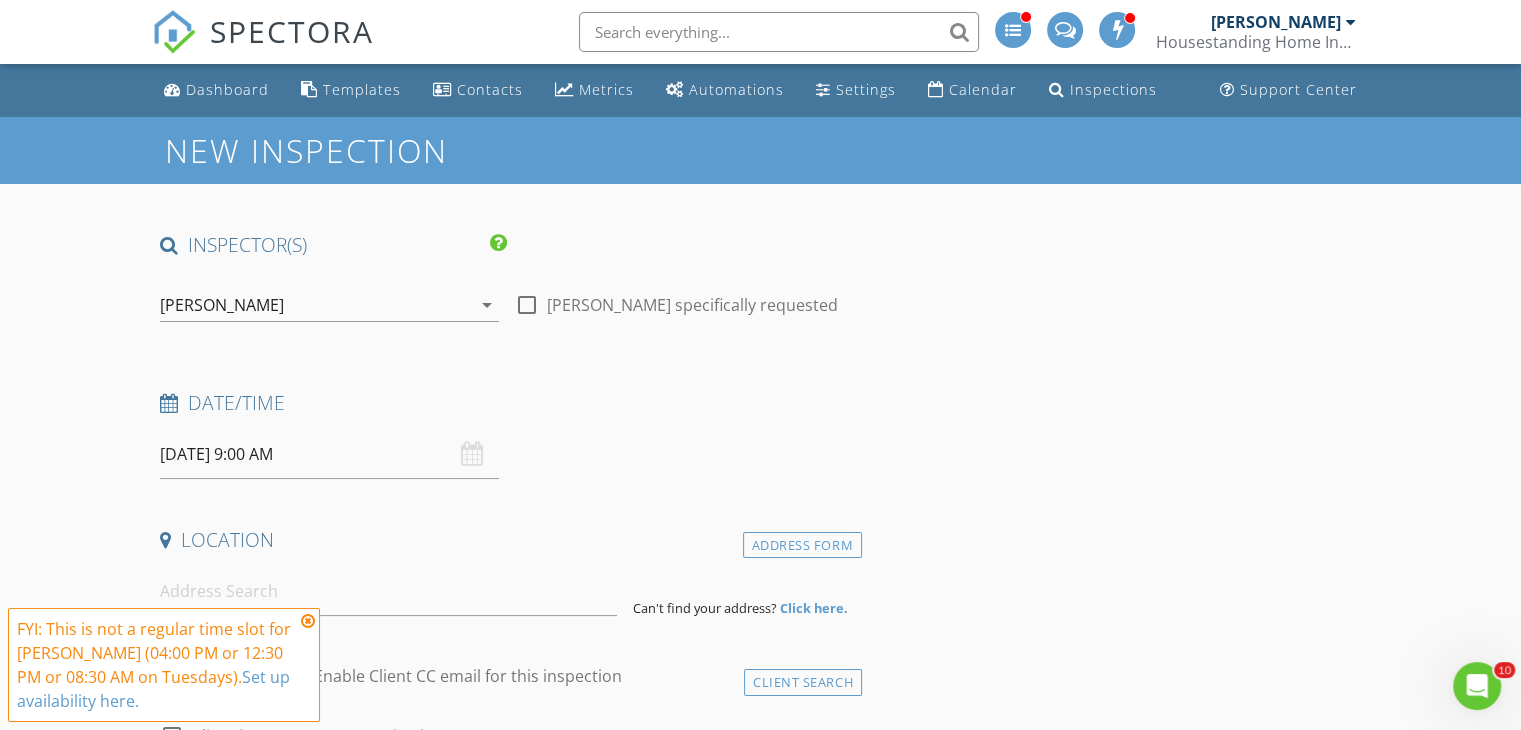 click at bounding box center [308, 621] 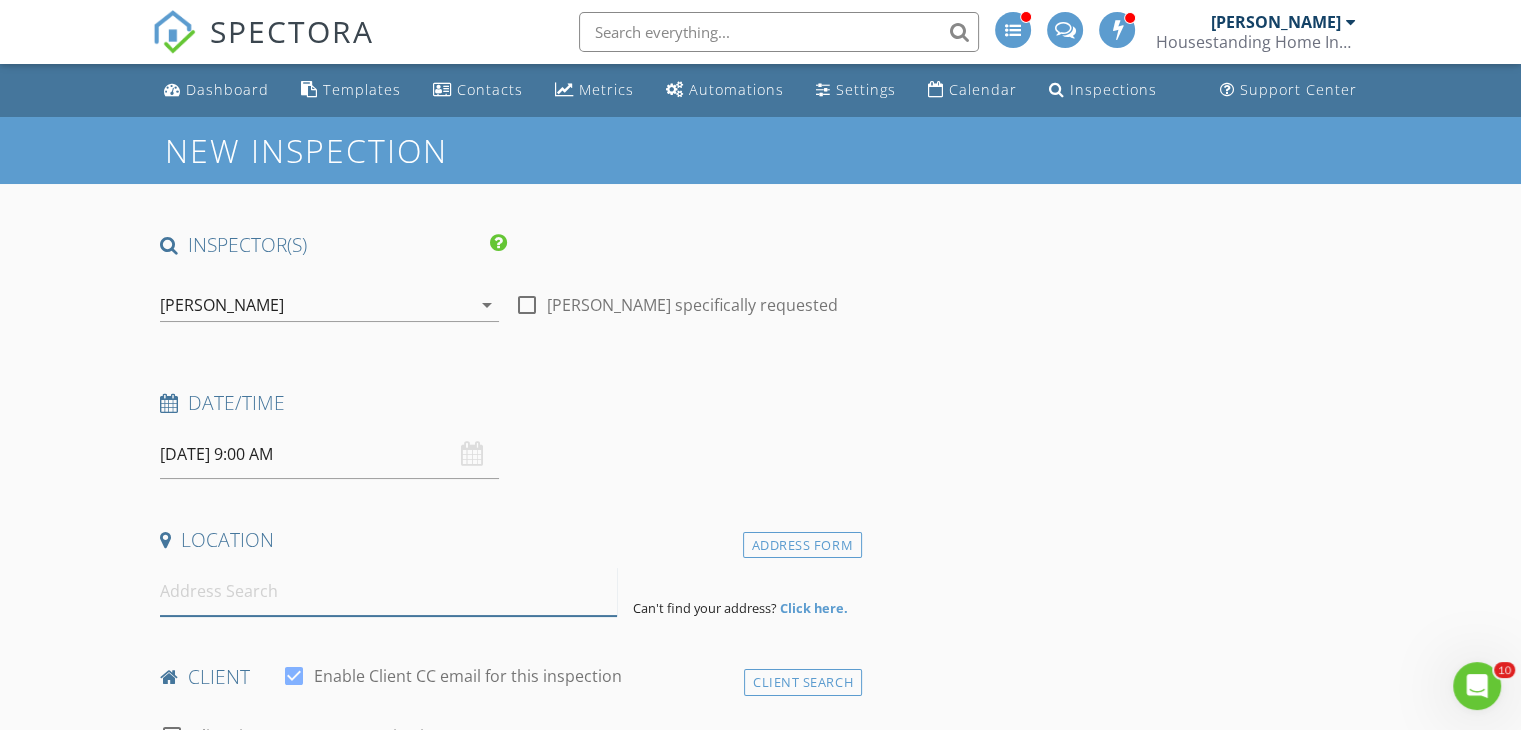 click at bounding box center (388, 591) 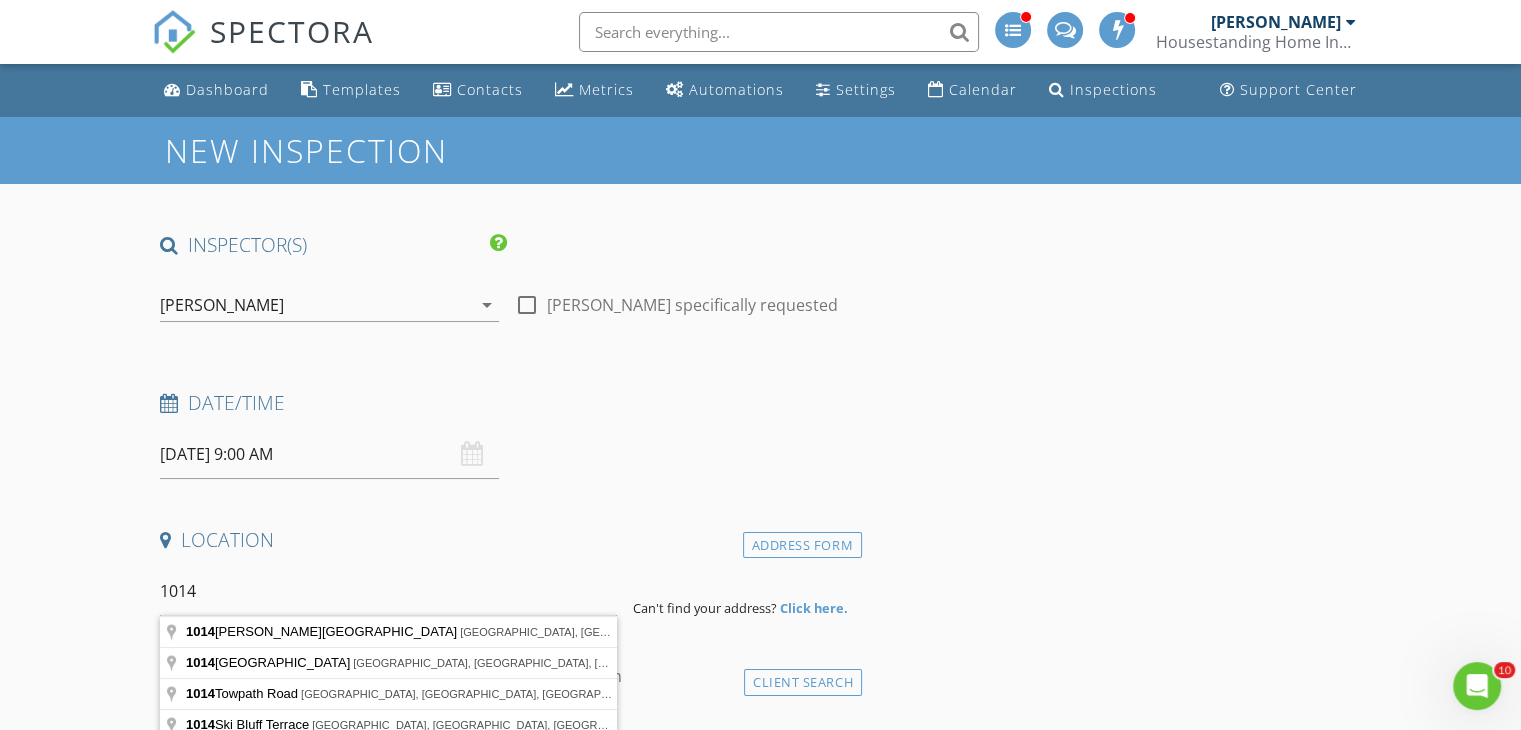 type on "1014 Sundew Road, Lake Ariel, PA, USA" 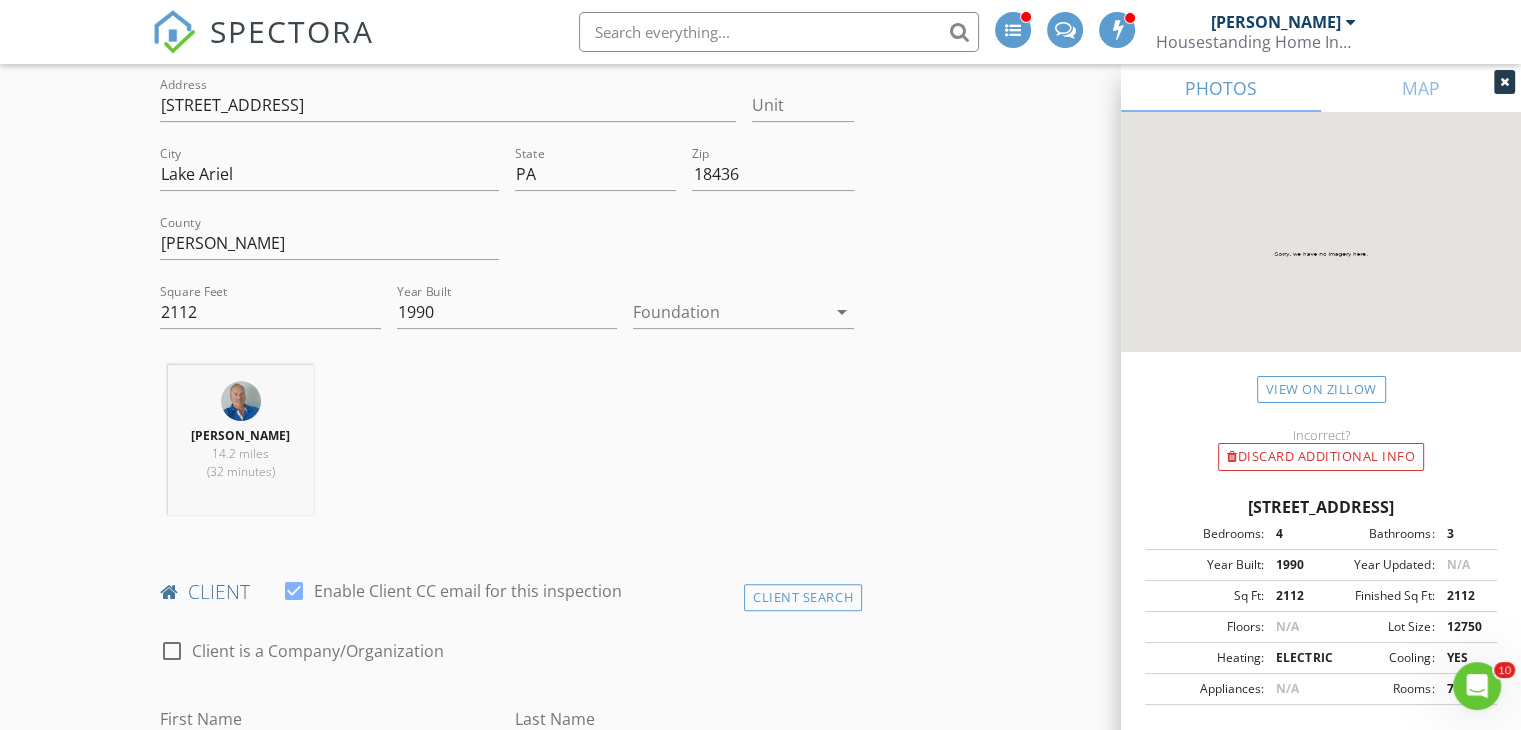 scroll, scrollTop: 508, scrollLeft: 0, axis: vertical 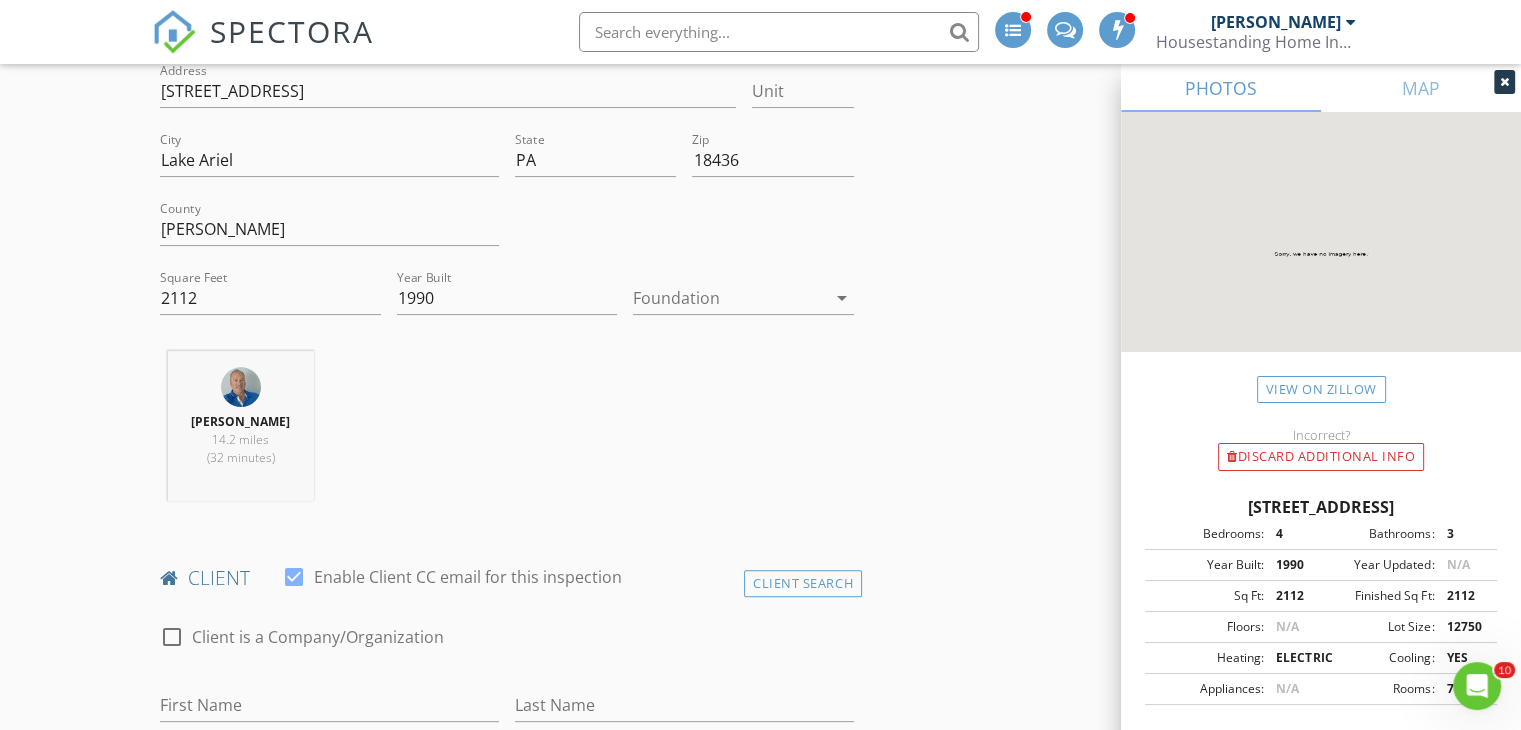 click on "arrow_drop_down" at bounding box center (842, 298) 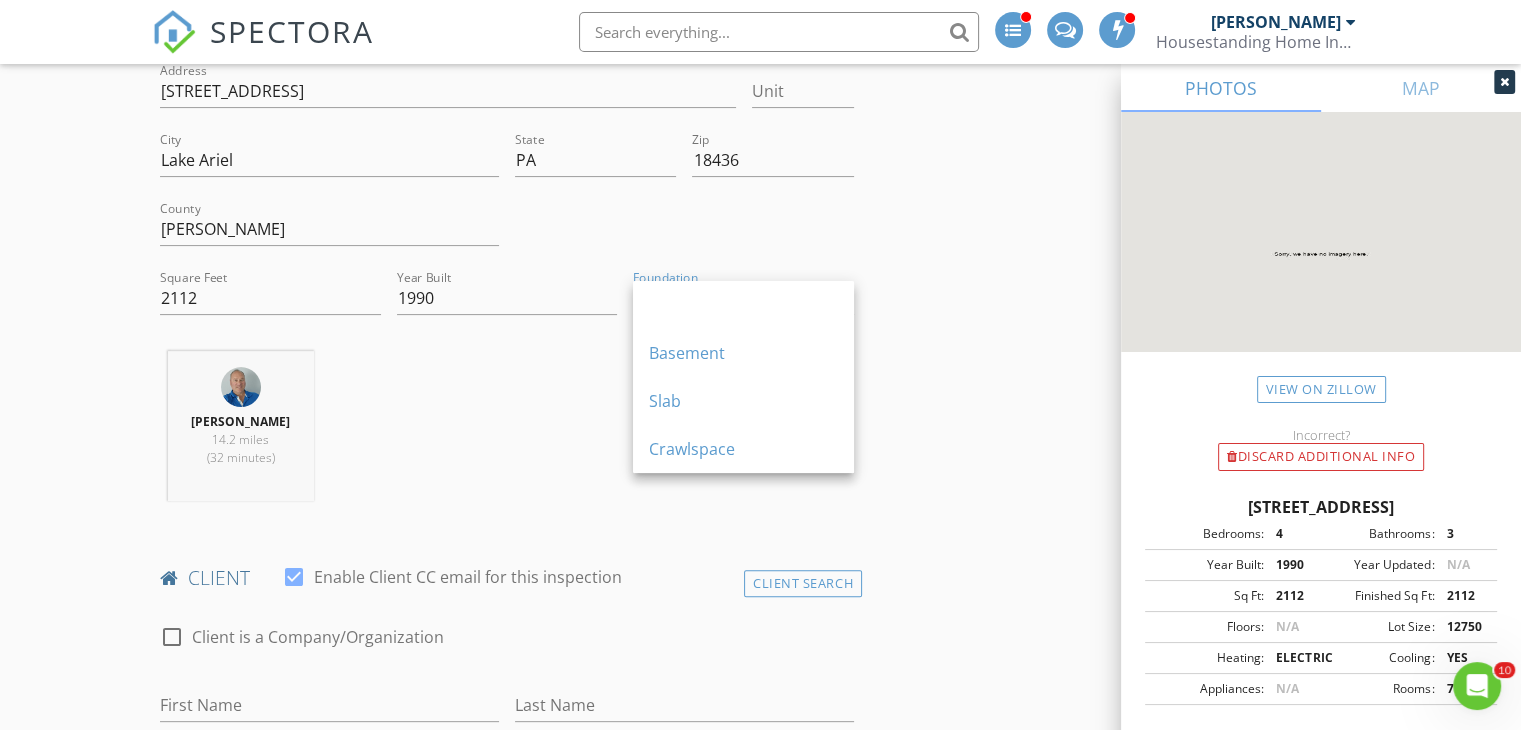 click on "Basement" at bounding box center [743, 353] 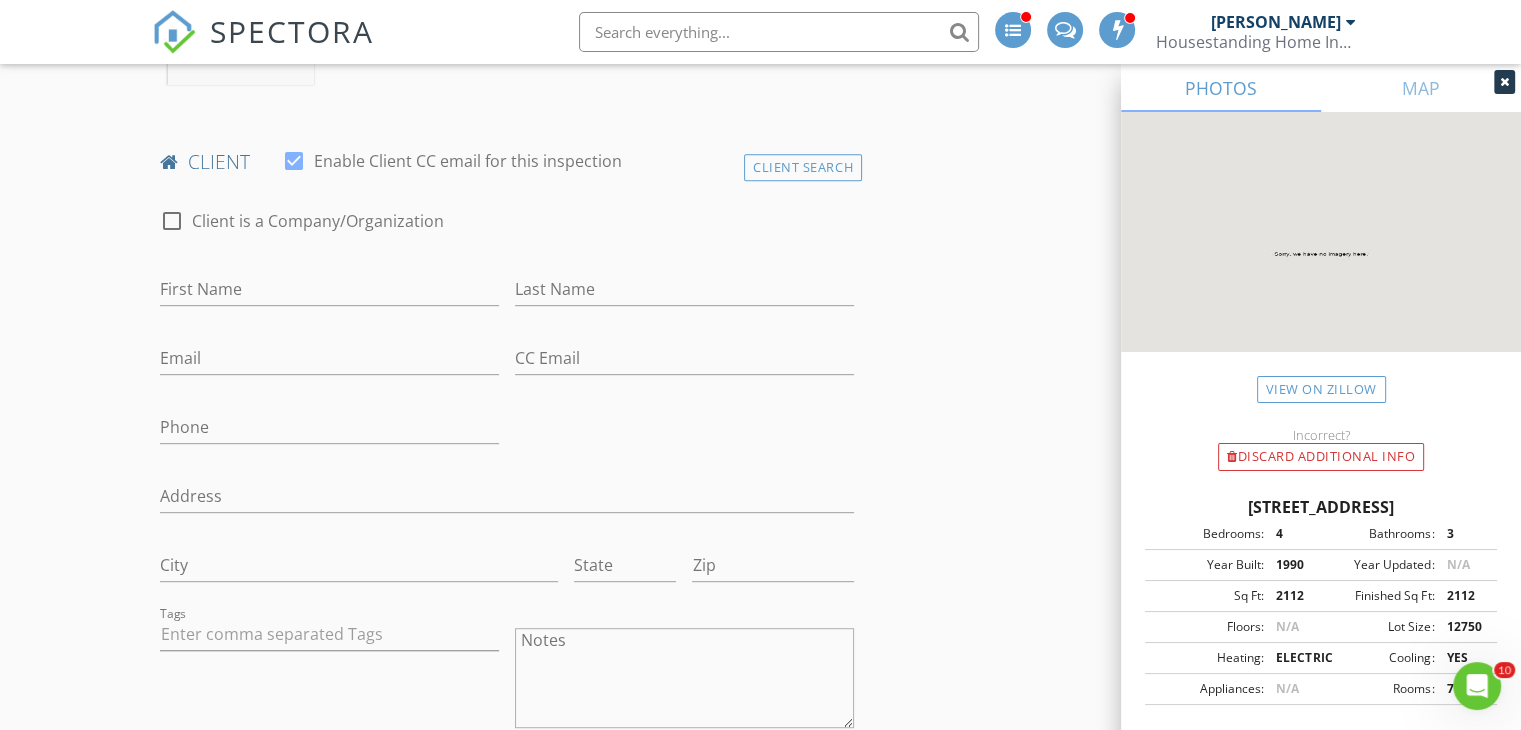 scroll, scrollTop: 947, scrollLeft: 0, axis: vertical 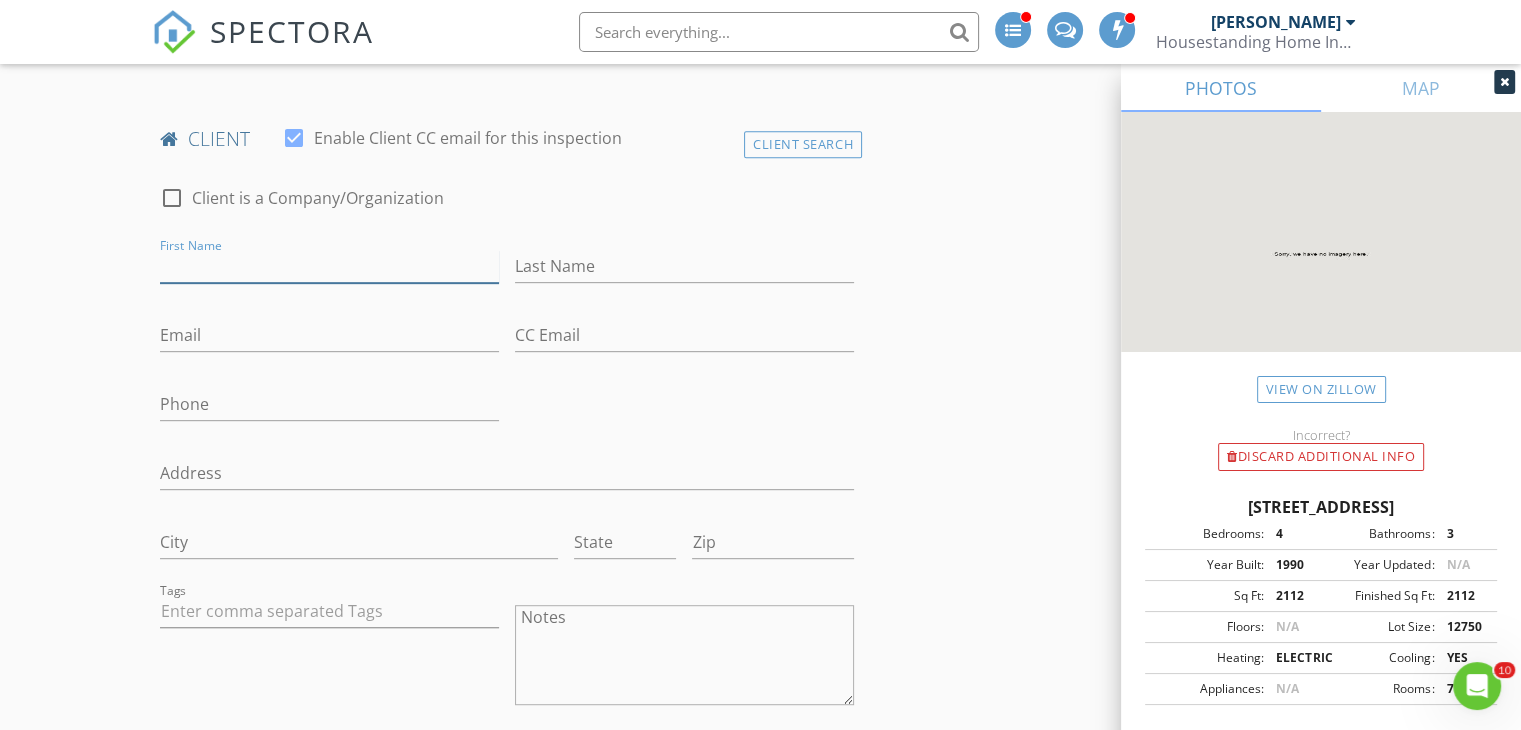 click on "First Name" at bounding box center [329, 266] 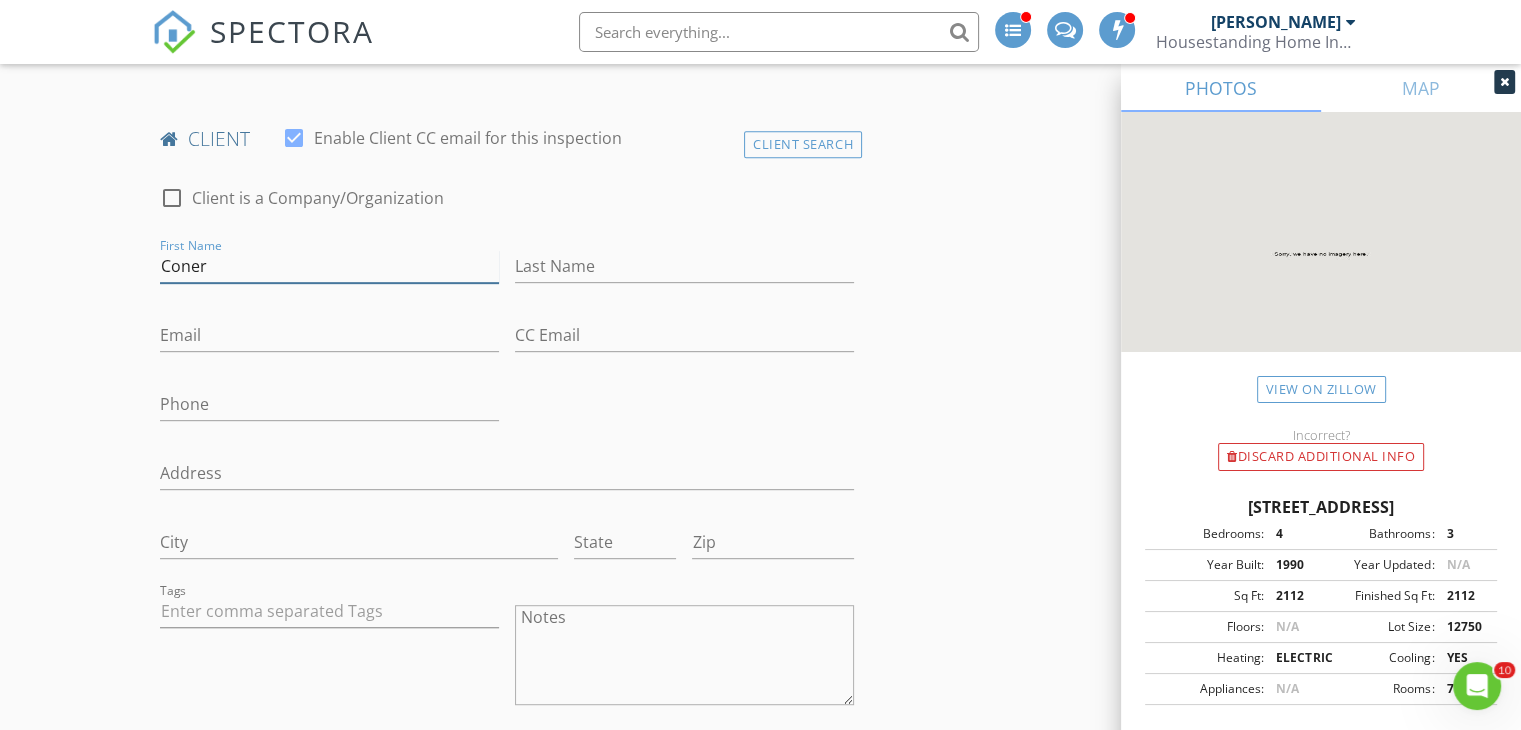 click on "Coner" at bounding box center [329, 266] 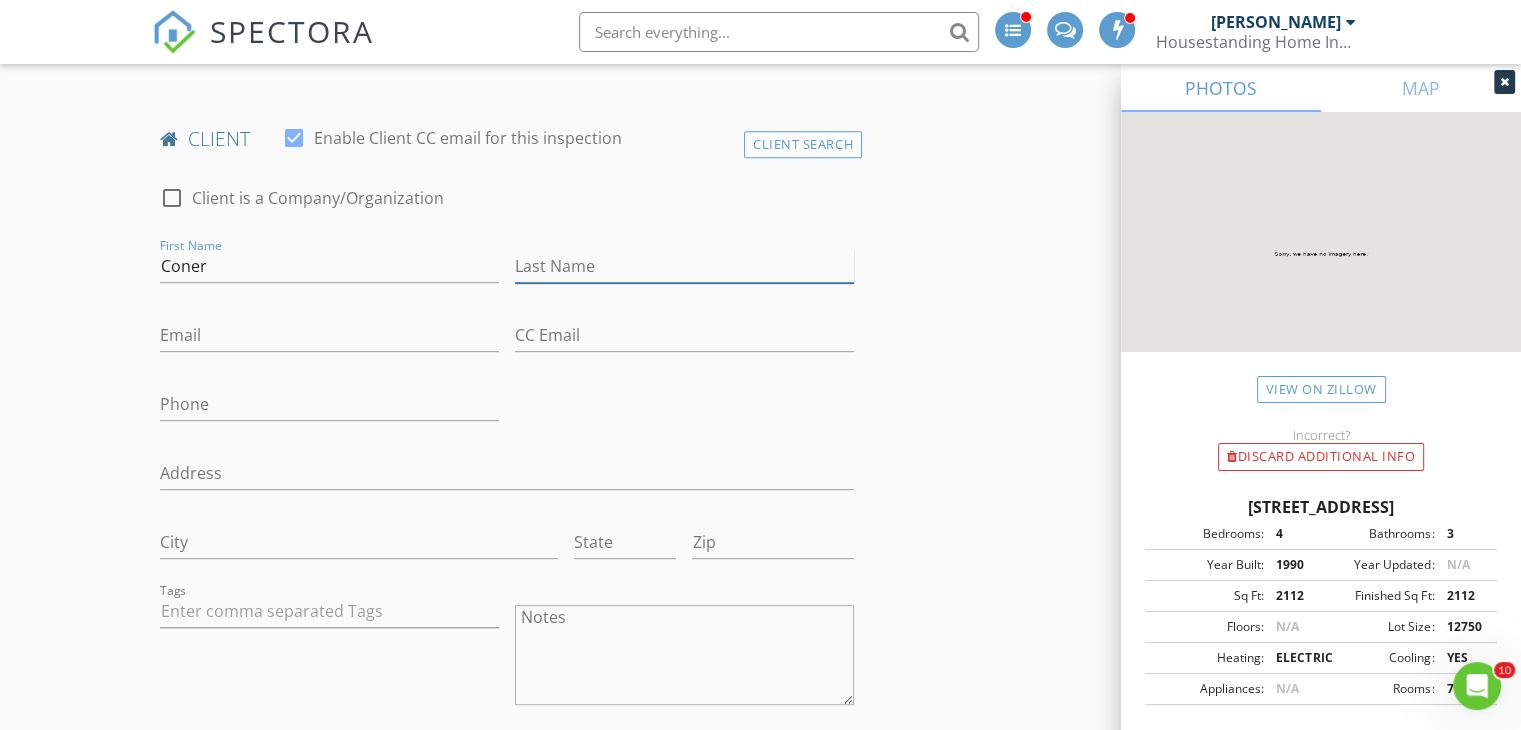 click on "Last Name" at bounding box center [684, 266] 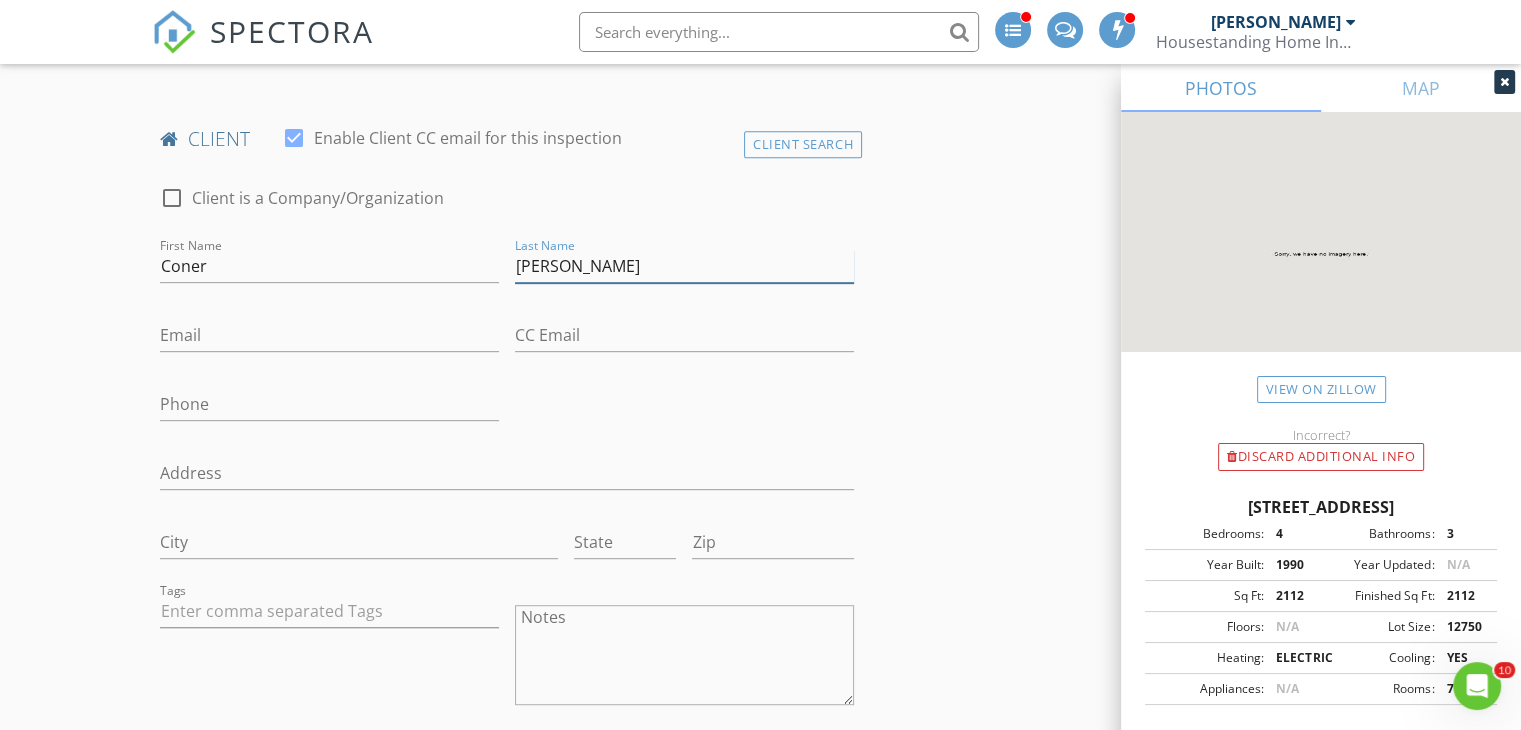 type on "Orr" 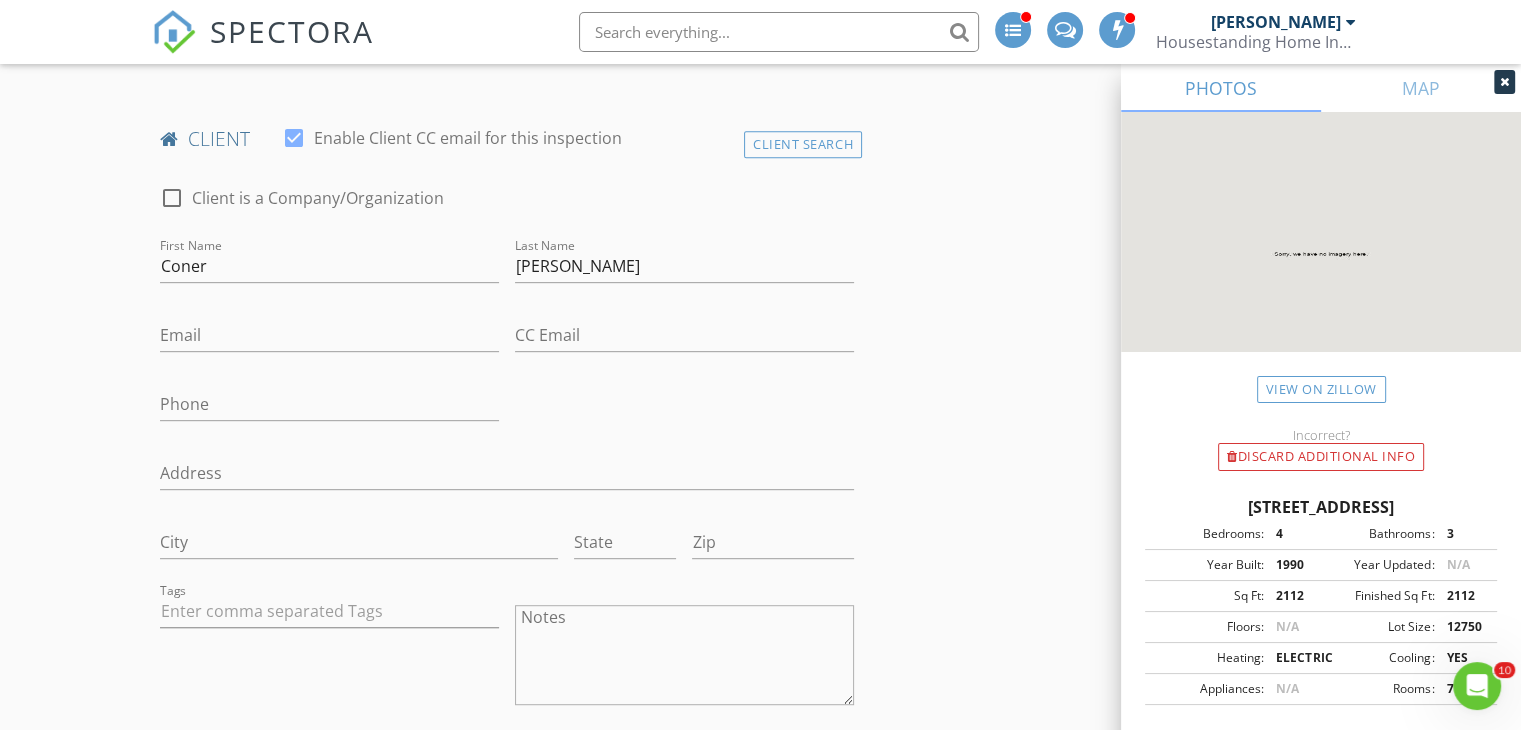 click on "Email" at bounding box center (329, 339) 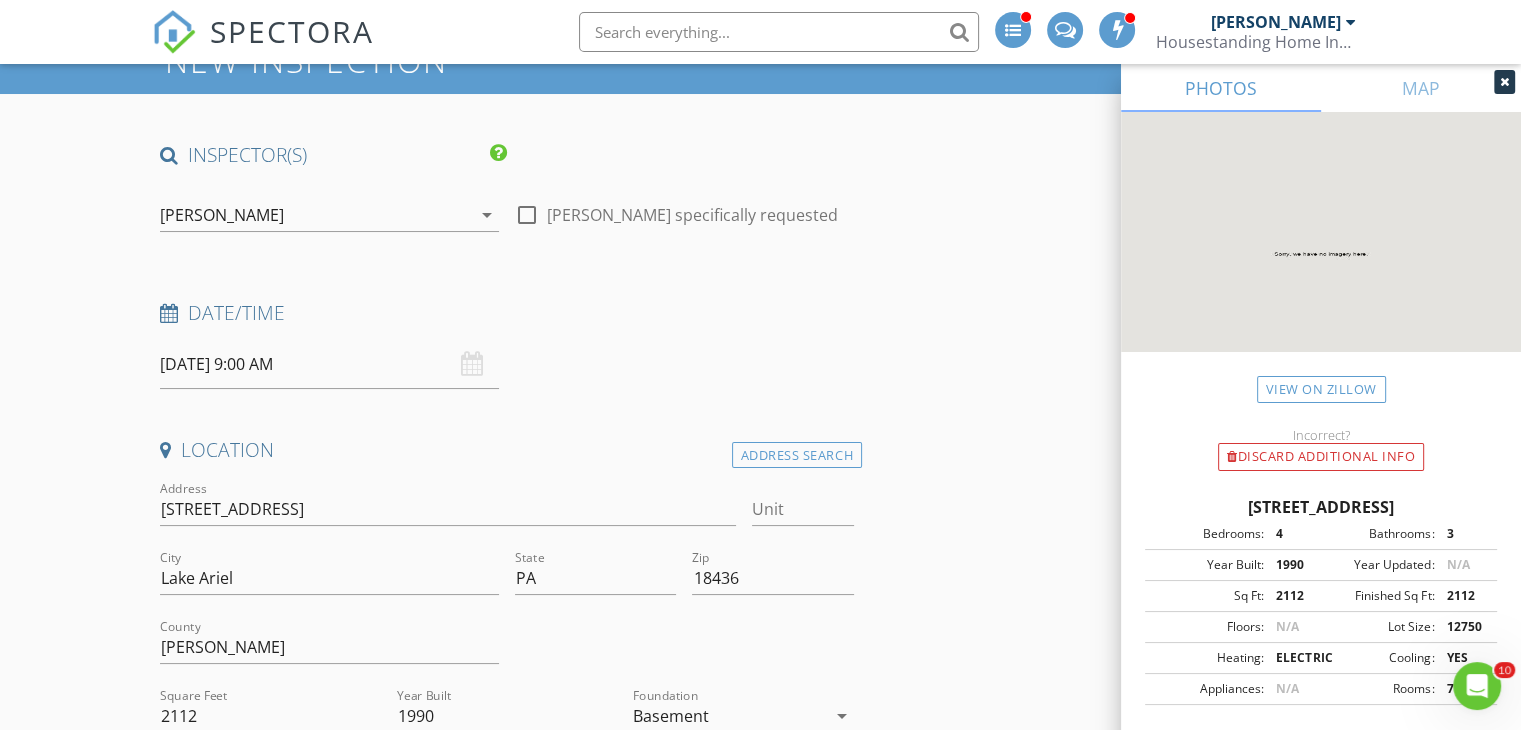 scroll, scrollTop: 52, scrollLeft: 0, axis: vertical 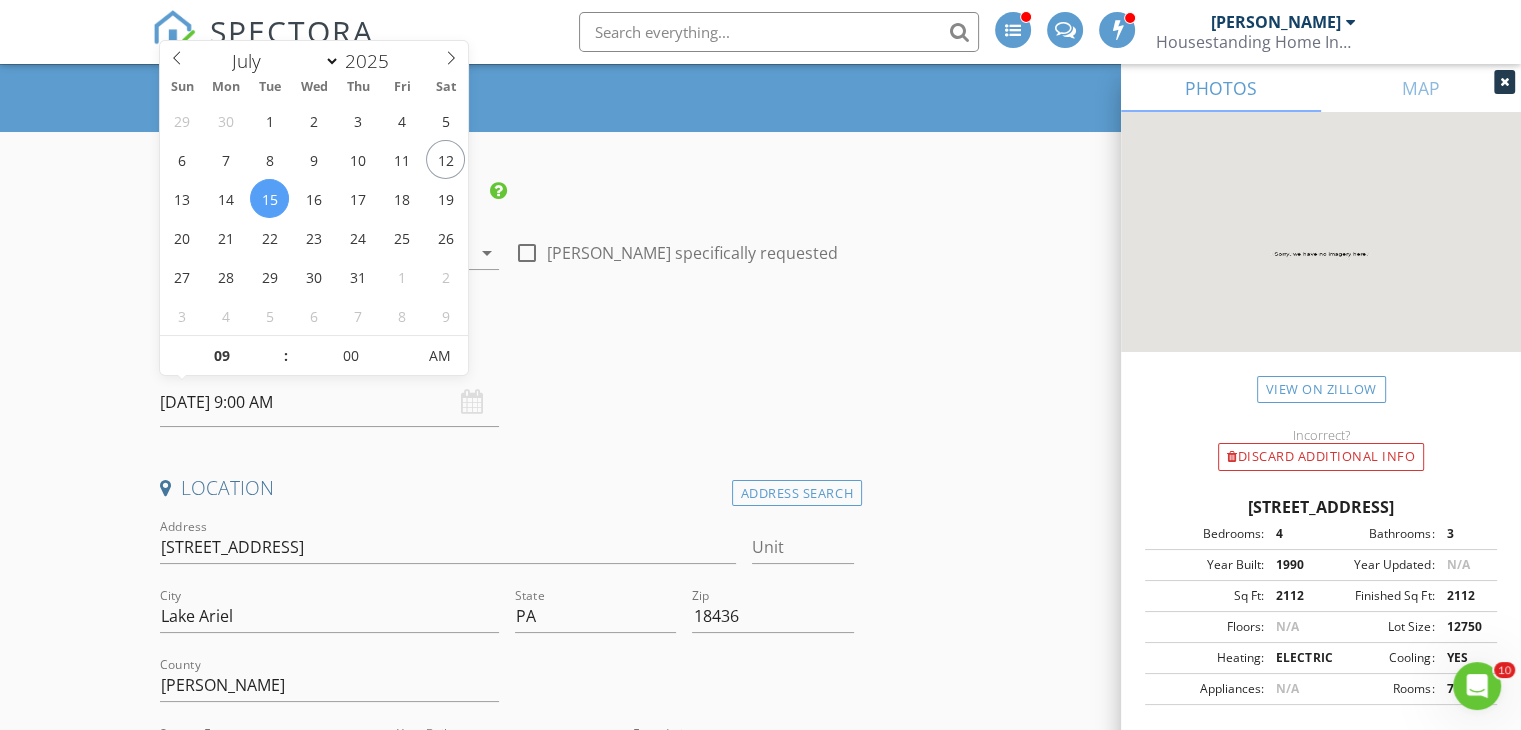 click on "07/15/2025 9:00 AM" at bounding box center [329, 402] 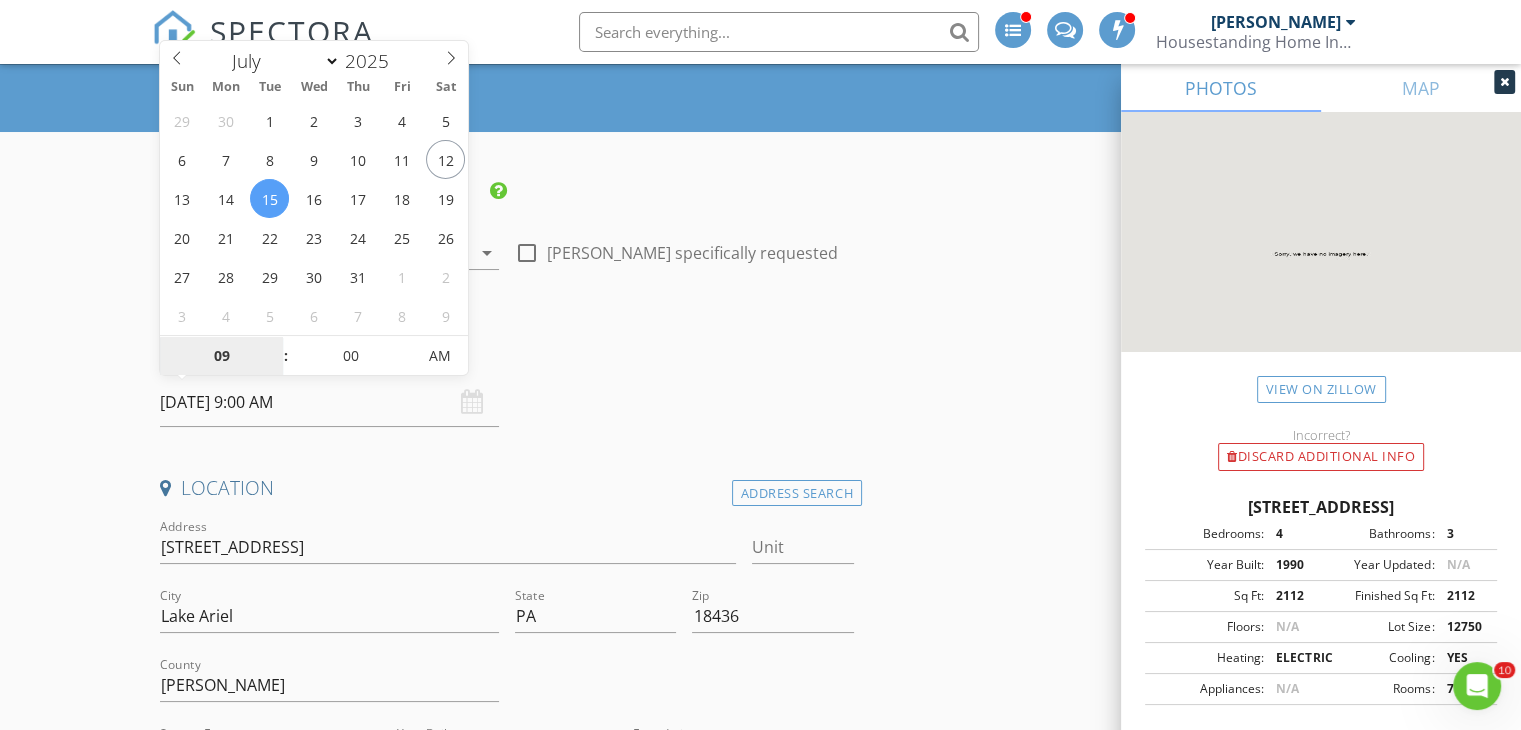 type on "07/16/2025 9:00 AM" 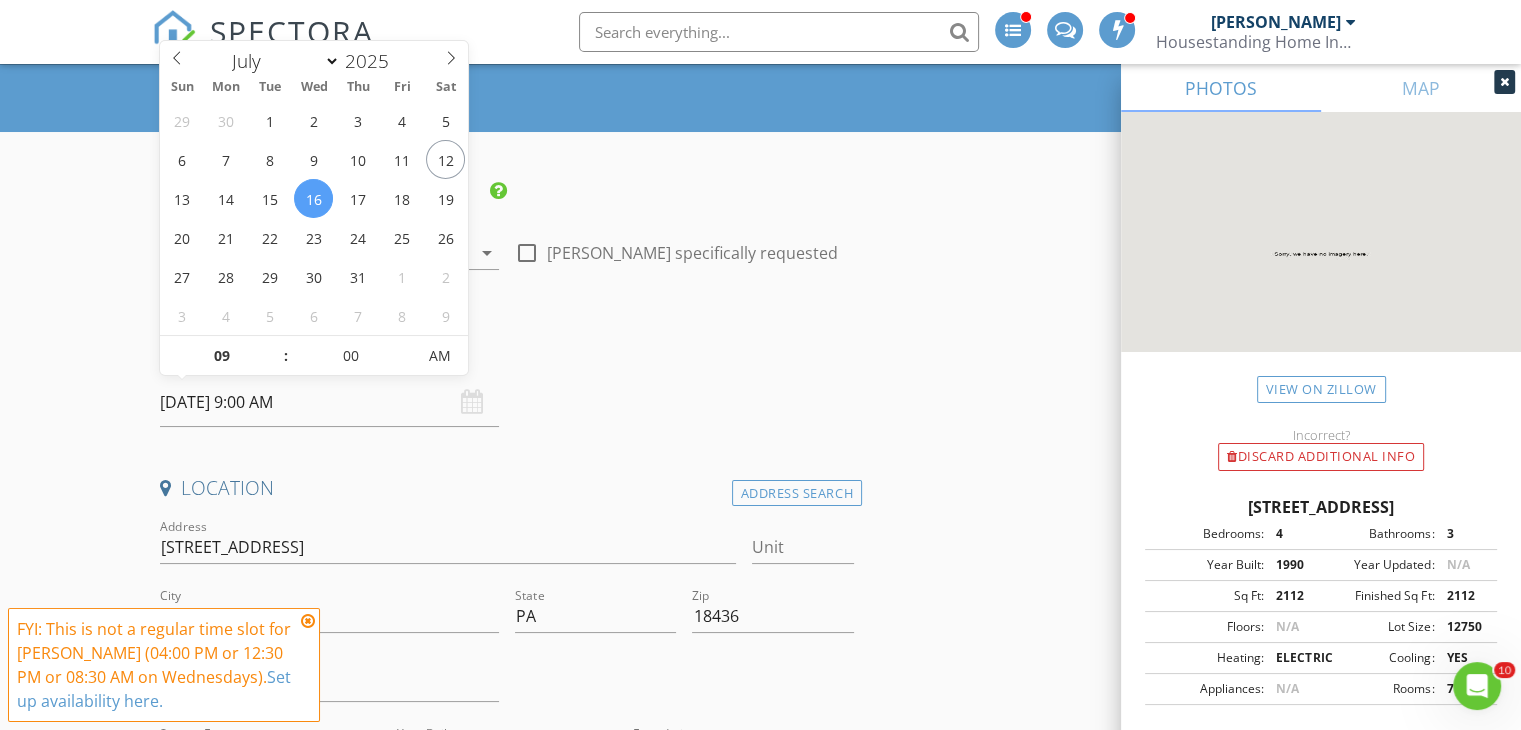 type on "10" 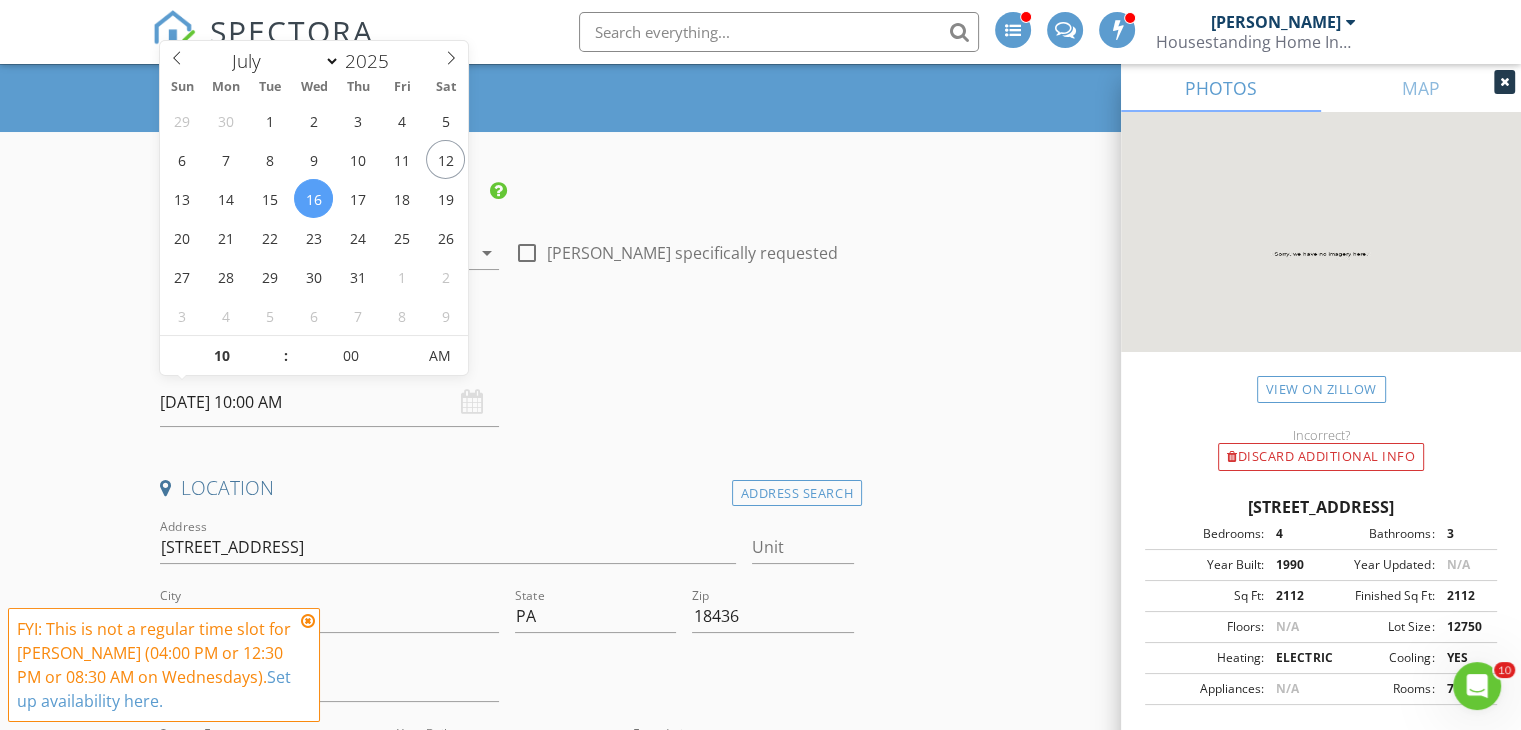 click at bounding box center (276, 346) 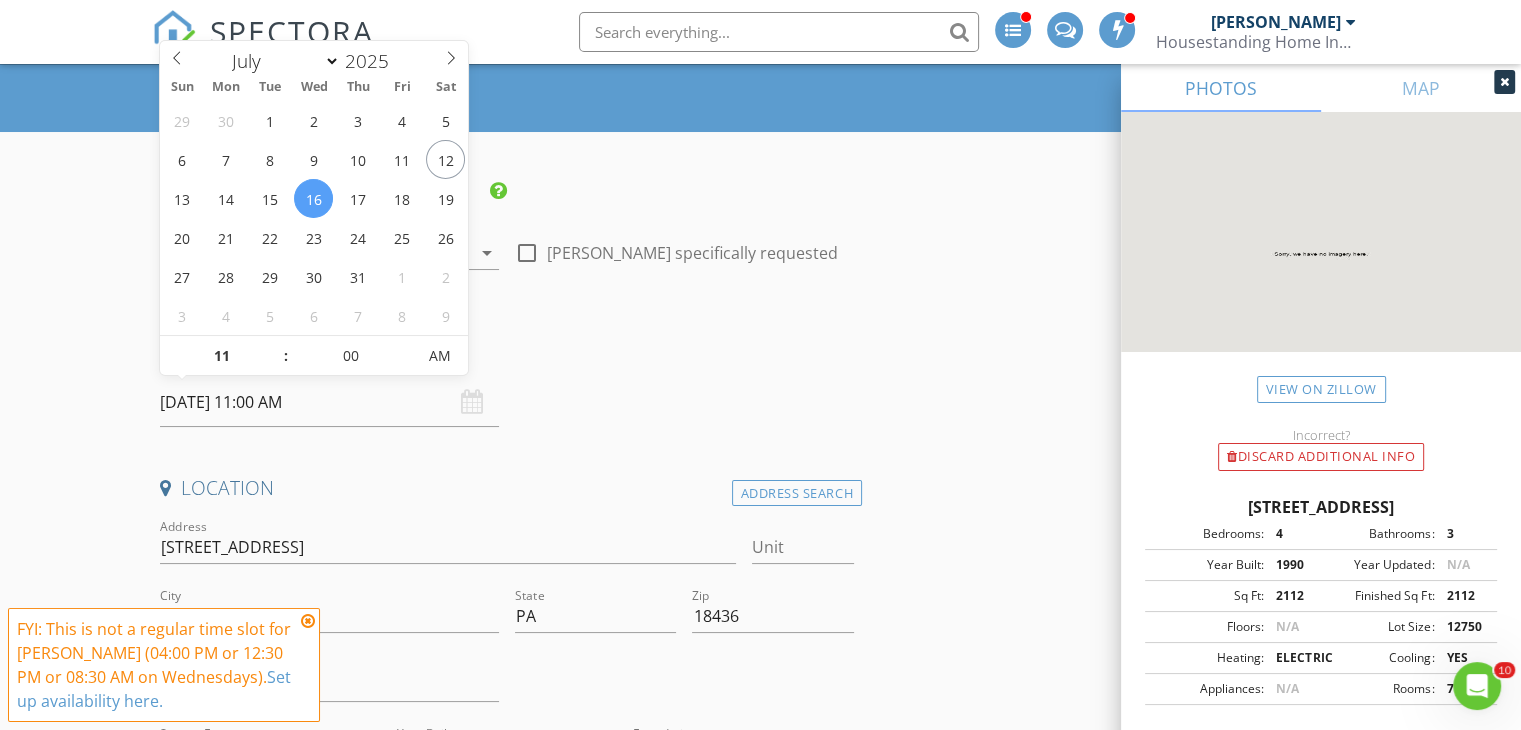 click at bounding box center (276, 346) 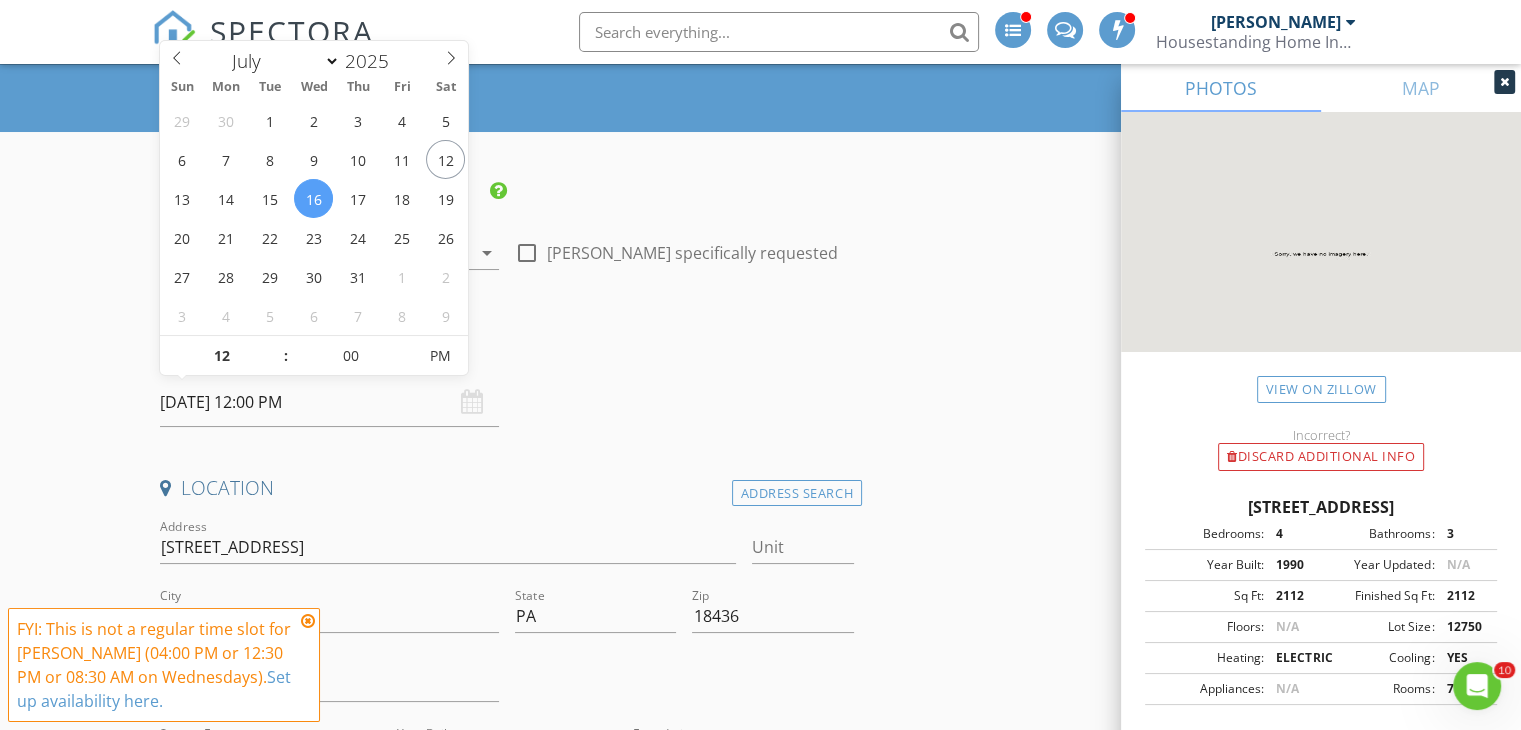 click at bounding box center (276, 346) 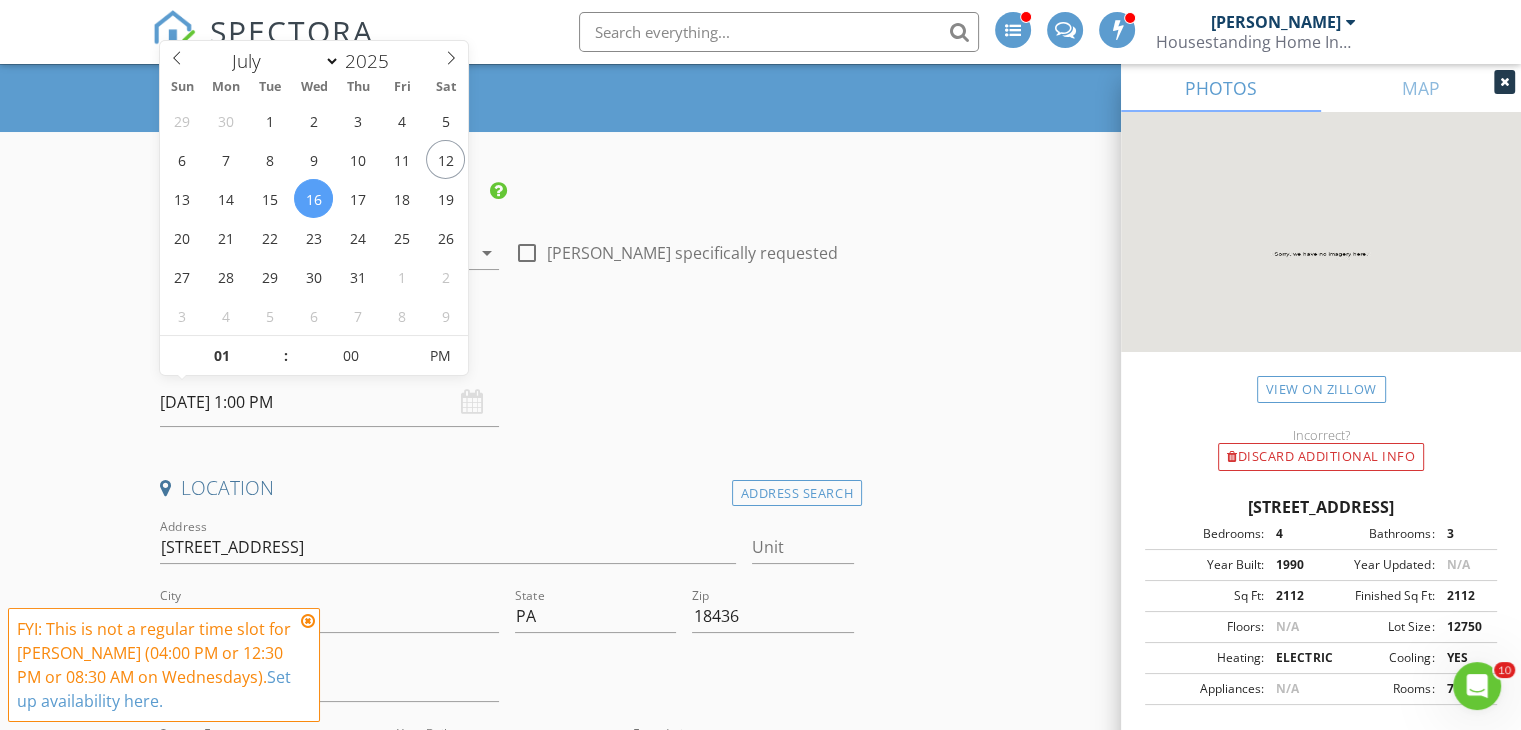 click at bounding box center [276, 346] 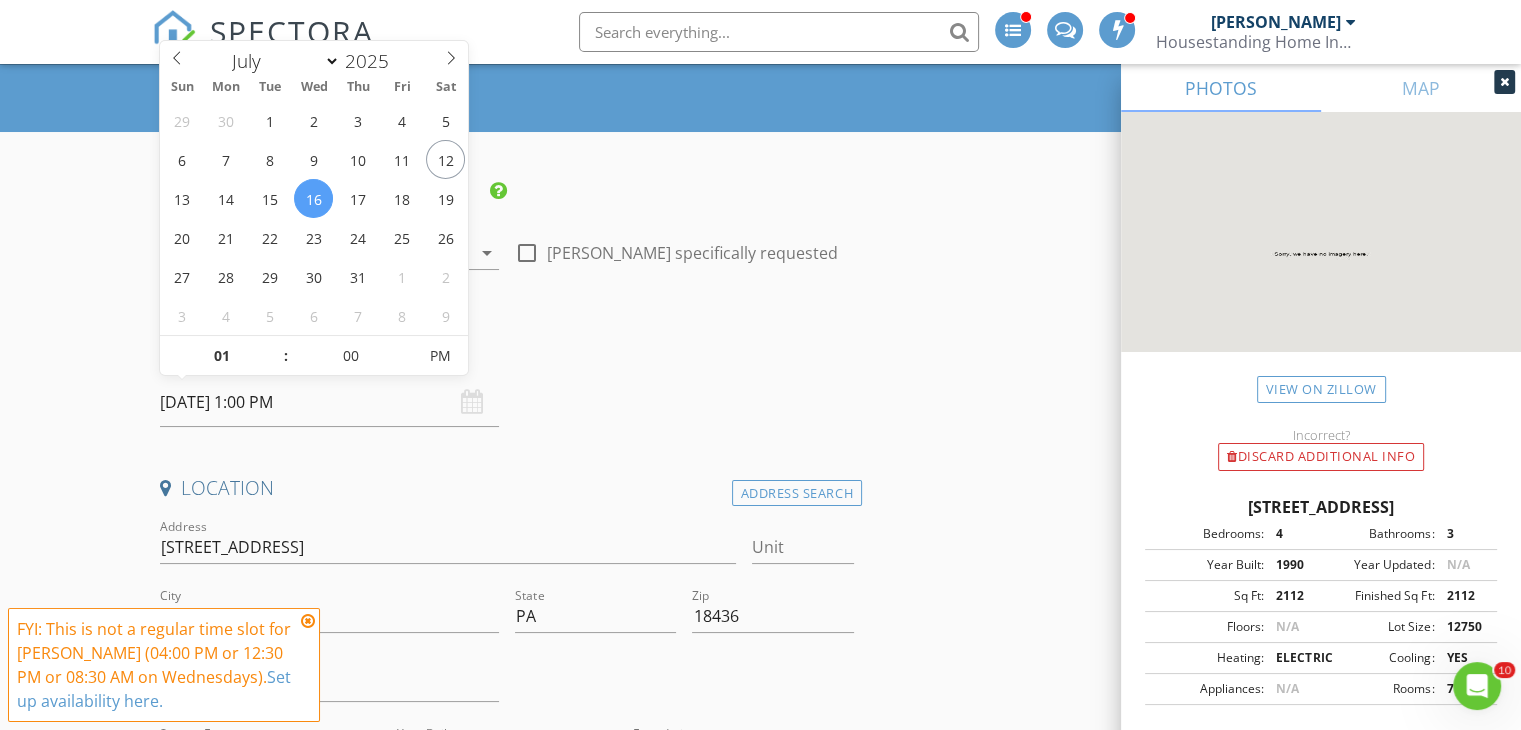 type on "05" 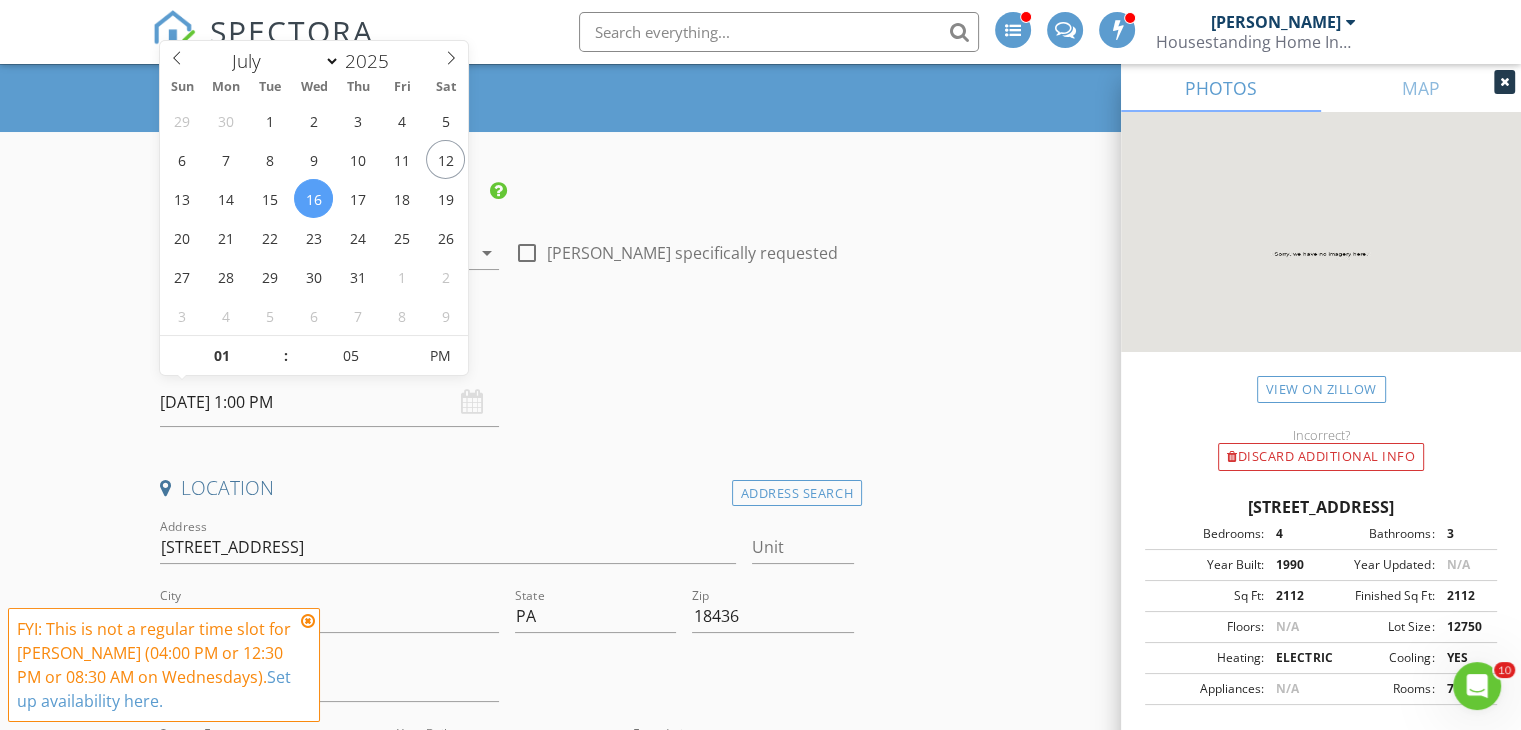 type on "07/16/2025 1:05 PM" 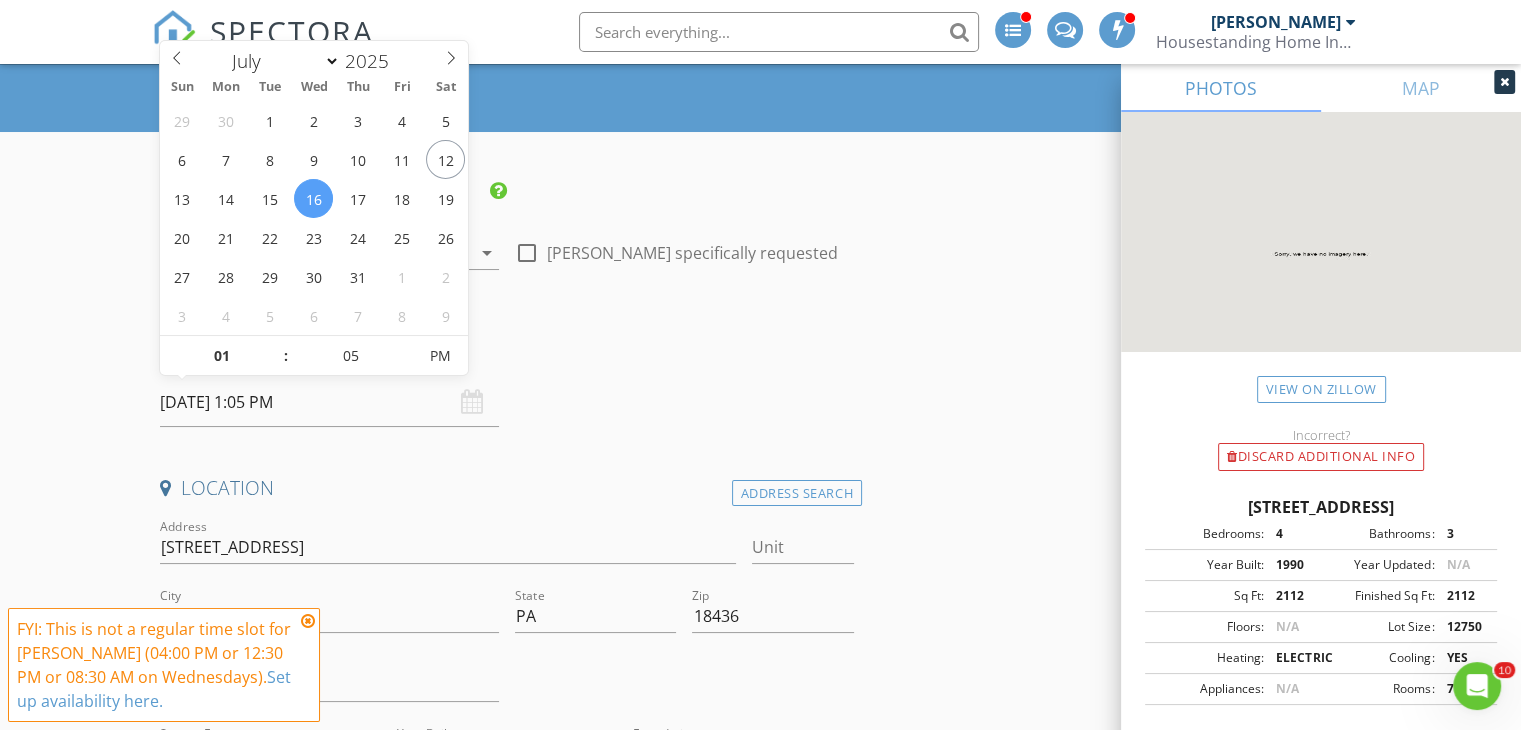 click at bounding box center (406, 346) 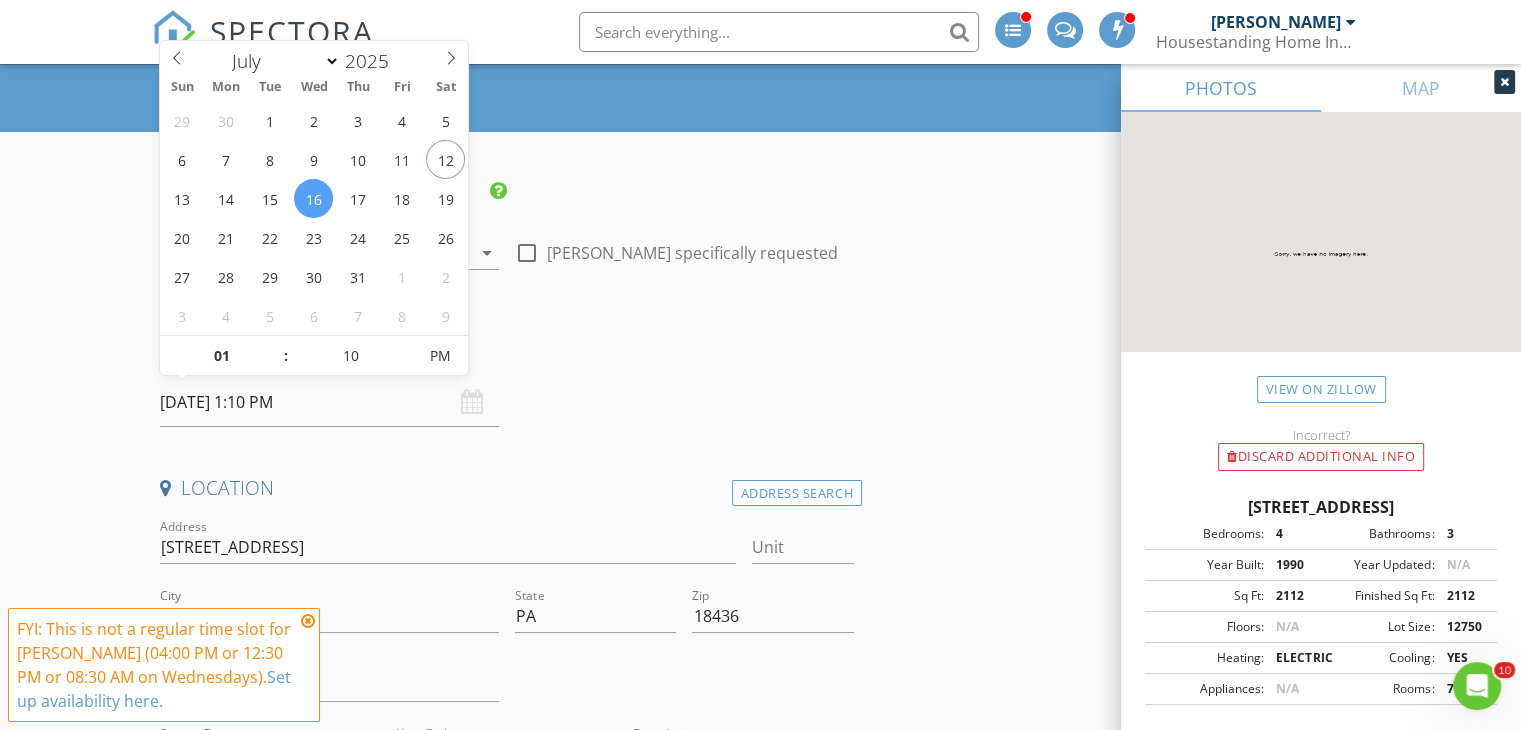 click at bounding box center (406, 346) 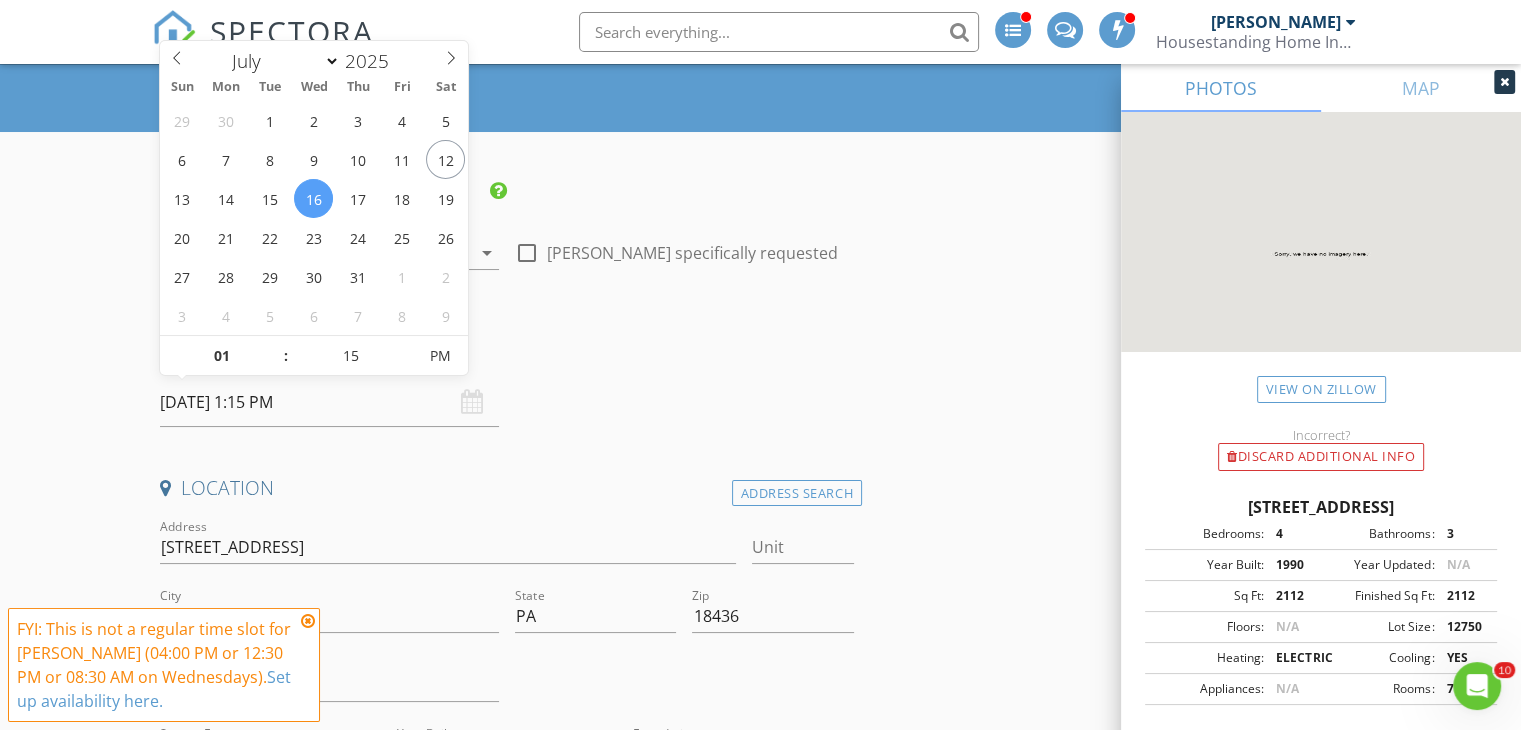 click at bounding box center (406, 346) 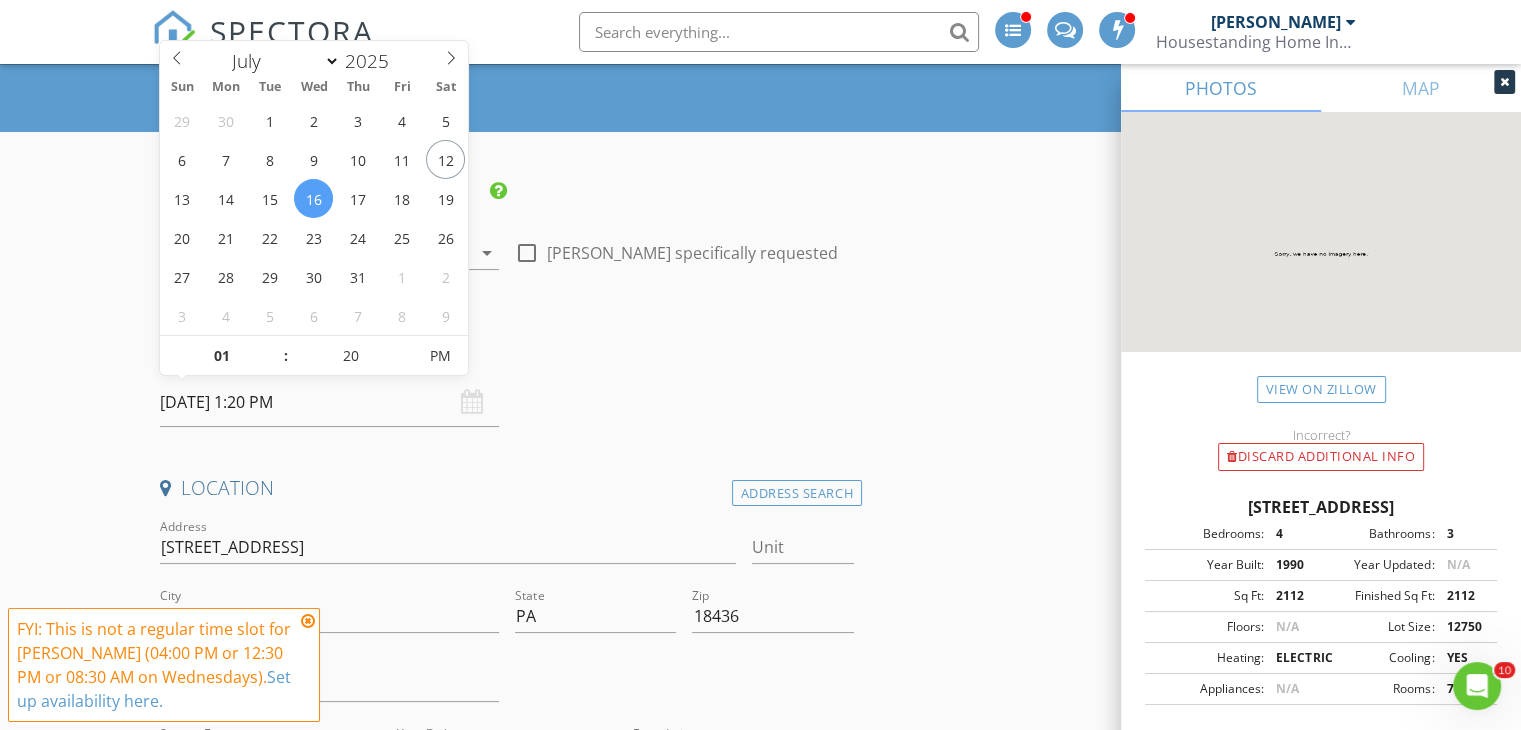 click at bounding box center (406, 346) 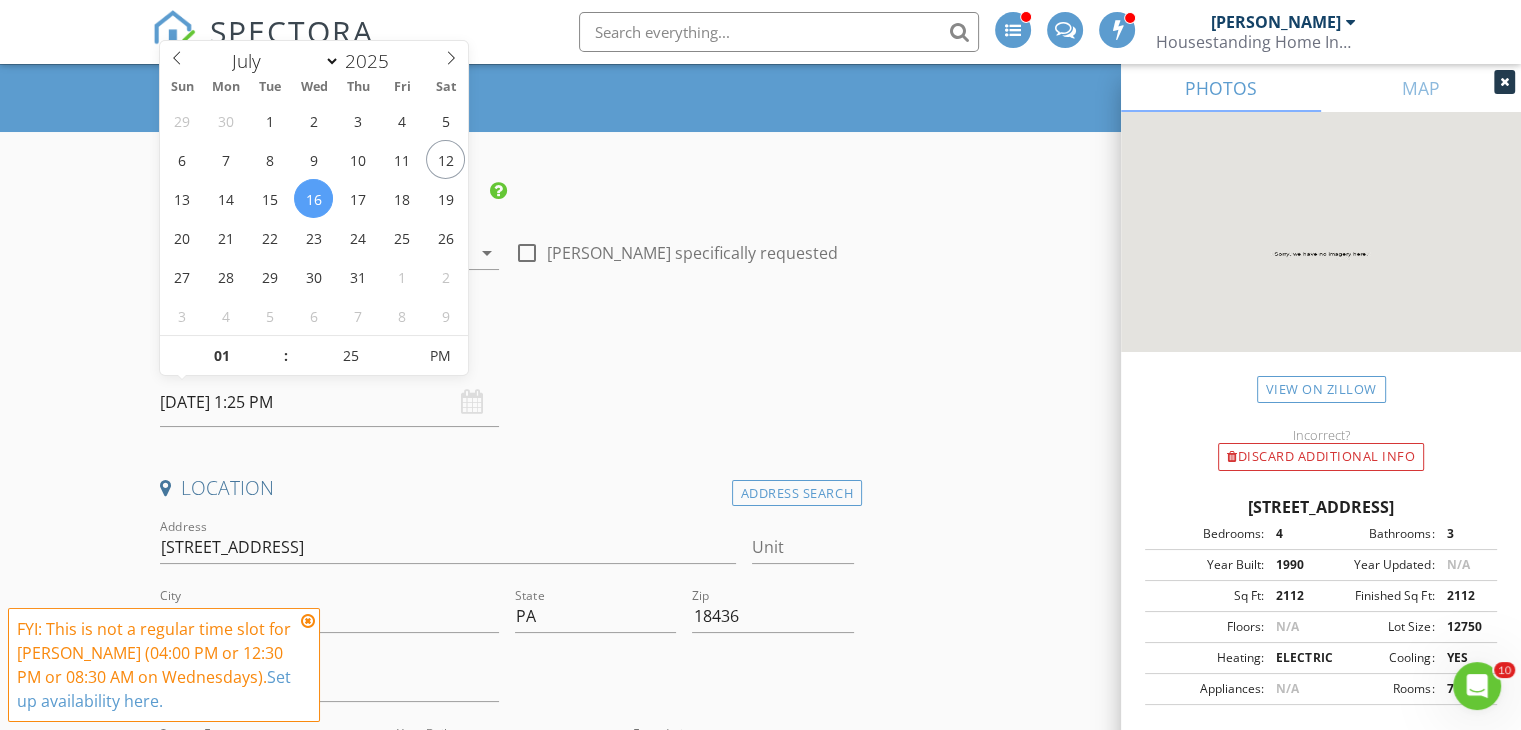 click at bounding box center [406, 346] 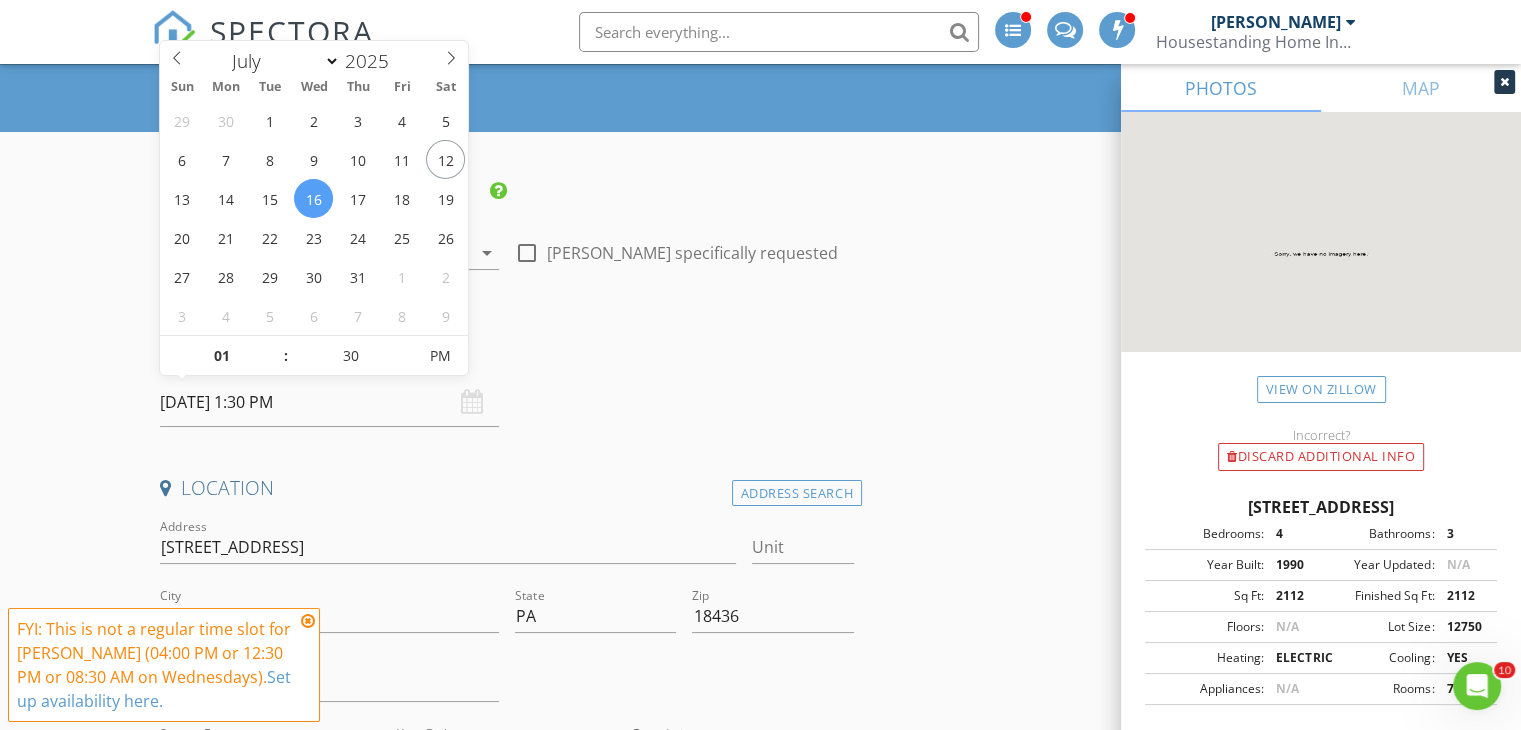 click at bounding box center (406, 346) 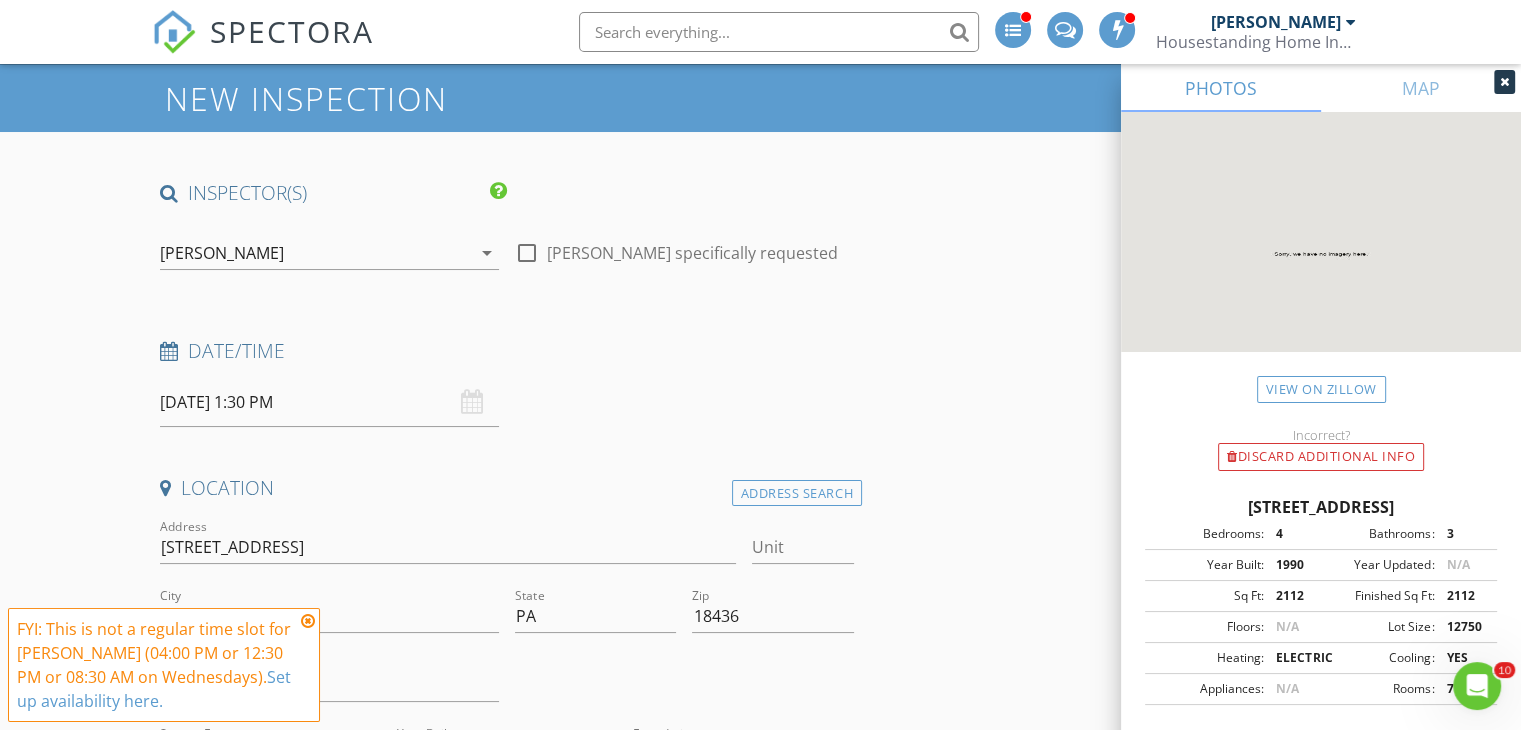 click on "Date/Time" at bounding box center (507, 351) 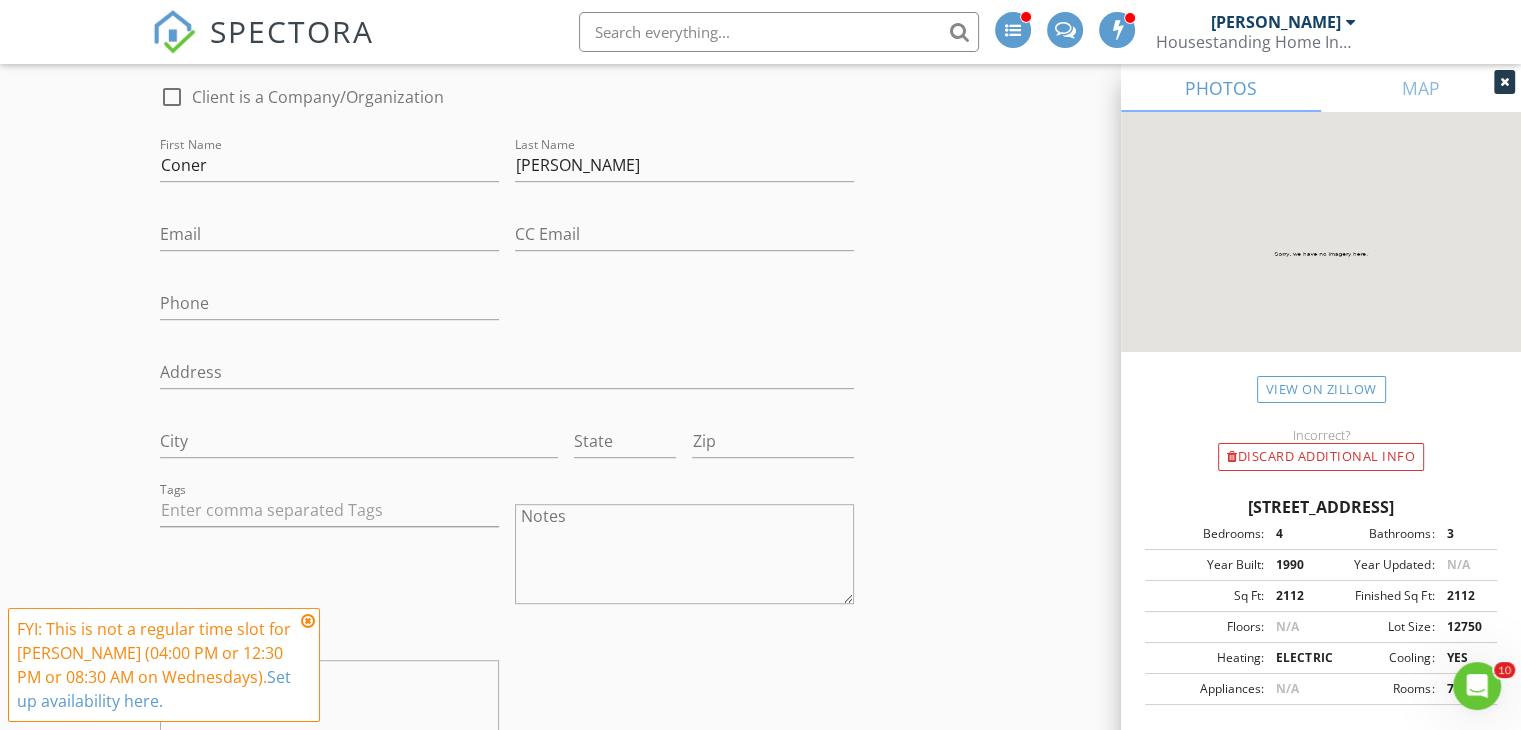 scroll, scrollTop: 1056, scrollLeft: 0, axis: vertical 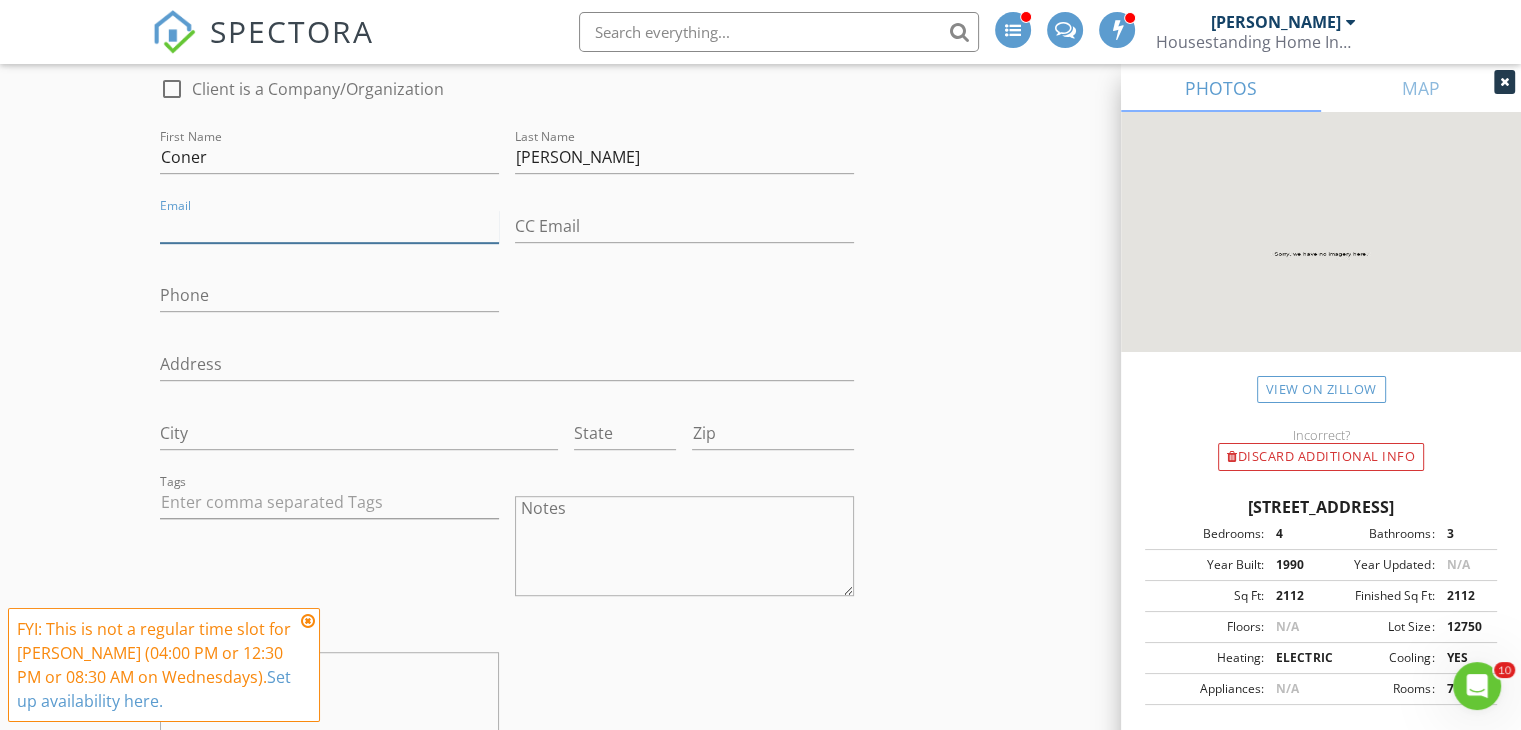 click on "Email" at bounding box center (329, 226) 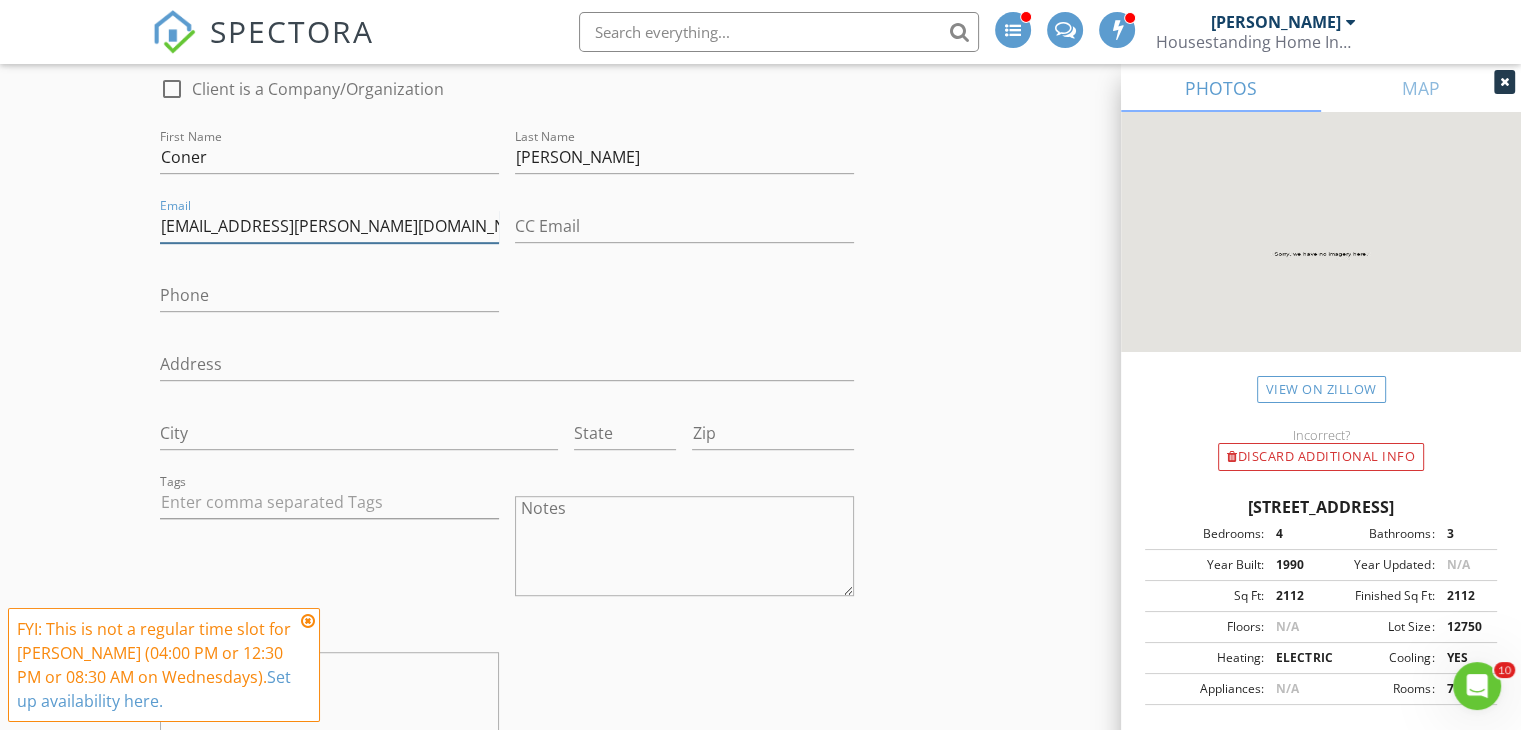 type on "conor.orr@si.com" 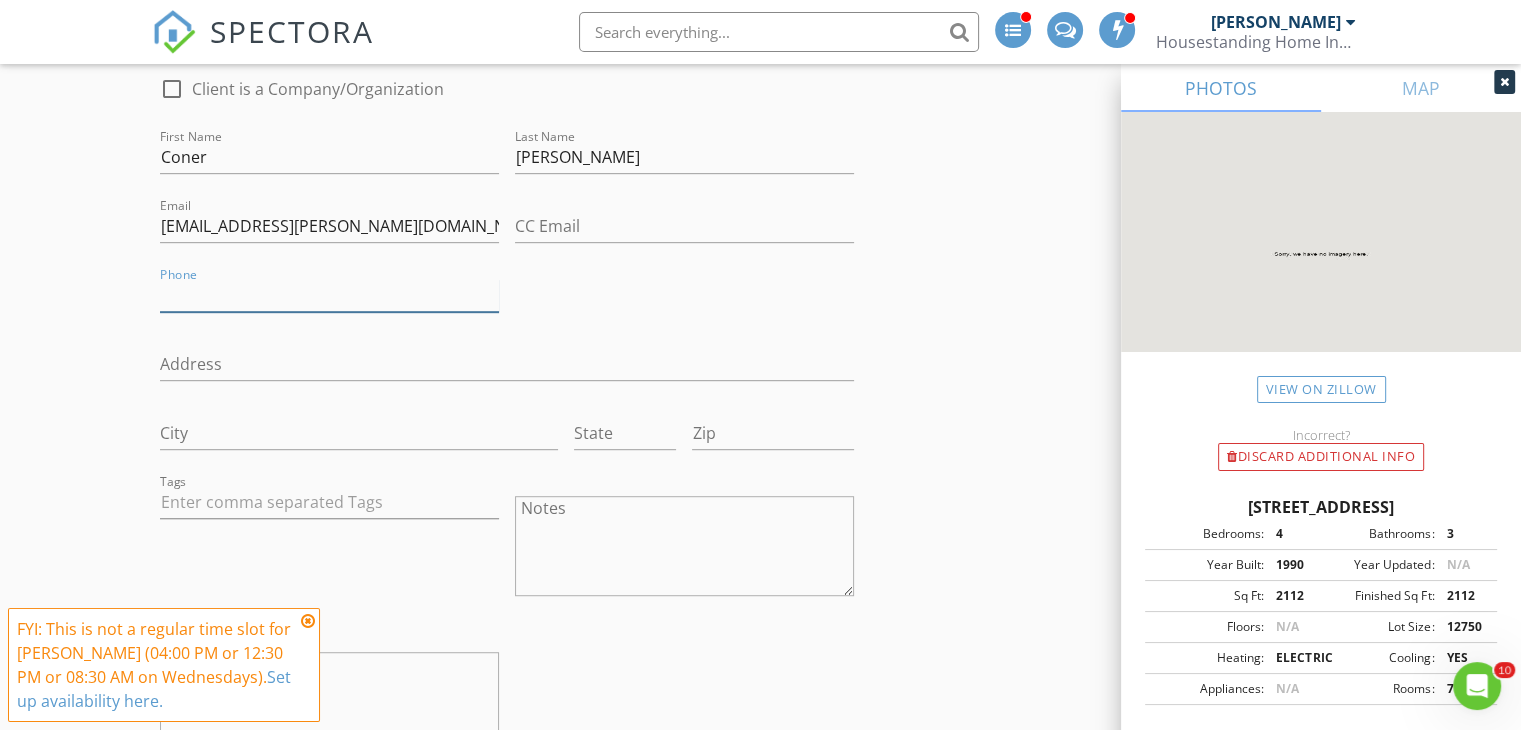 click on "Phone" at bounding box center (329, 295) 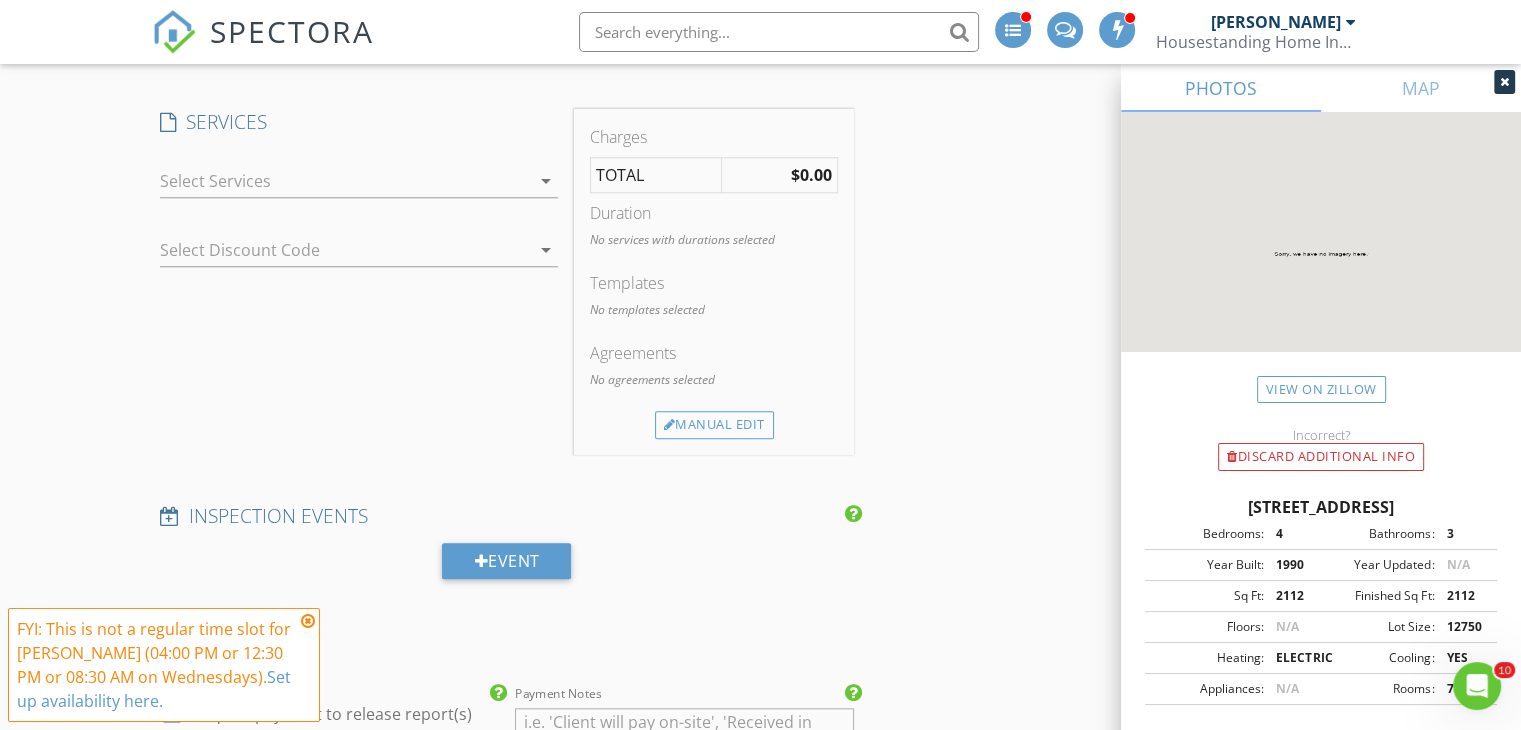 scroll, scrollTop: 1832, scrollLeft: 0, axis: vertical 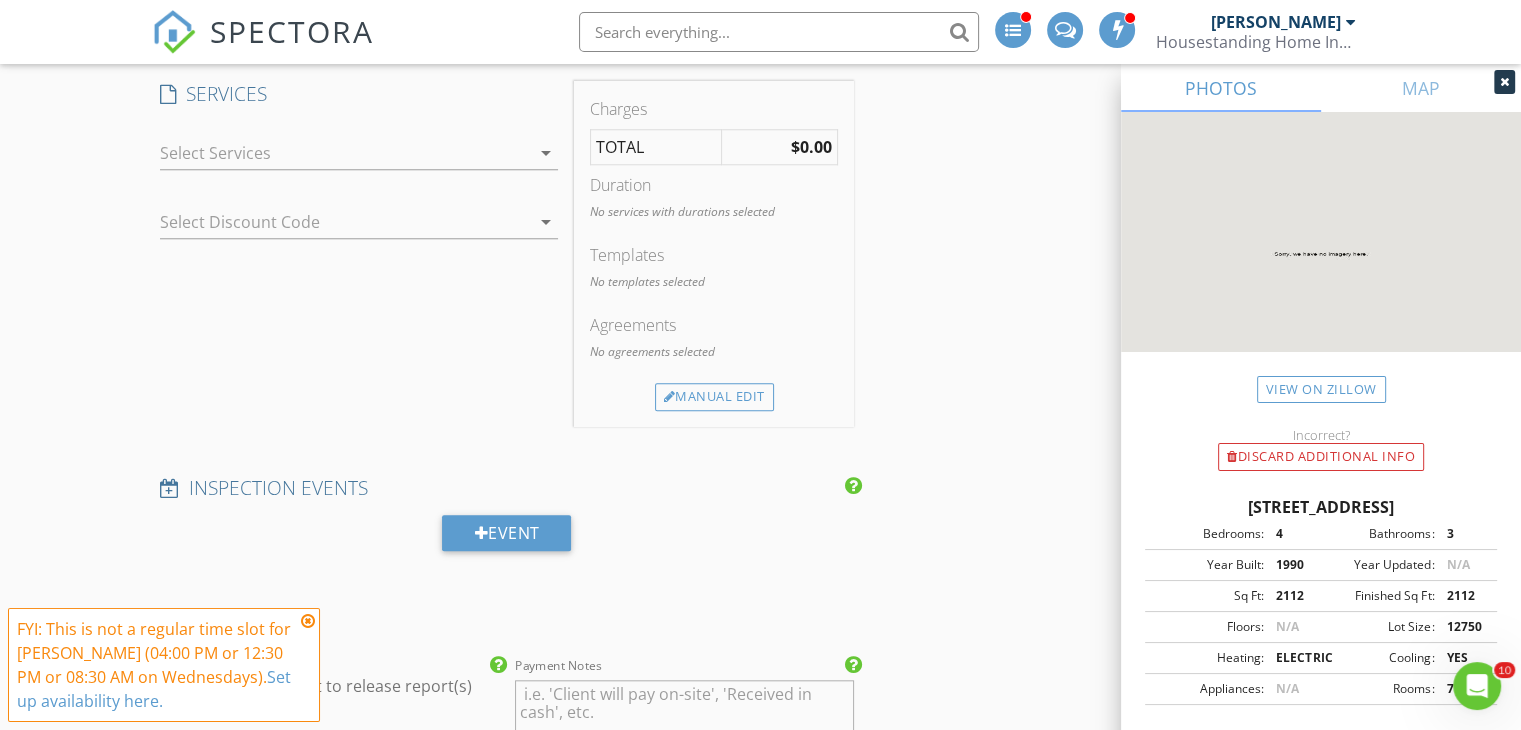 type on "908-370-3767" 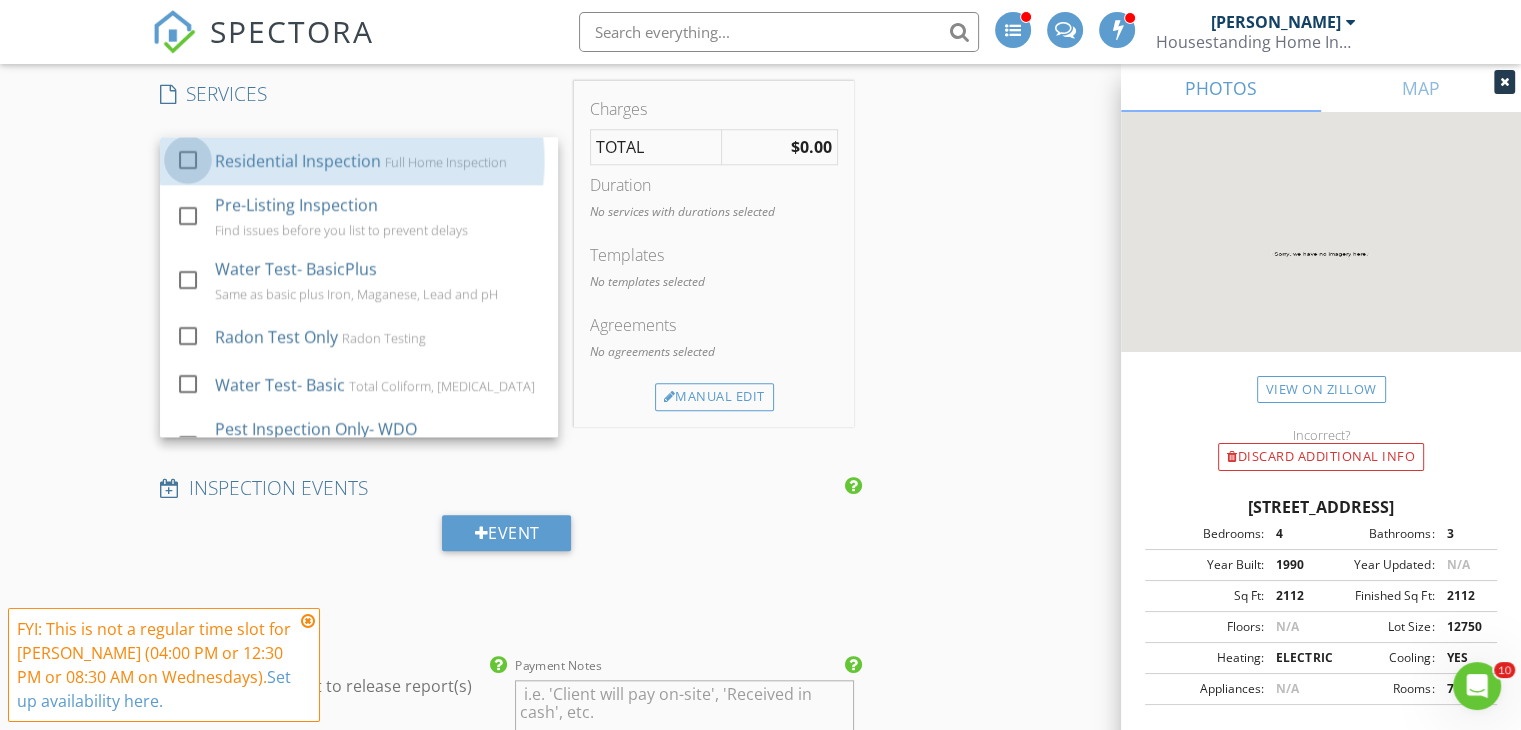 click at bounding box center [188, 160] 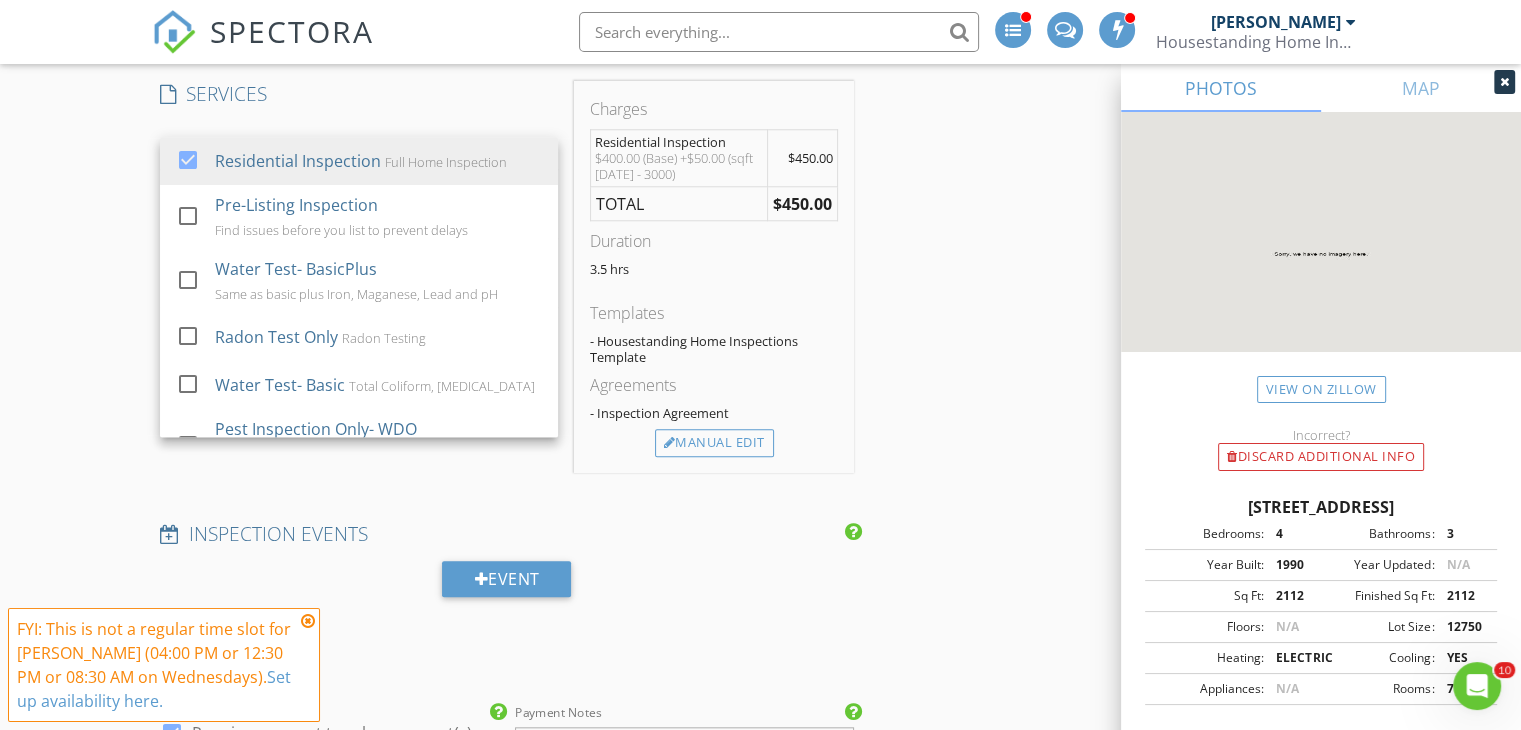 click at bounding box center [188, 336] 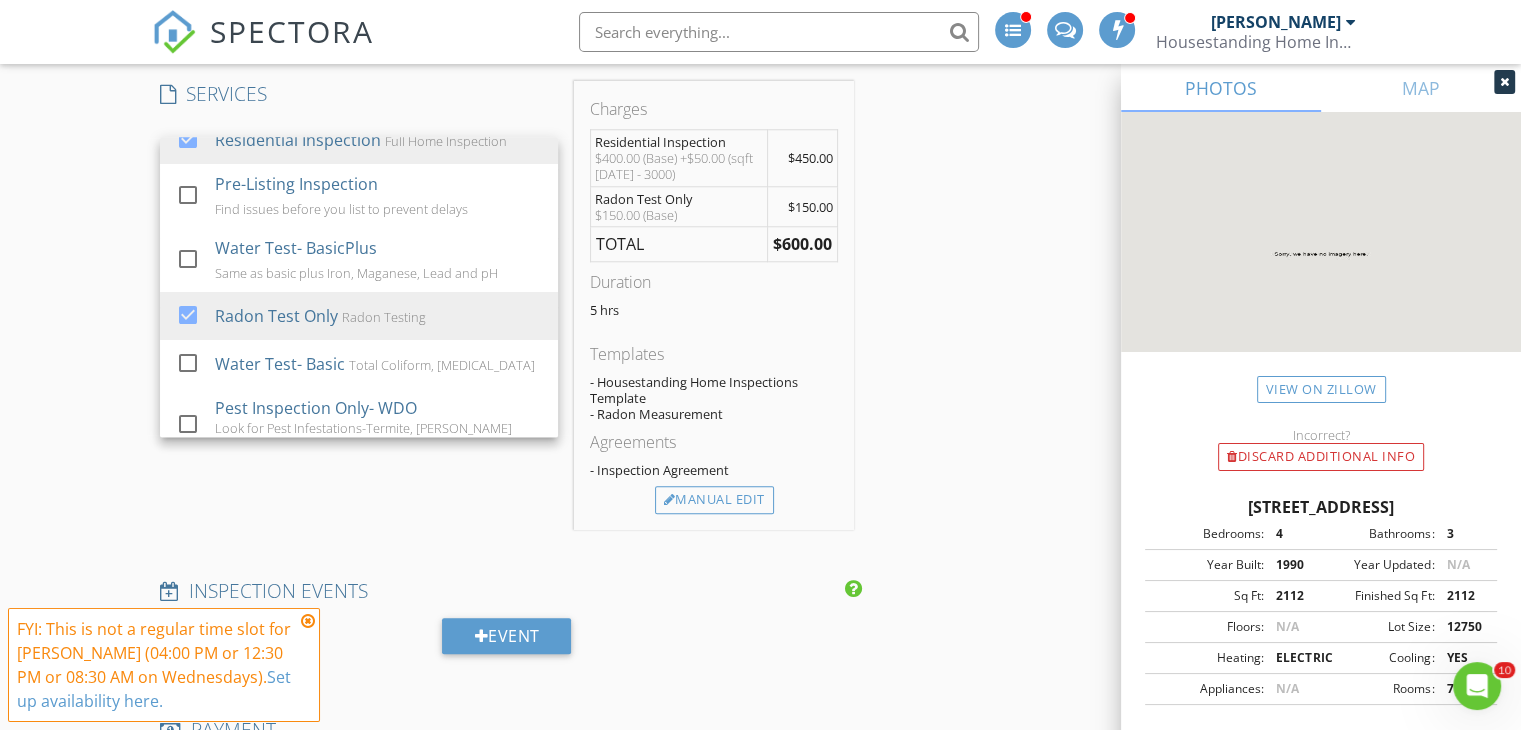 scroll, scrollTop: 40, scrollLeft: 0, axis: vertical 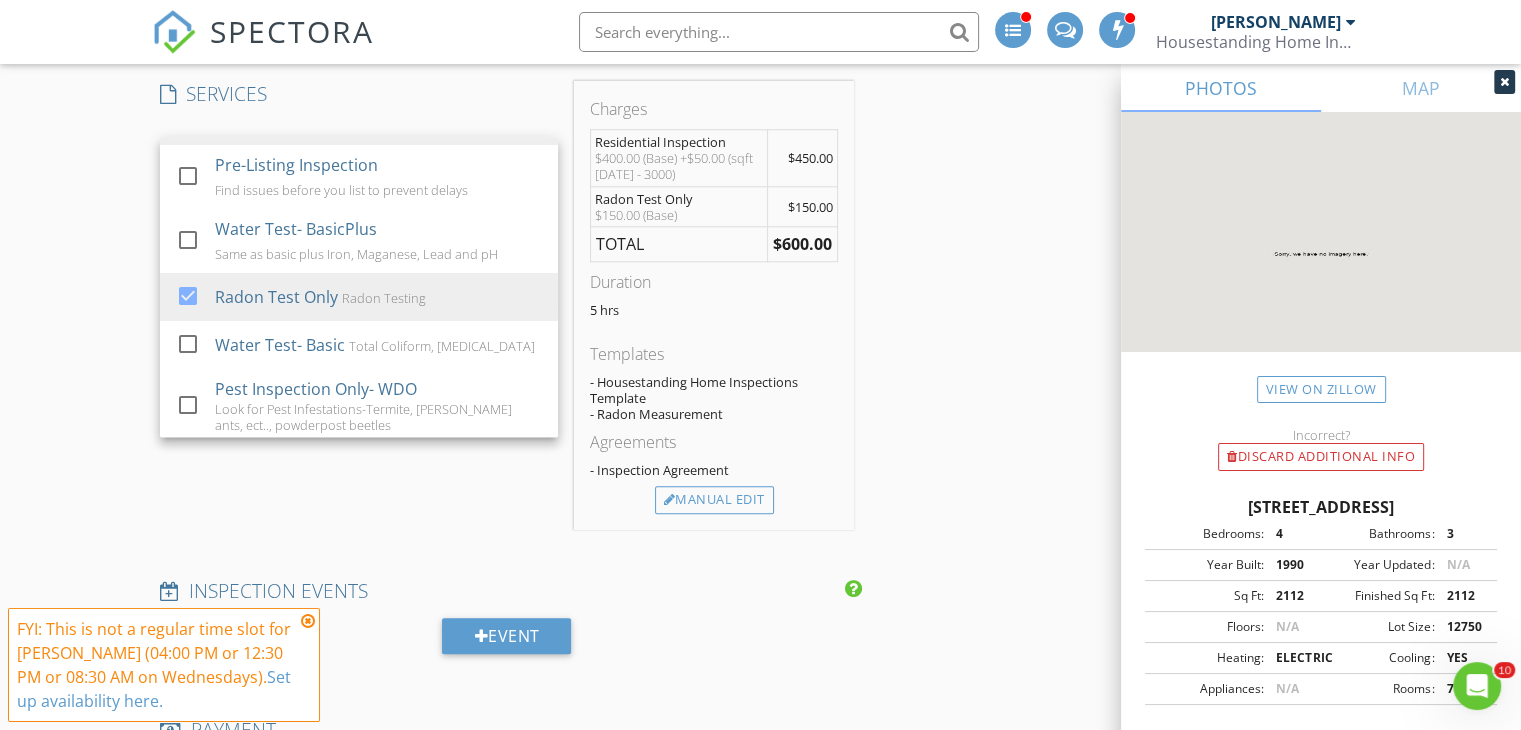 click at bounding box center (188, 405) 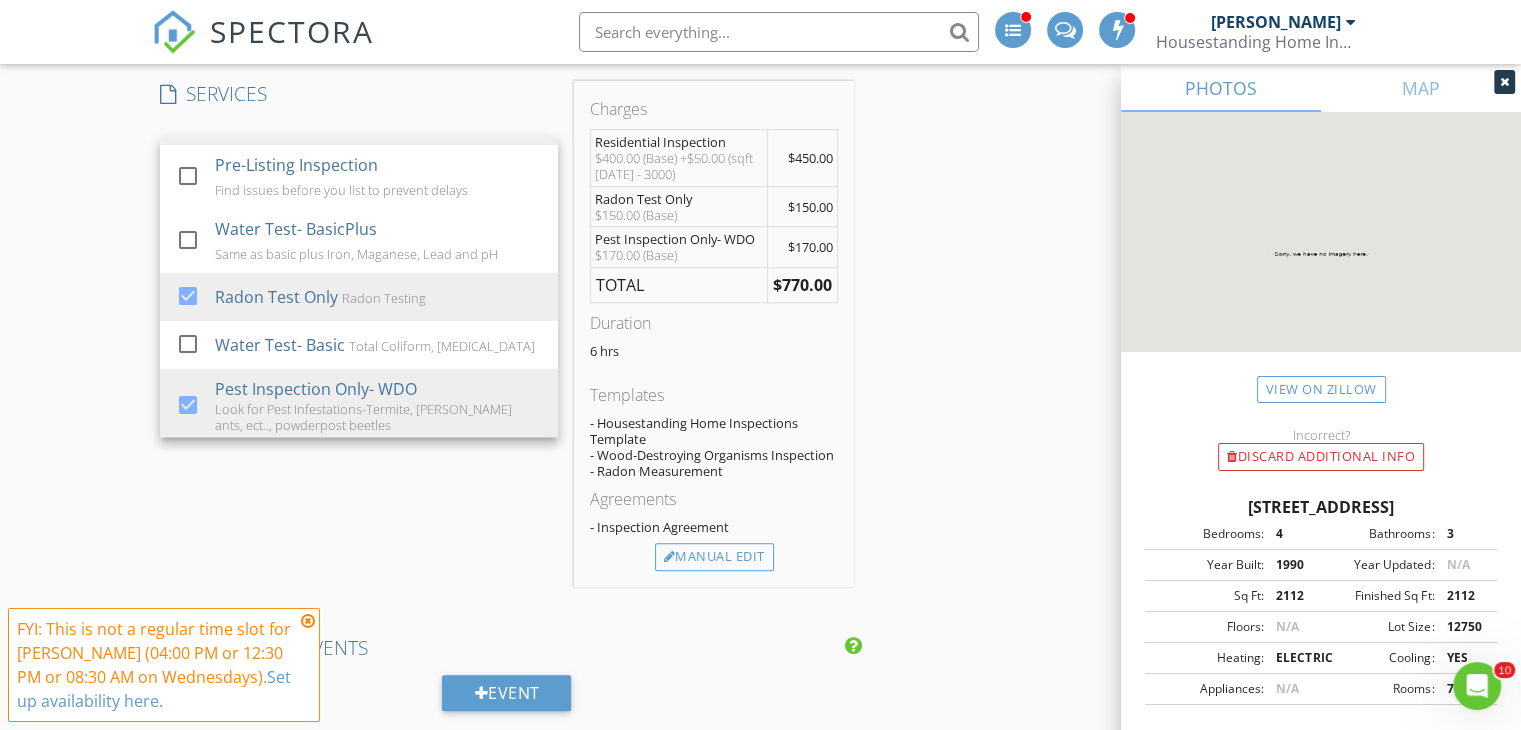 click on "Manual Edit" at bounding box center [714, 557] 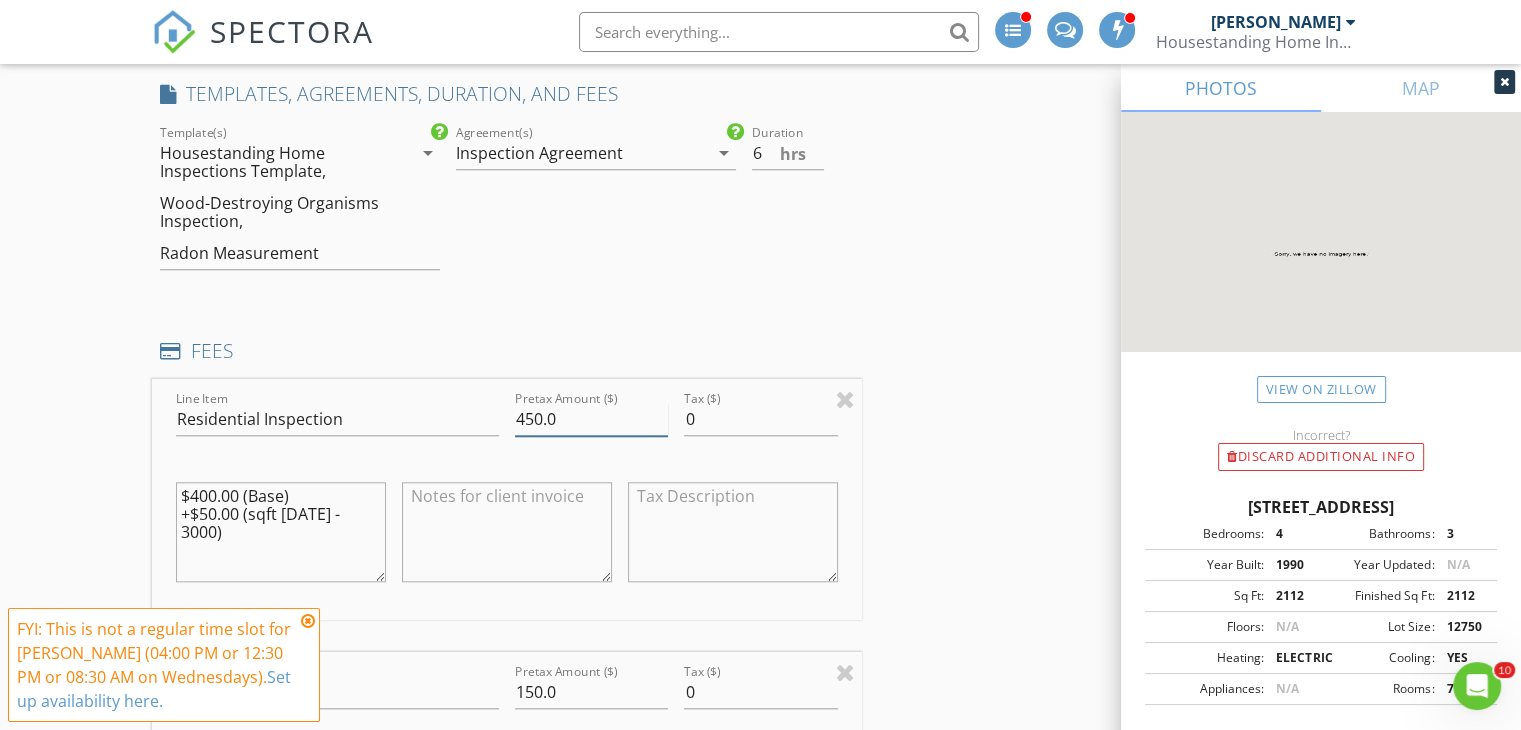 click on "450.0" at bounding box center (591, 419) 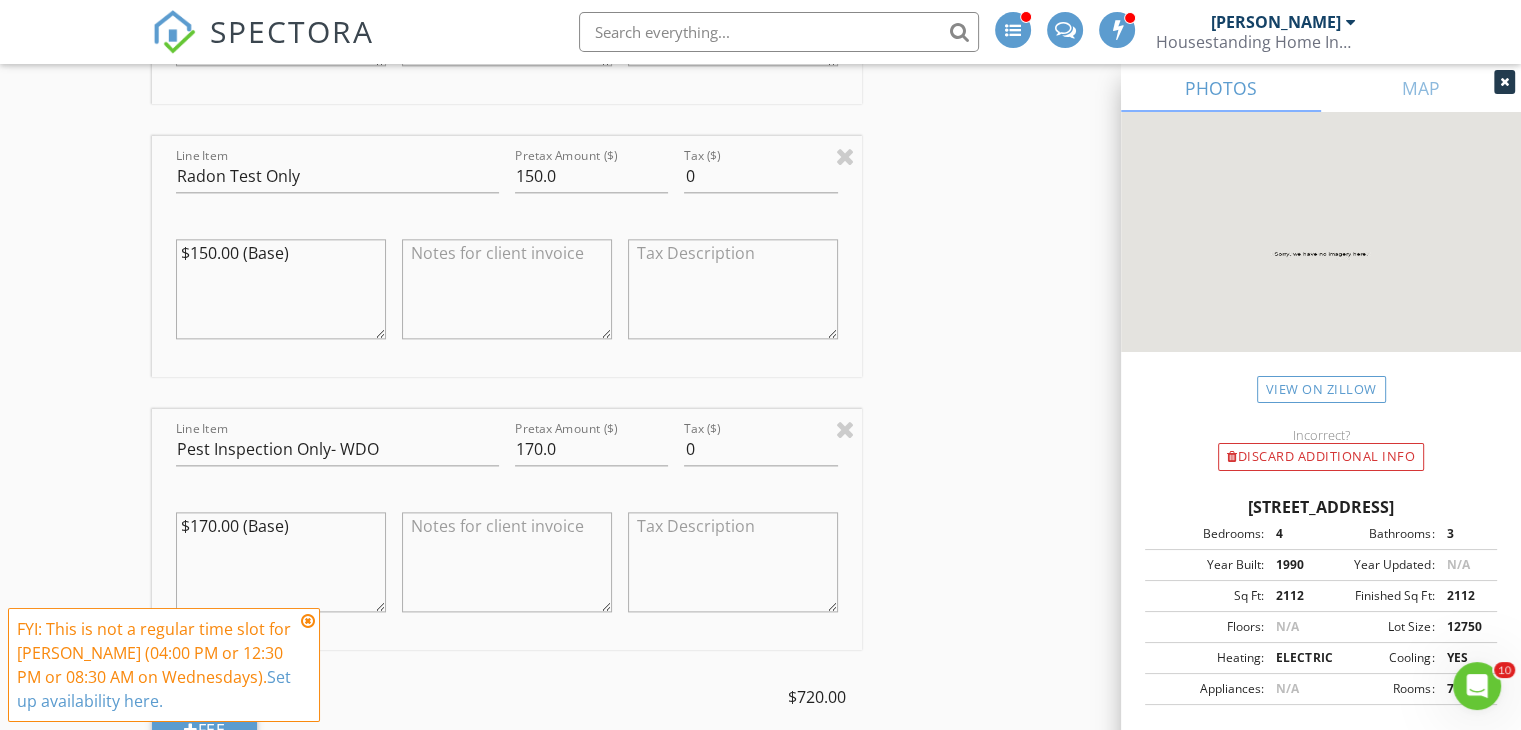 scroll, scrollTop: 2353, scrollLeft: 0, axis: vertical 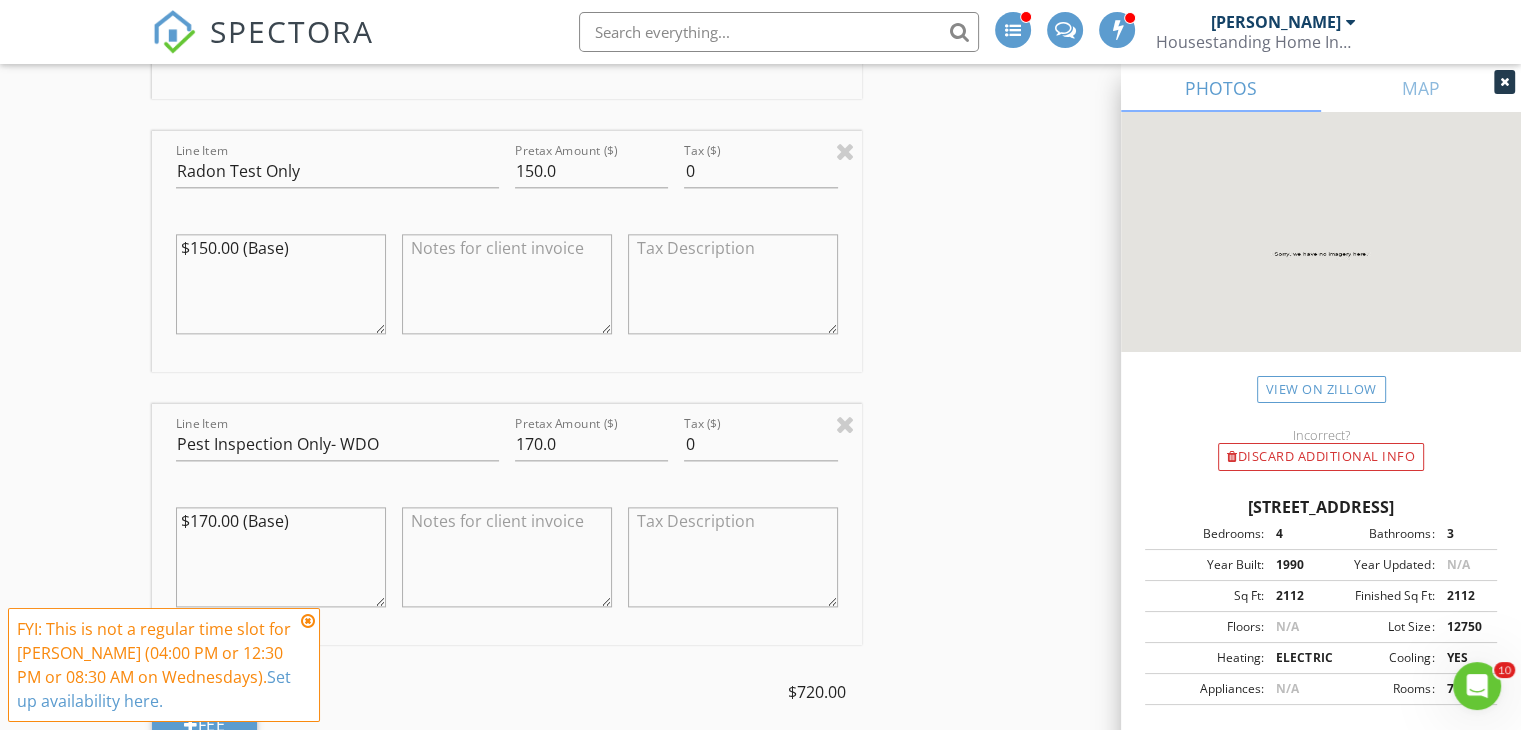 type on "400.0" 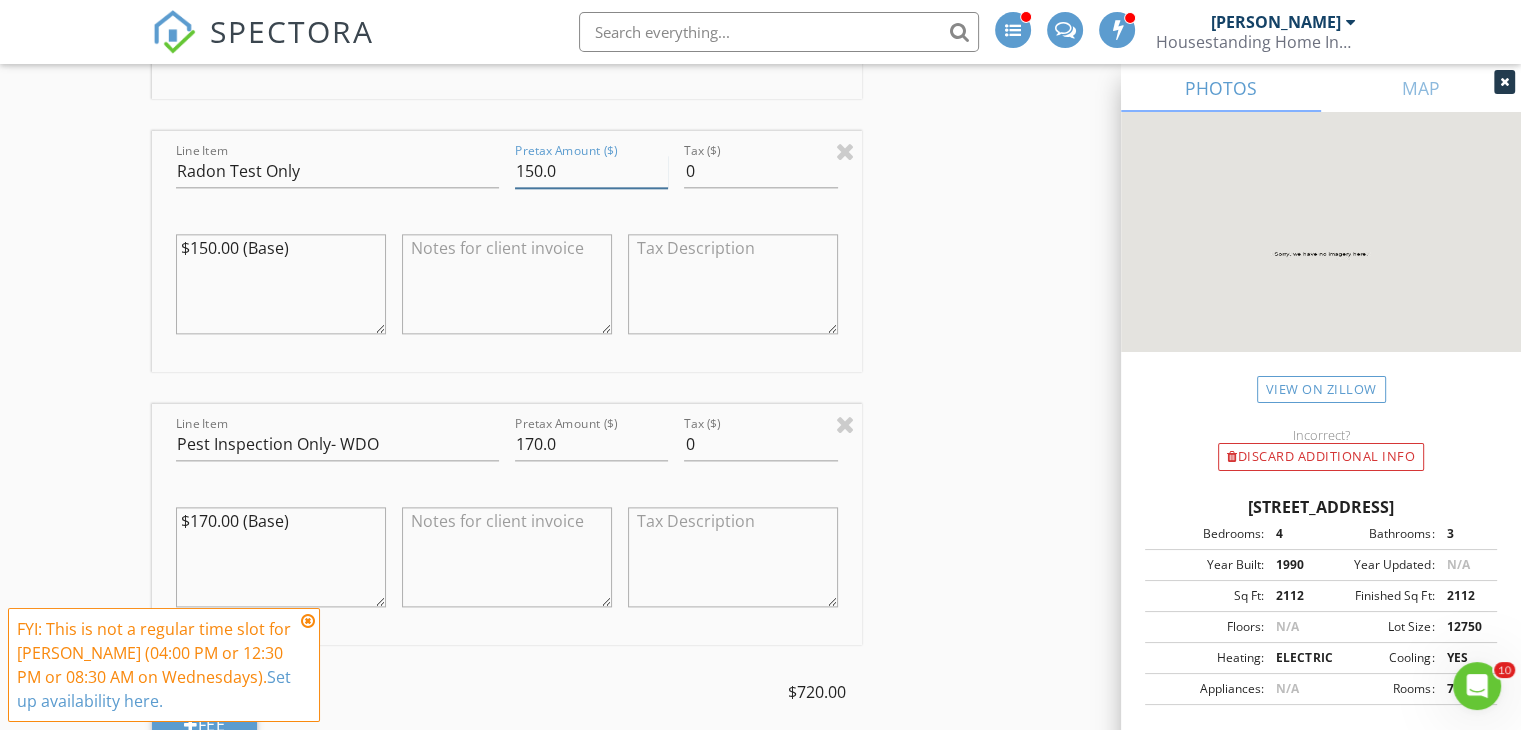 click on "150.0" at bounding box center (591, 171) 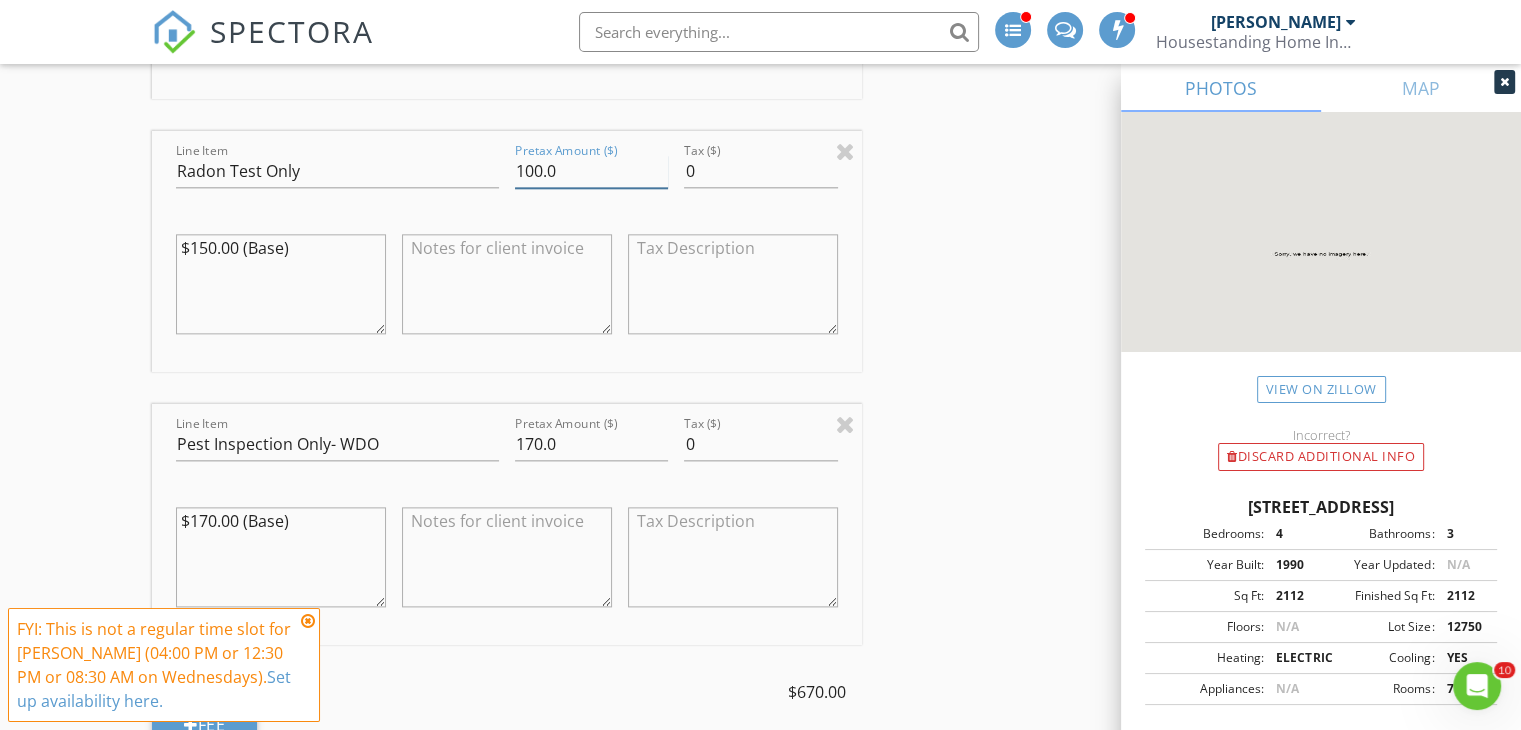 type on "100.0" 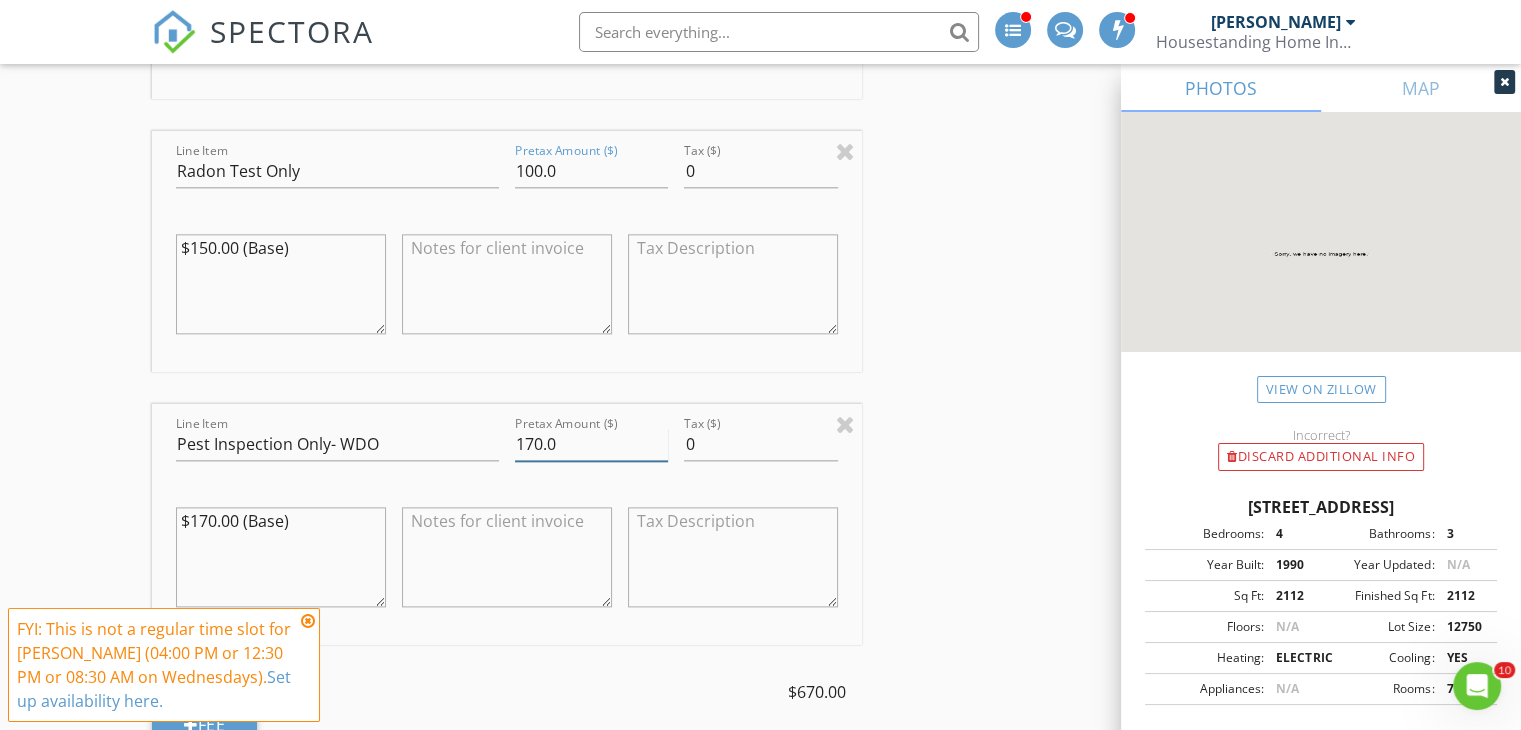 click on "170.0" at bounding box center [591, 444] 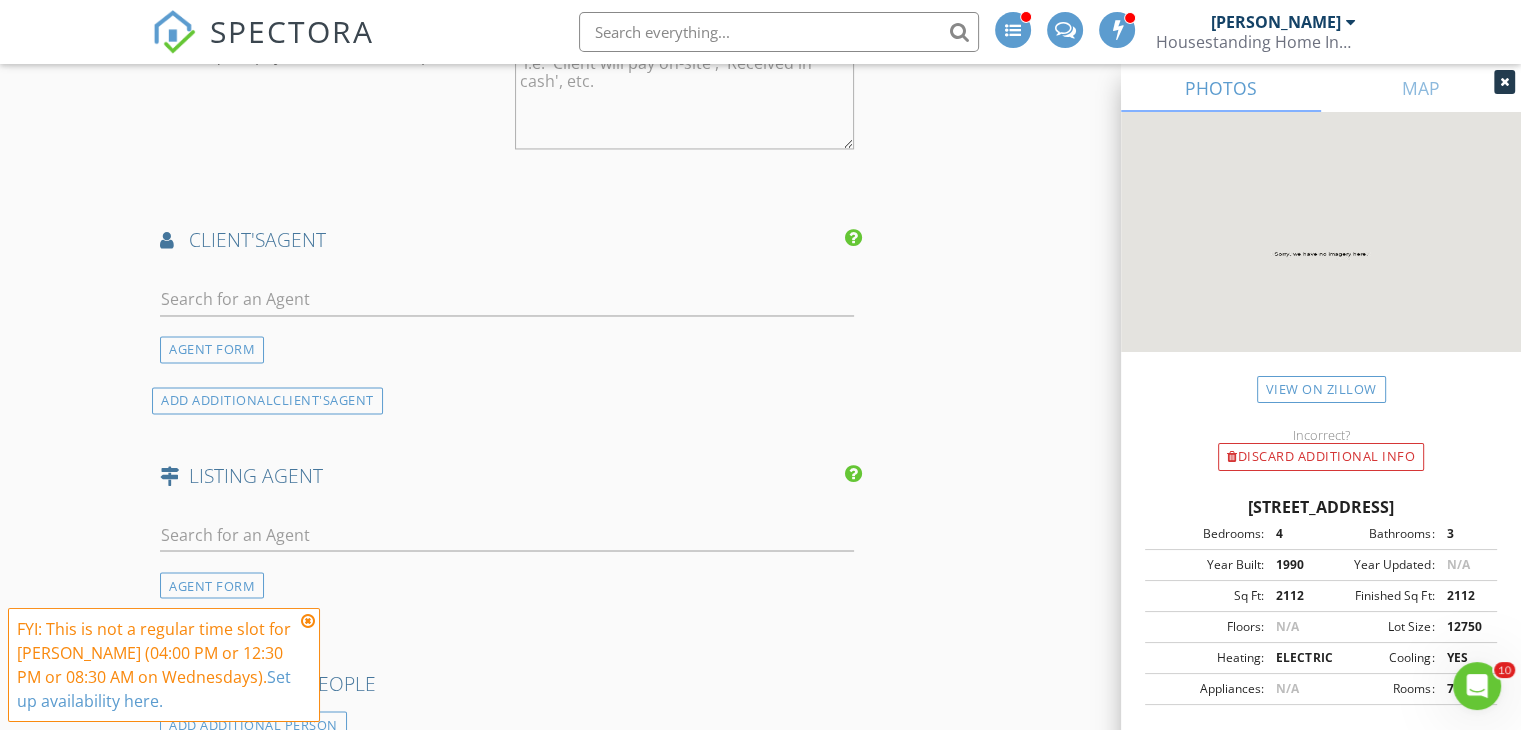scroll, scrollTop: 3340, scrollLeft: 0, axis: vertical 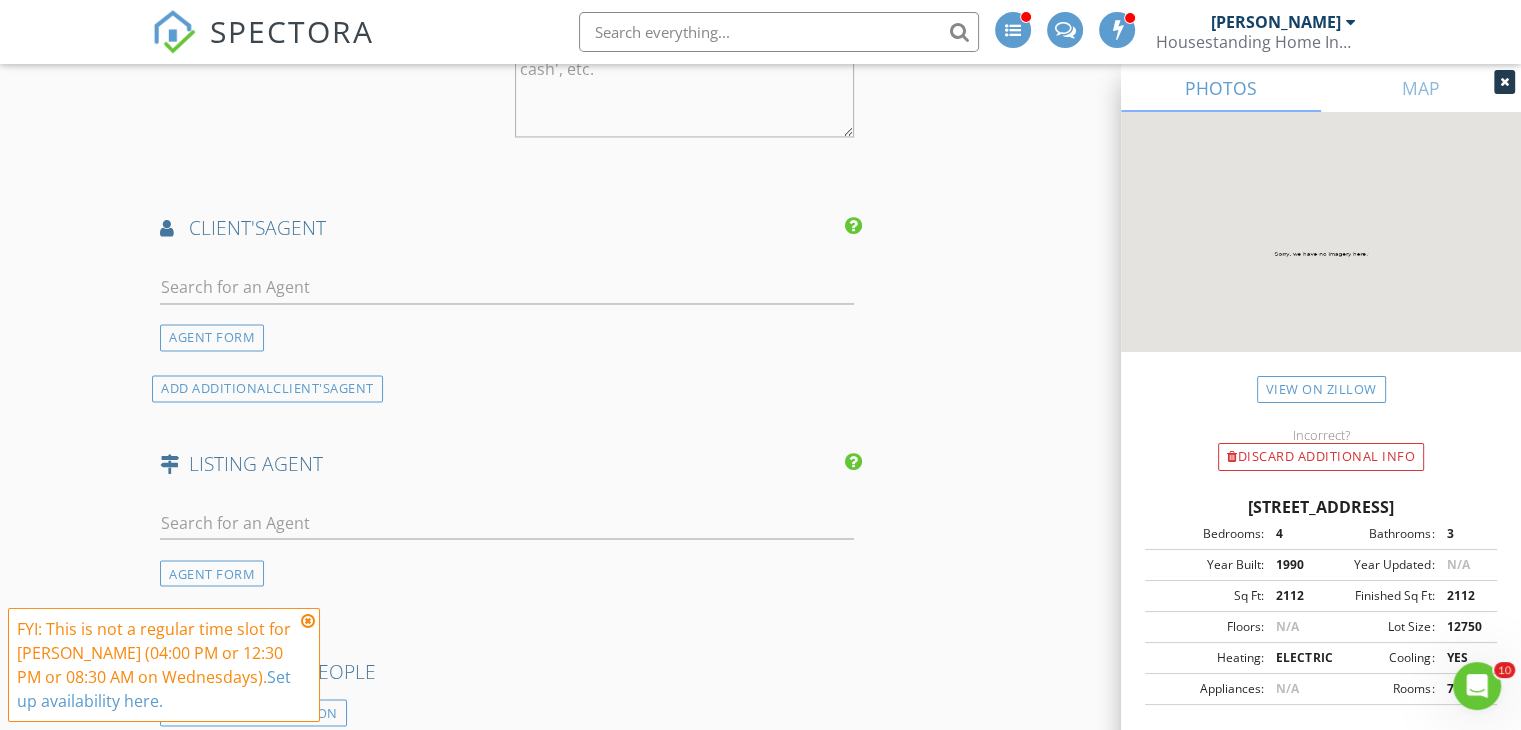 type on "100.0" 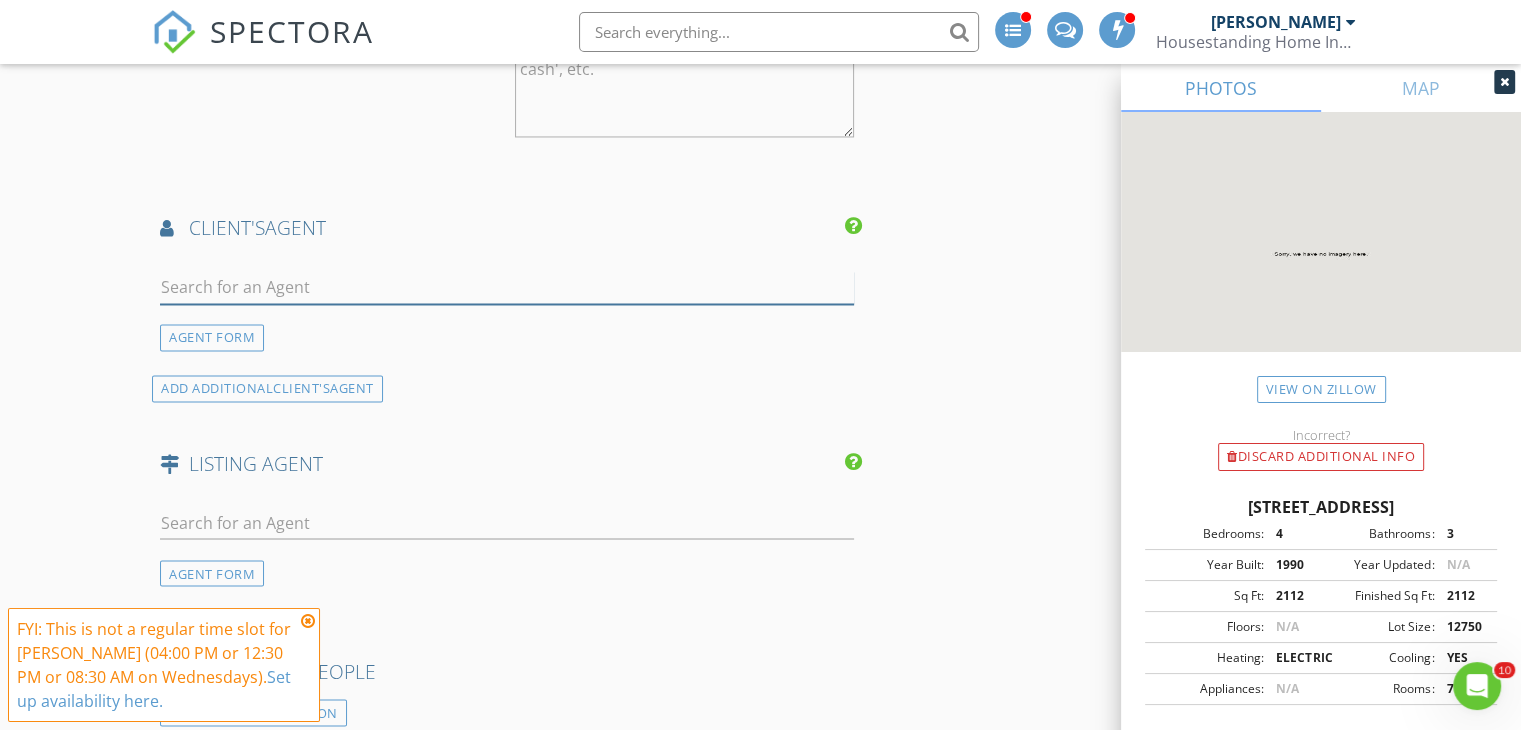 click at bounding box center (507, 287) 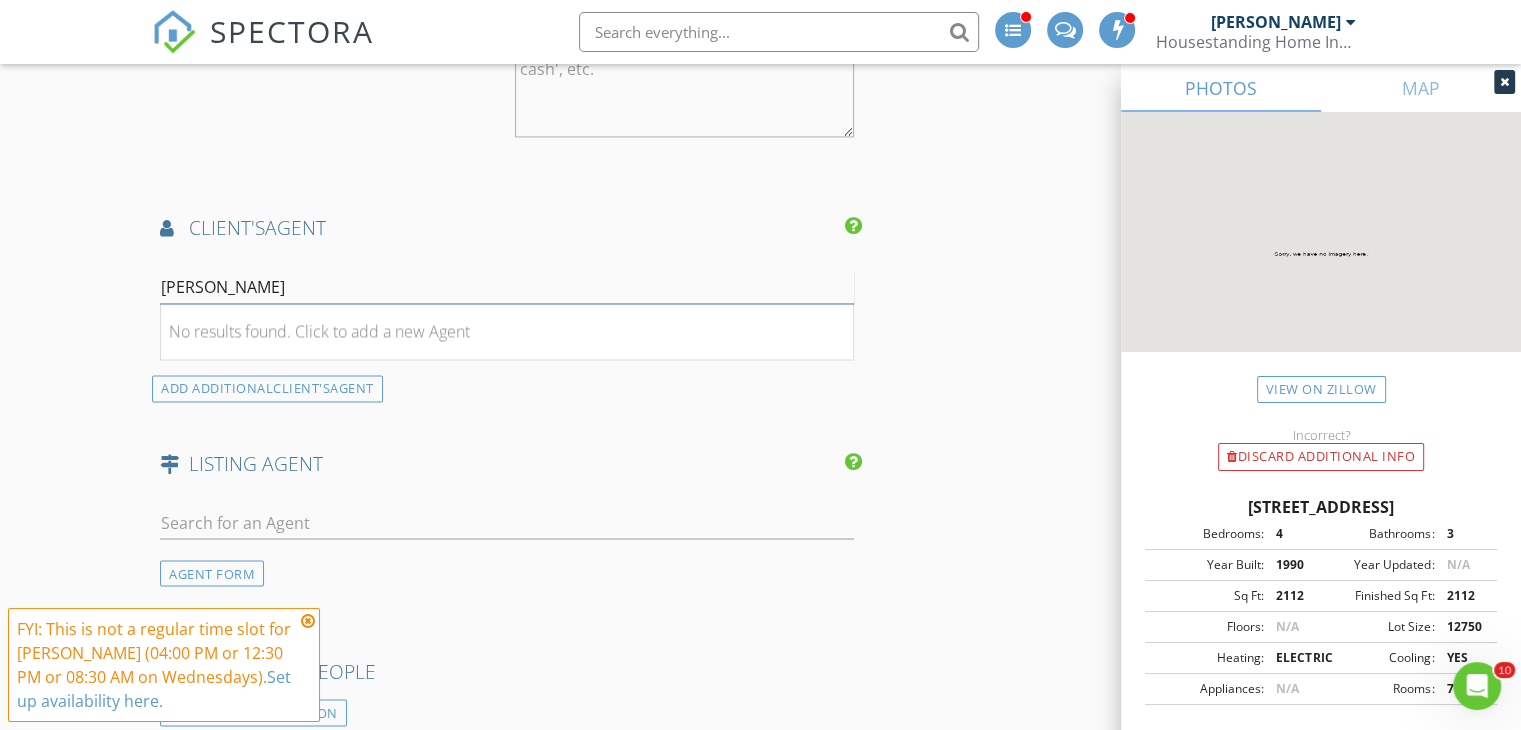 click on "paula" at bounding box center [507, 287] 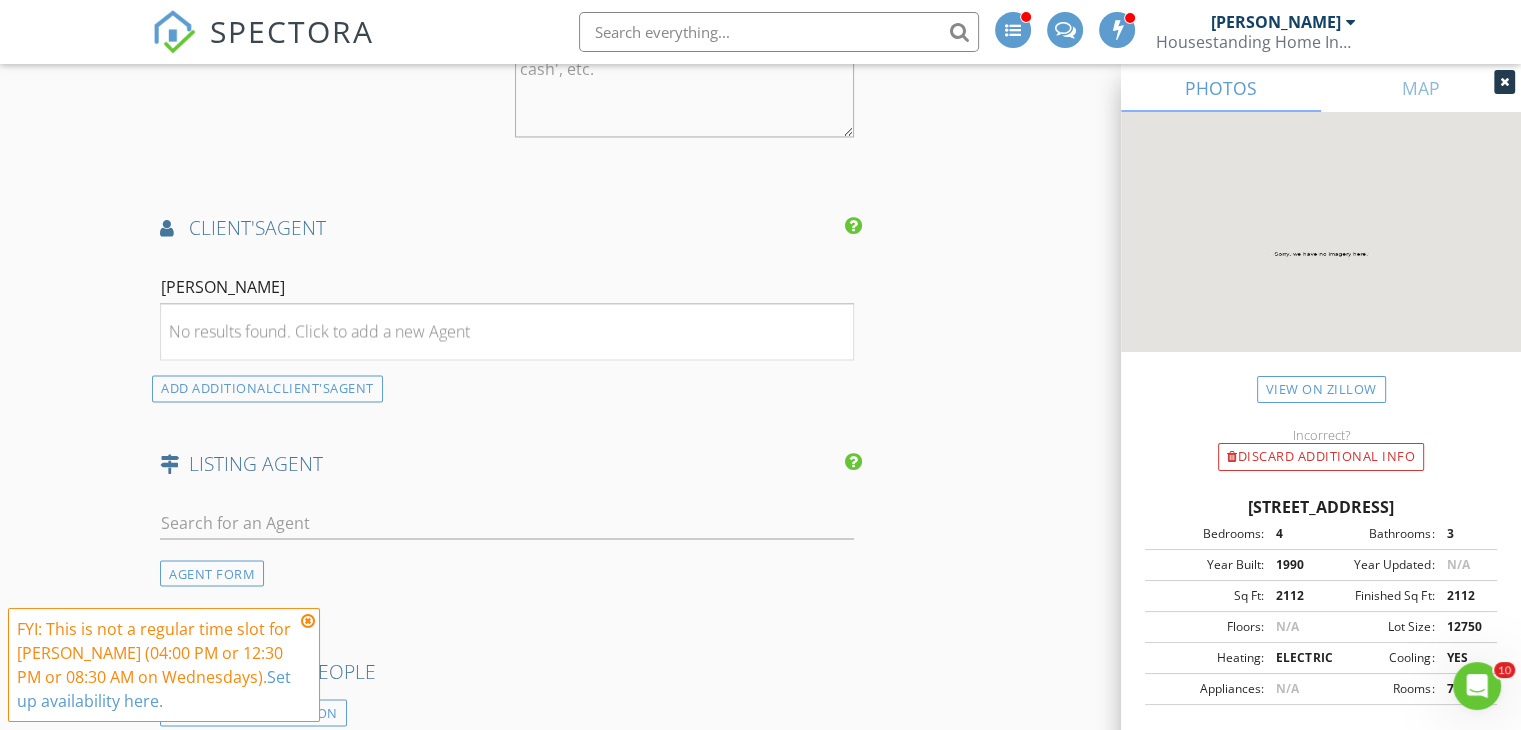 click on "No results found. Click to add a new Agent" at bounding box center [319, 331] 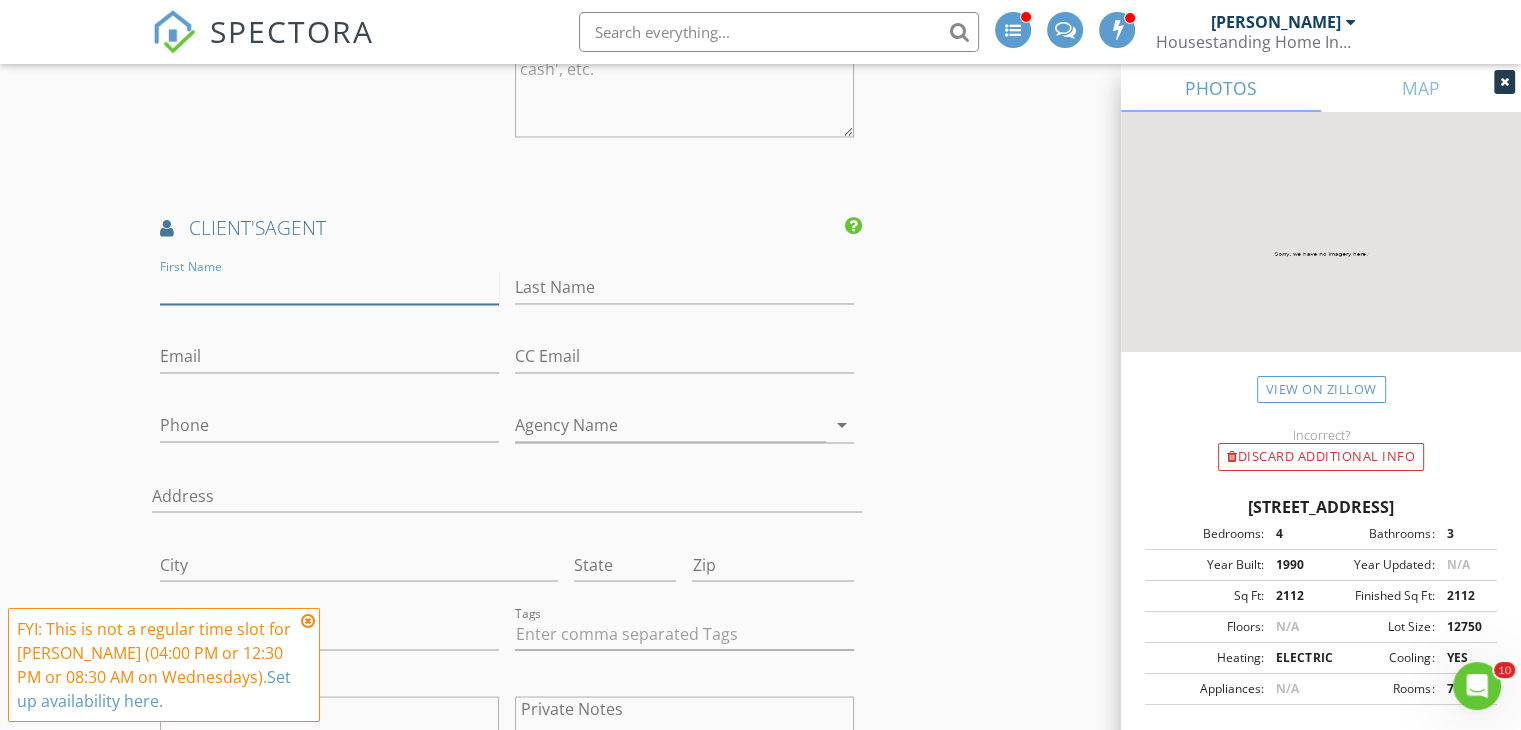 click on "First Name" at bounding box center [329, 287] 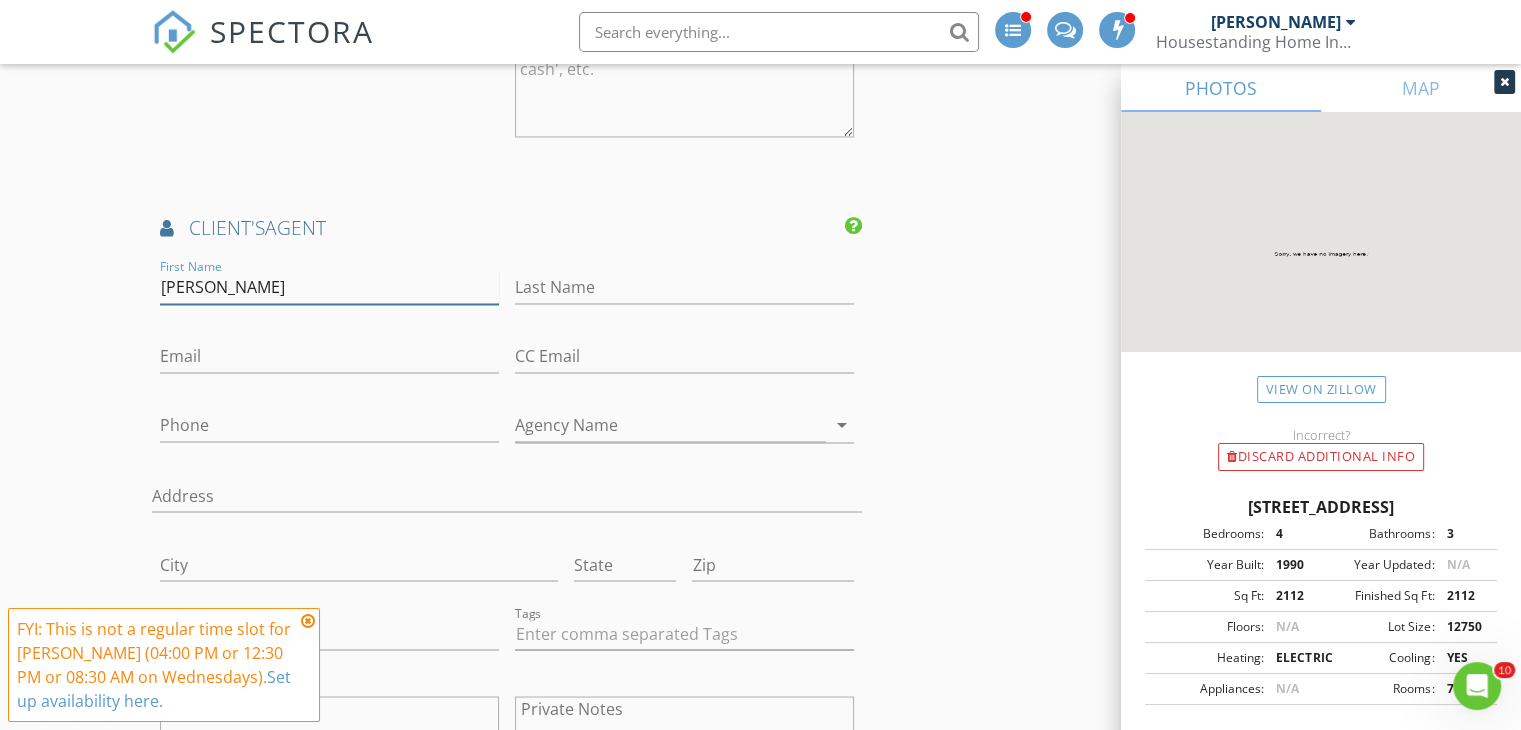 type on "Paula" 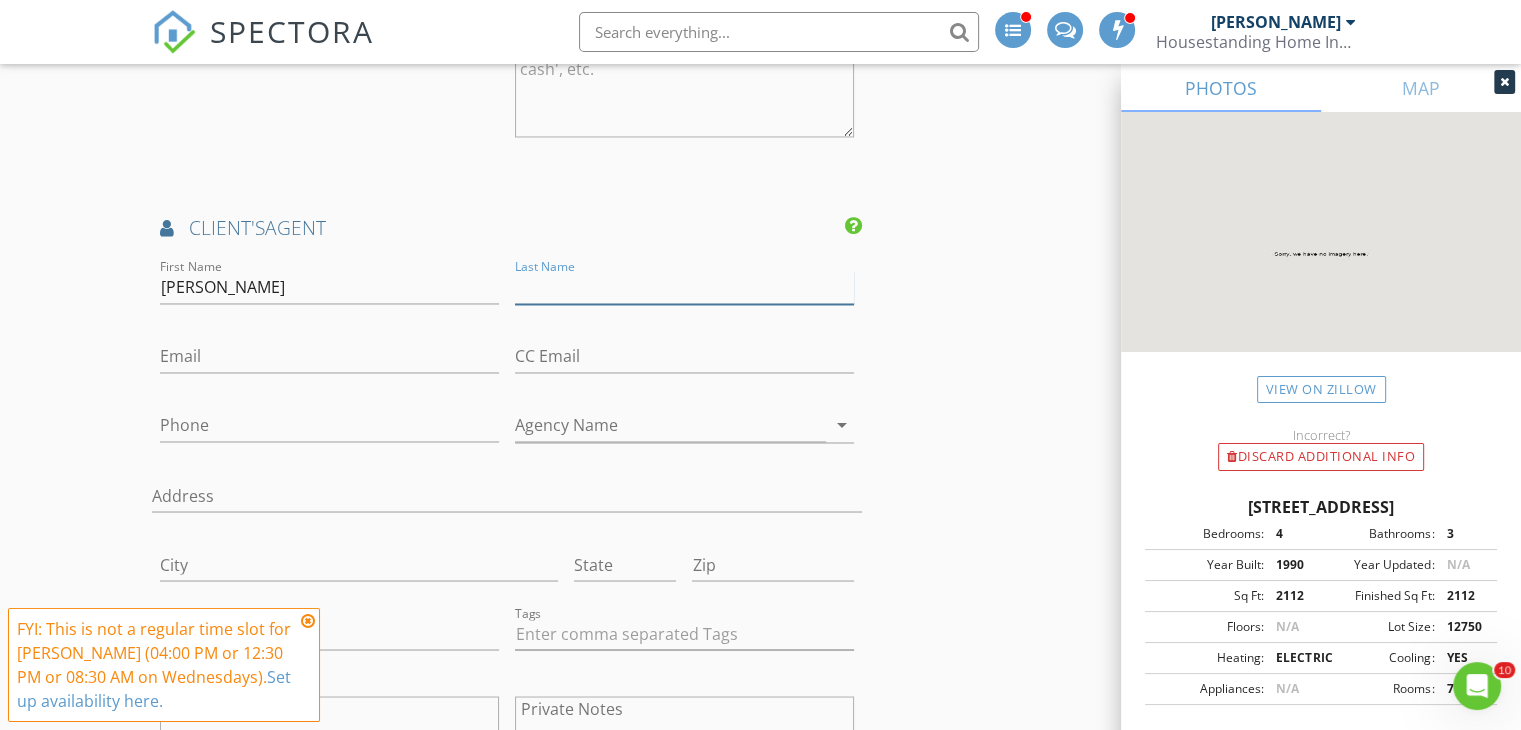 click on "Last Name" at bounding box center [684, 287] 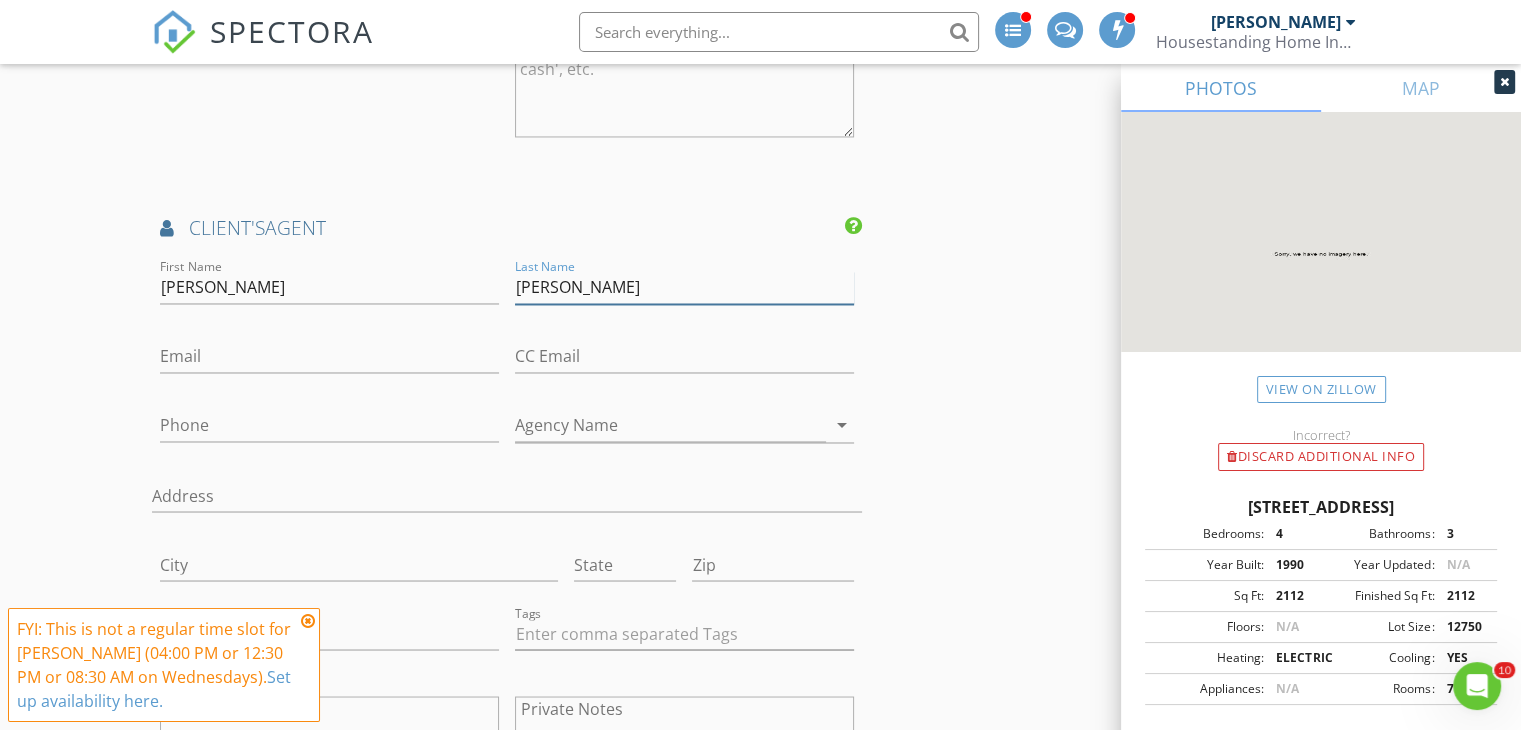 type on "Baker" 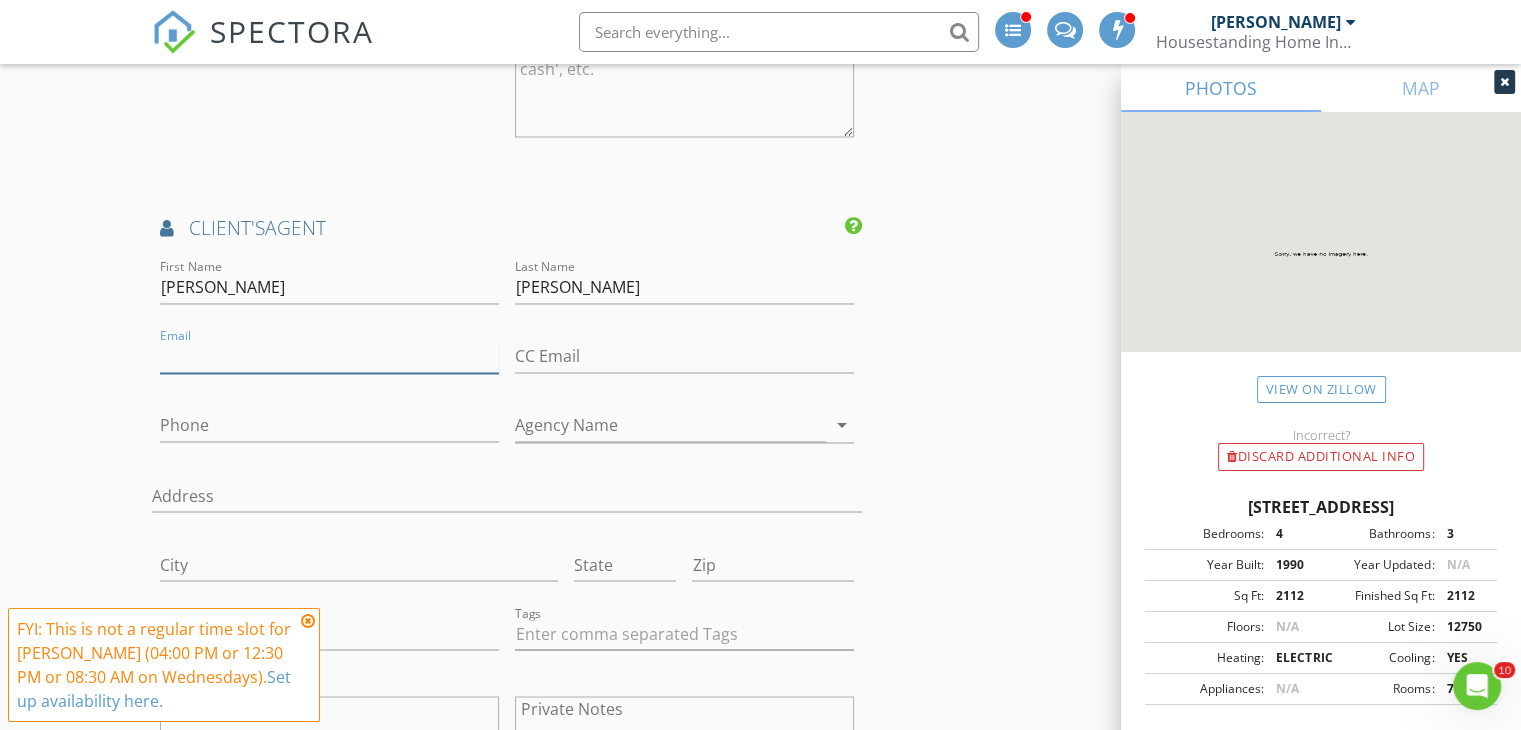 click on "Email" at bounding box center (329, 356) 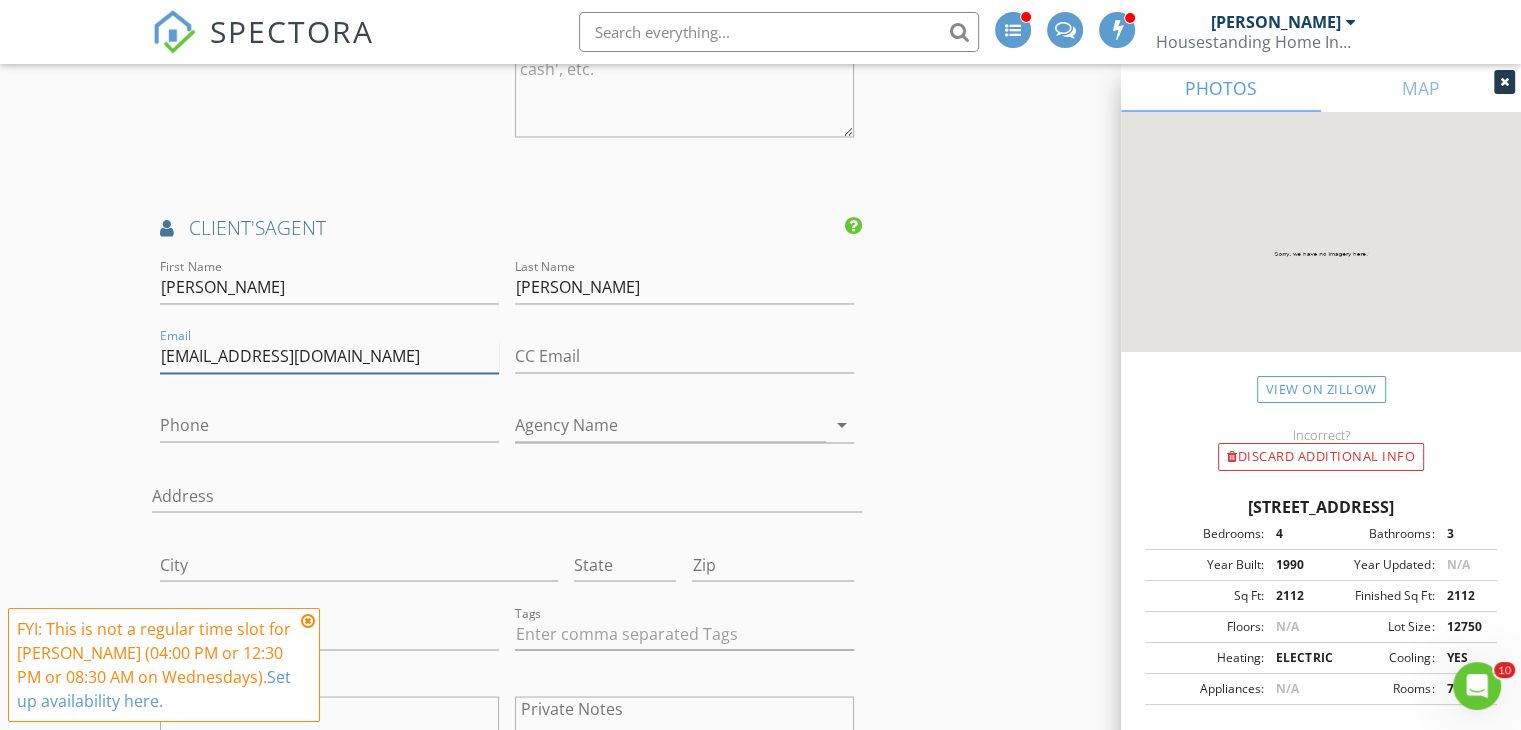 type on "paulspoconoproperties@gmail.com" 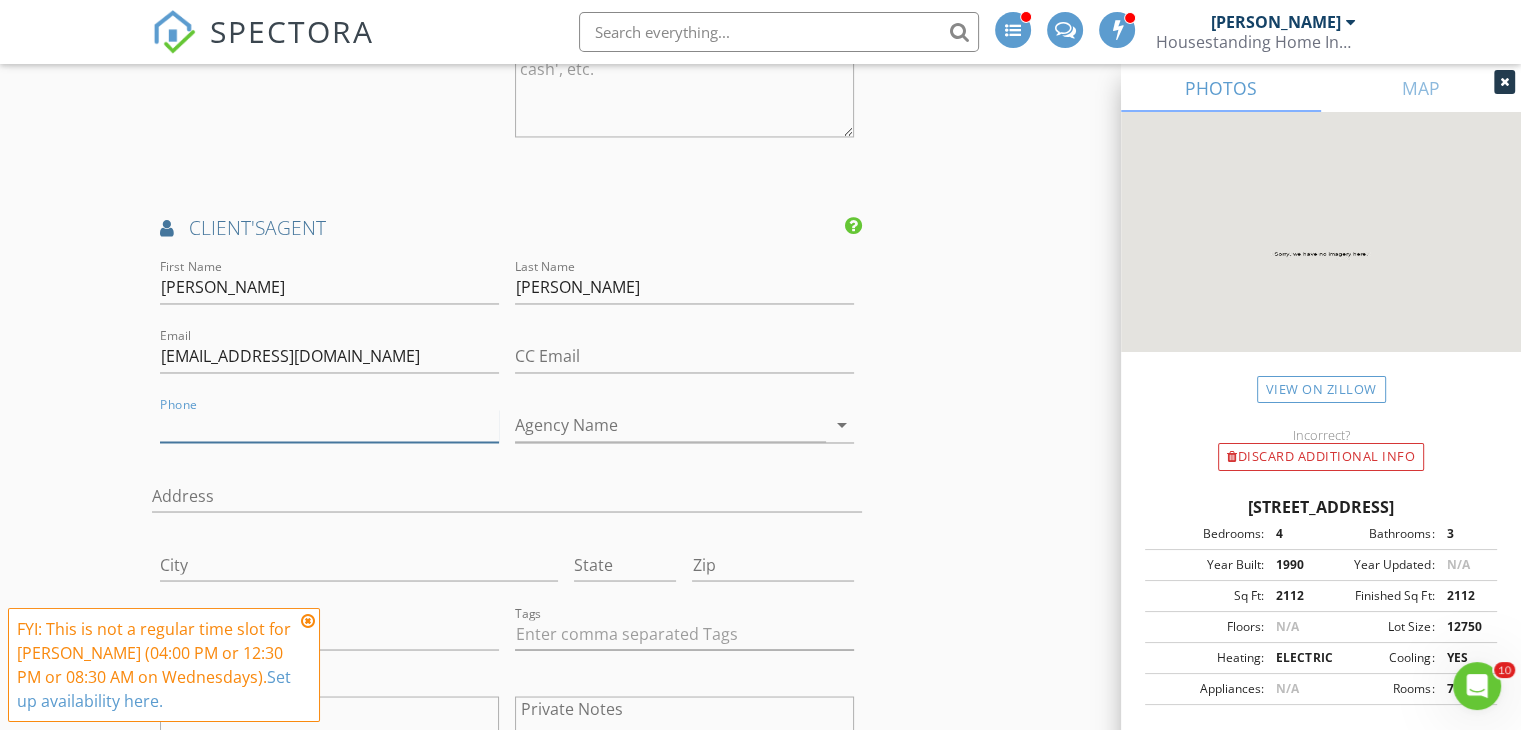 click on "Phone" at bounding box center [329, 425] 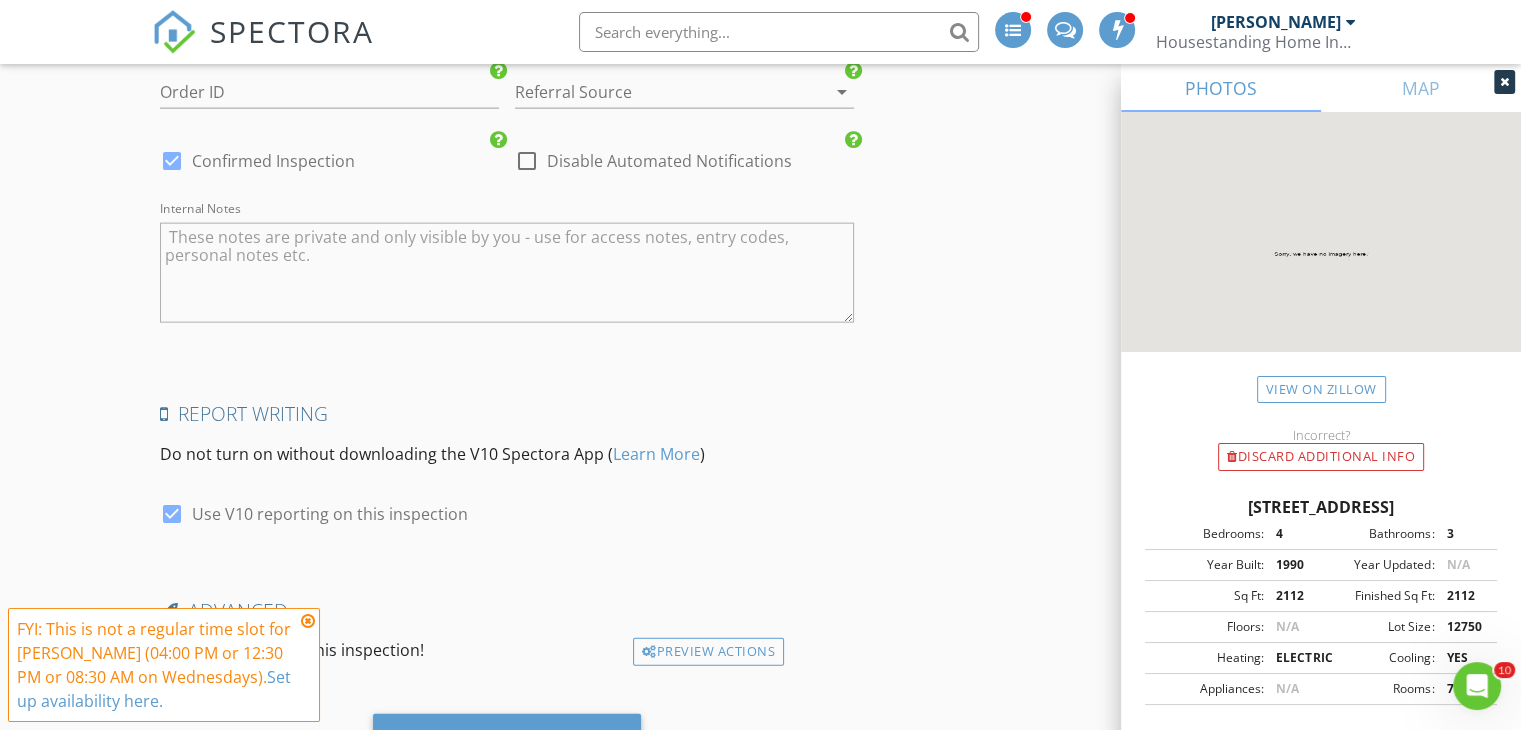 scroll, scrollTop: 4686, scrollLeft: 0, axis: vertical 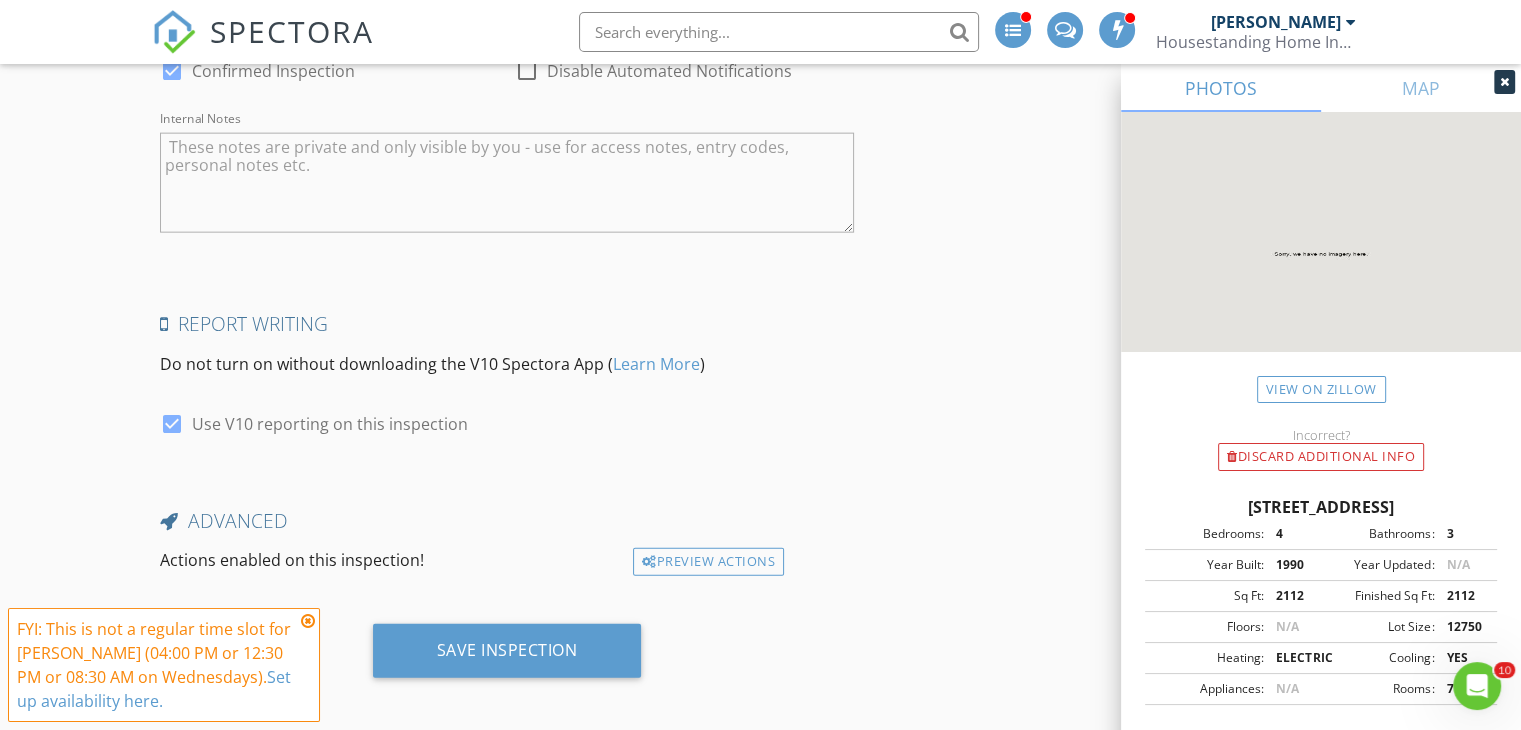 type on "570-460-0214" 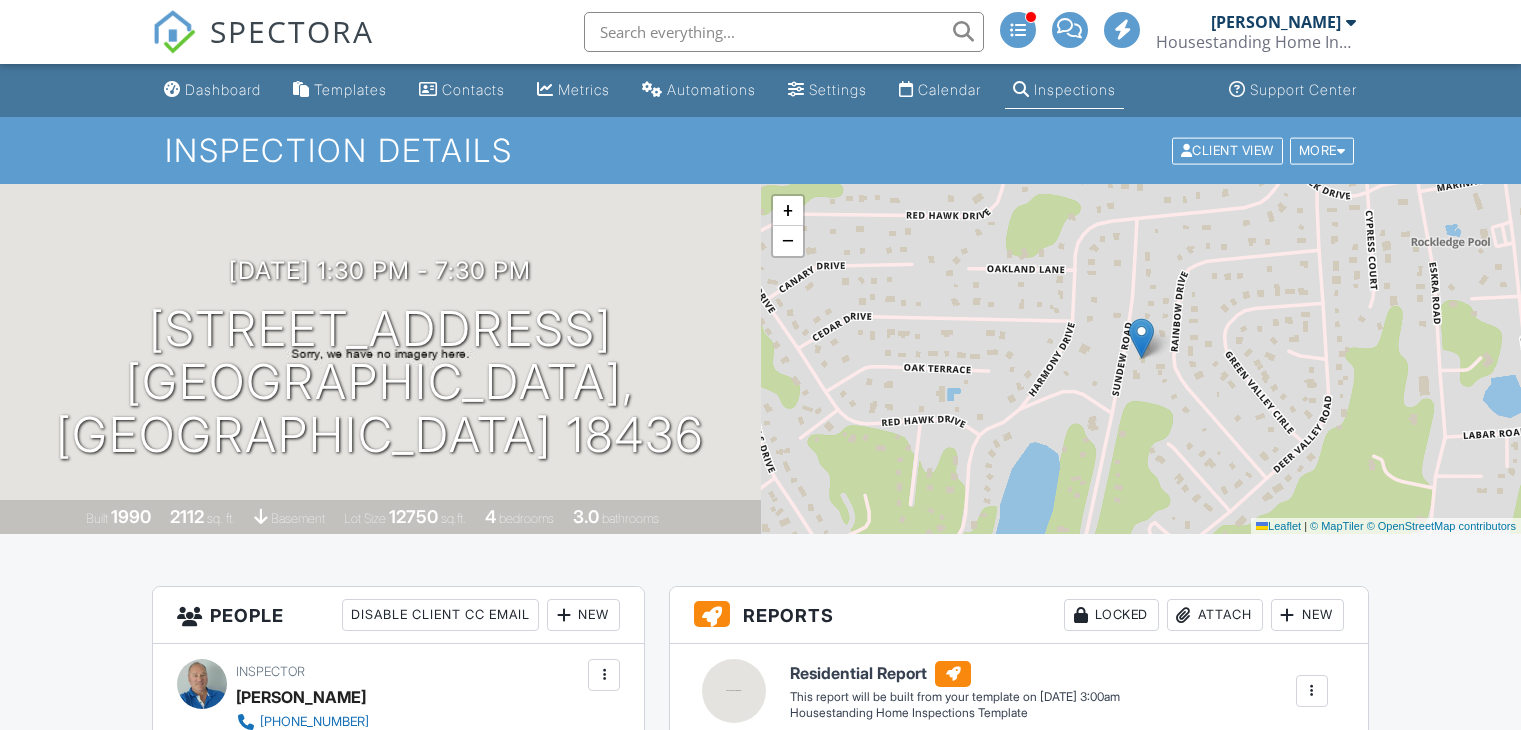scroll, scrollTop: 0, scrollLeft: 0, axis: both 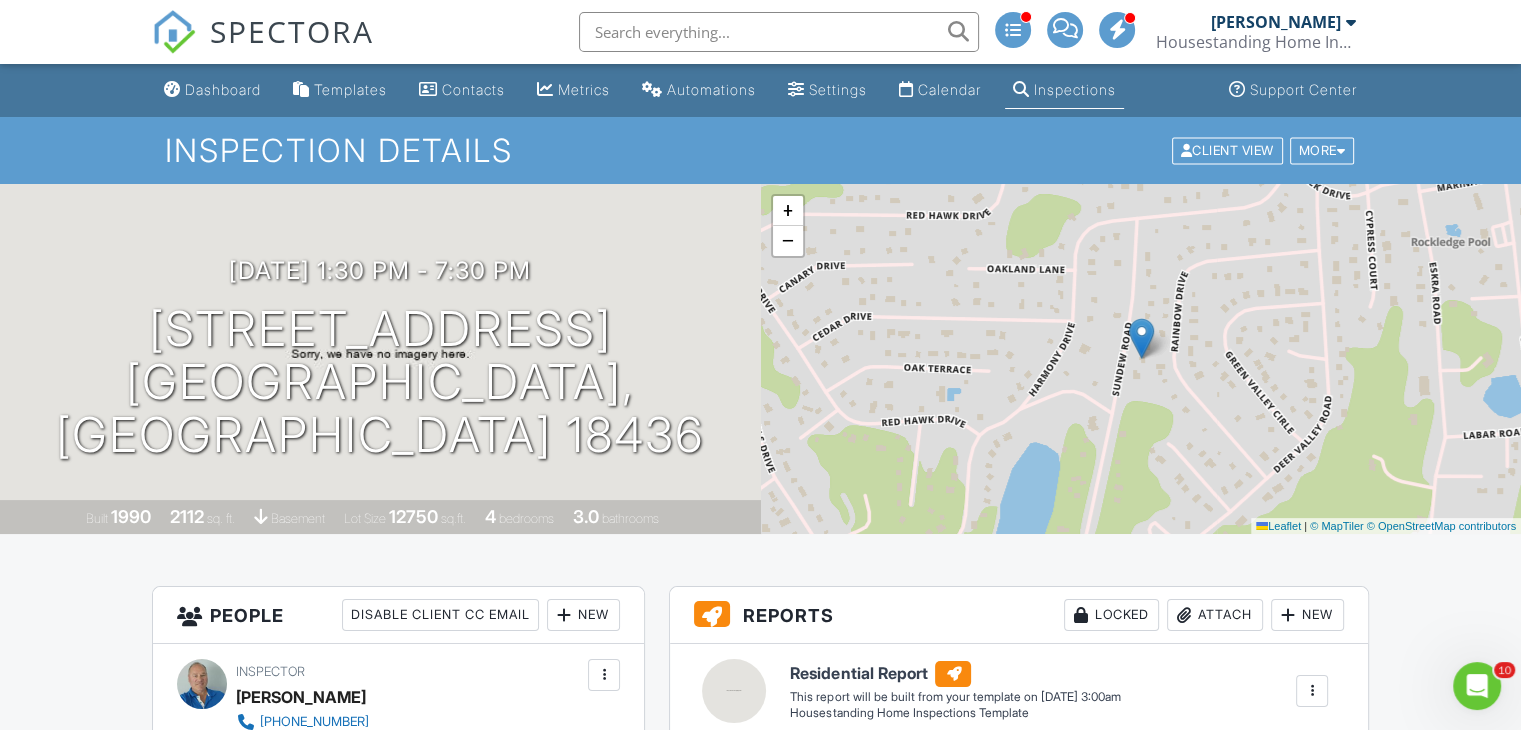 click on "Dashboard" at bounding box center (223, 89) 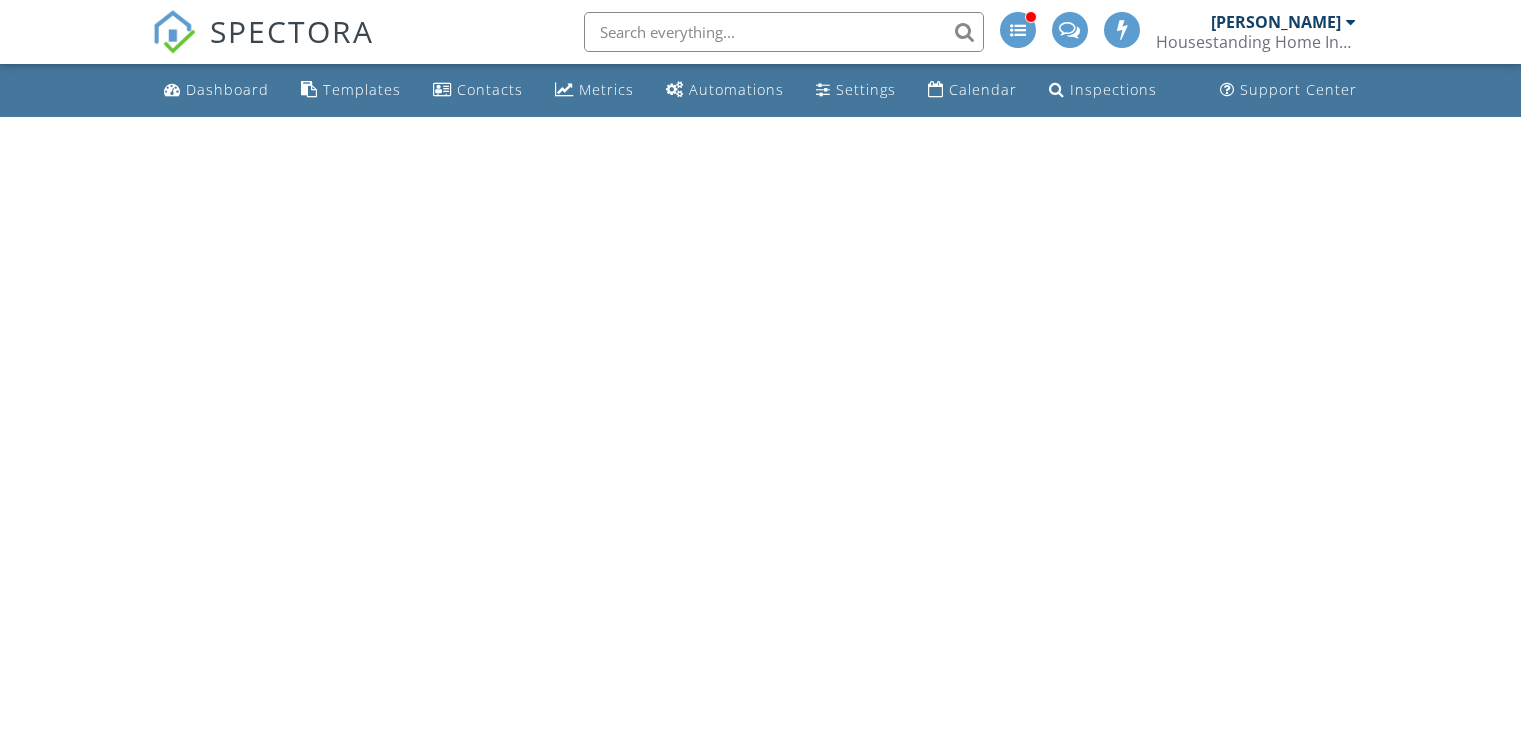 scroll, scrollTop: 0, scrollLeft: 0, axis: both 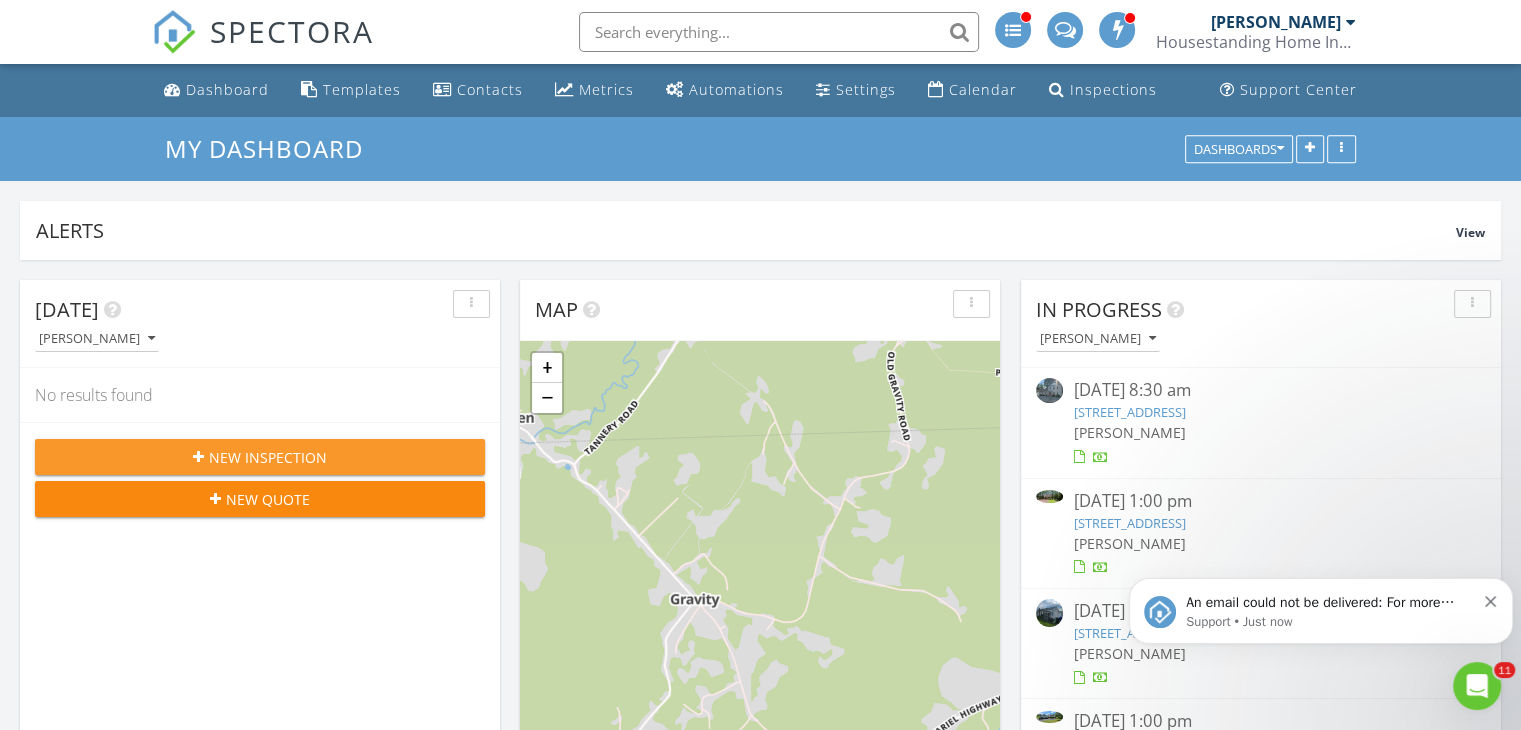 click on "New Inspection" at bounding box center [268, 457] 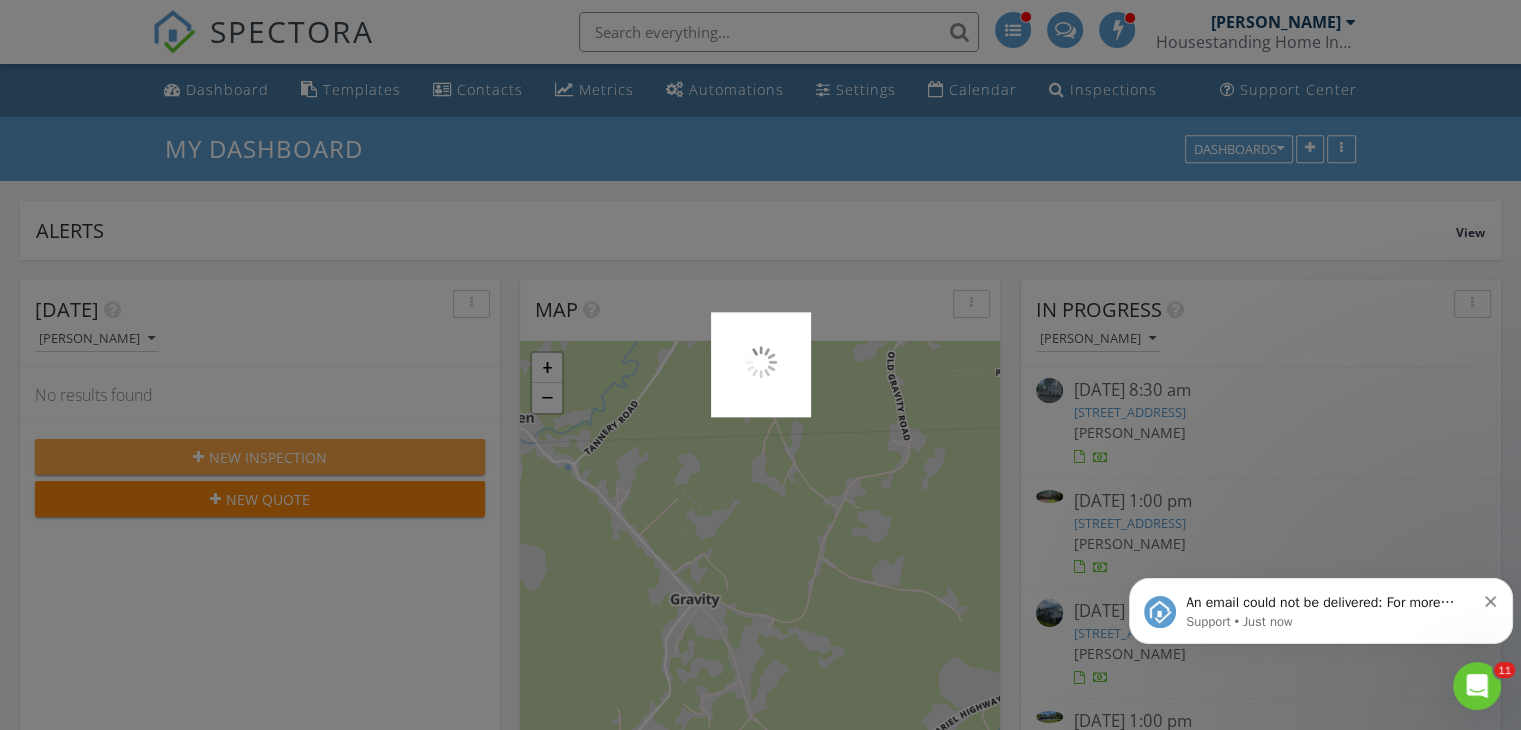 click at bounding box center [760, 365] 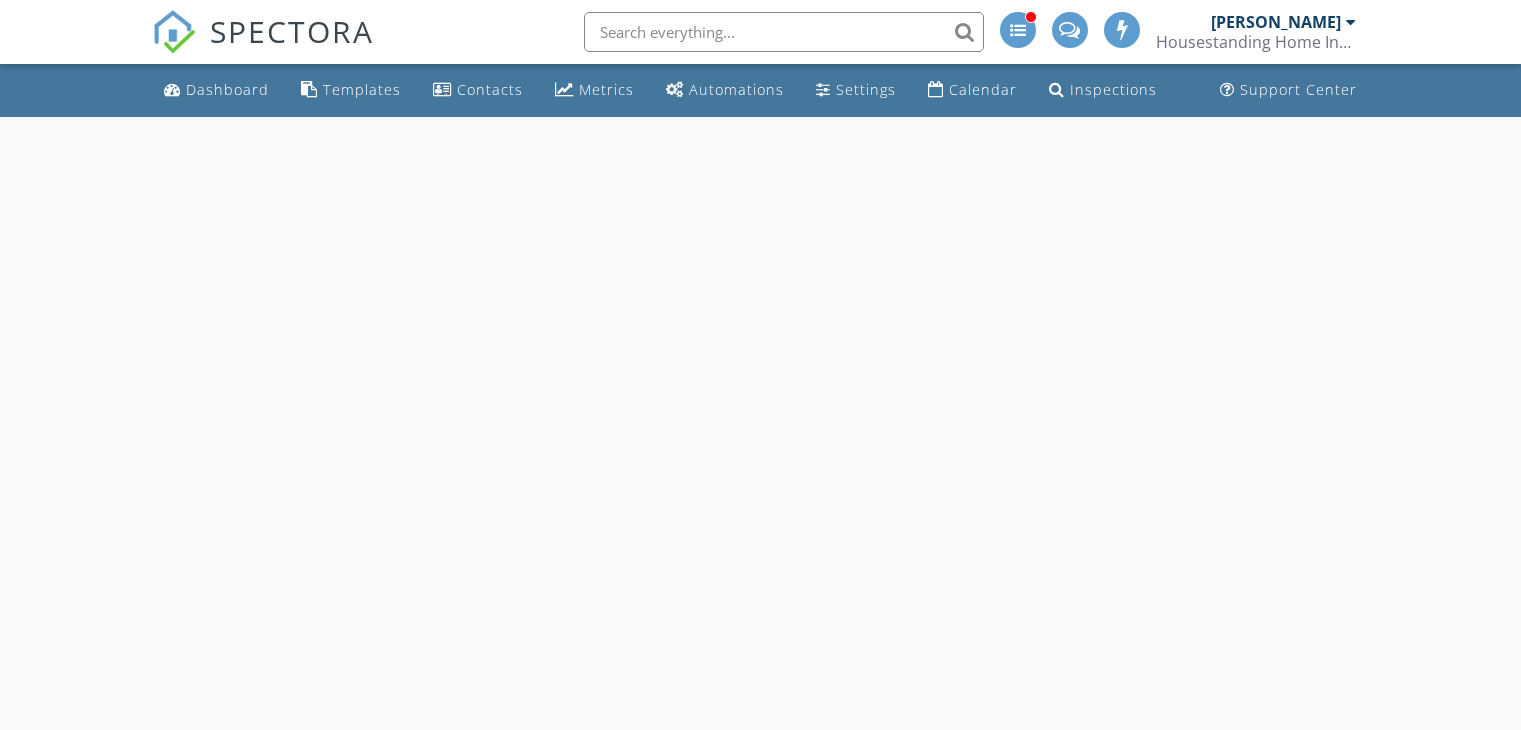 scroll, scrollTop: 0, scrollLeft: 0, axis: both 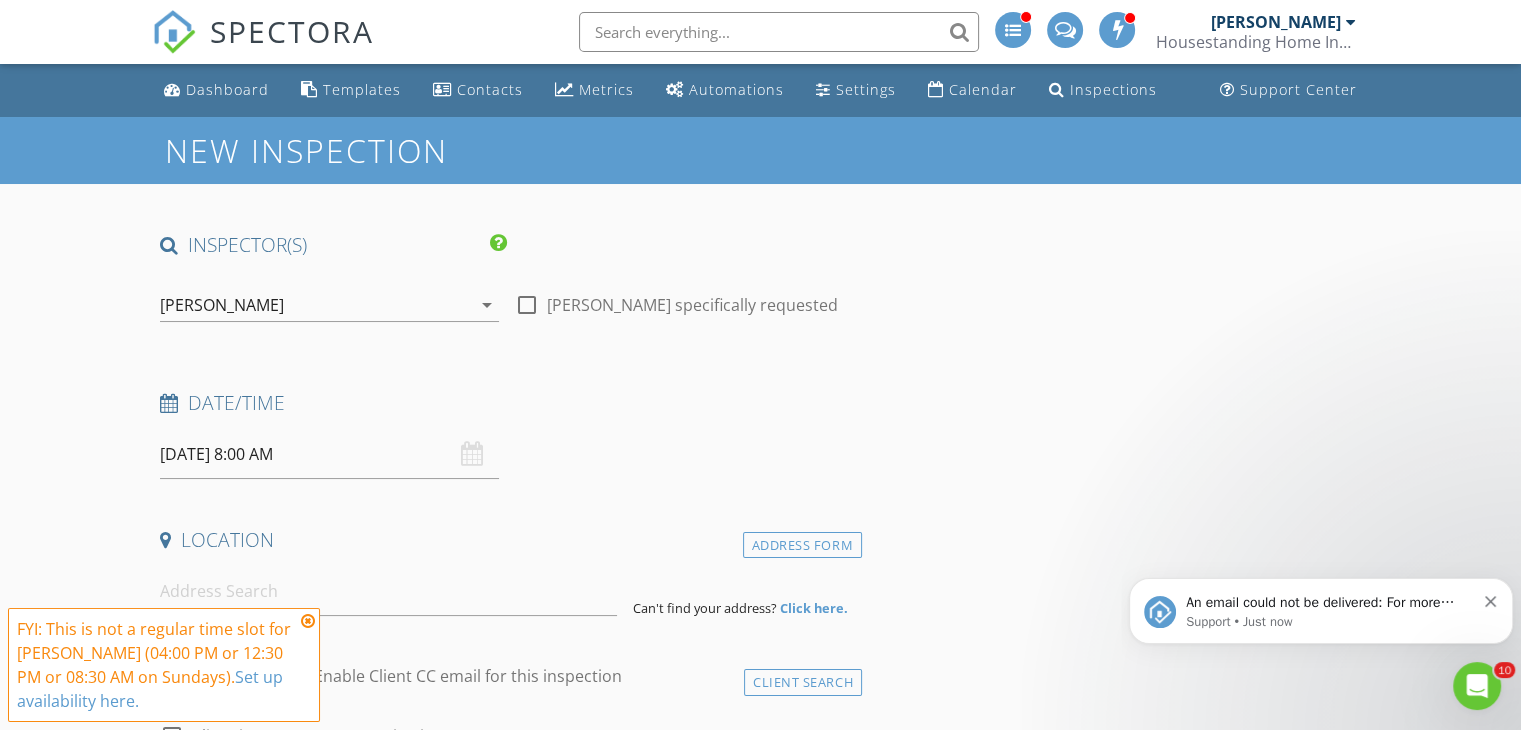 click on "Support • Just now" at bounding box center (1330, 622) 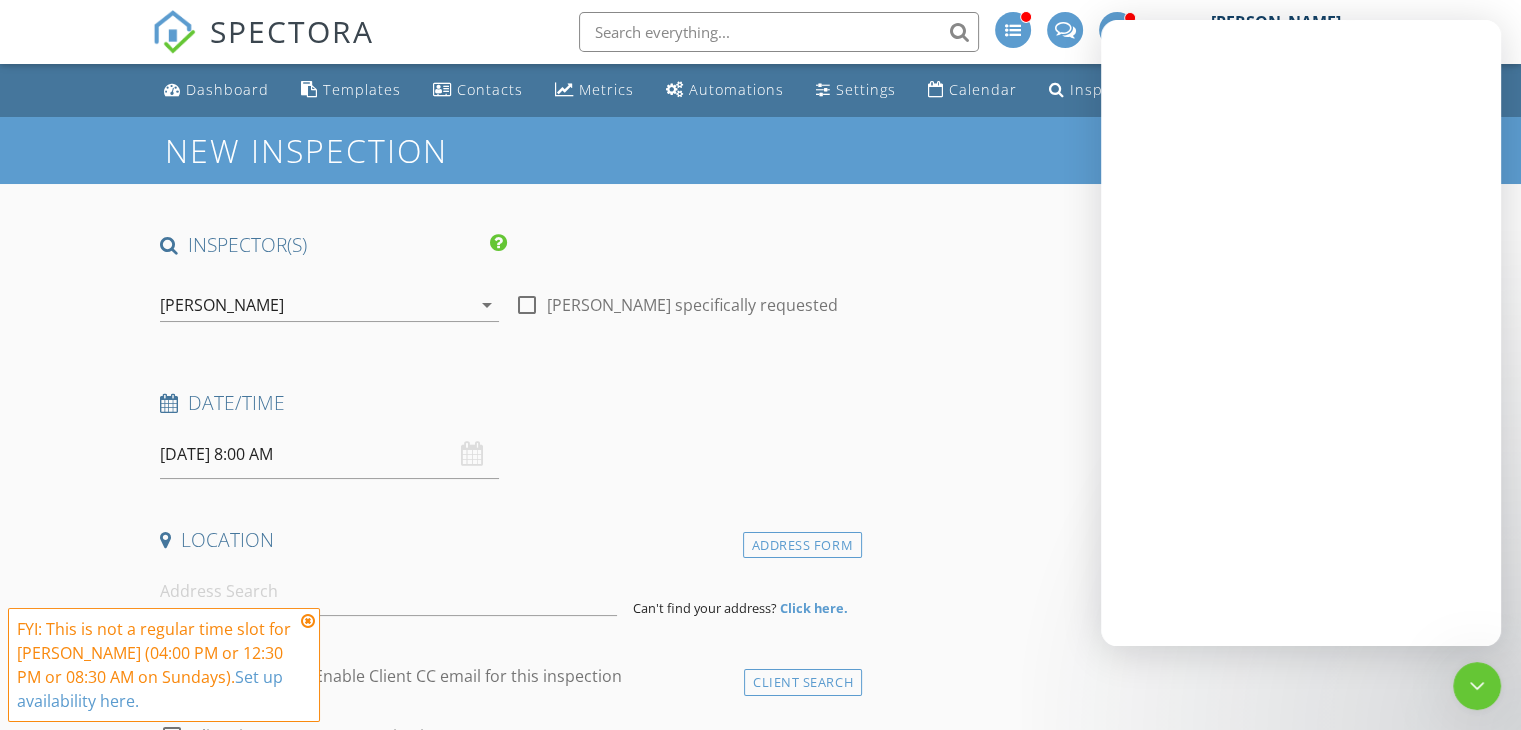 scroll, scrollTop: 0, scrollLeft: 0, axis: both 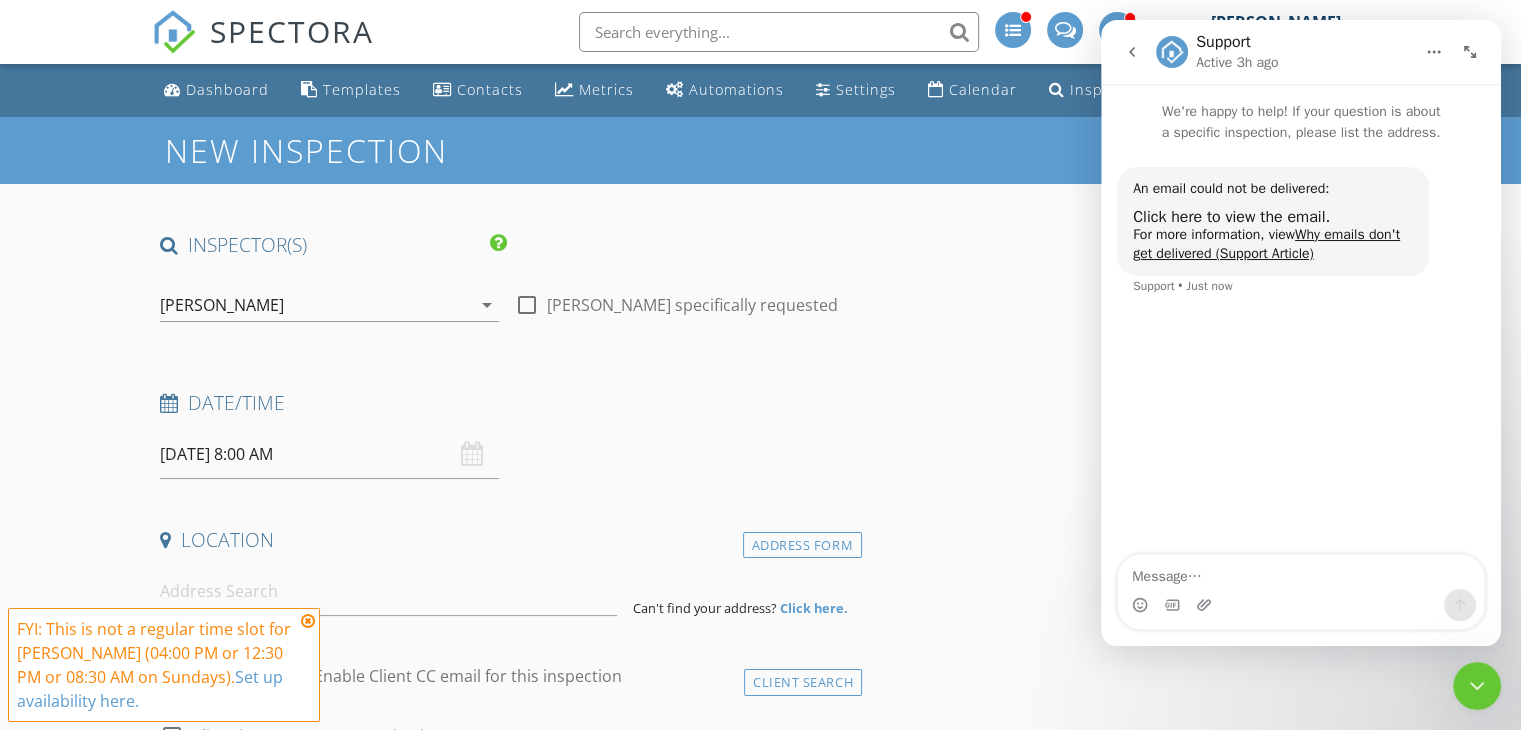 click on "For more information, view  Why emails don't get delivered (Support Article)" at bounding box center (1273, 244) 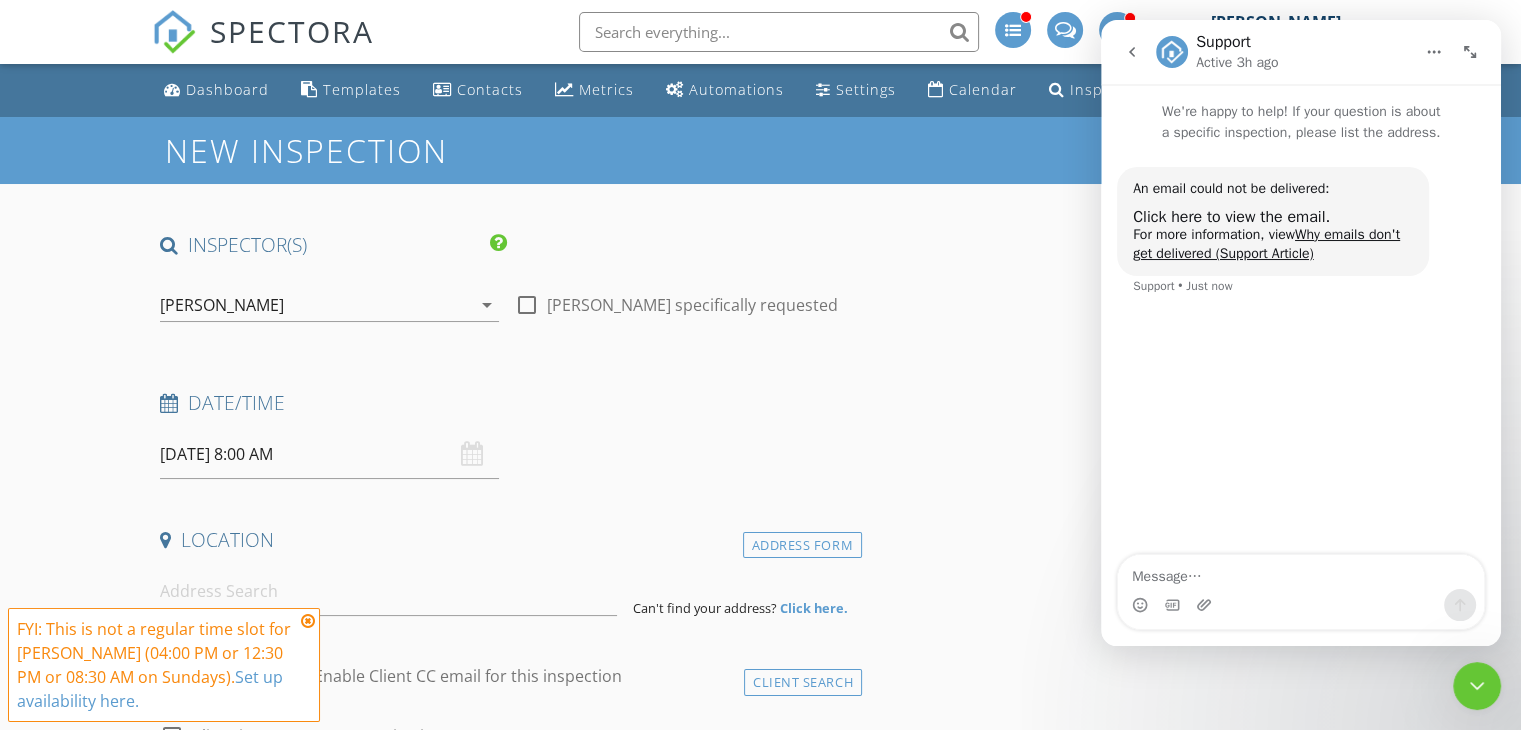 click on "For more information, view  Why emails don't get delivered (Support Article)" at bounding box center [1273, 244] 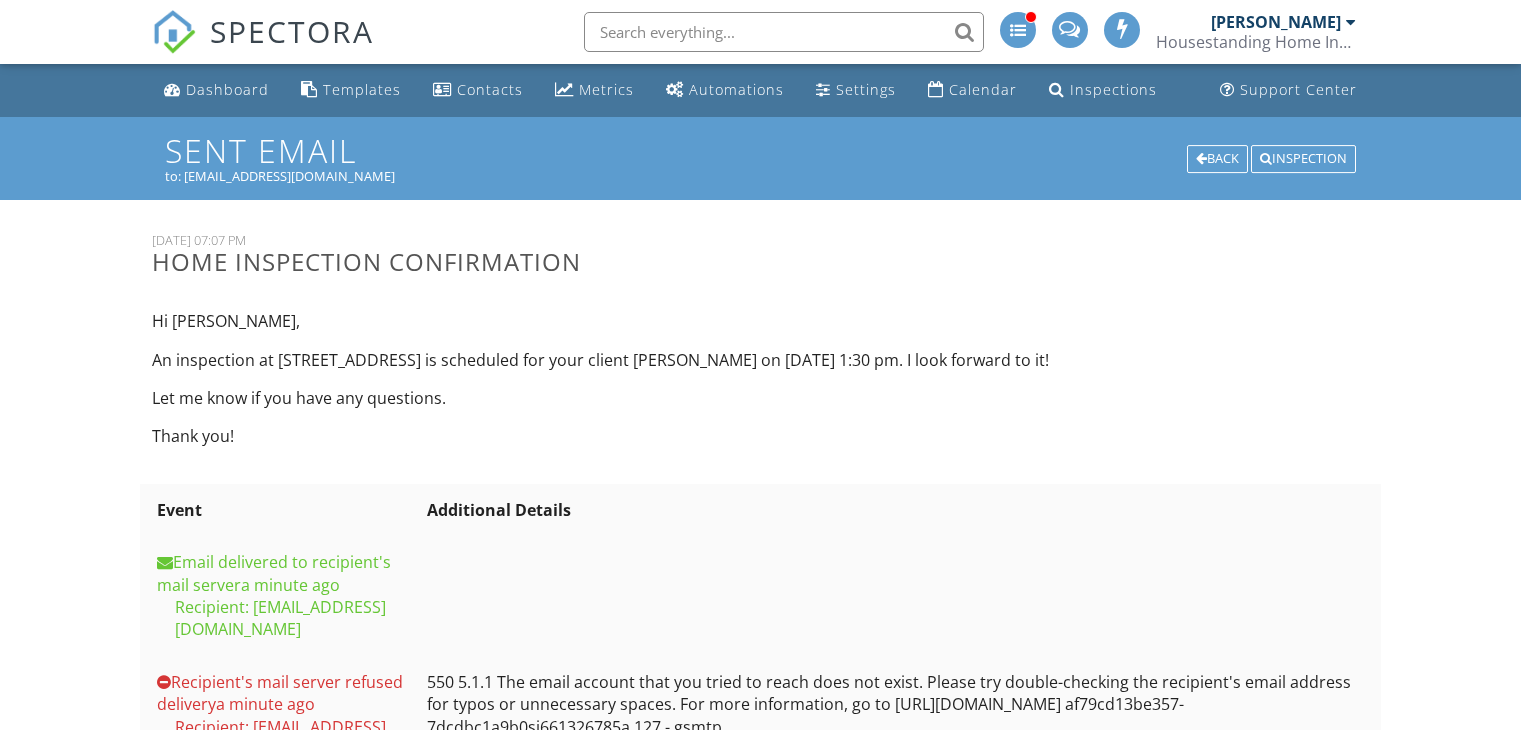 scroll, scrollTop: 0, scrollLeft: 0, axis: both 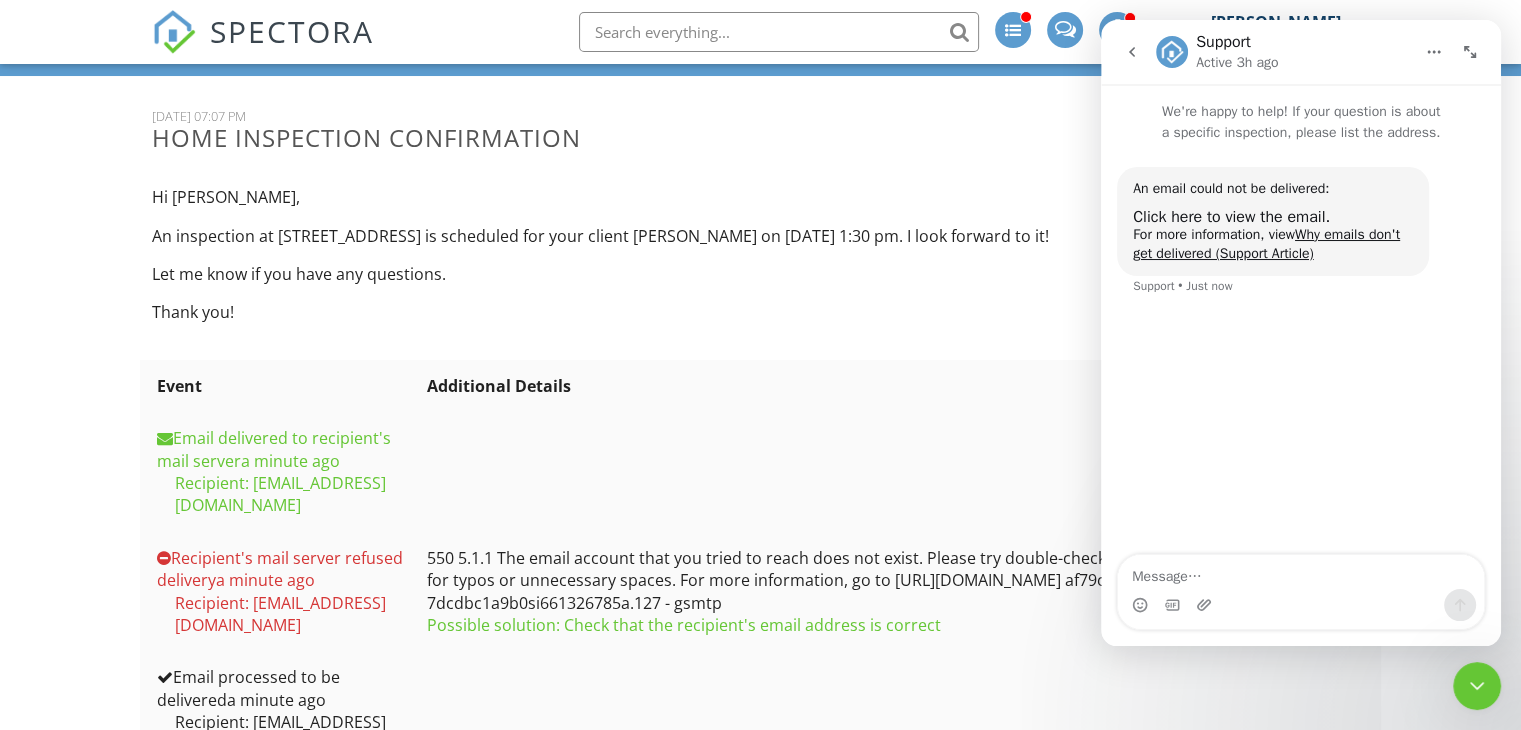 click 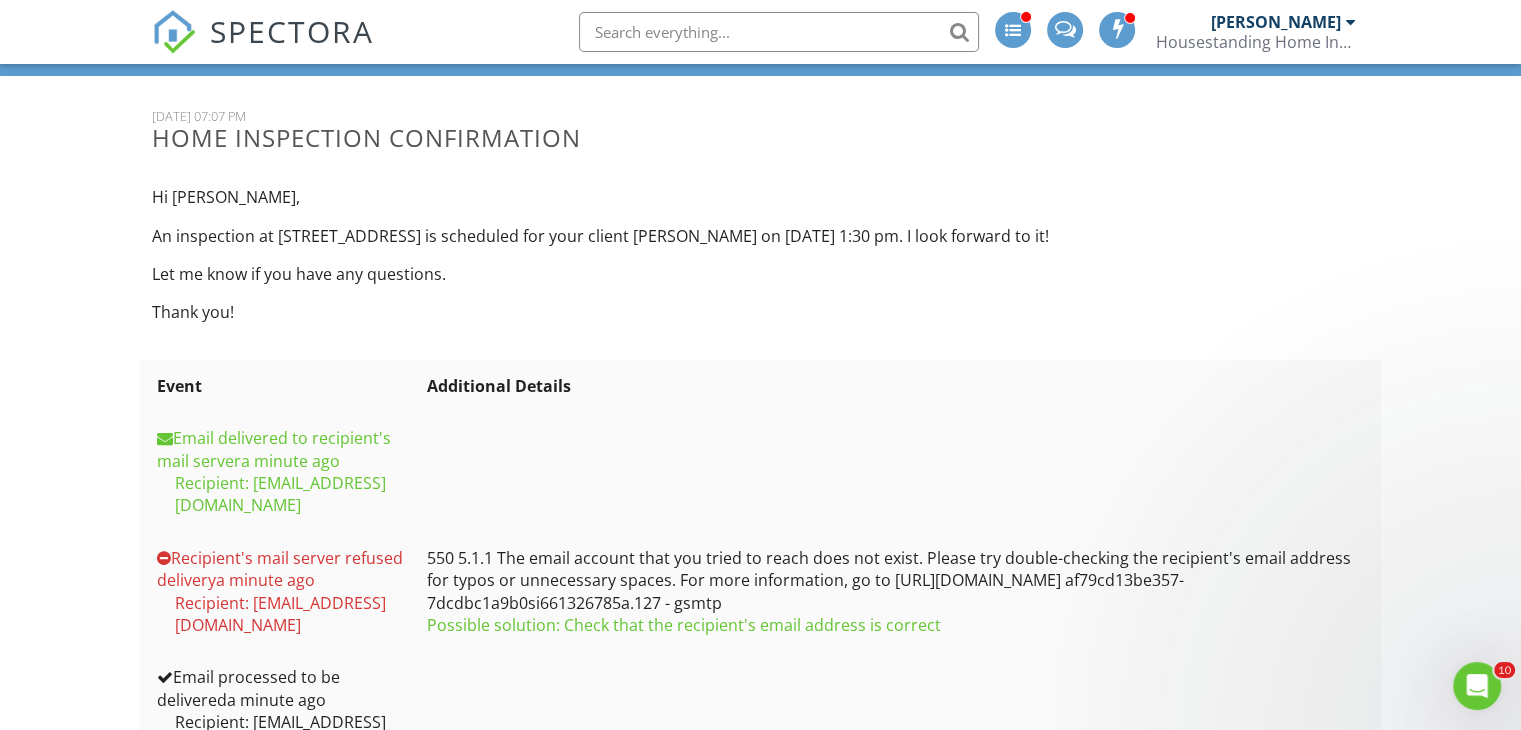 scroll, scrollTop: 0, scrollLeft: 0, axis: both 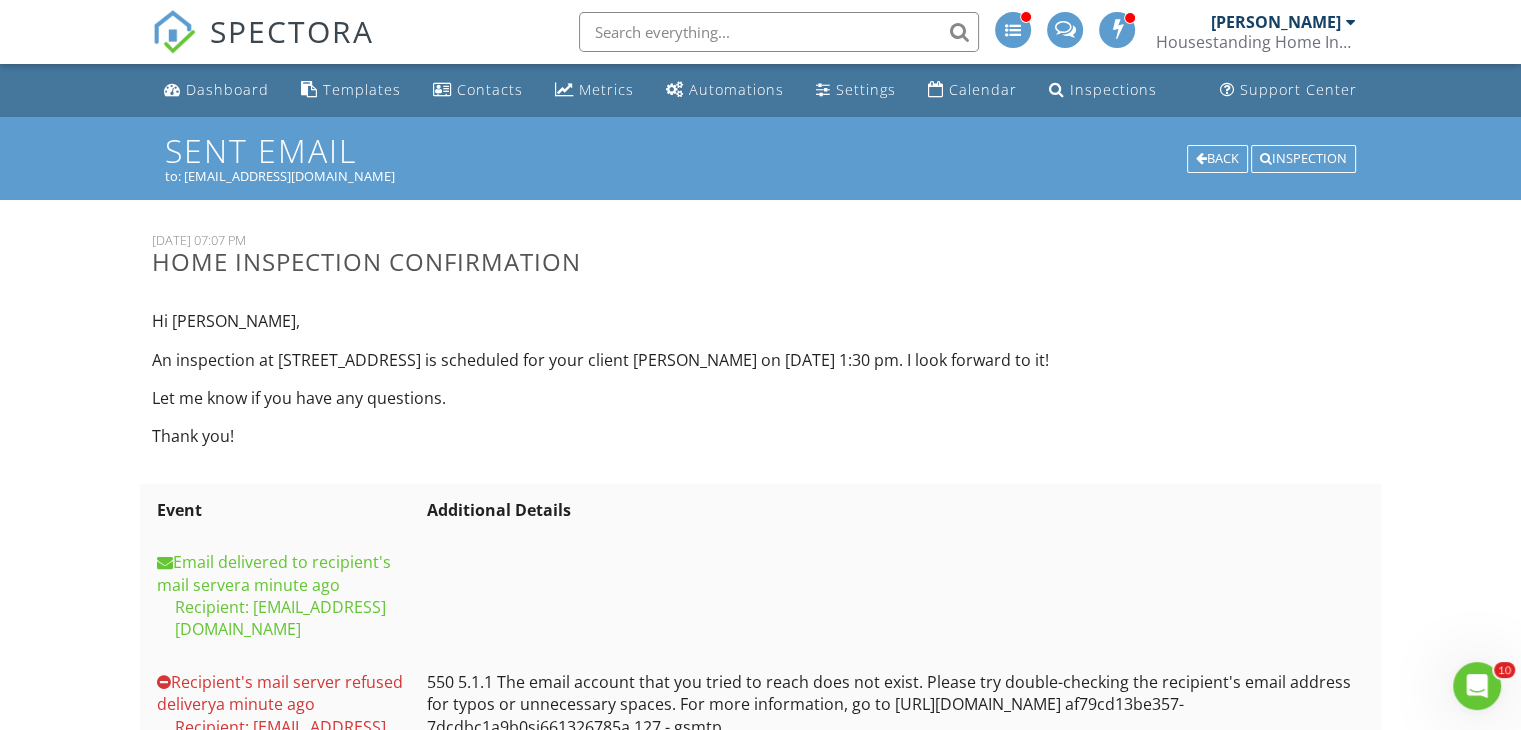 click on "Calendar" at bounding box center [983, 89] 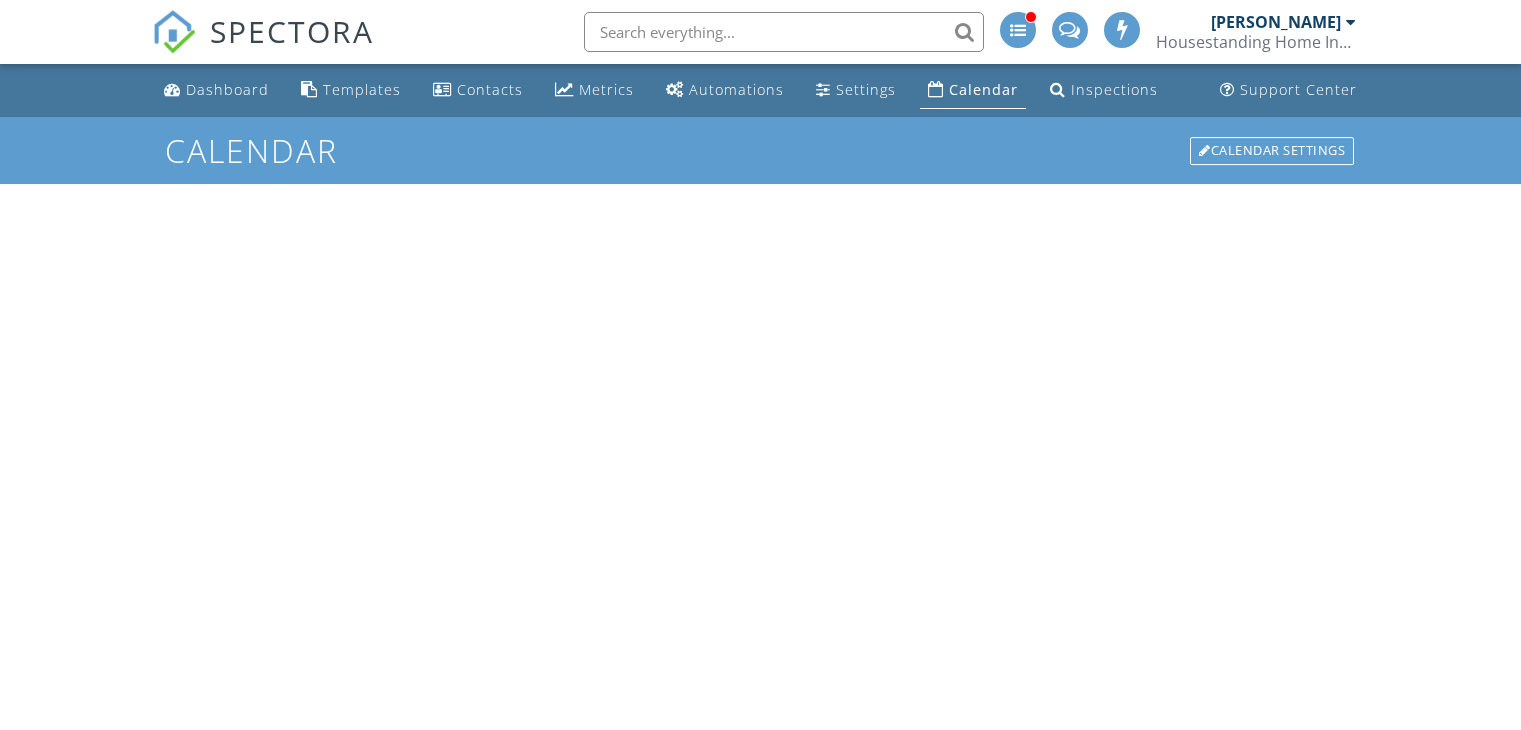 scroll, scrollTop: 0, scrollLeft: 0, axis: both 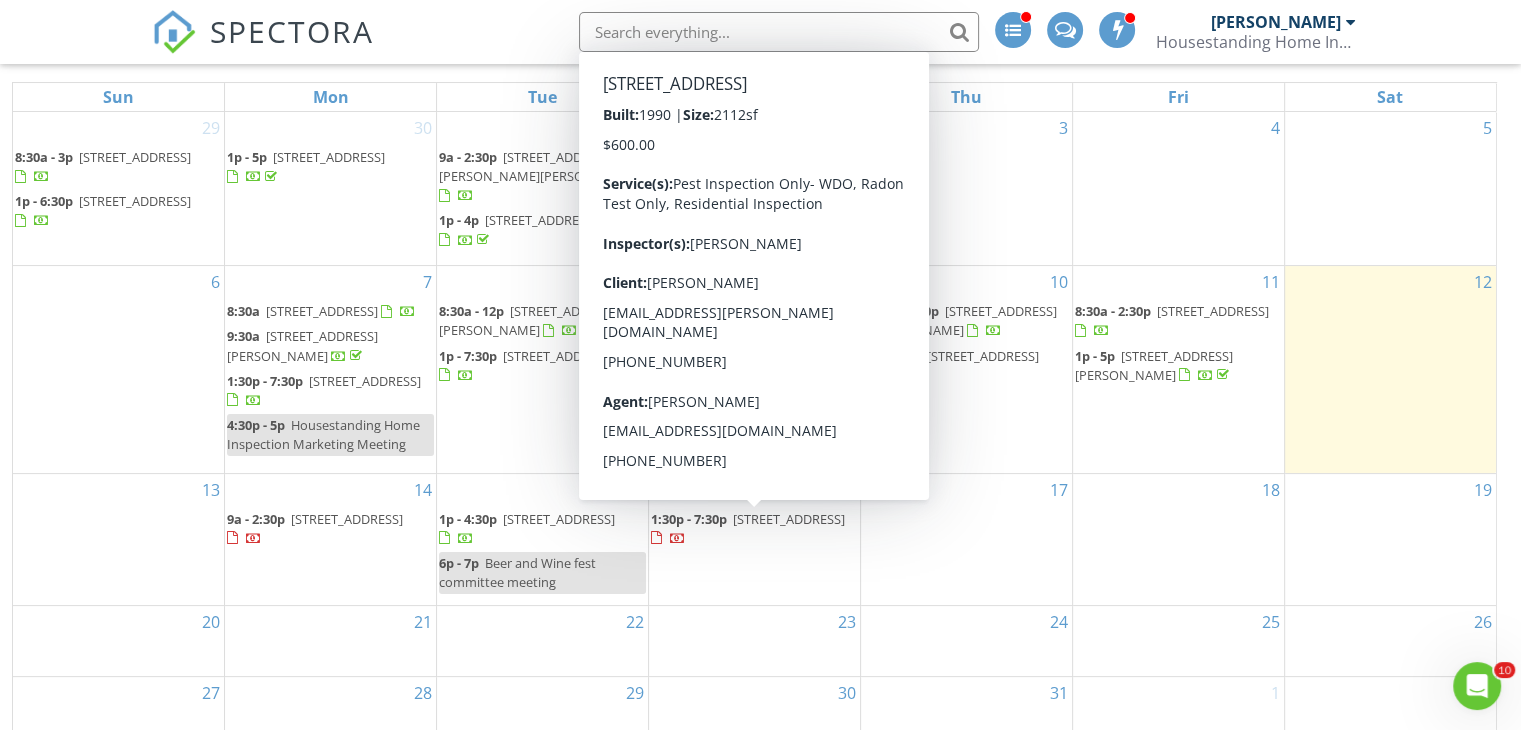 click on "[STREET_ADDRESS]" at bounding box center (789, 519) 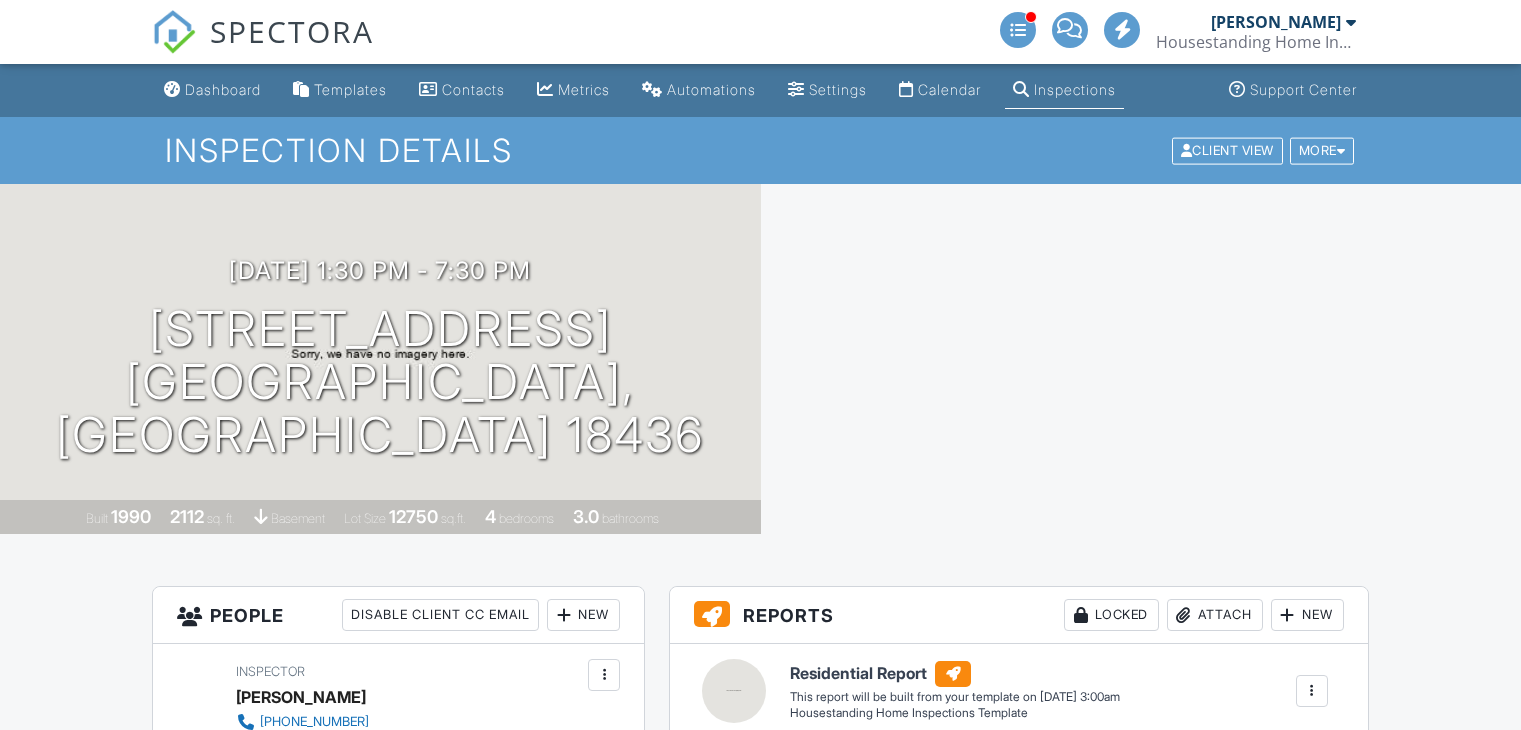scroll, scrollTop: 0, scrollLeft: 0, axis: both 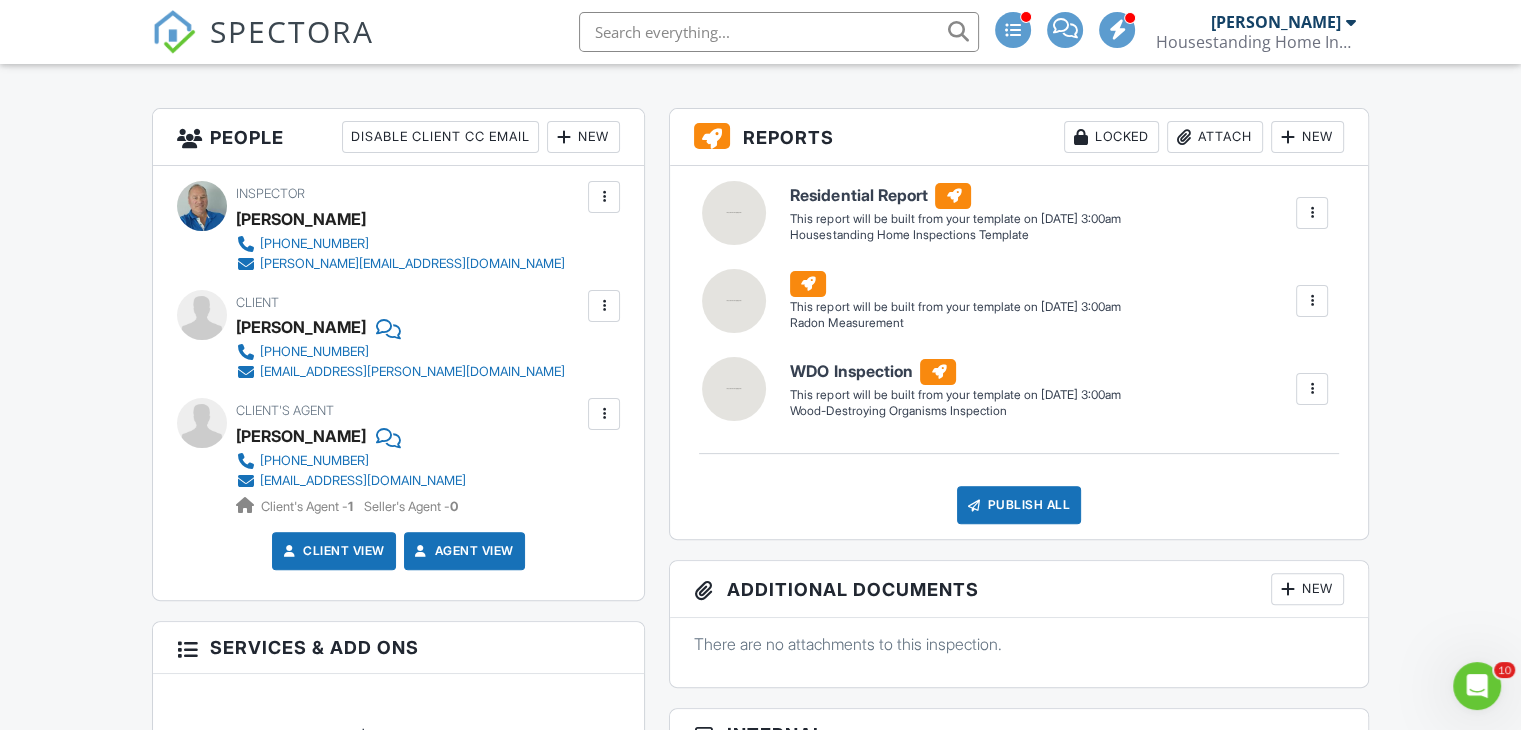 drag, startPoint x: 1525, startPoint y: 79, endPoint x: 1535, endPoint y: 179, distance: 100.49876 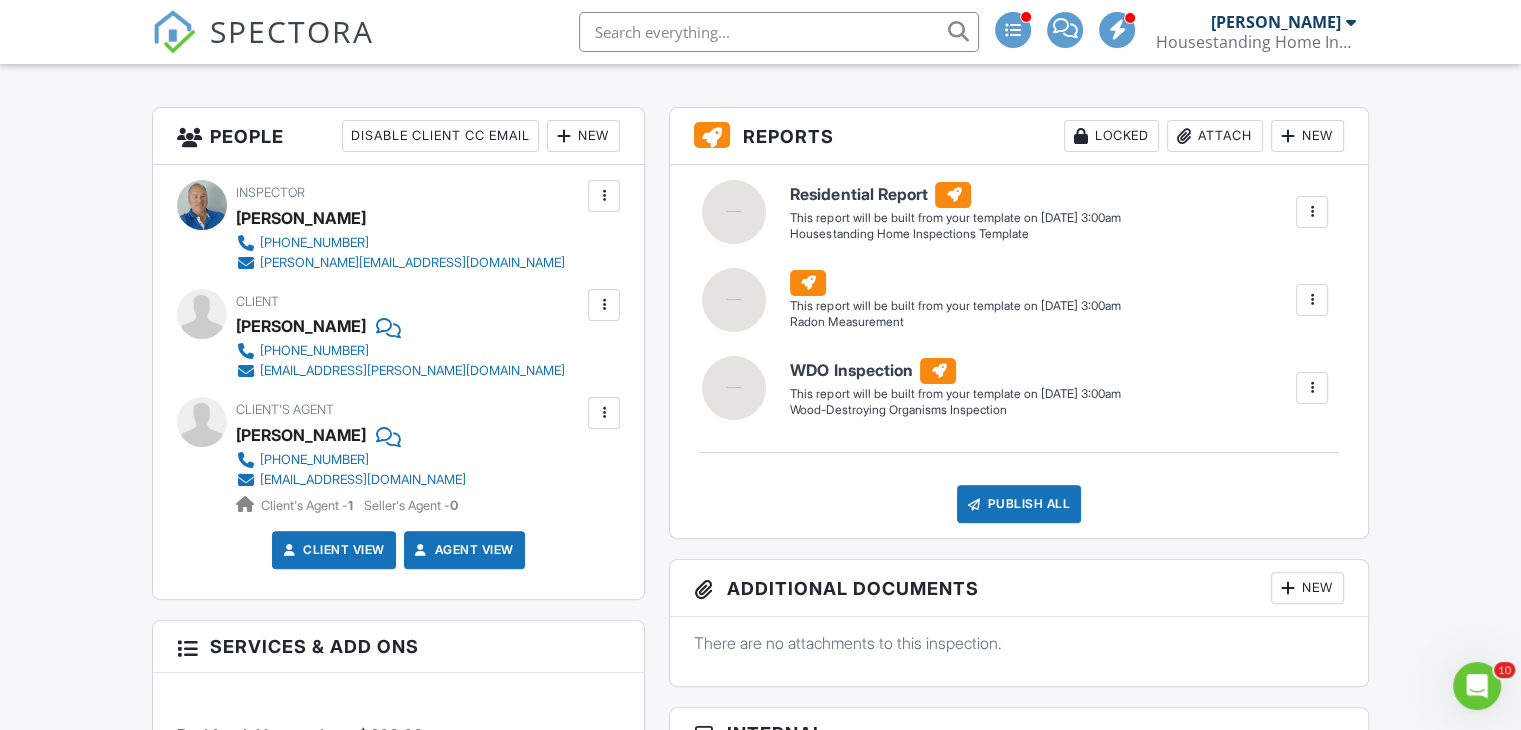 click at bounding box center (604, 413) 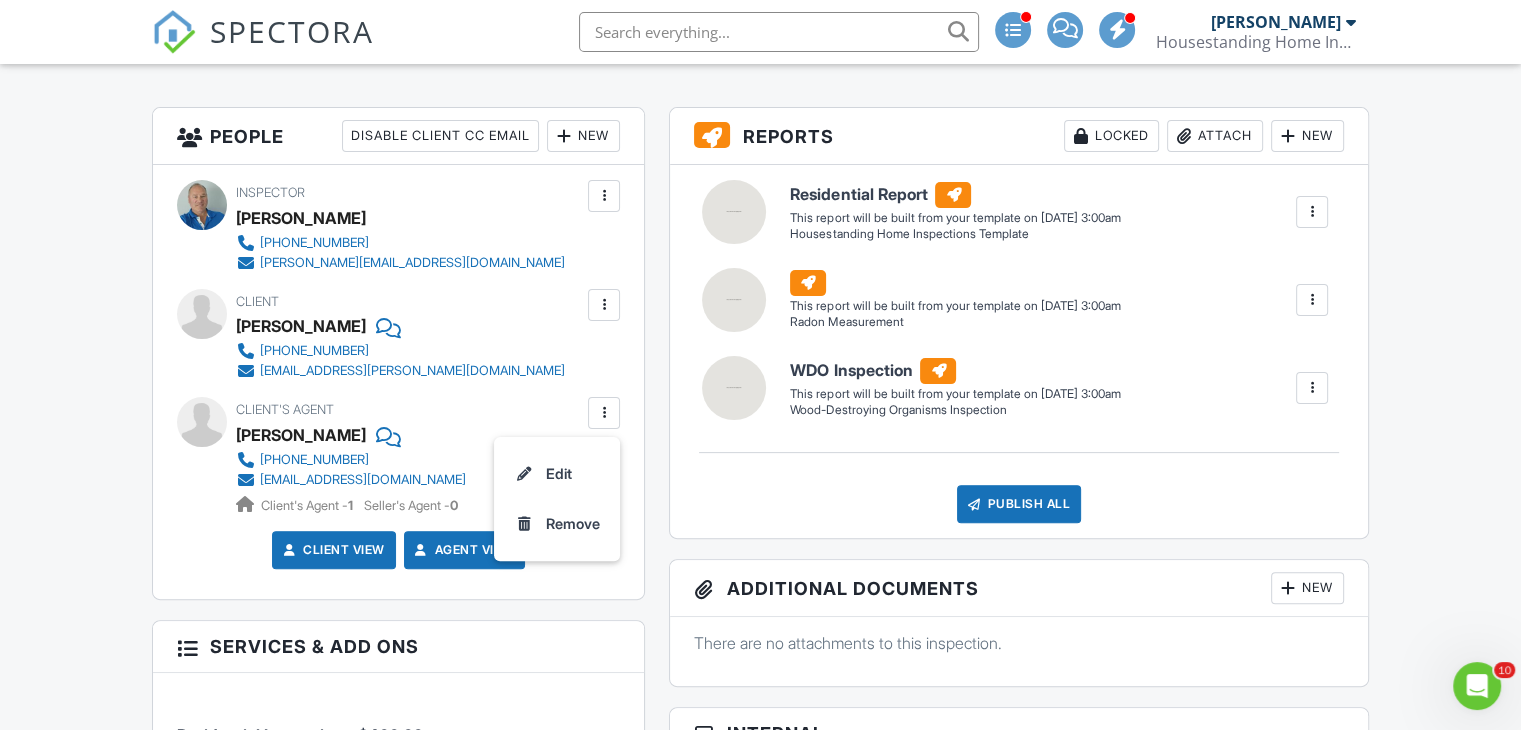 click on "Edit" at bounding box center (557, 474) 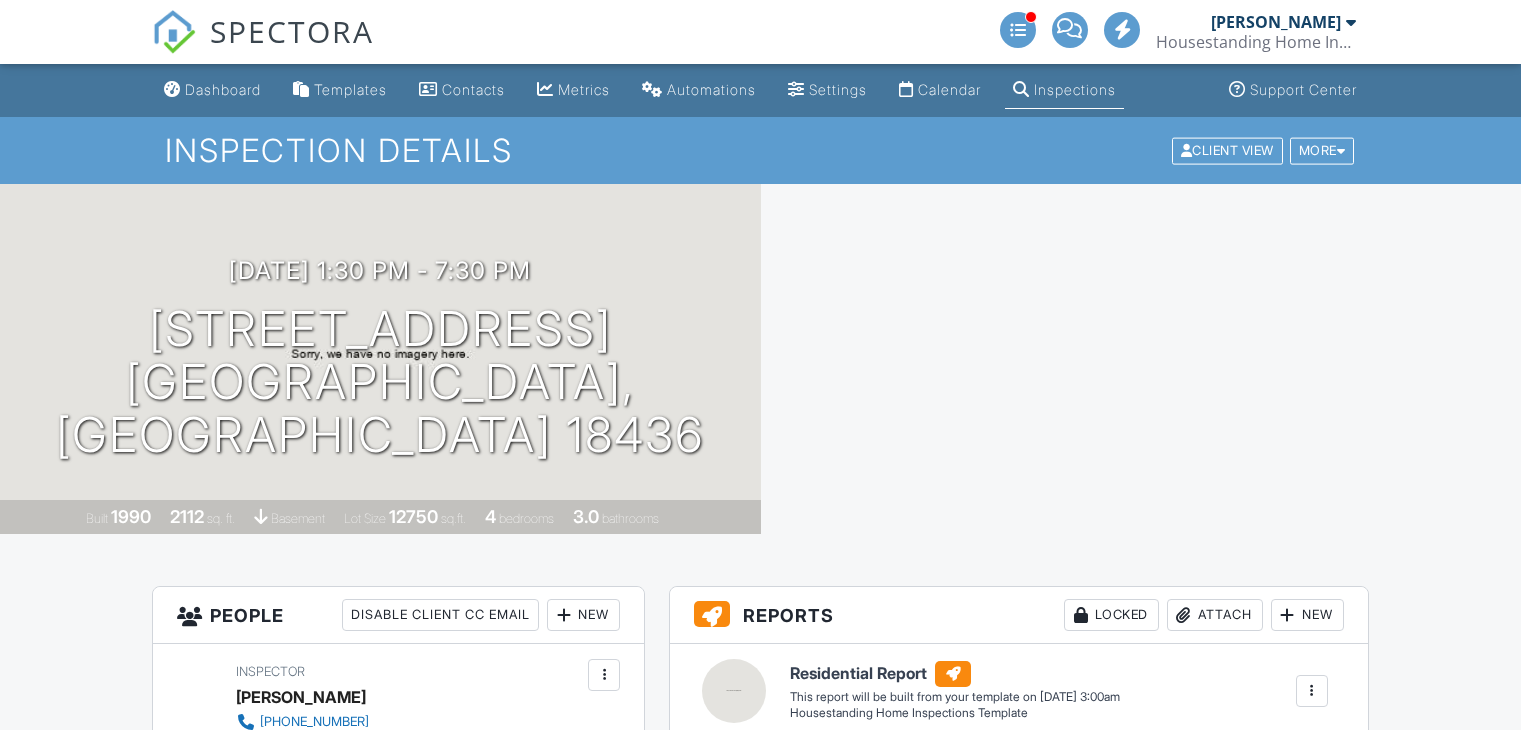scroll, scrollTop: 479, scrollLeft: 0, axis: vertical 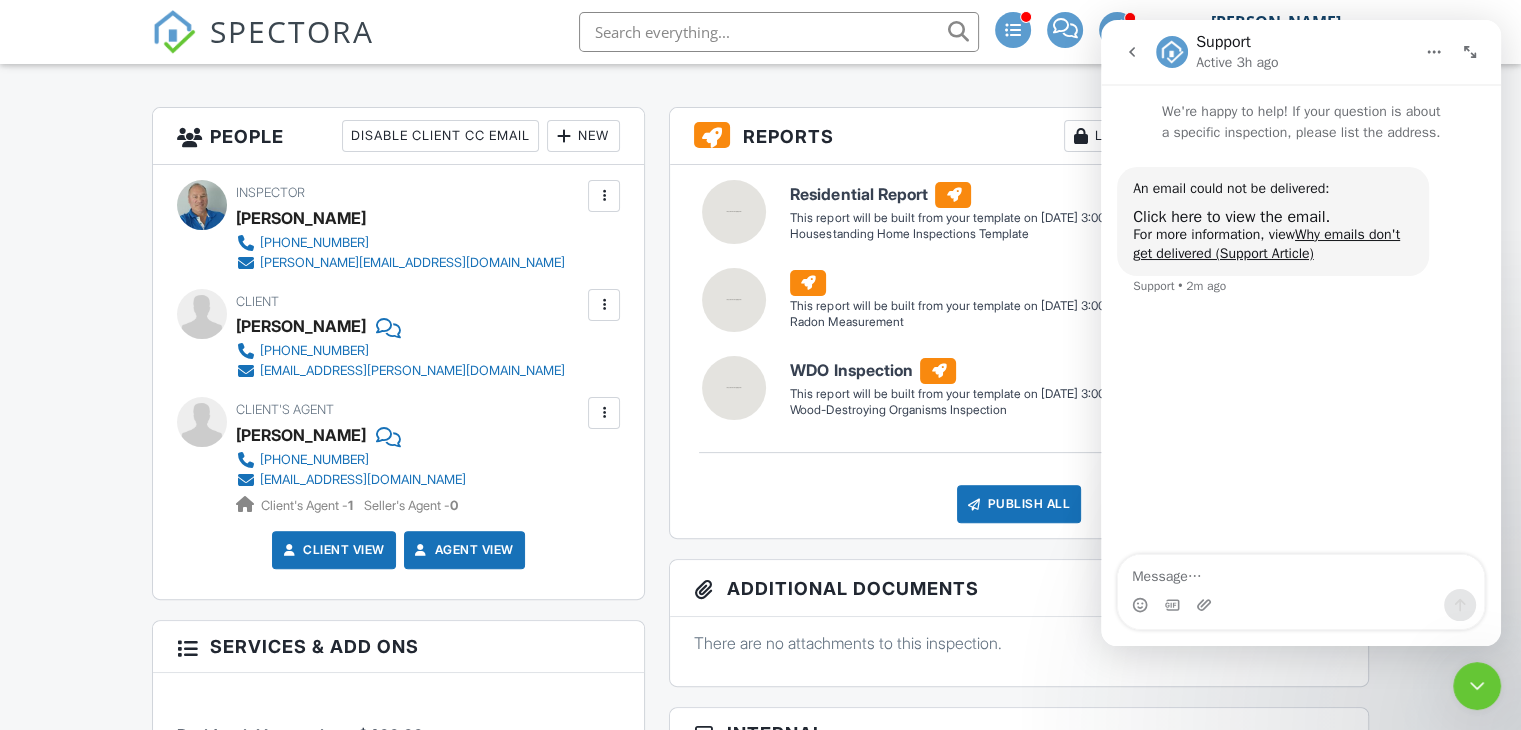 click on "Click here to view the email." at bounding box center (1231, 217) 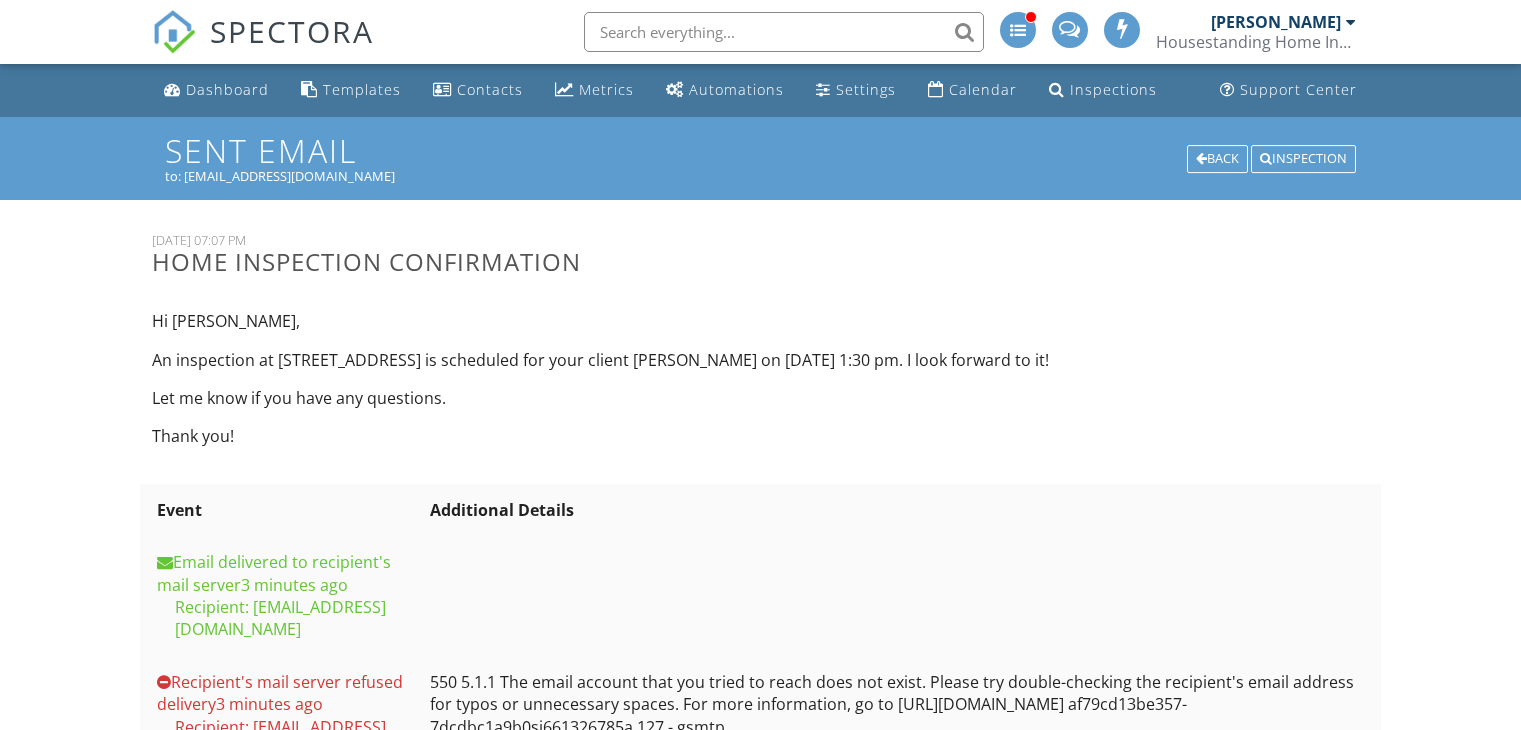 scroll, scrollTop: 0, scrollLeft: 0, axis: both 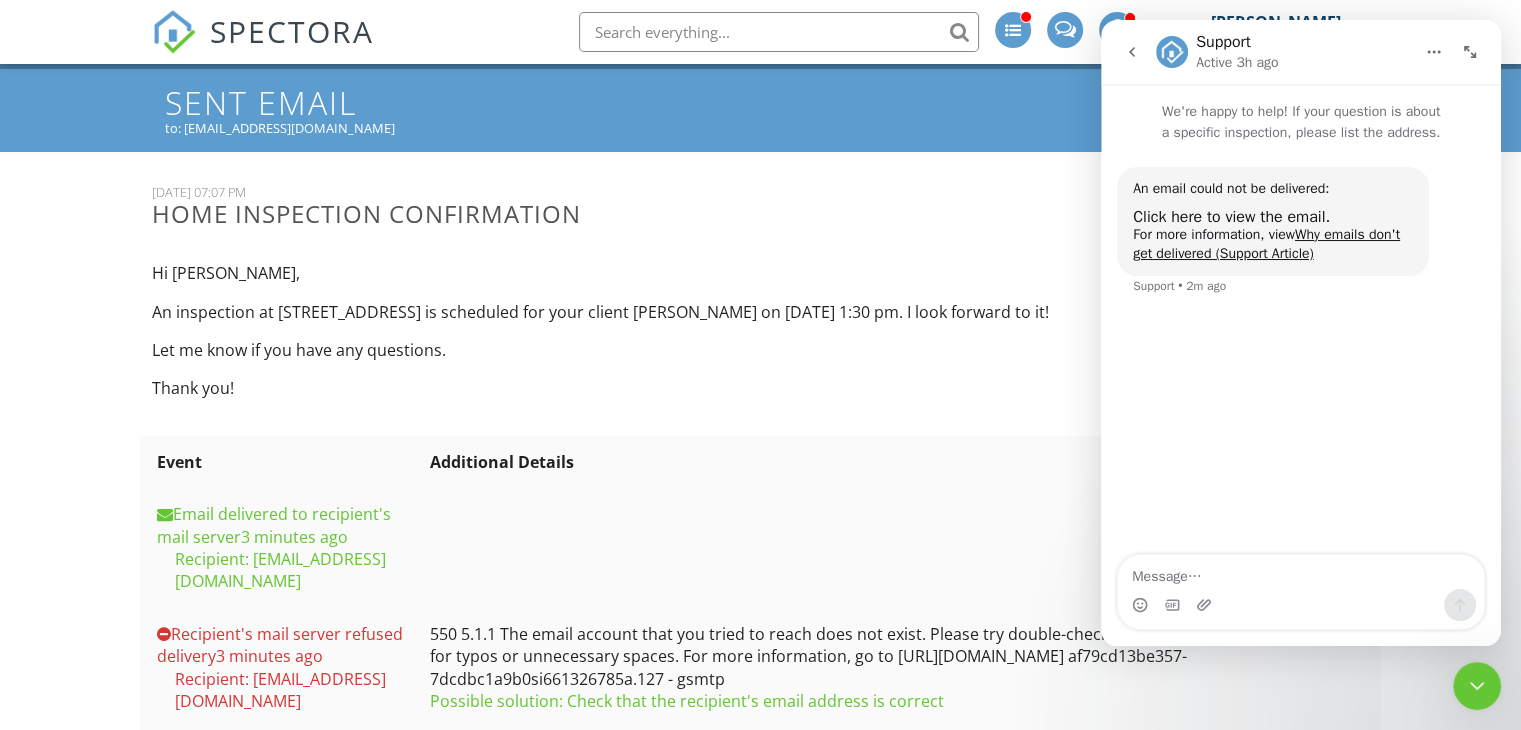 click 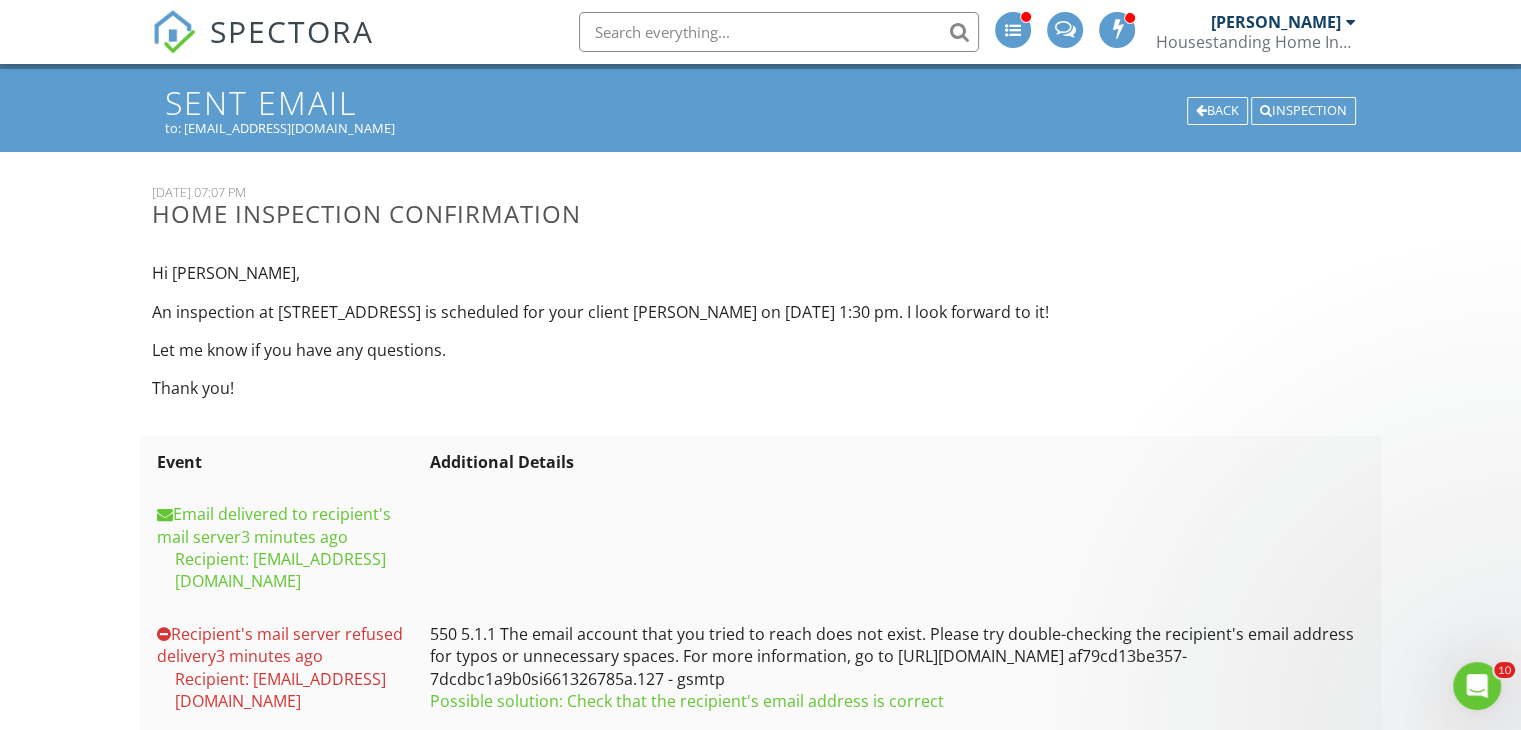 scroll, scrollTop: 0, scrollLeft: 0, axis: both 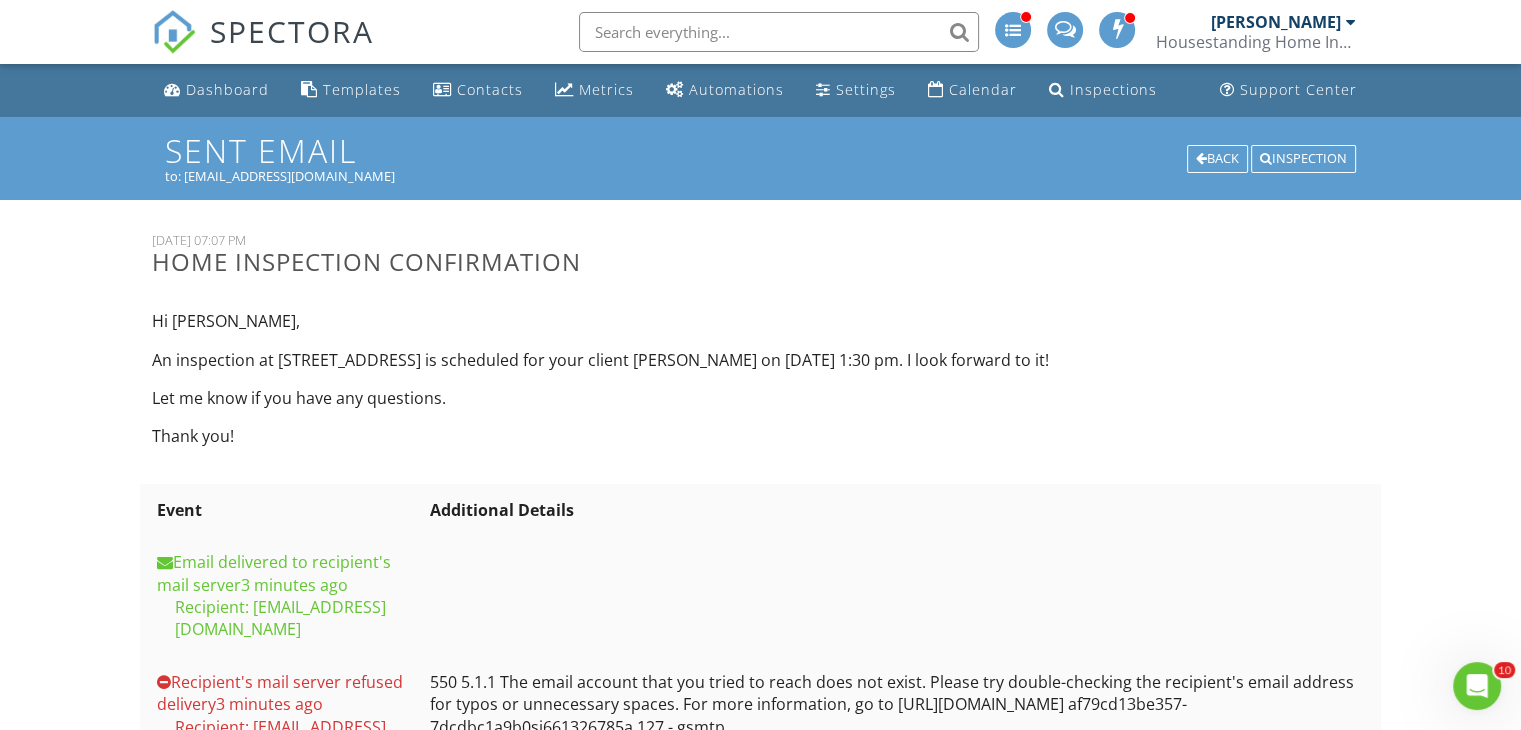 click on "Calendar" at bounding box center (983, 89) 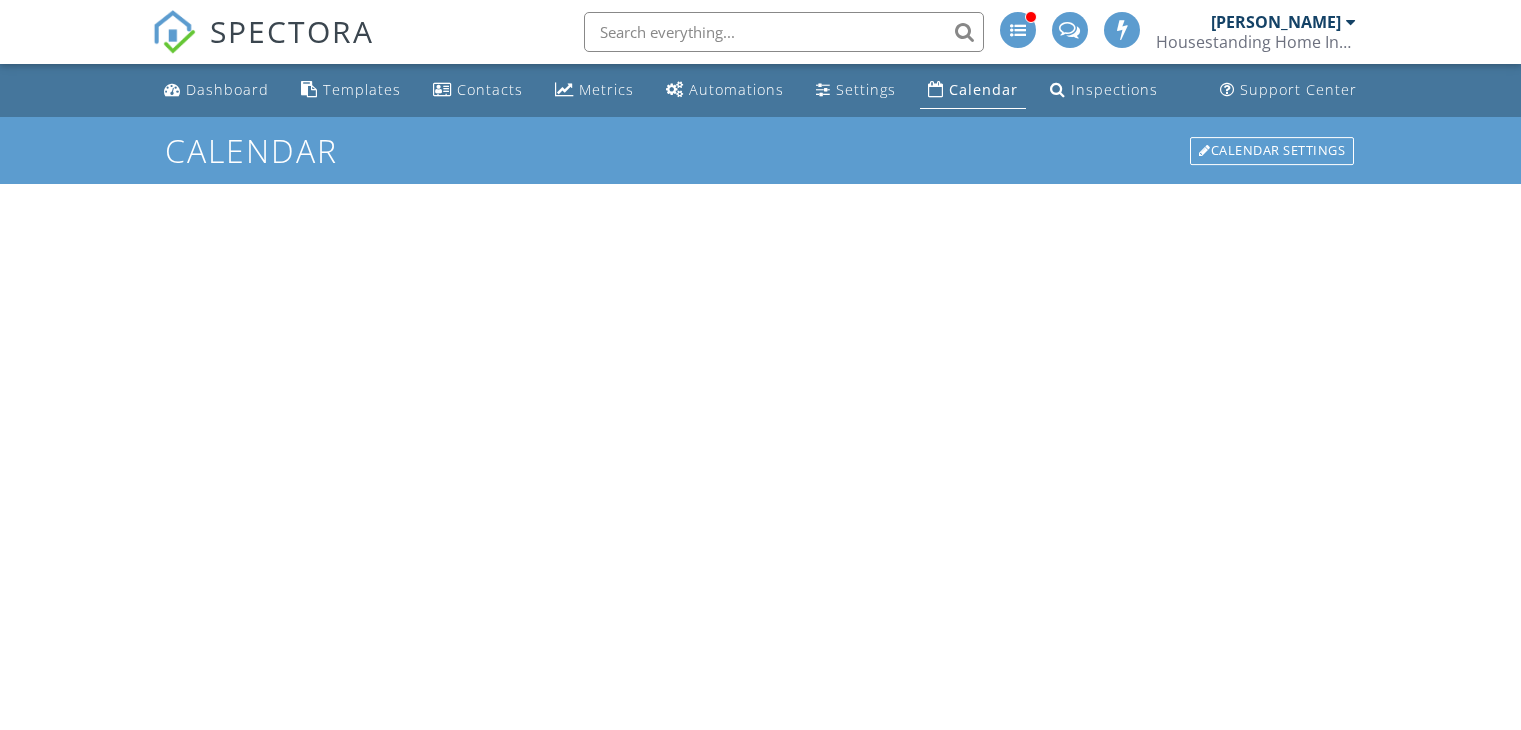 scroll, scrollTop: 0, scrollLeft: 0, axis: both 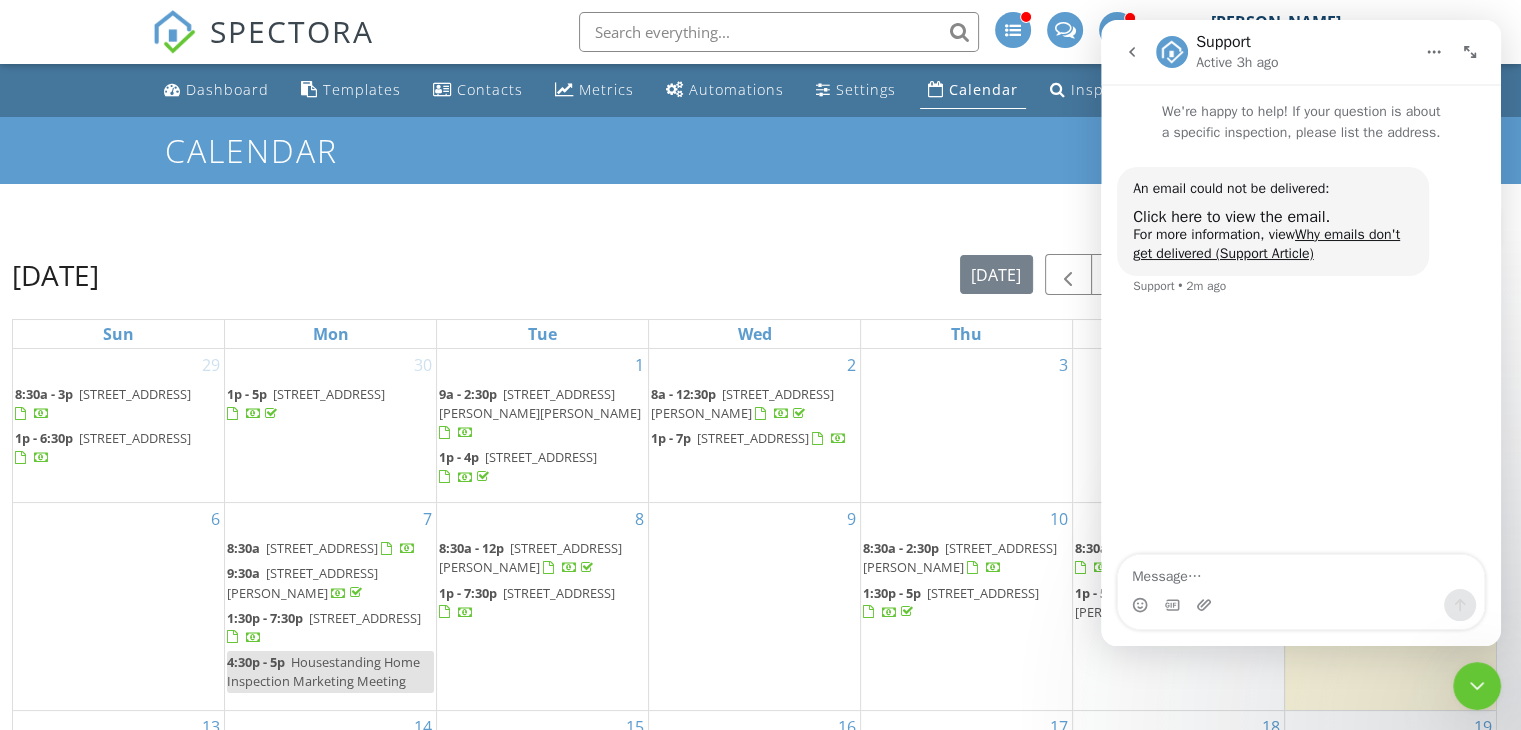 click 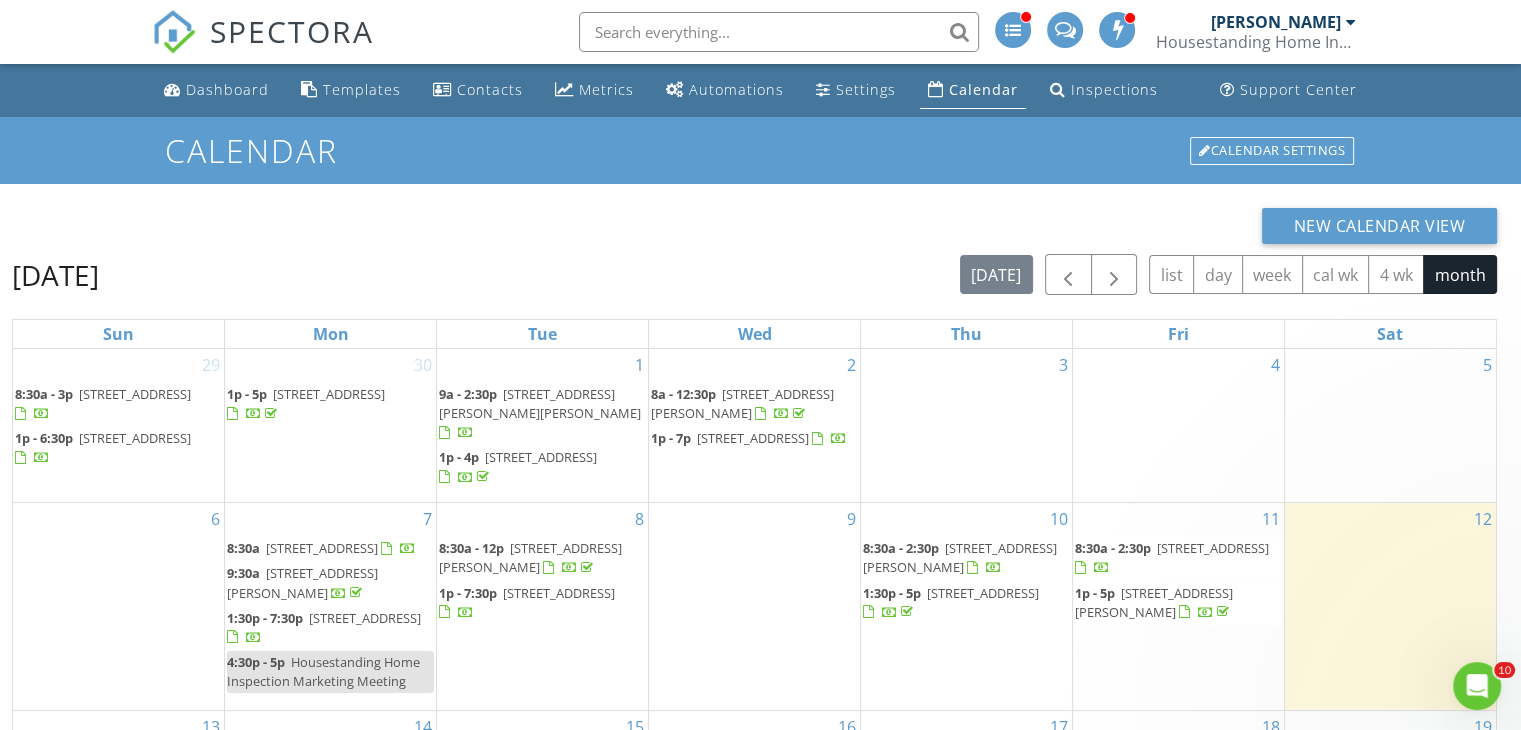 scroll, scrollTop: 0, scrollLeft: 0, axis: both 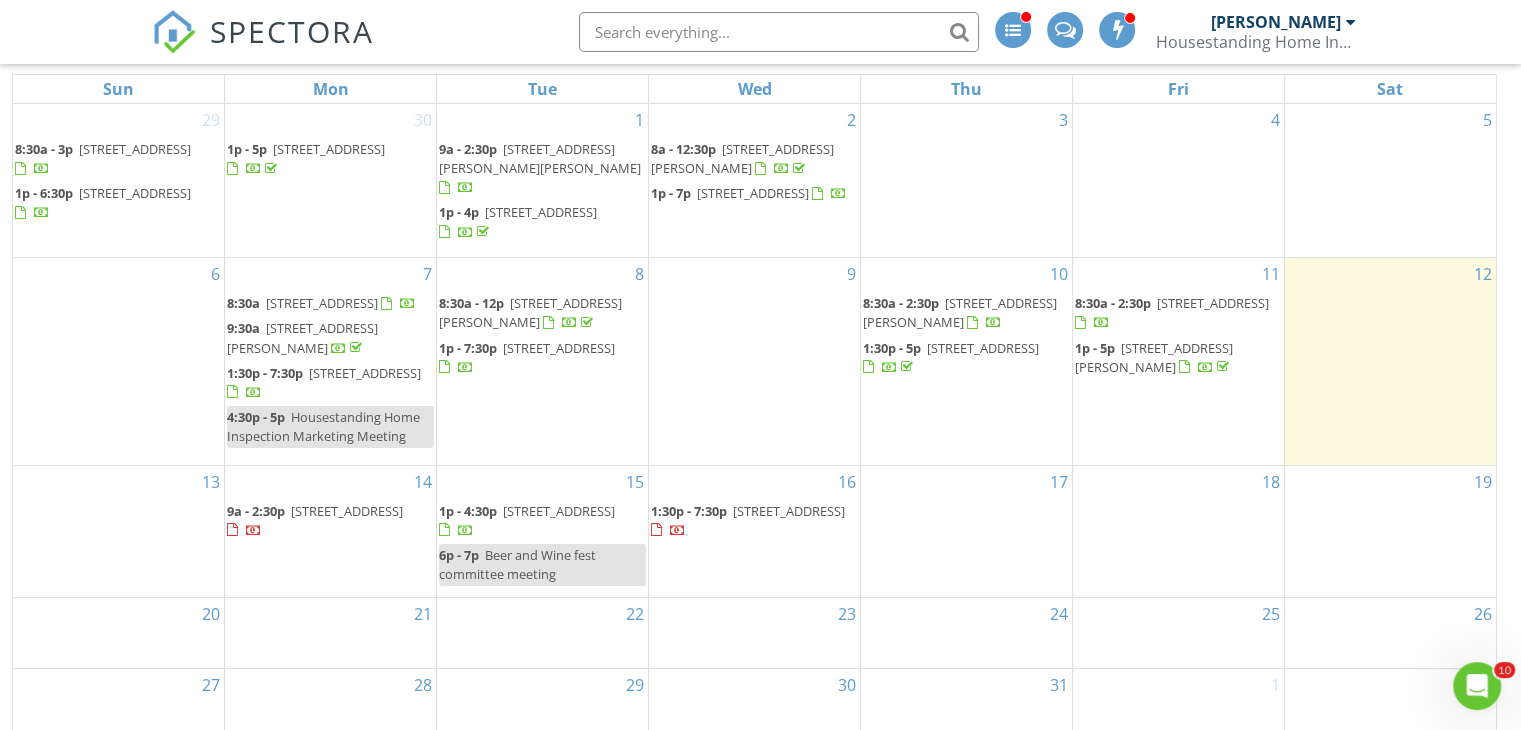 click on "[STREET_ADDRESS]" at bounding box center (789, 511) 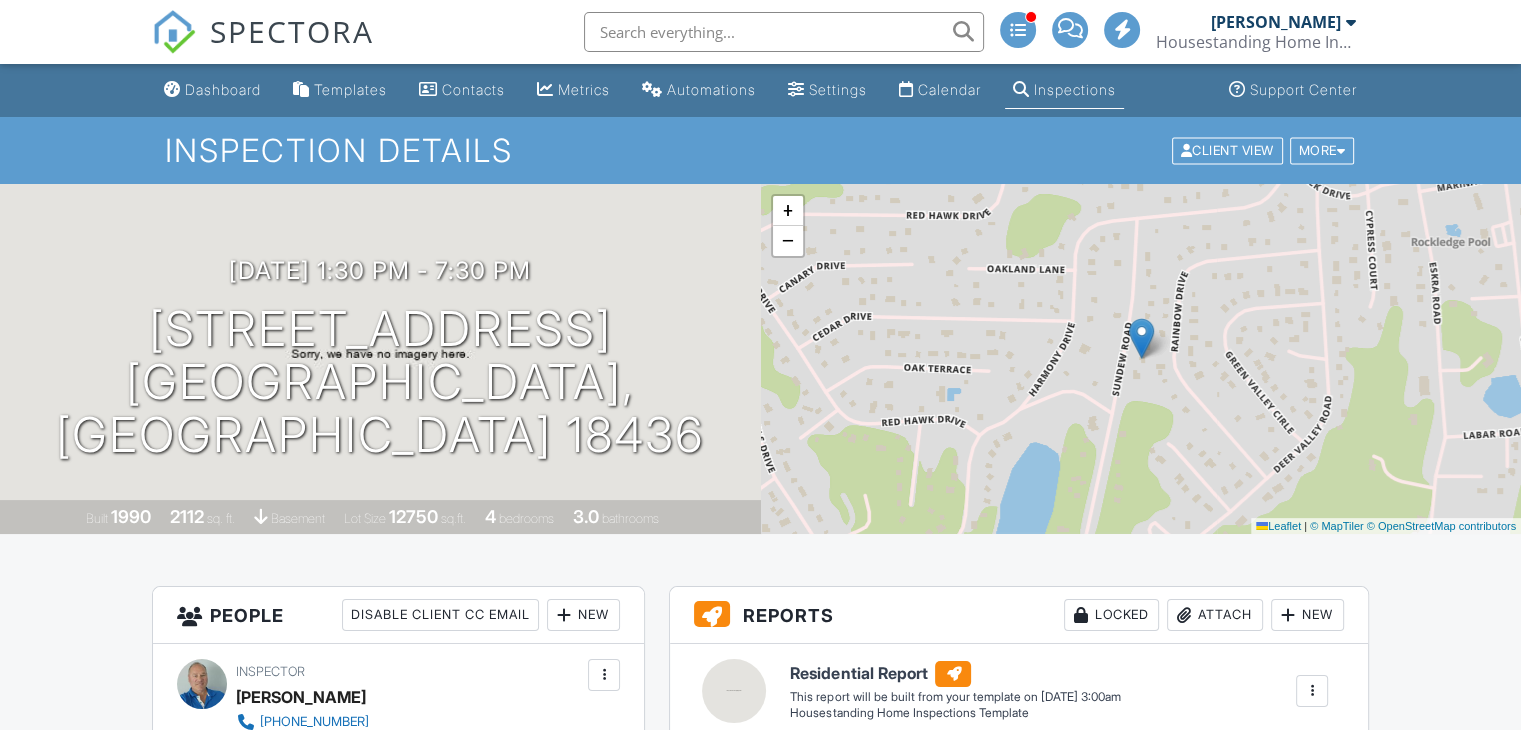 scroll, scrollTop: 468, scrollLeft: 0, axis: vertical 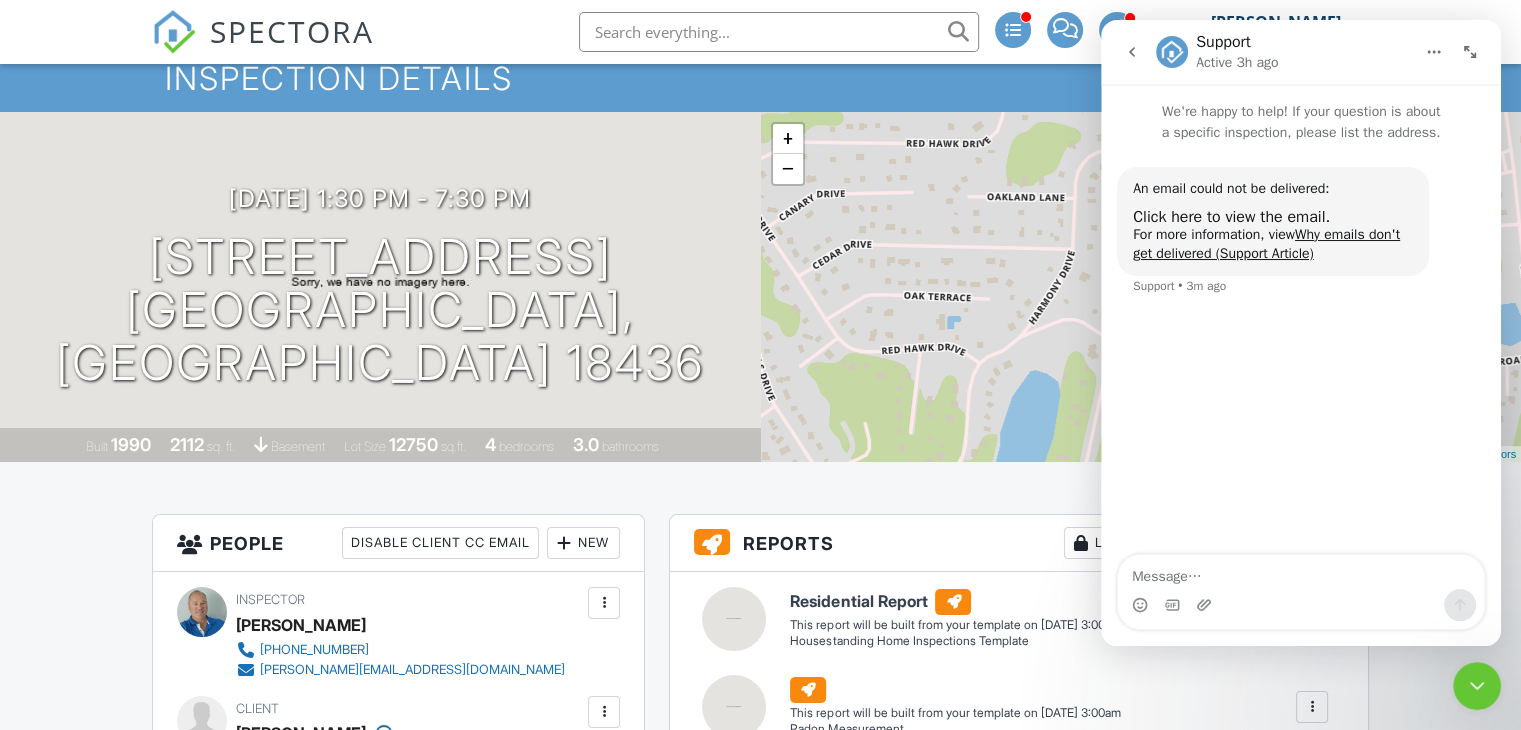 drag, startPoint x: 1528, startPoint y: 129, endPoint x: 1535, endPoint y: 144, distance: 16.552946 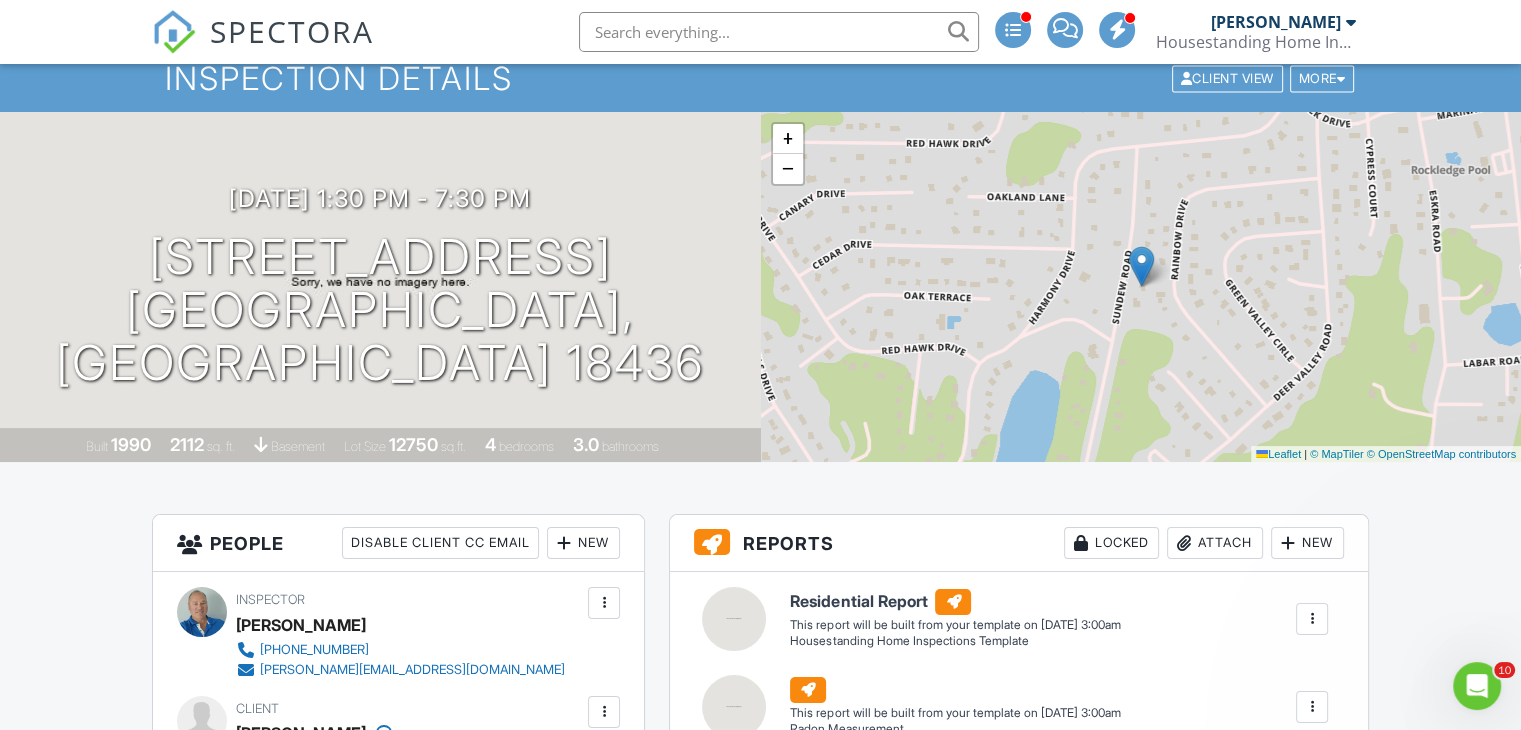 scroll, scrollTop: 0, scrollLeft: 0, axis: both 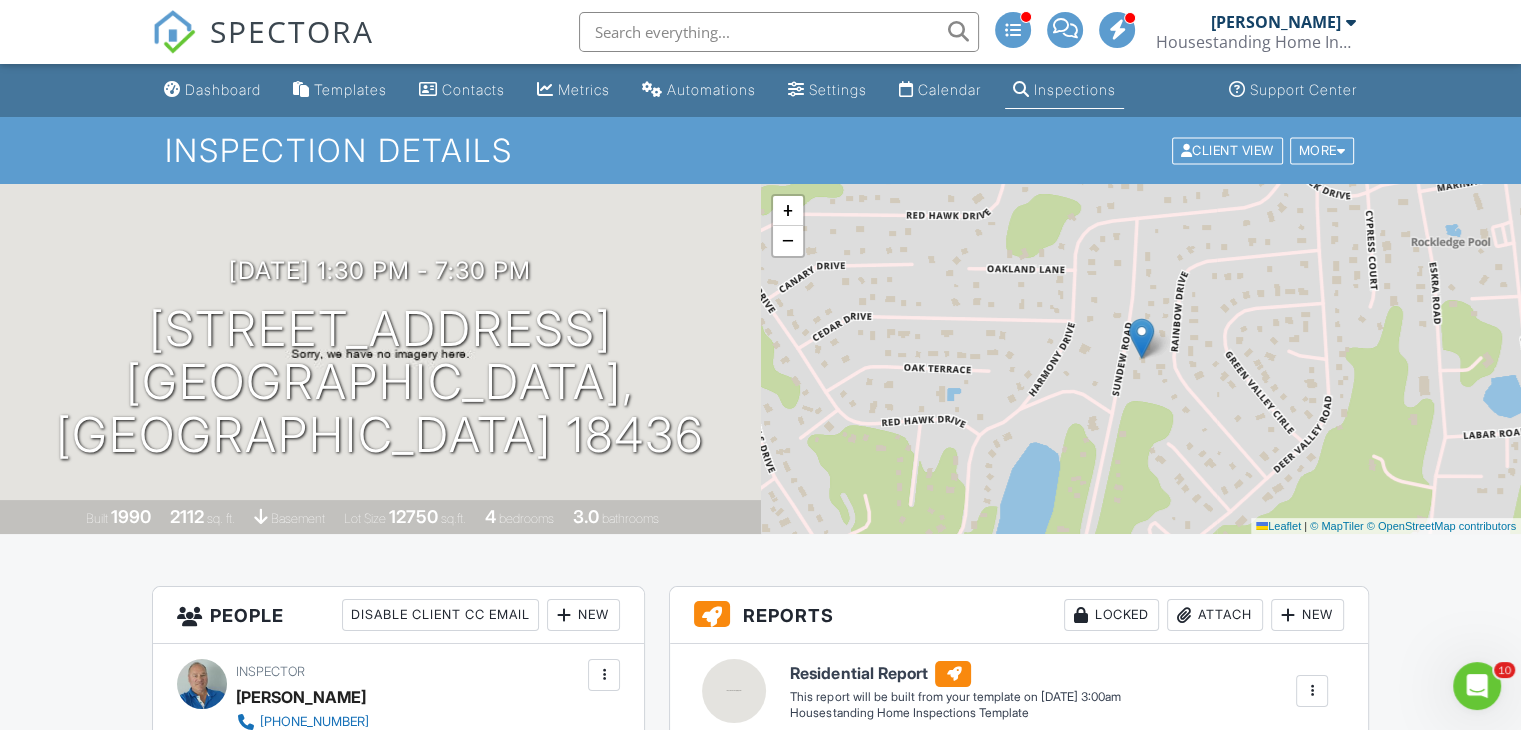 click on "Dashboard" at bounding box center (223, 89) 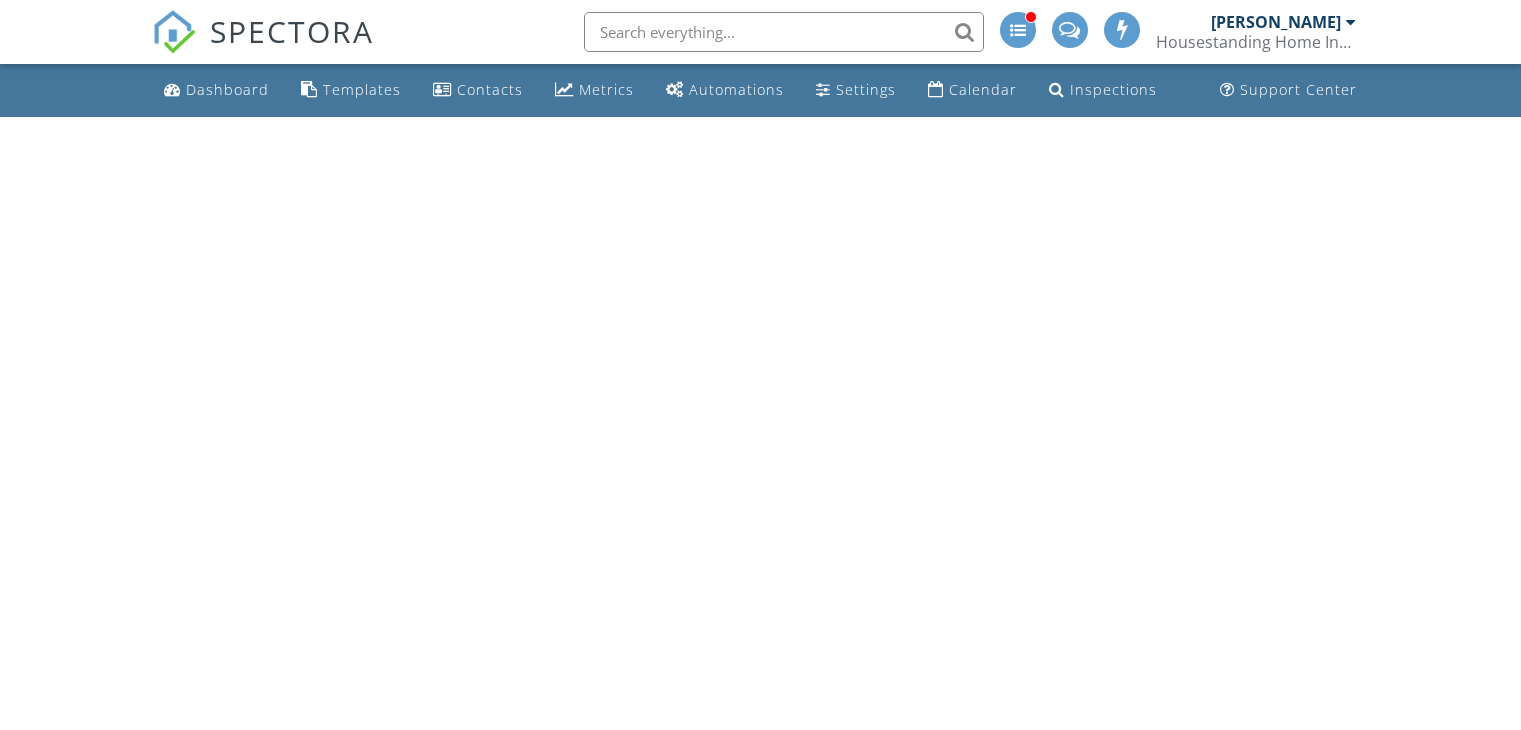 scroll, scrollTop: 0, scrollLeft: 0, axis: both 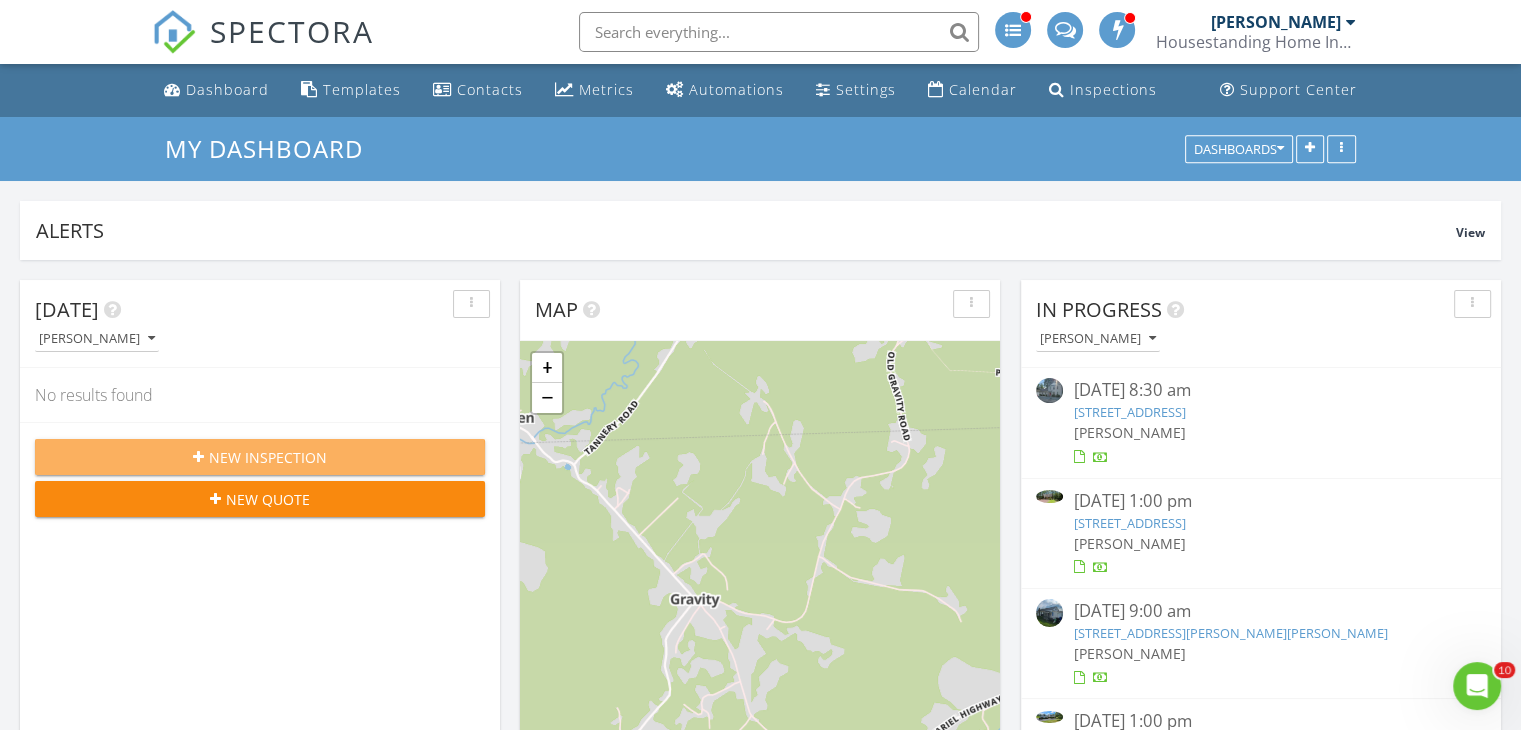 click on "New Inspection" at bounding box center (268, 457) 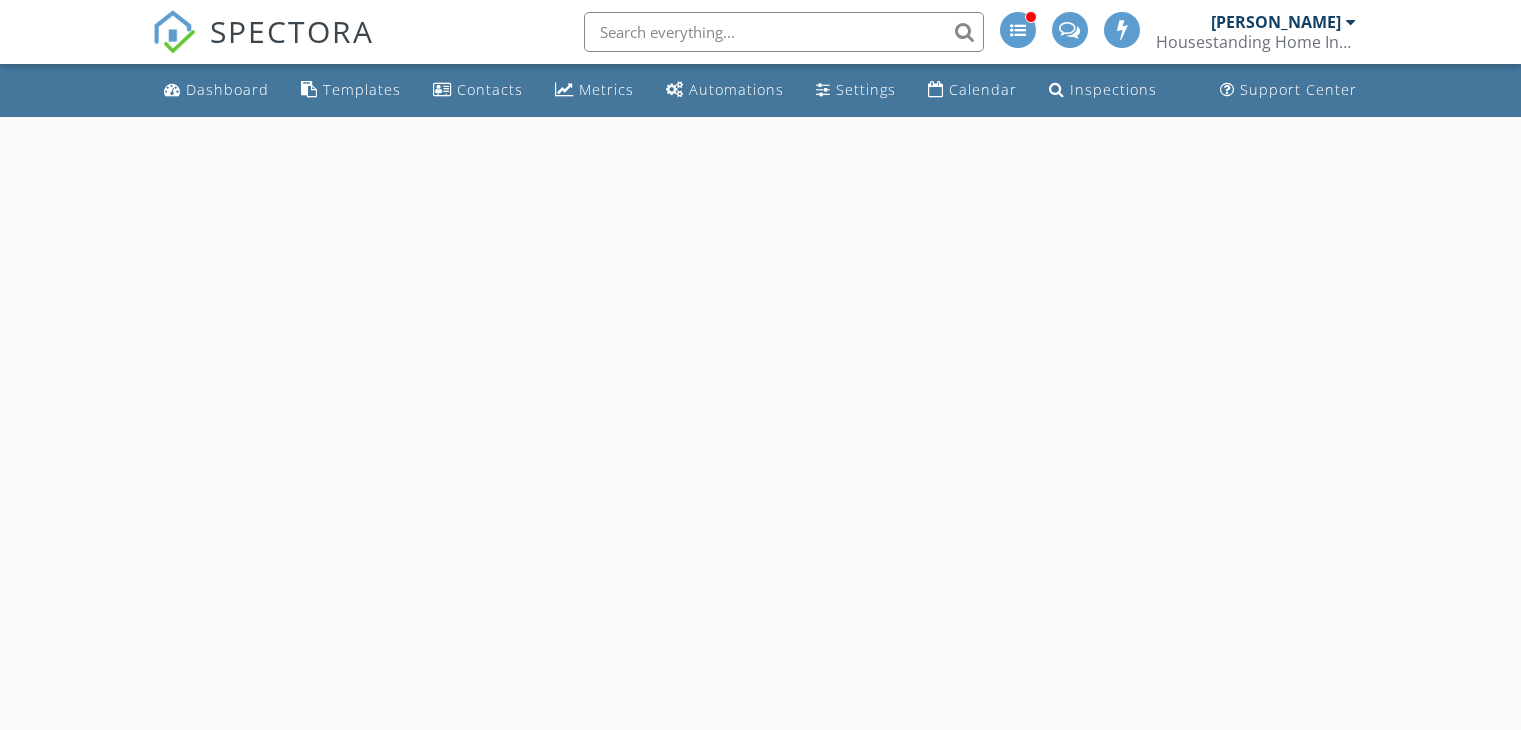 scroll, scrollTop: 0, scrollLeft: 0, axis: both 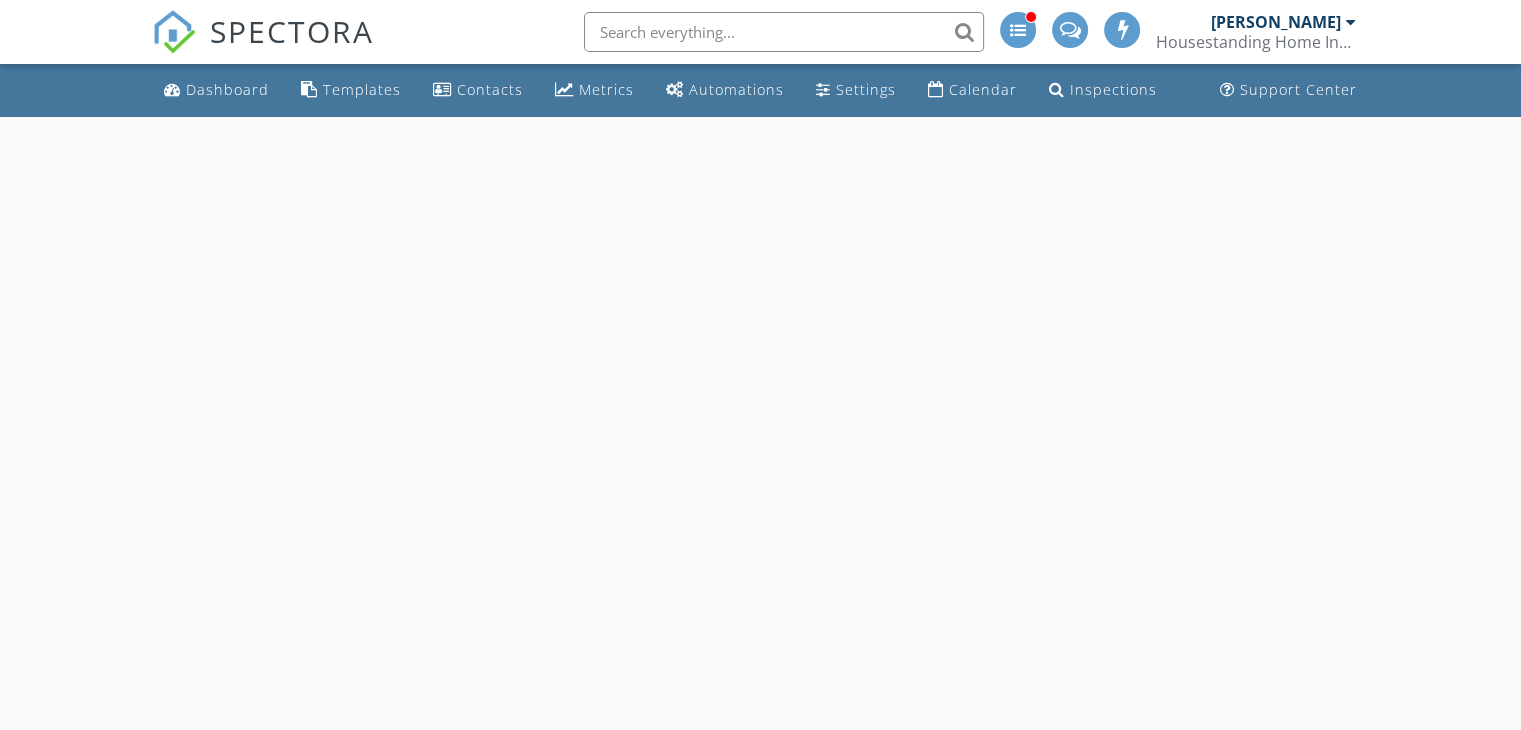 select on "6" 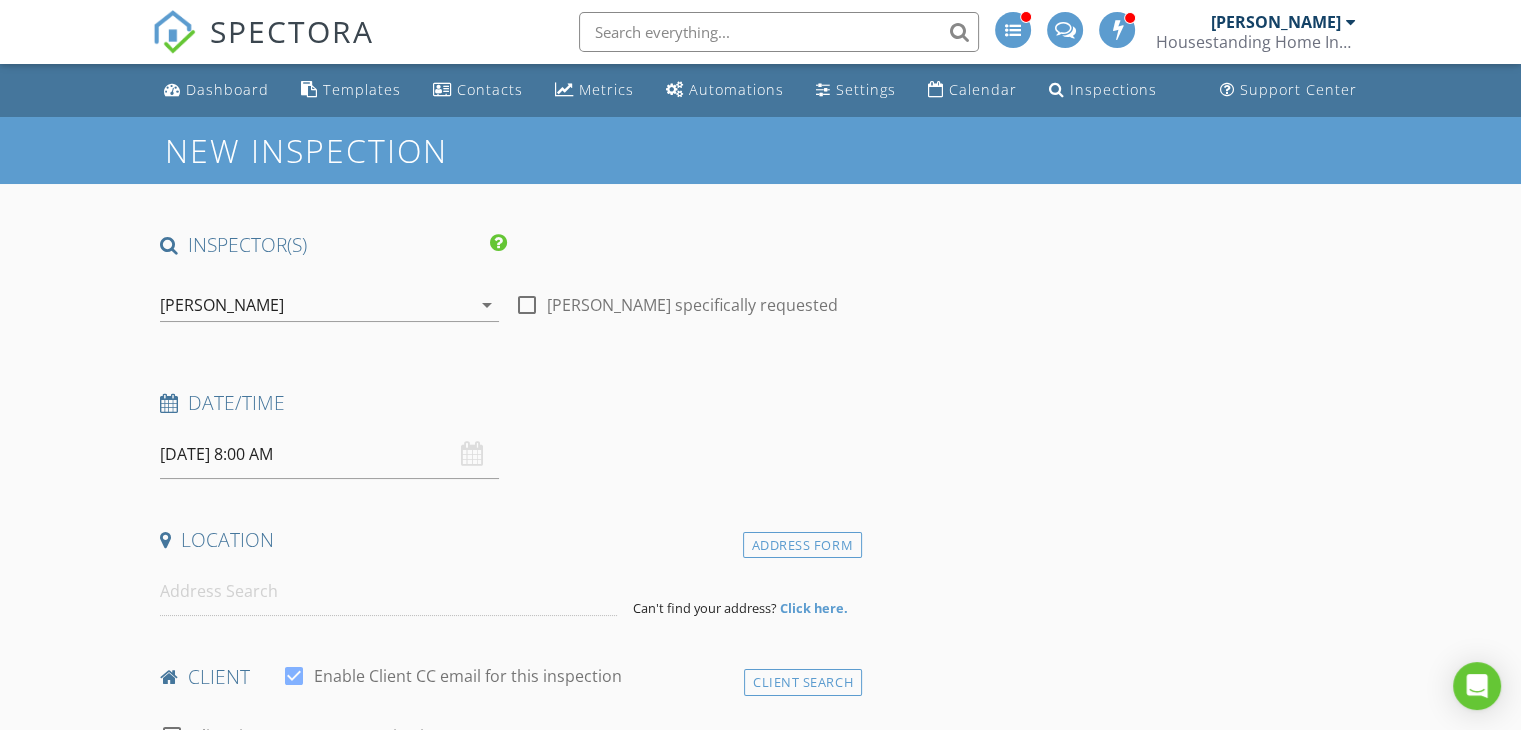 scroll, scrollTop: 0, scrollLeft: 0, axis: both 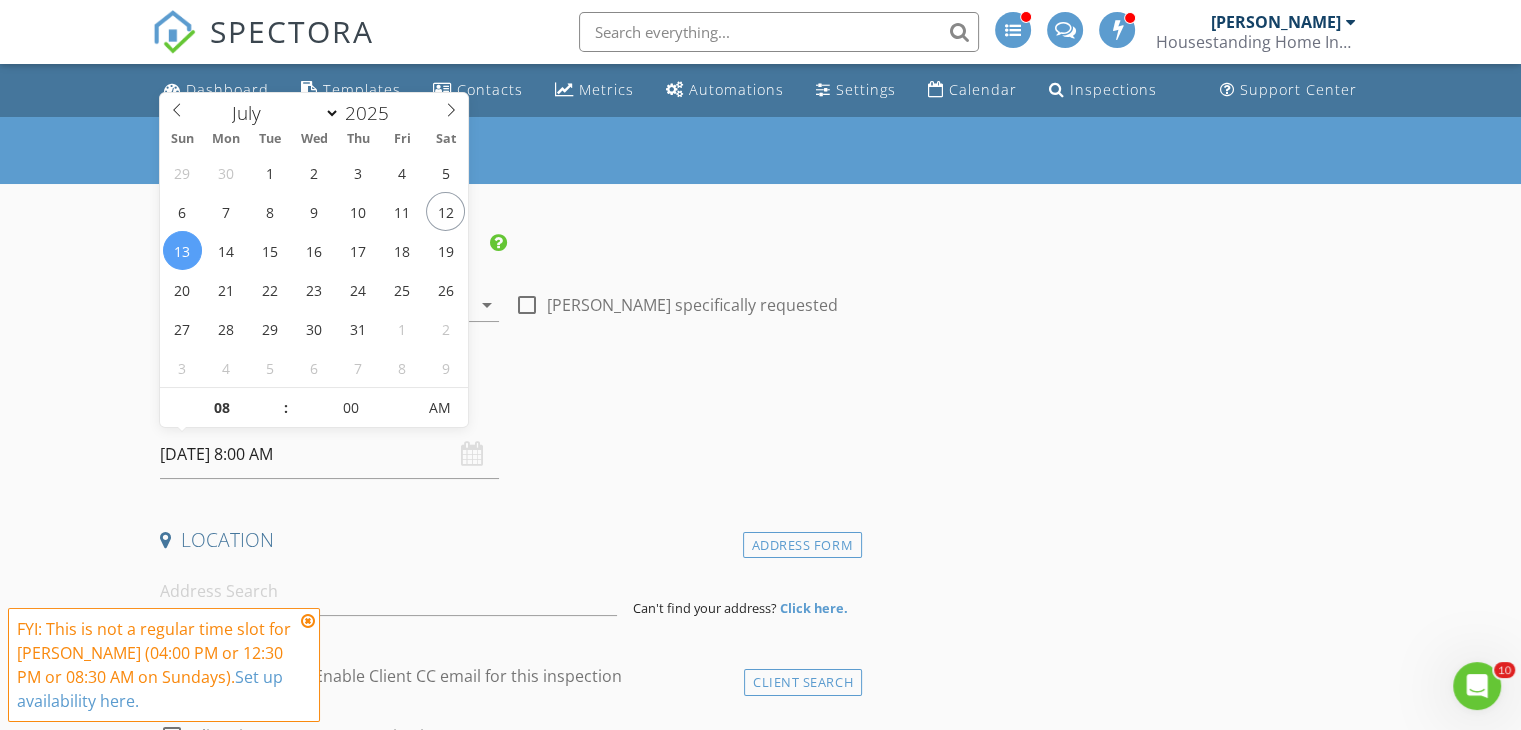 click on "[DATE] 8:00 AM" at bounding box center [329, 454] 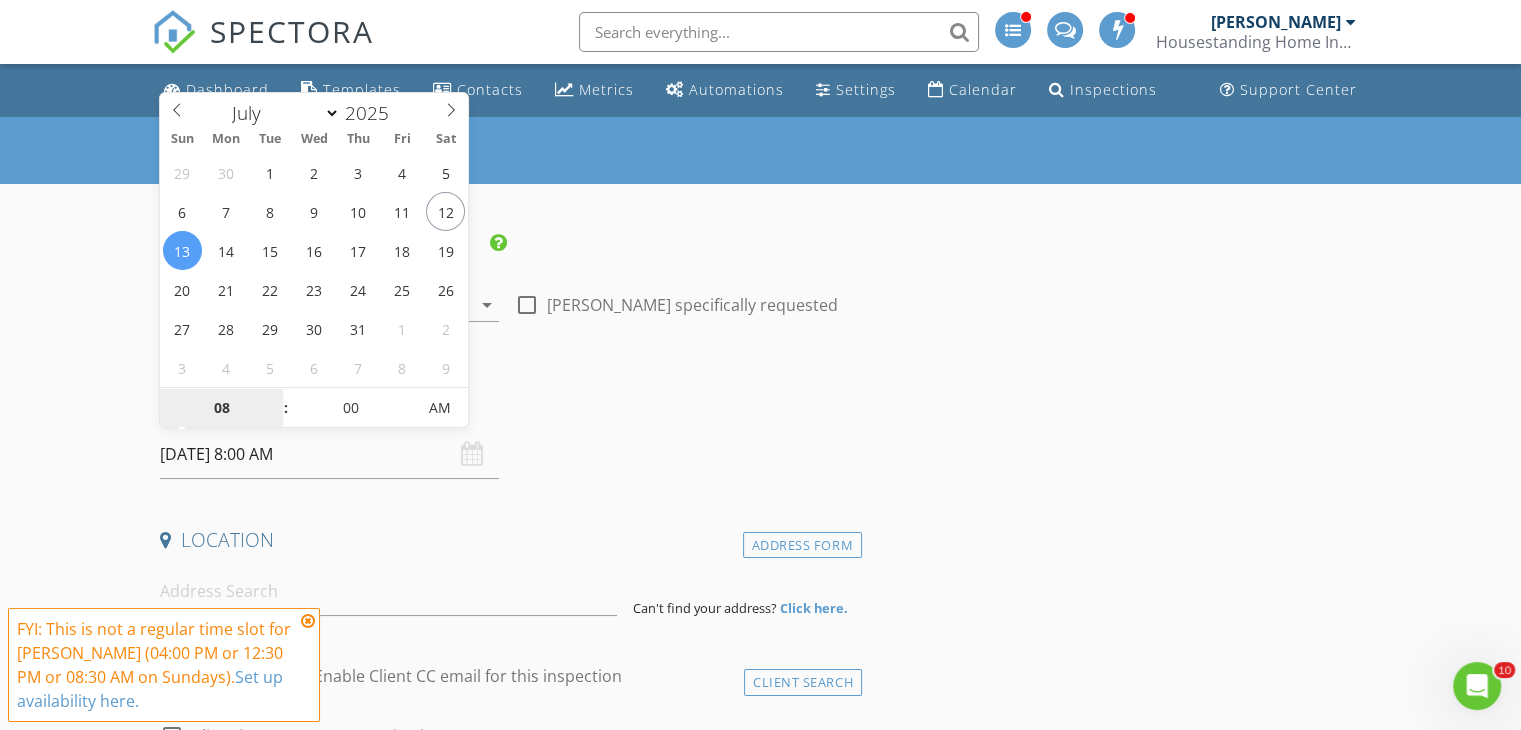 type on "[DATE] 8:00 AM" 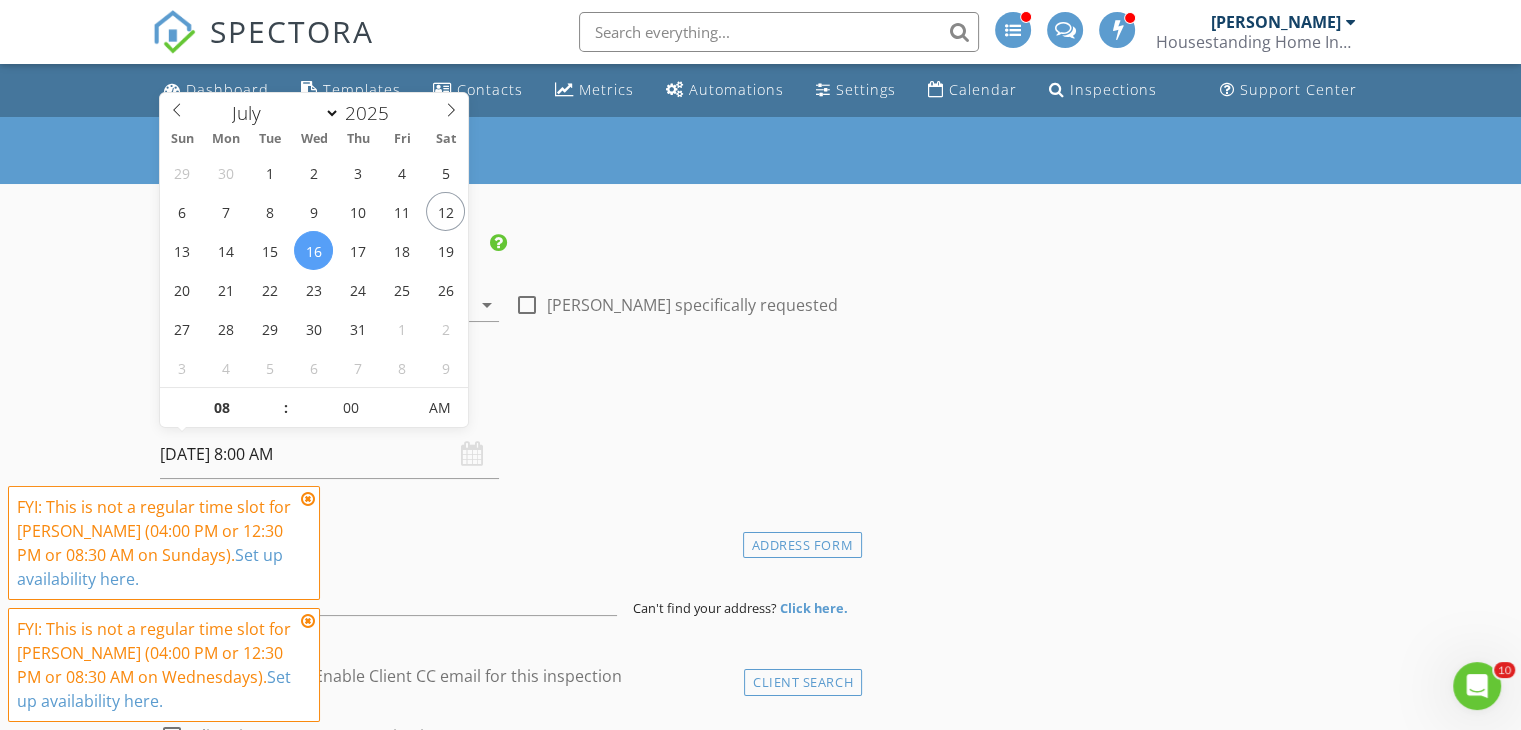 type on "09" 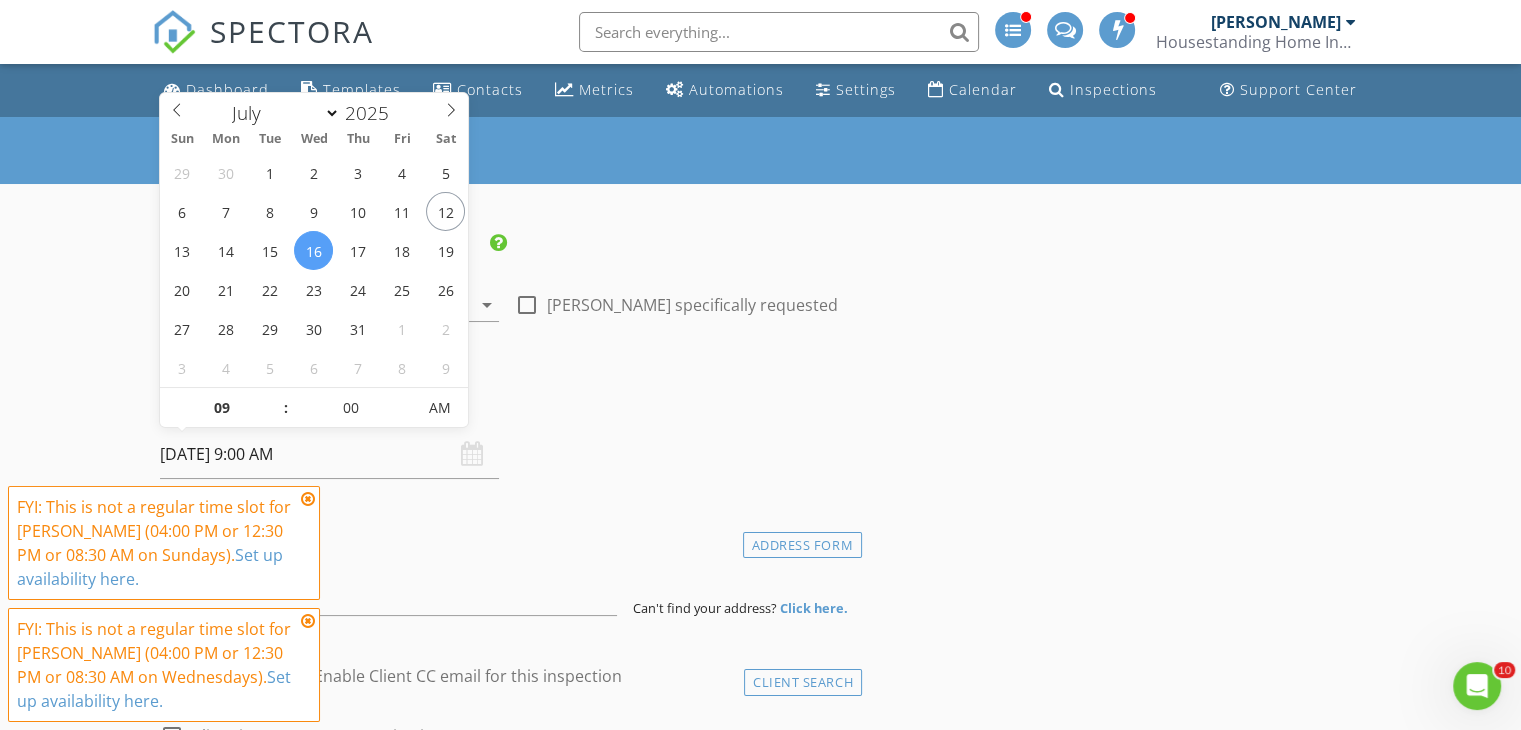 click at bounding box center (276, 398) 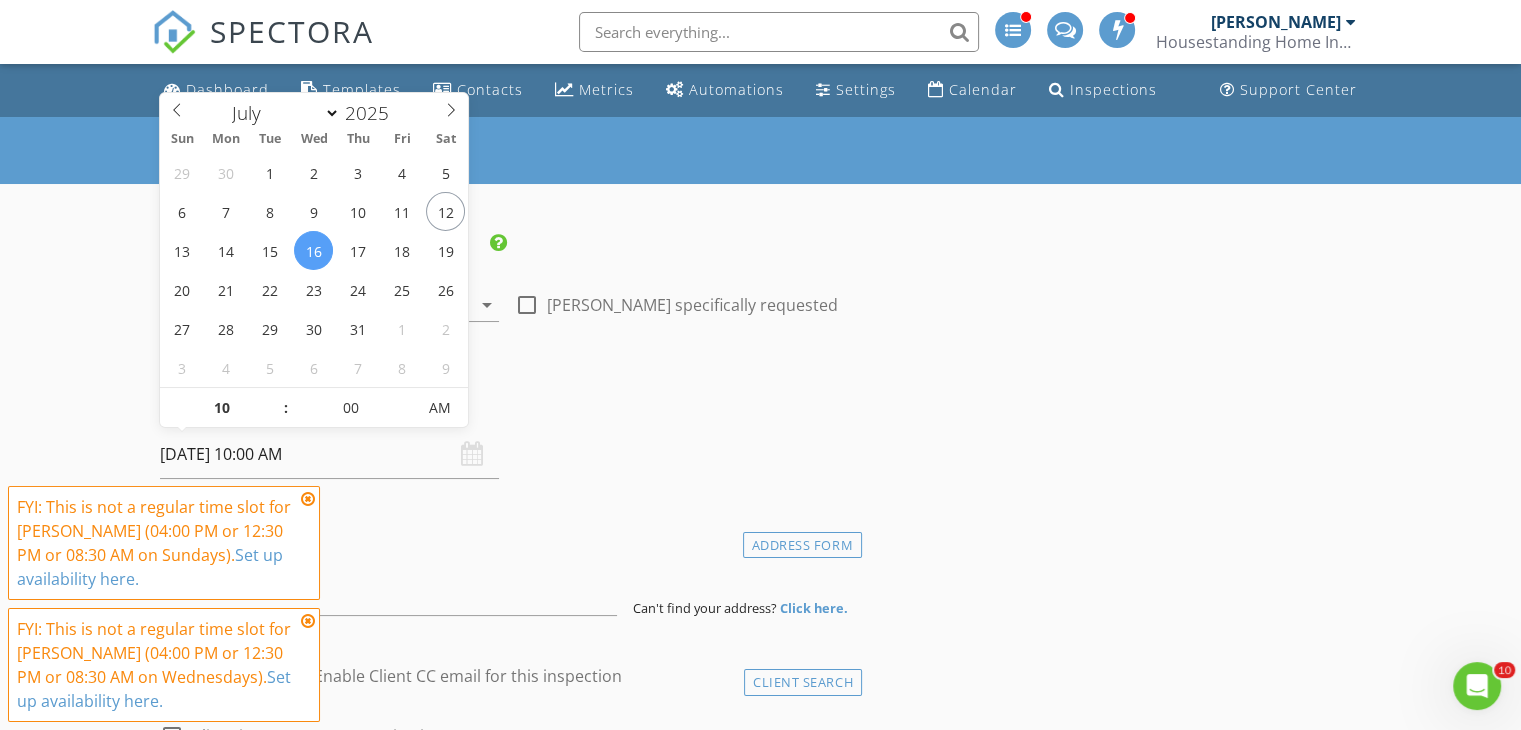 click at bounding box center (276, 398) 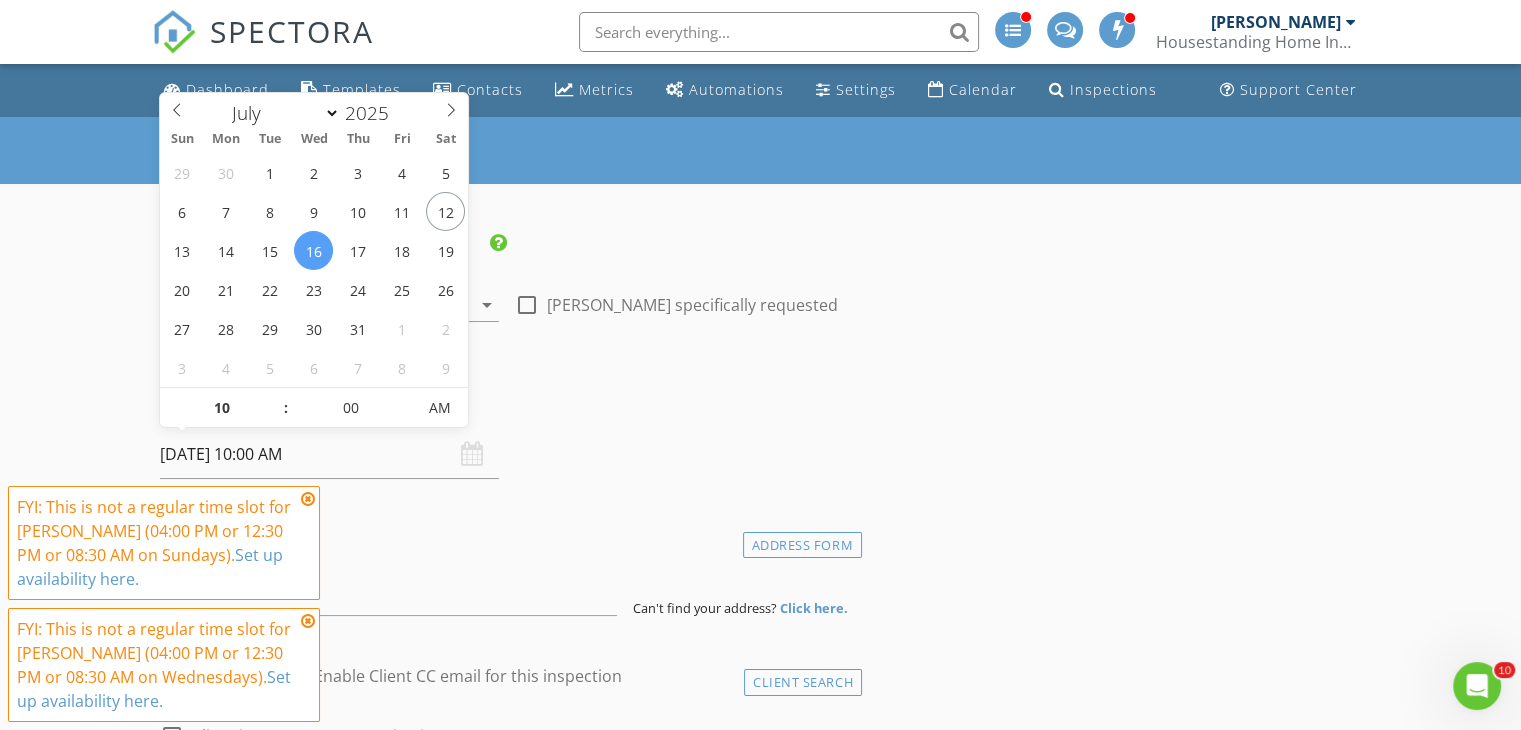 type on "09" 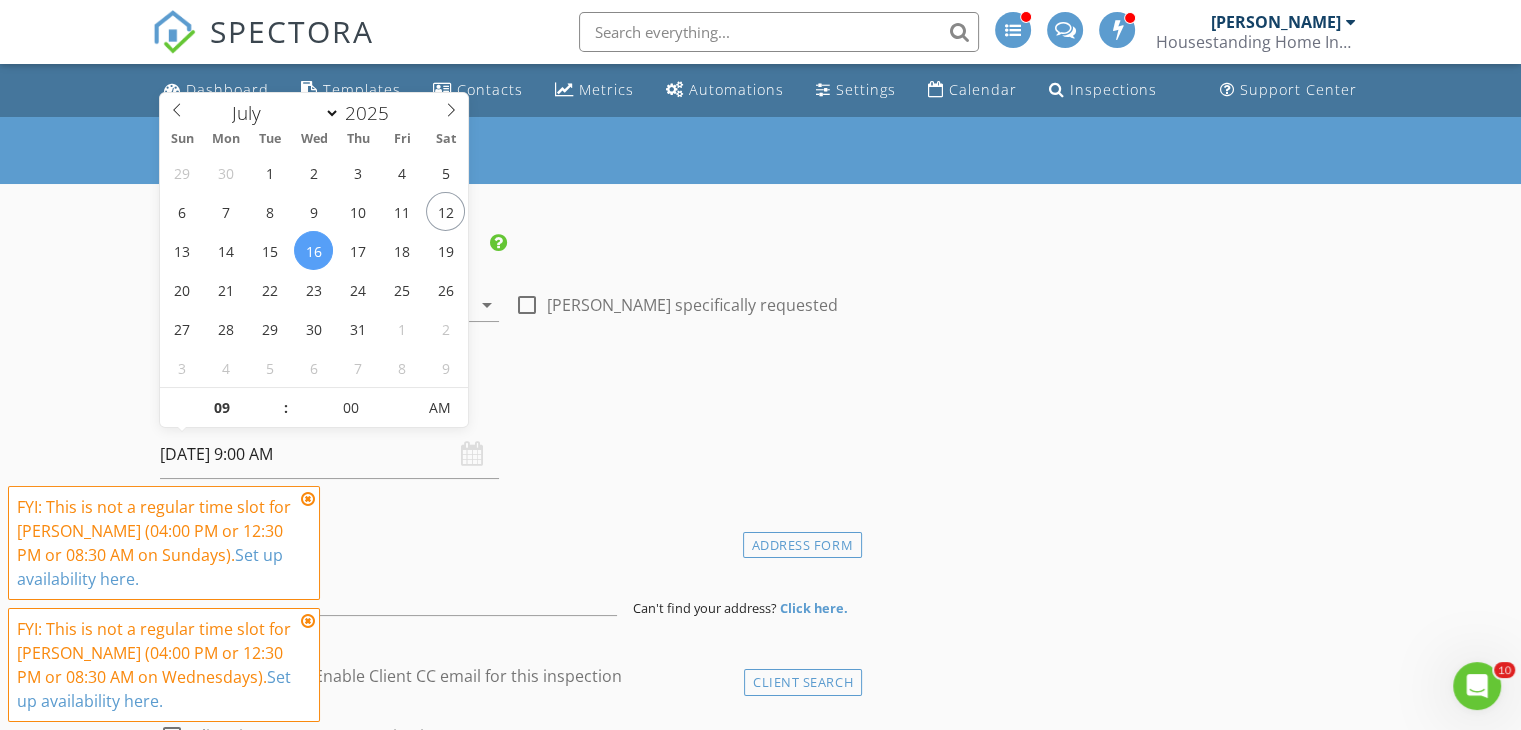 click at bounding box center (276, 418) 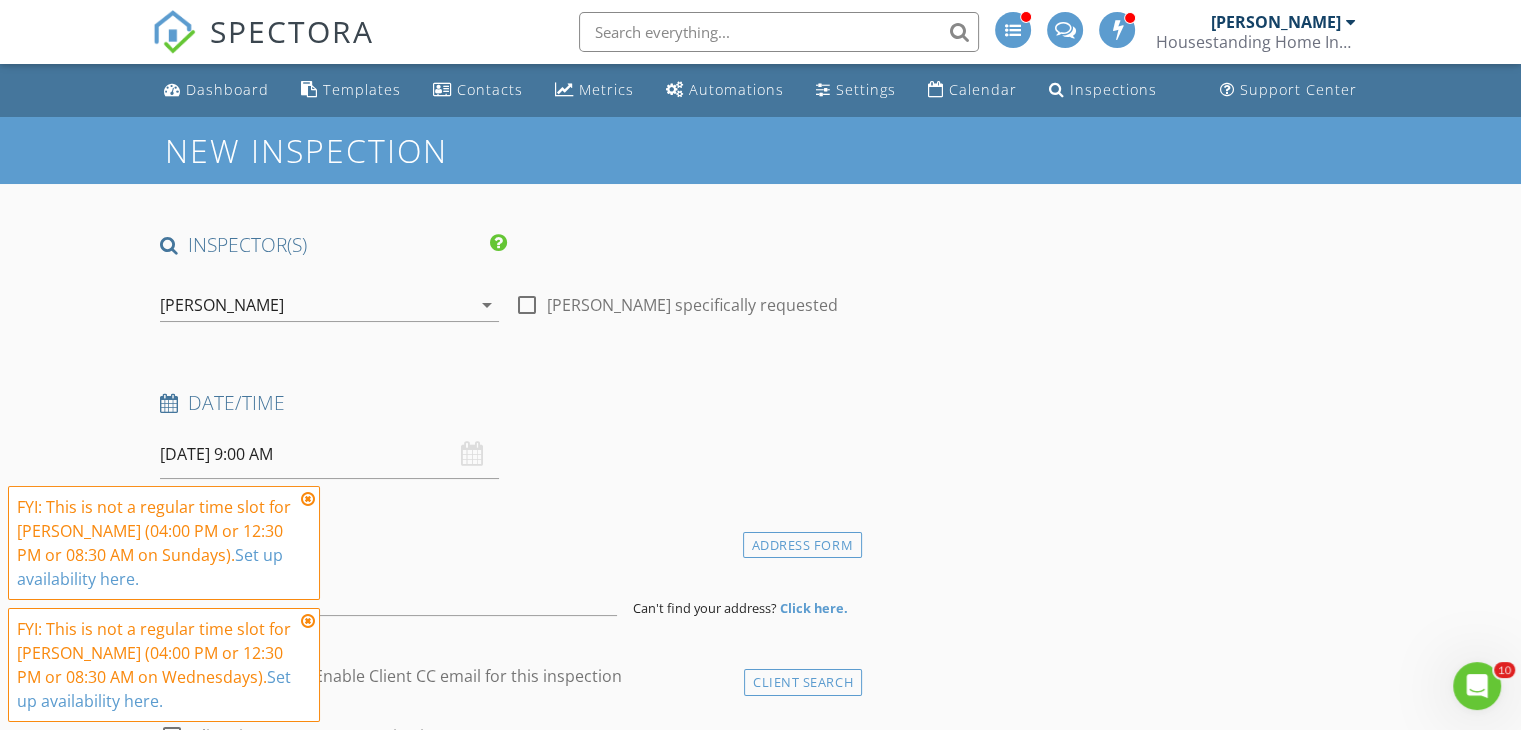 click at bounding box center (308, 499) 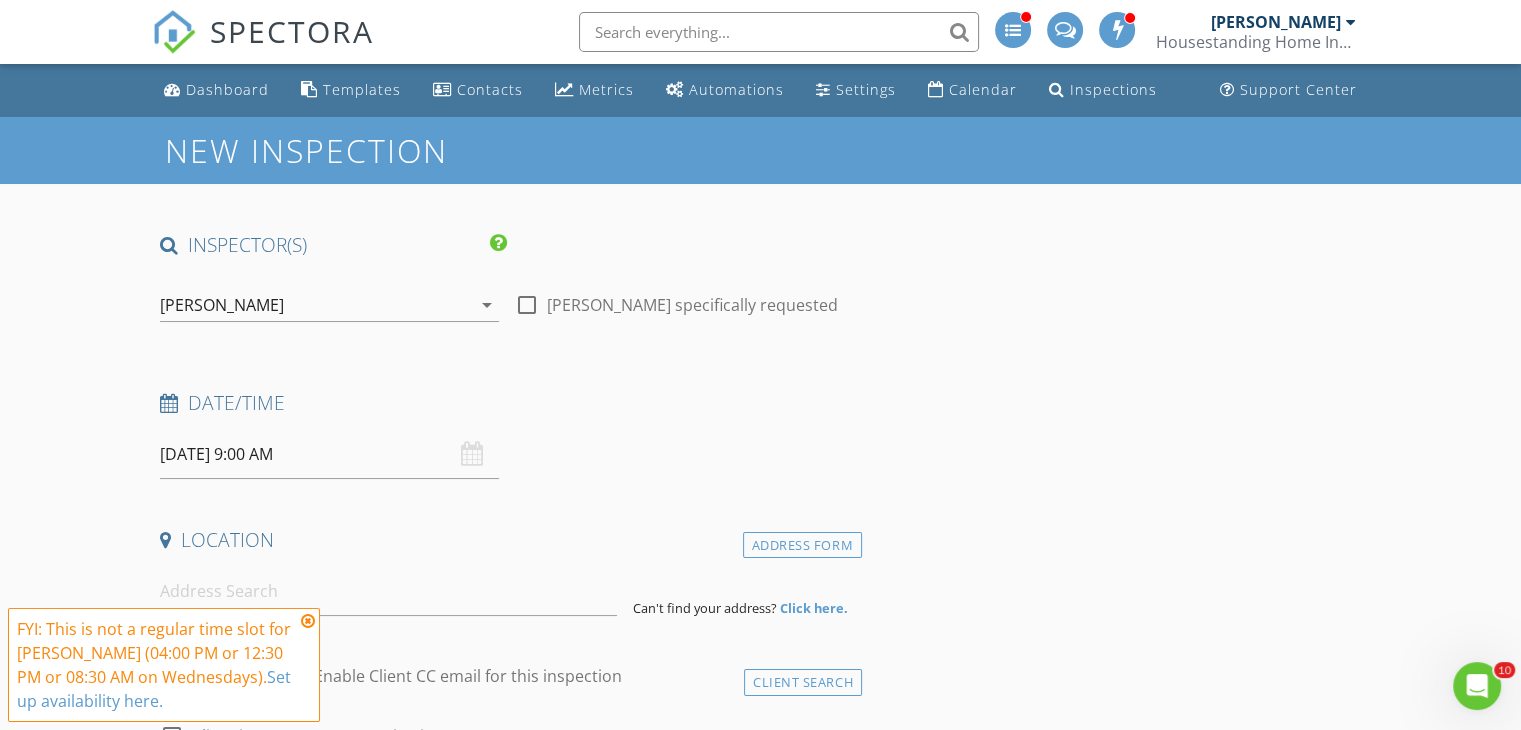 click at bounding box center (308, 621) 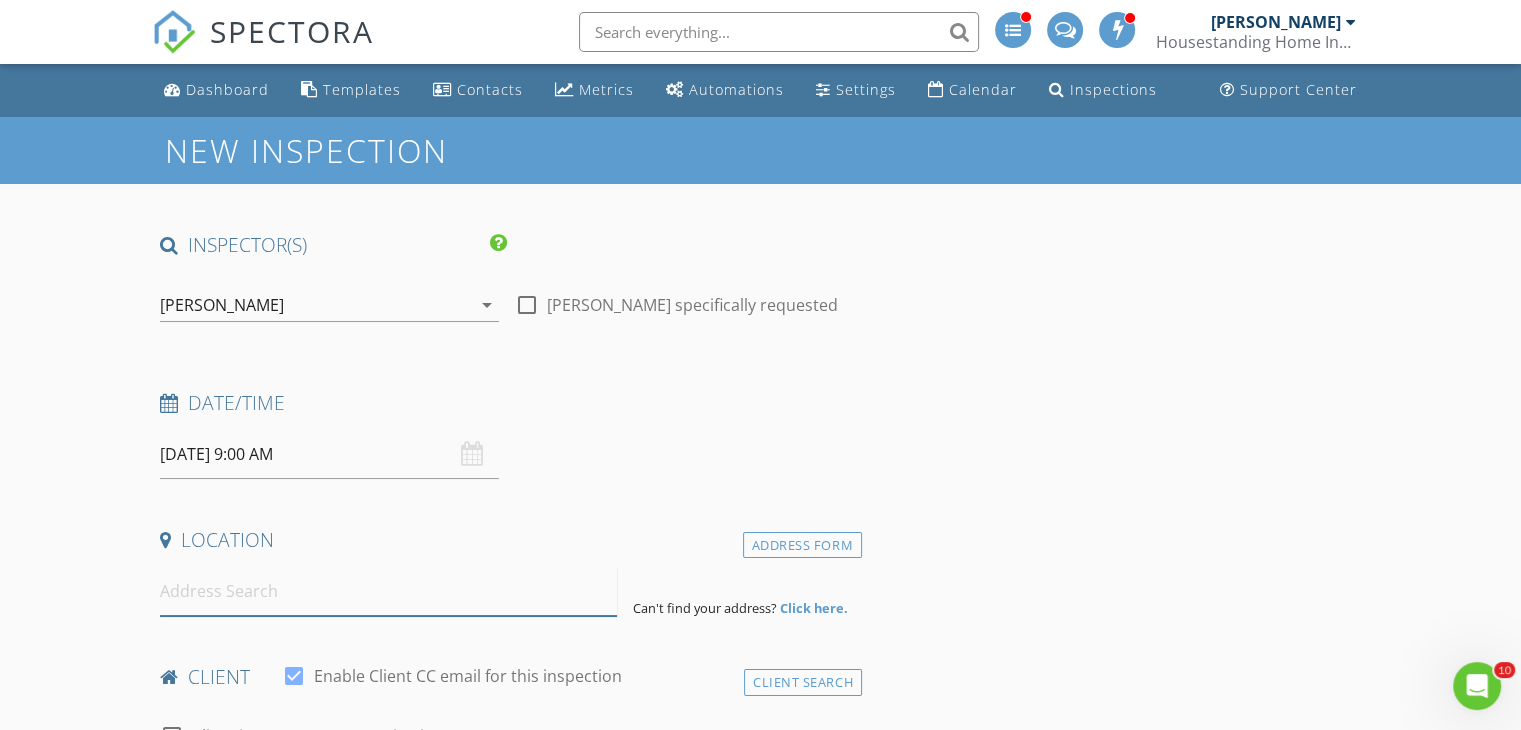 click at bounding box center [388, 591] 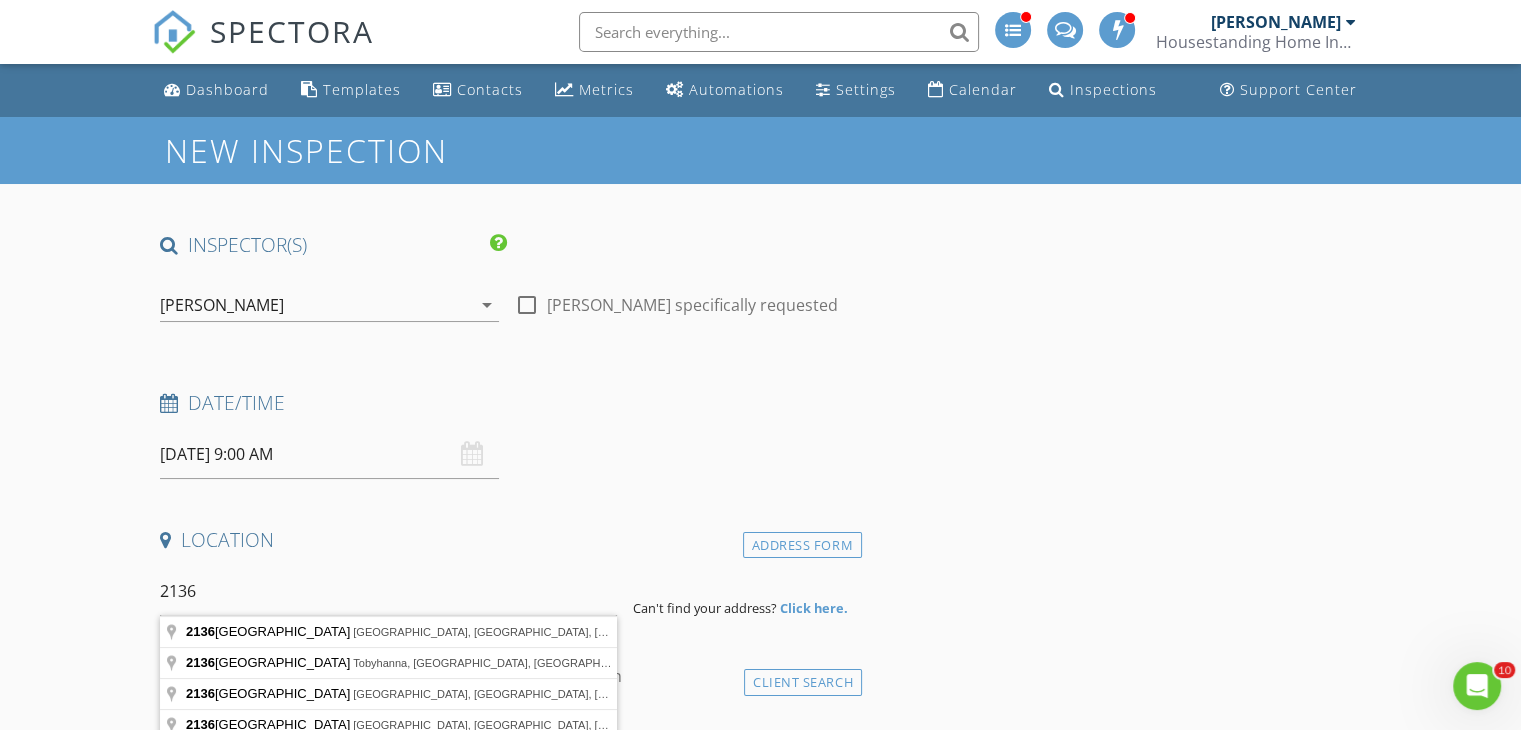 type on "2136 Lake Ariel Highway, Lake Ariel, PA, USA" 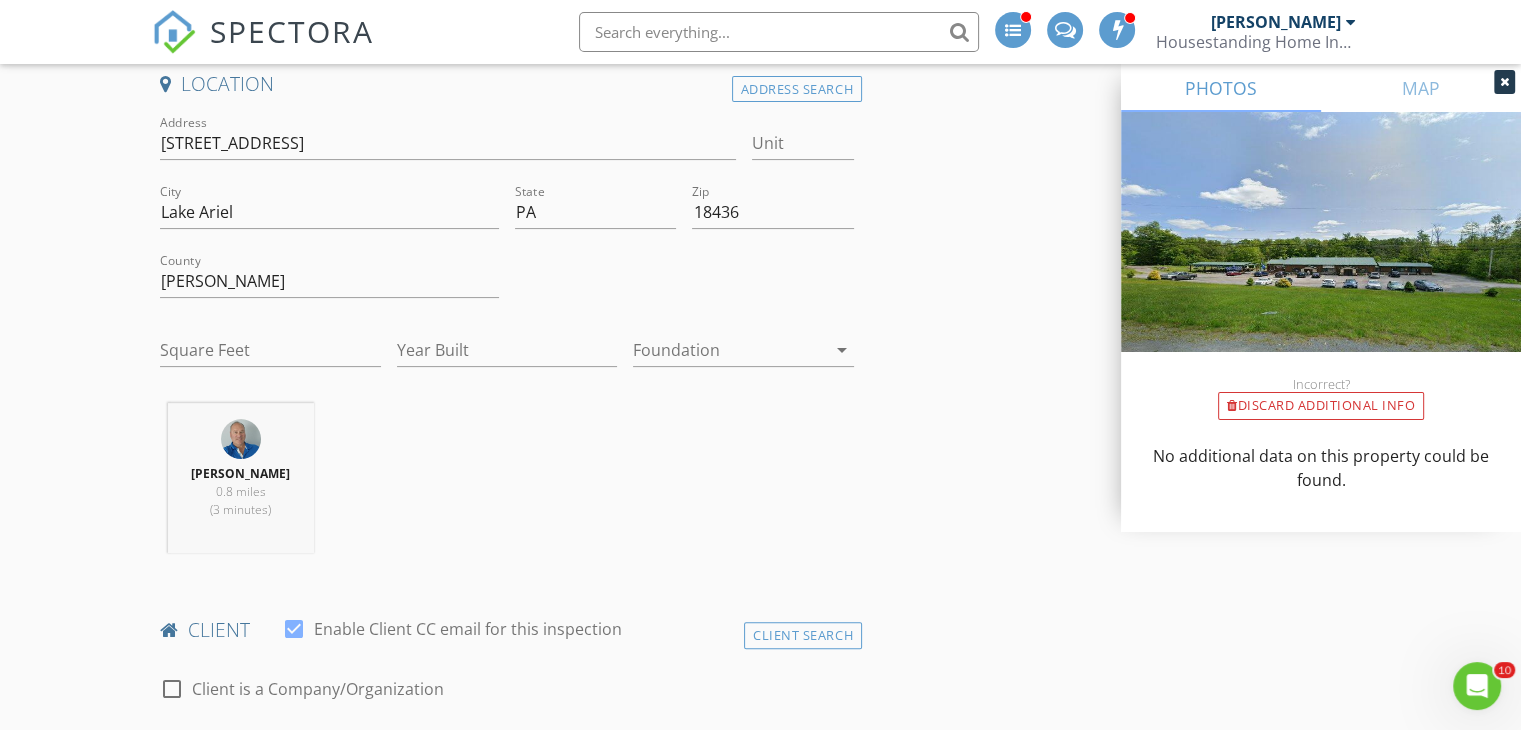 scroll, scrollTop: 466, scrollLeft: 0, axis: vertical 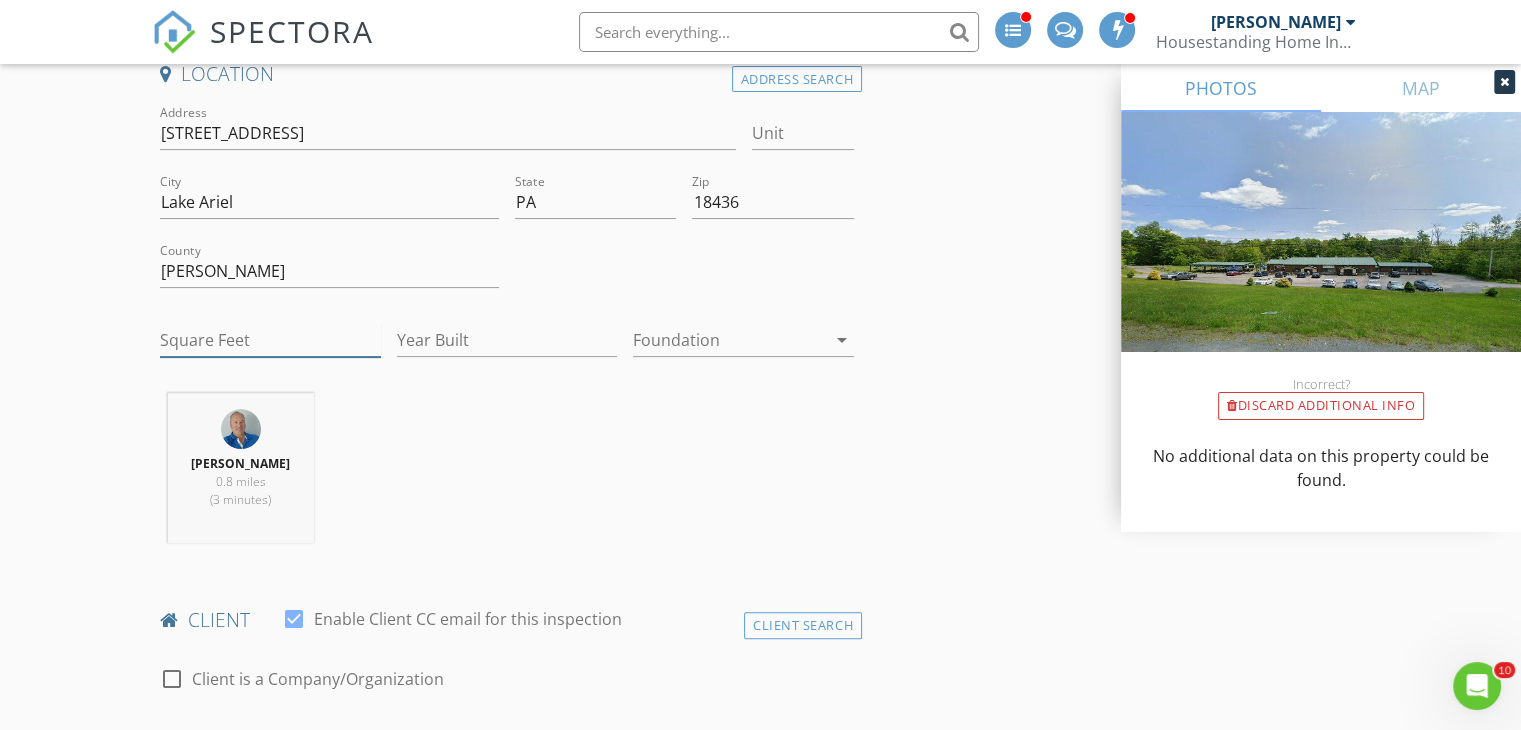 click on "Square Feet" at bounding box center [270, 340] 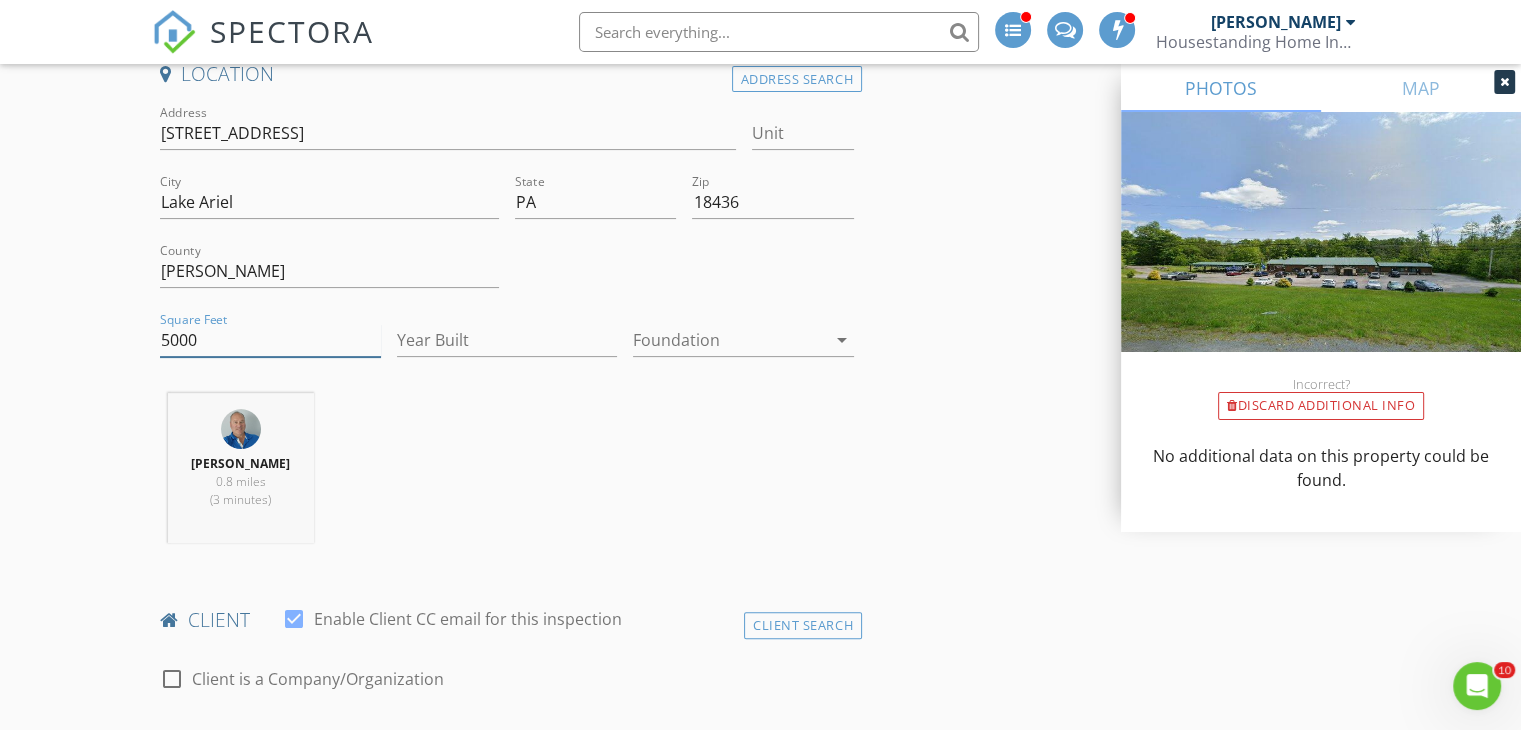 type on "5000" 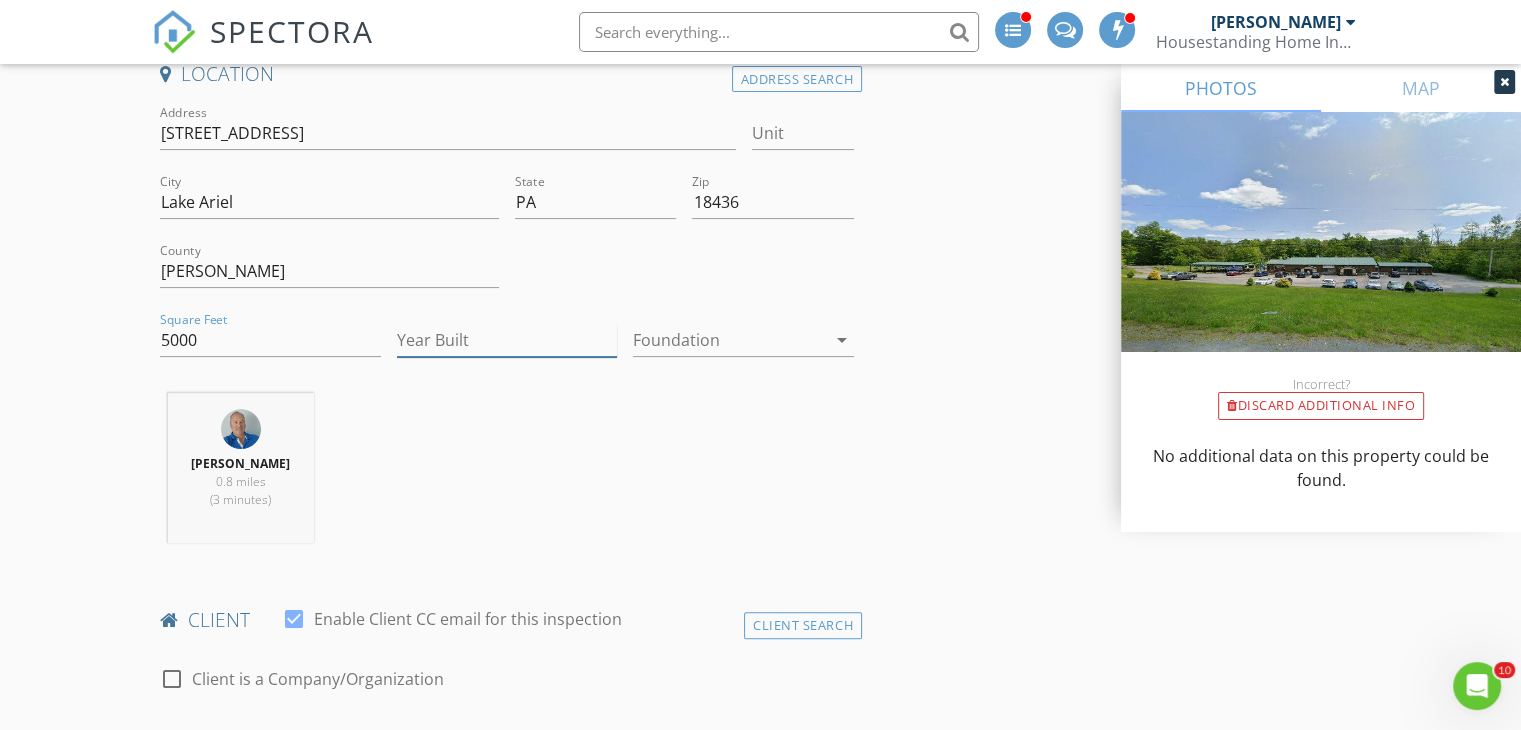 click on "Year Built" at bounding box center [507, 340] 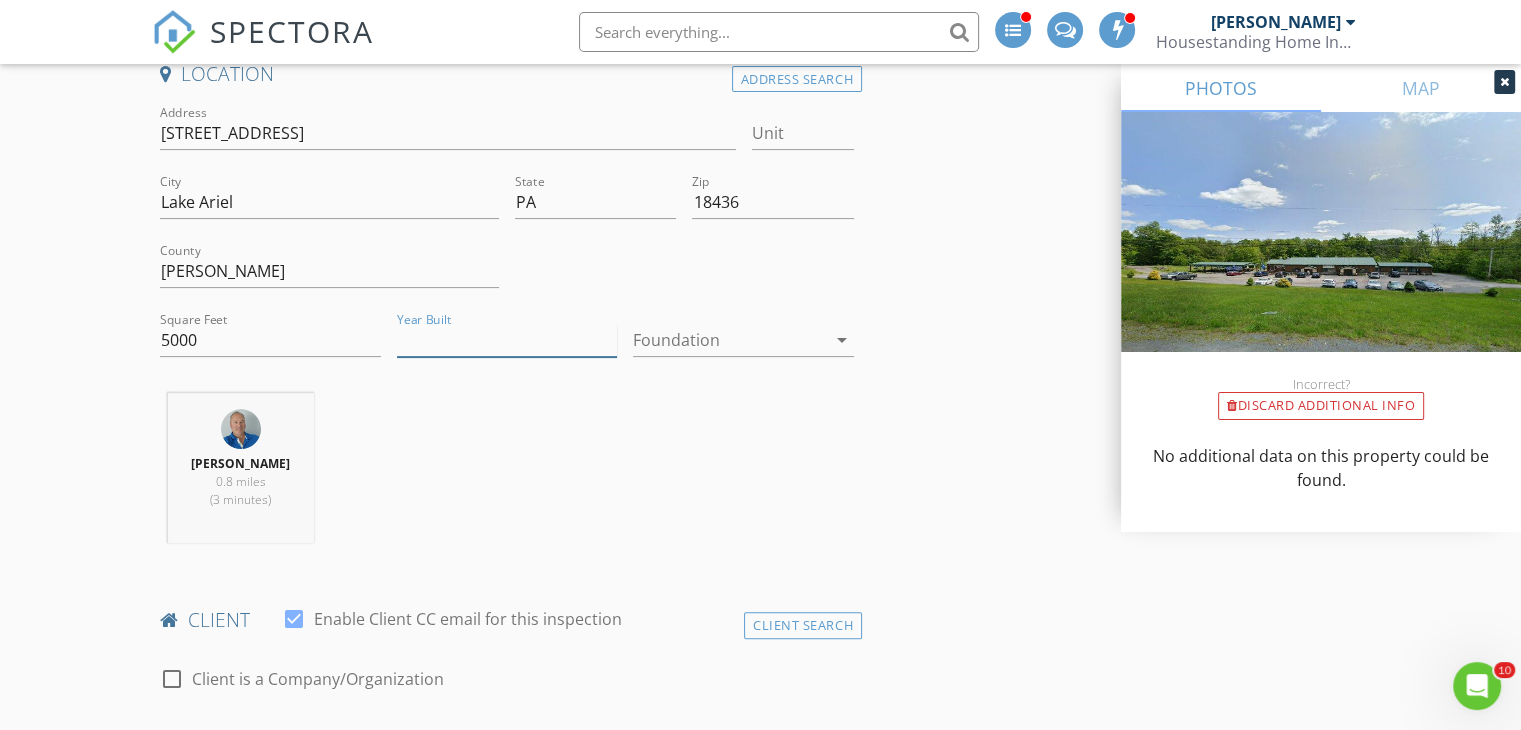 type on "1" 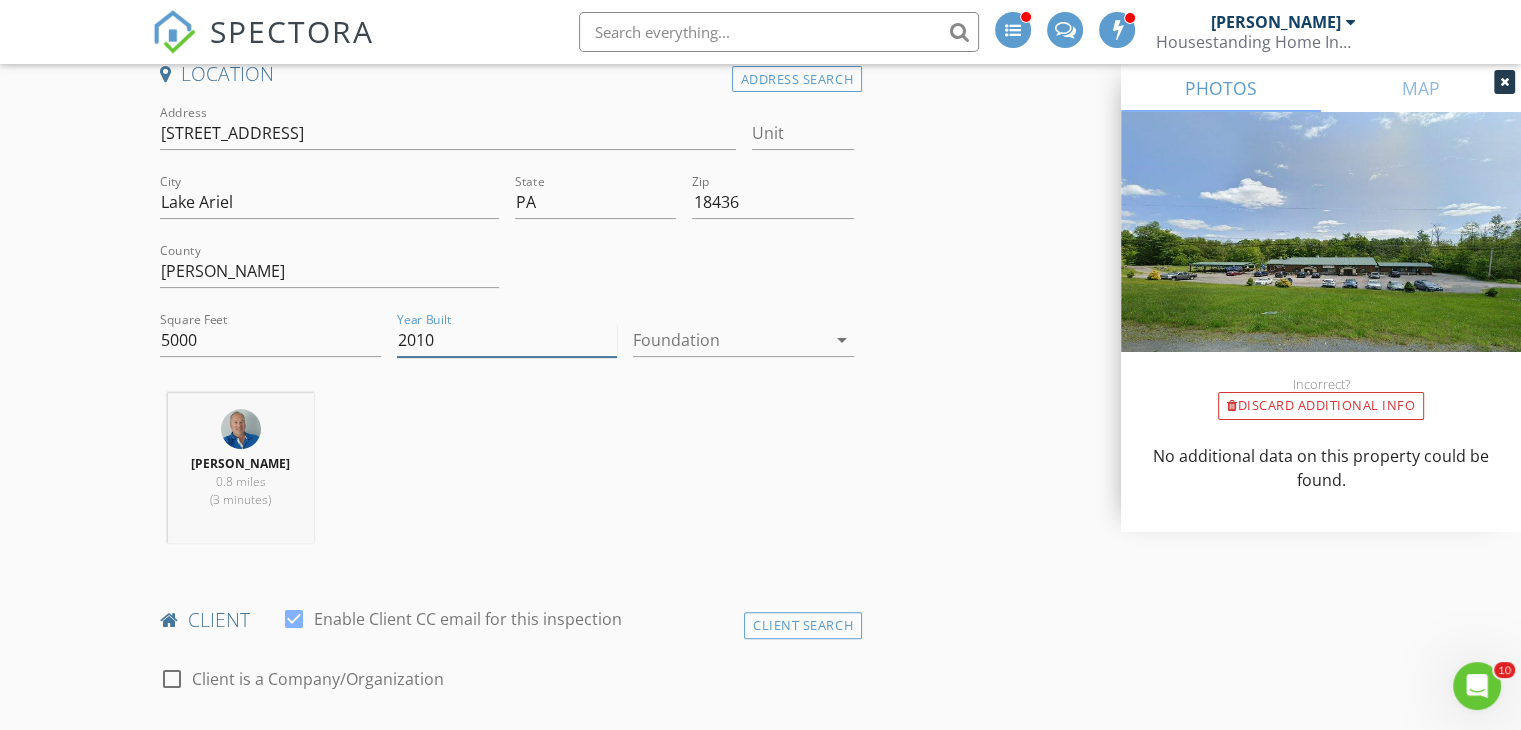 type on "2010" 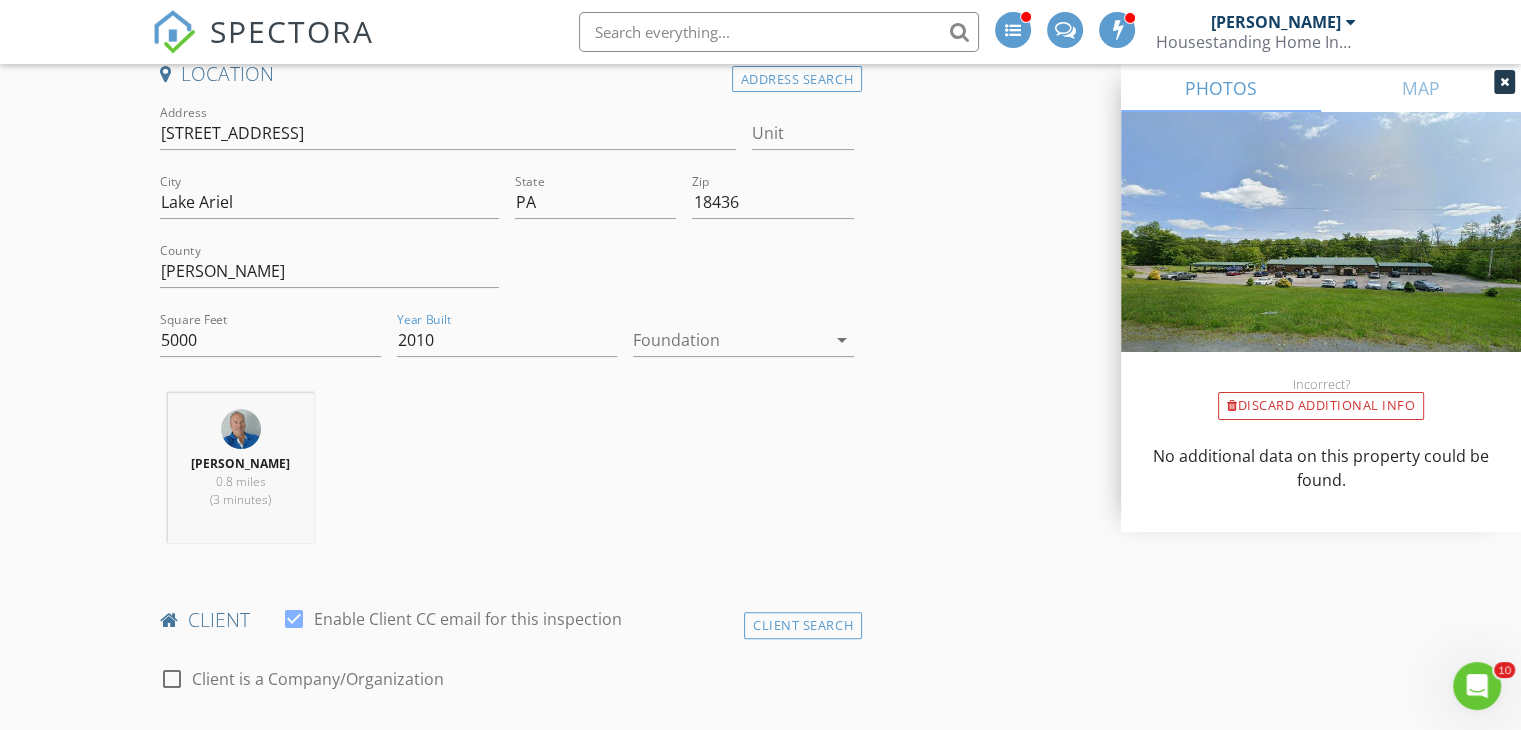 click on "arrow_drop_down" at bounding box center [842, 340] 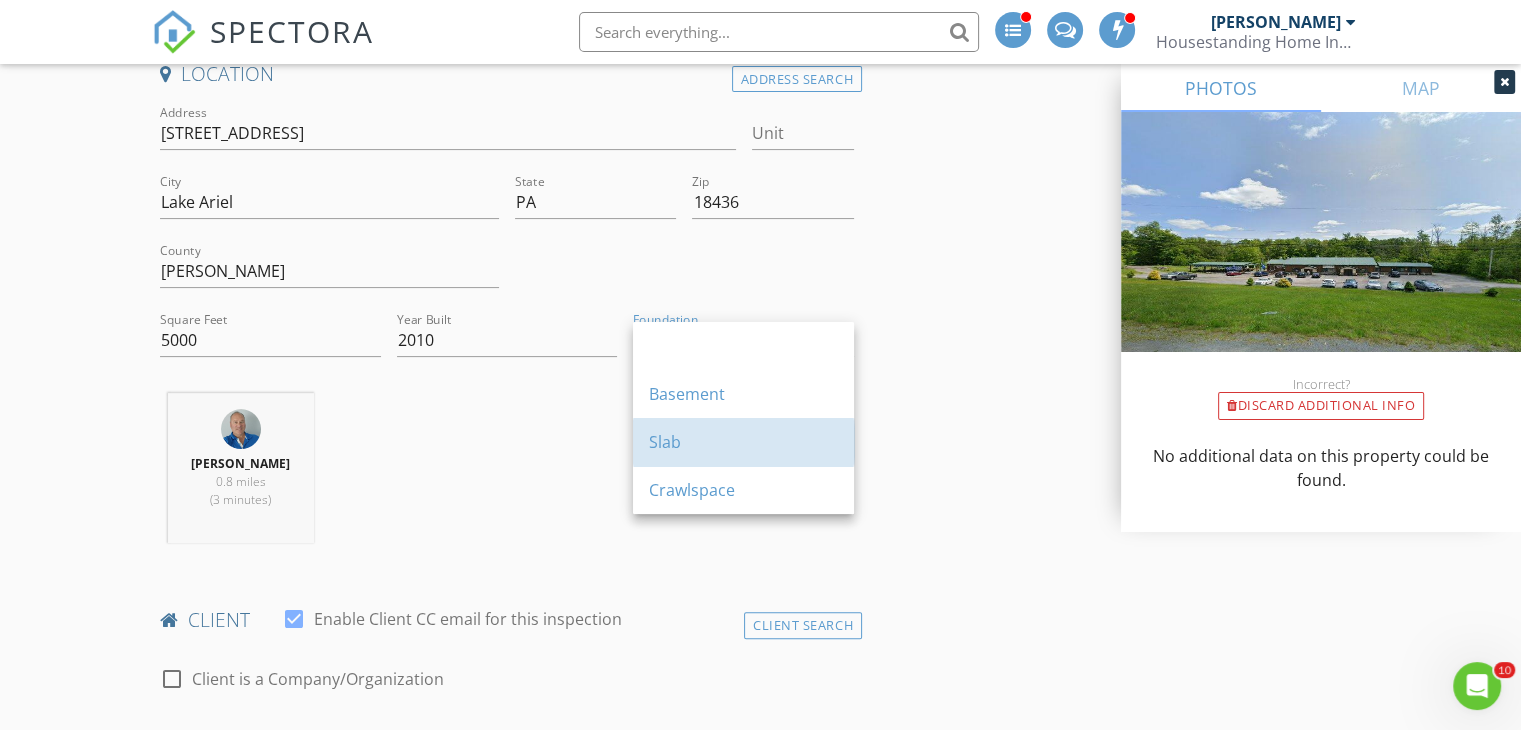 click on "Slab" at bounding box center [743, 442] 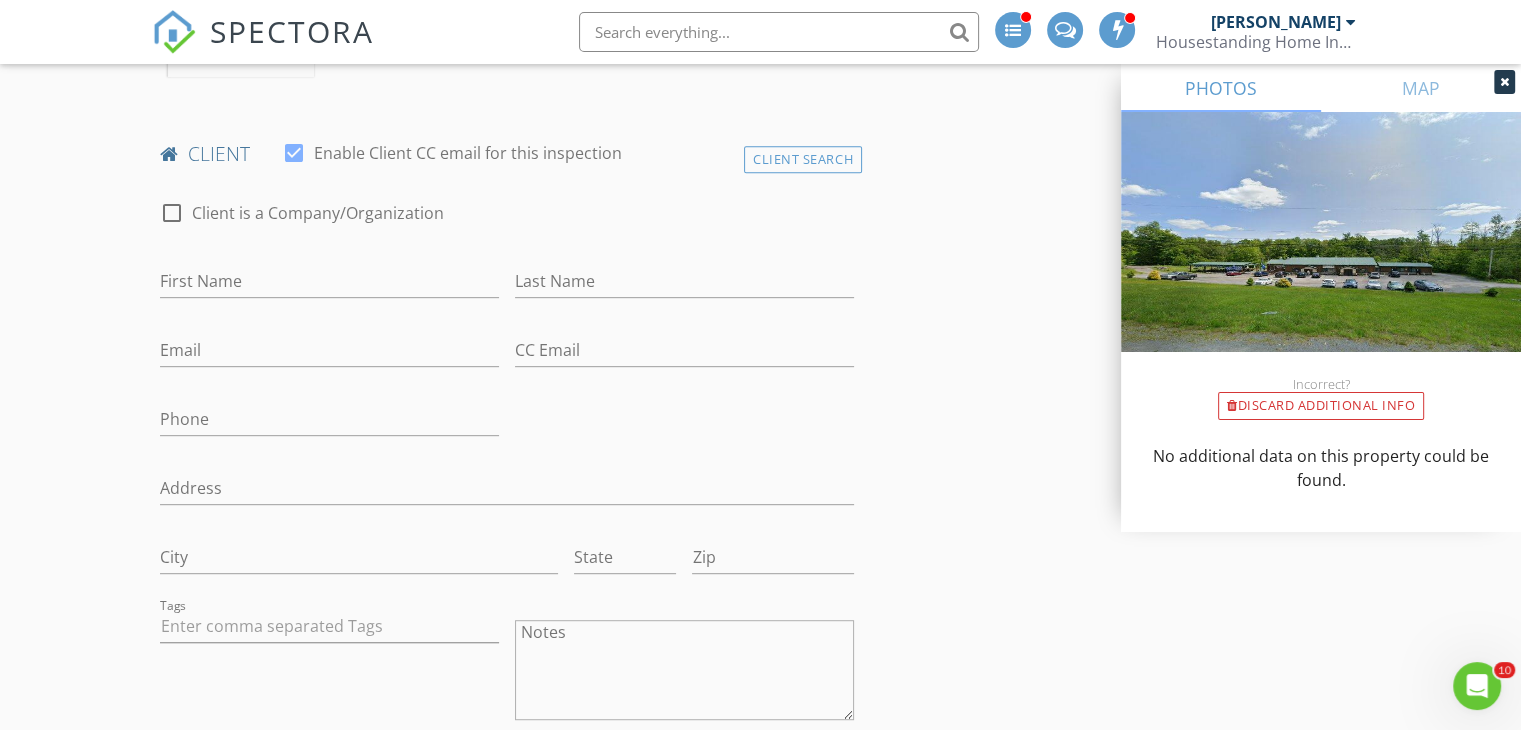 scroll, scrollTop: 952, scrollLeft: 0, axis: vertical 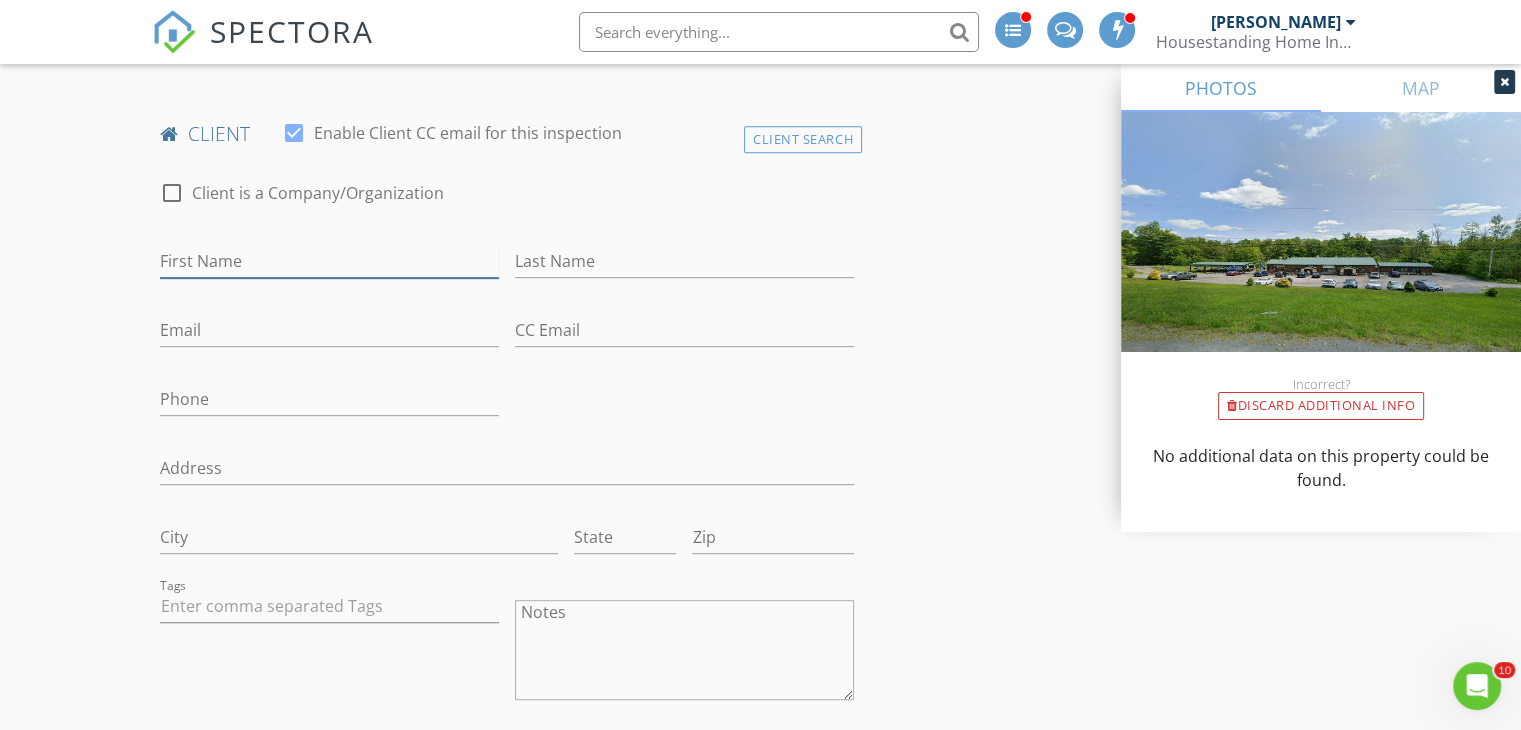 click on "First Name" at bounding box center [329, 261] 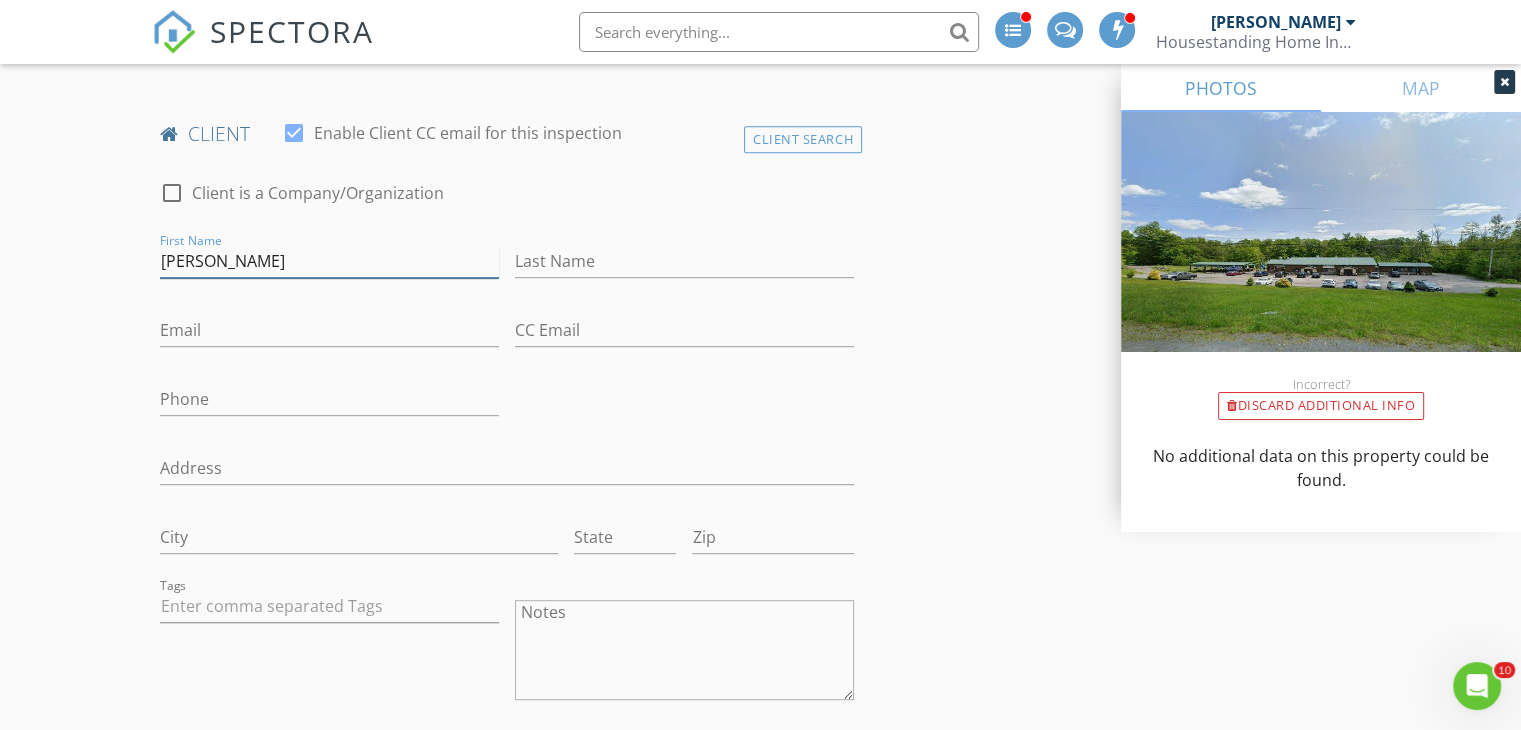 type on "Abel" 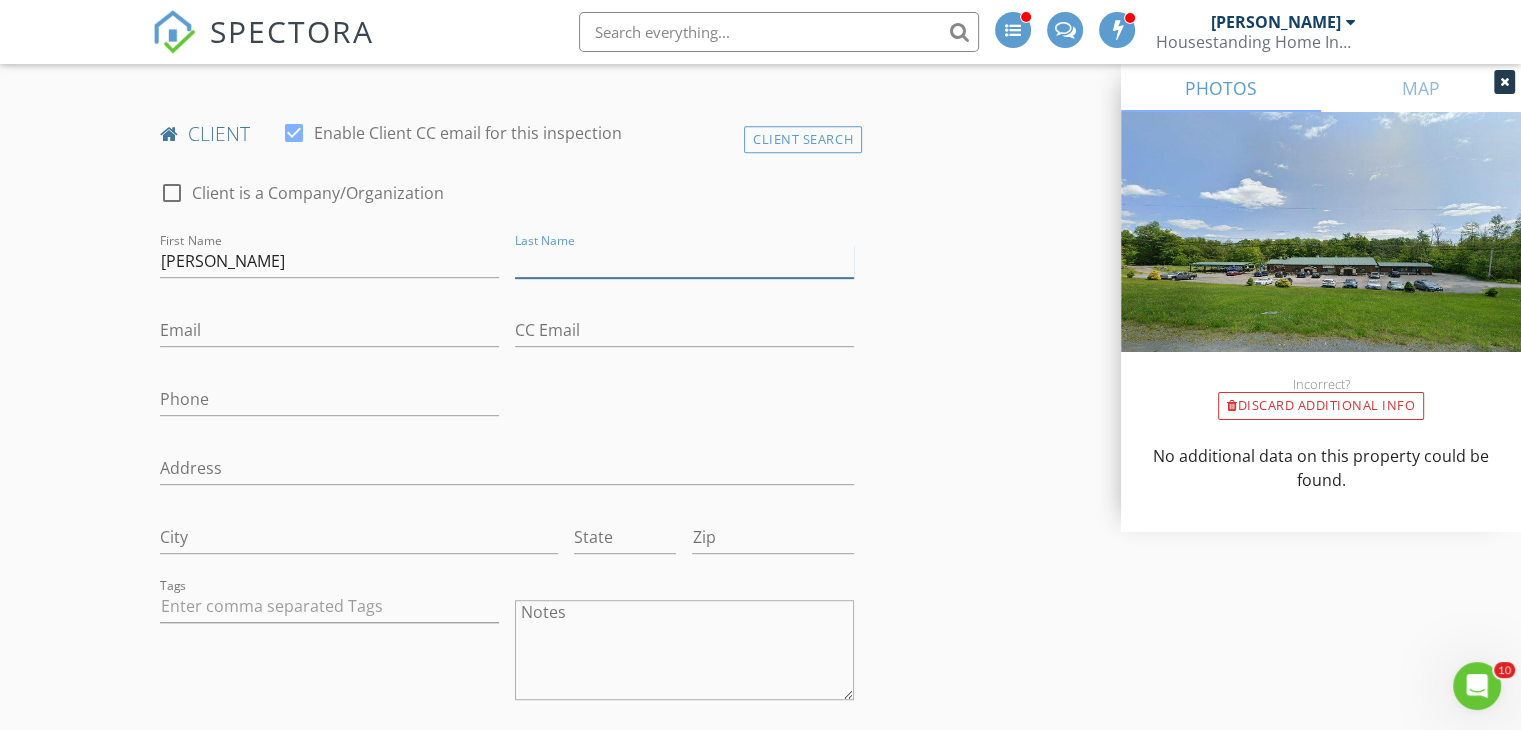click on "Last Name" at bounding box center (684, 261) 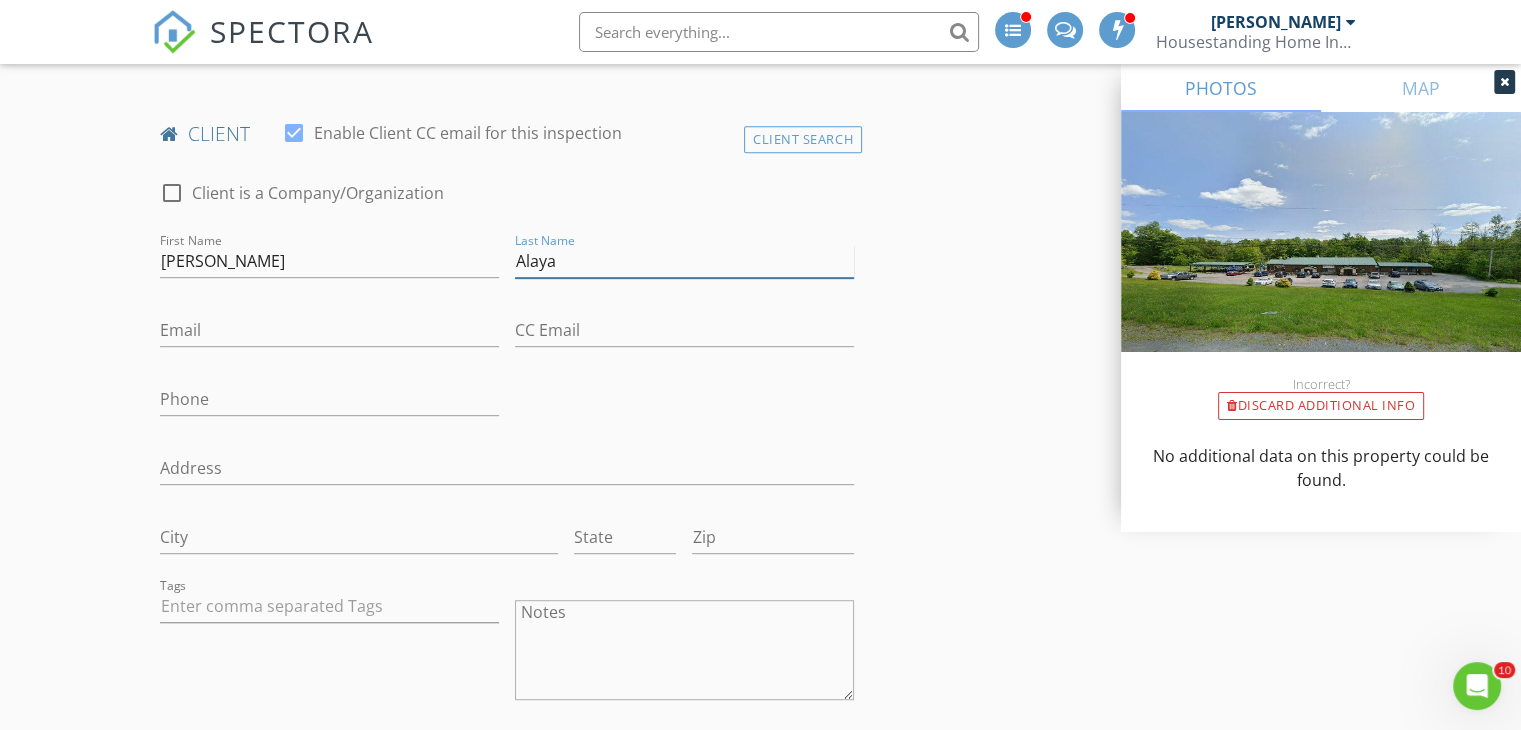 type on "Alaya" 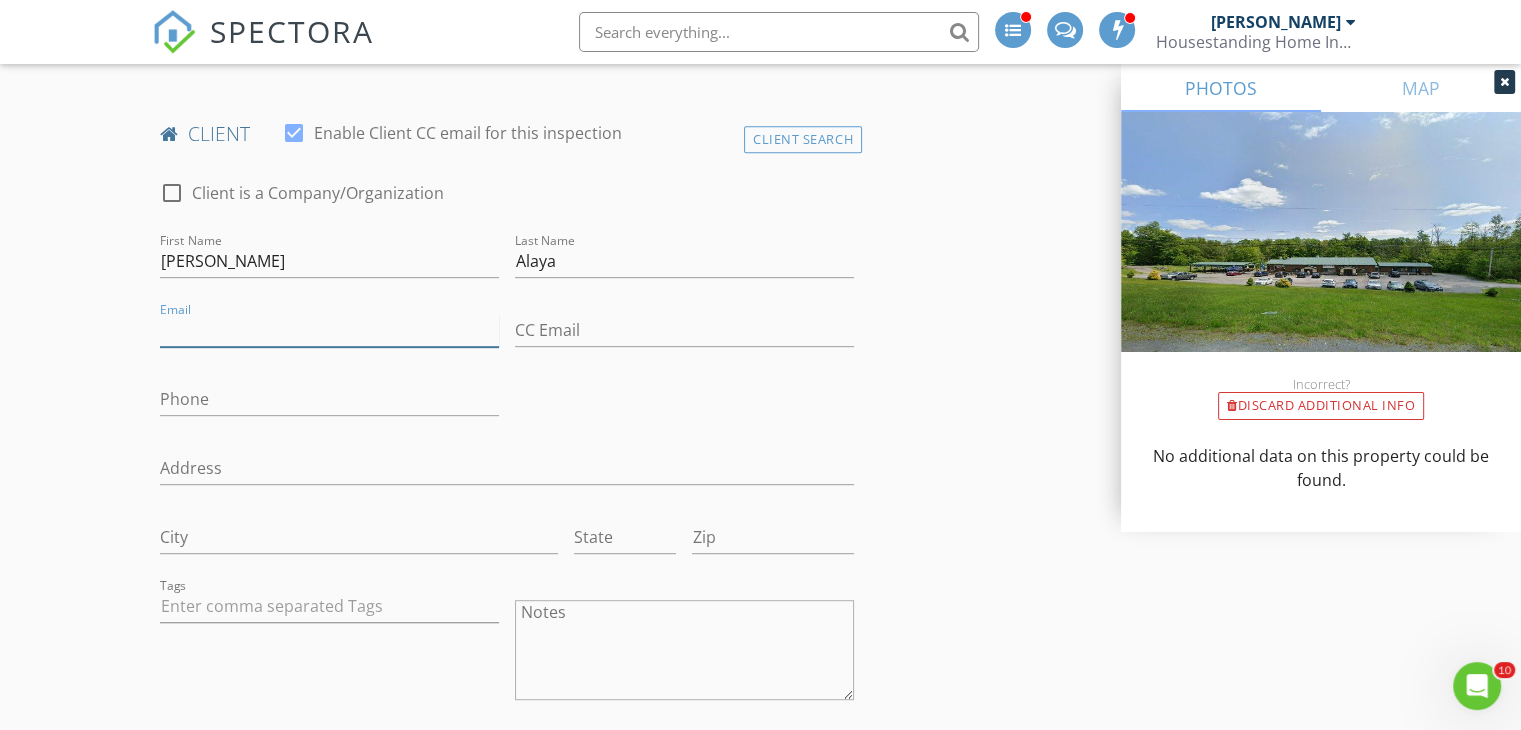 click on "Email" at bounding box center [329, 330] 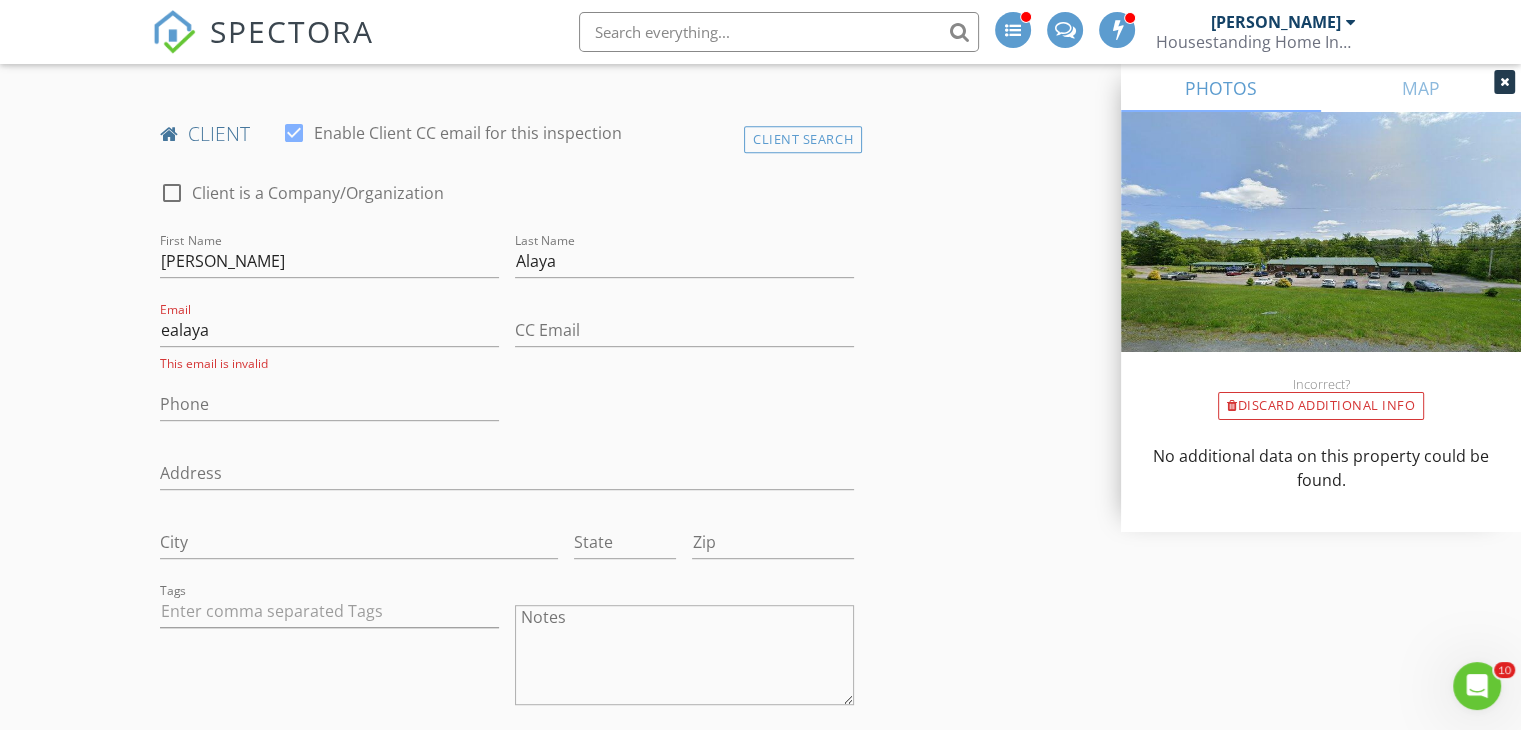drag, startPoint x: 181, startPoint y: 321, endPoint x: 568, endPoint y: 397, distance: 394.39194 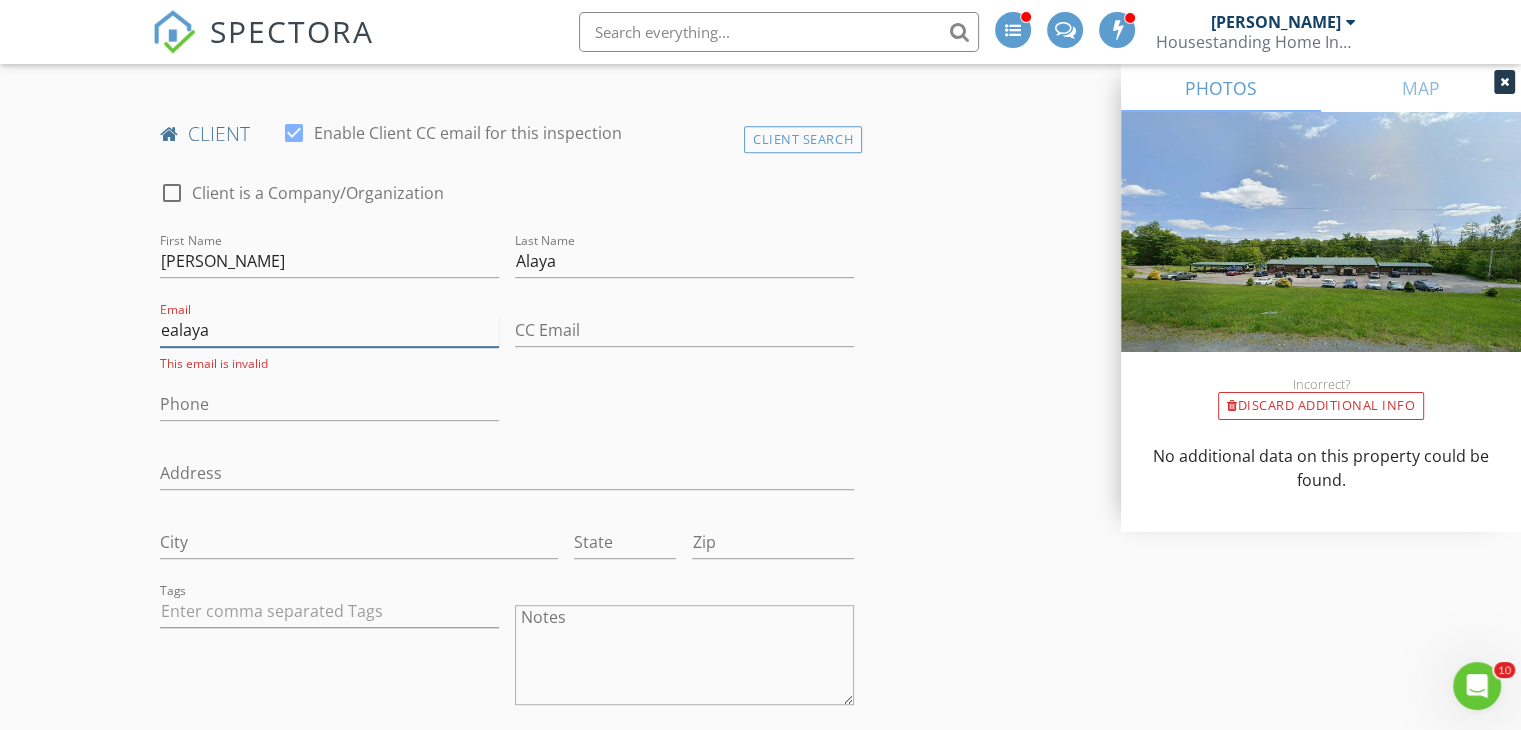 click on "ealaya" at bounding box center [329, 330] 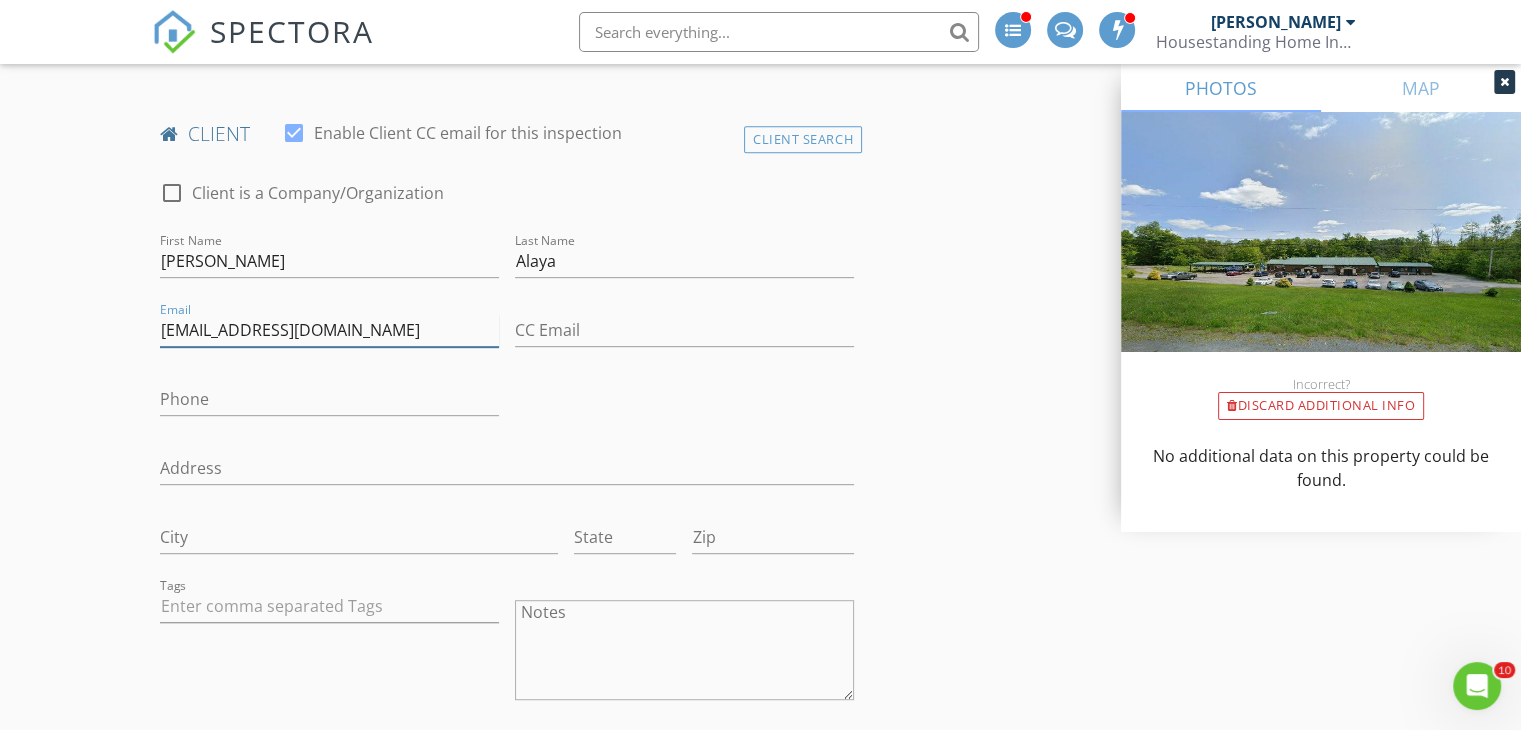 type on "ealaya95@icloud.com" 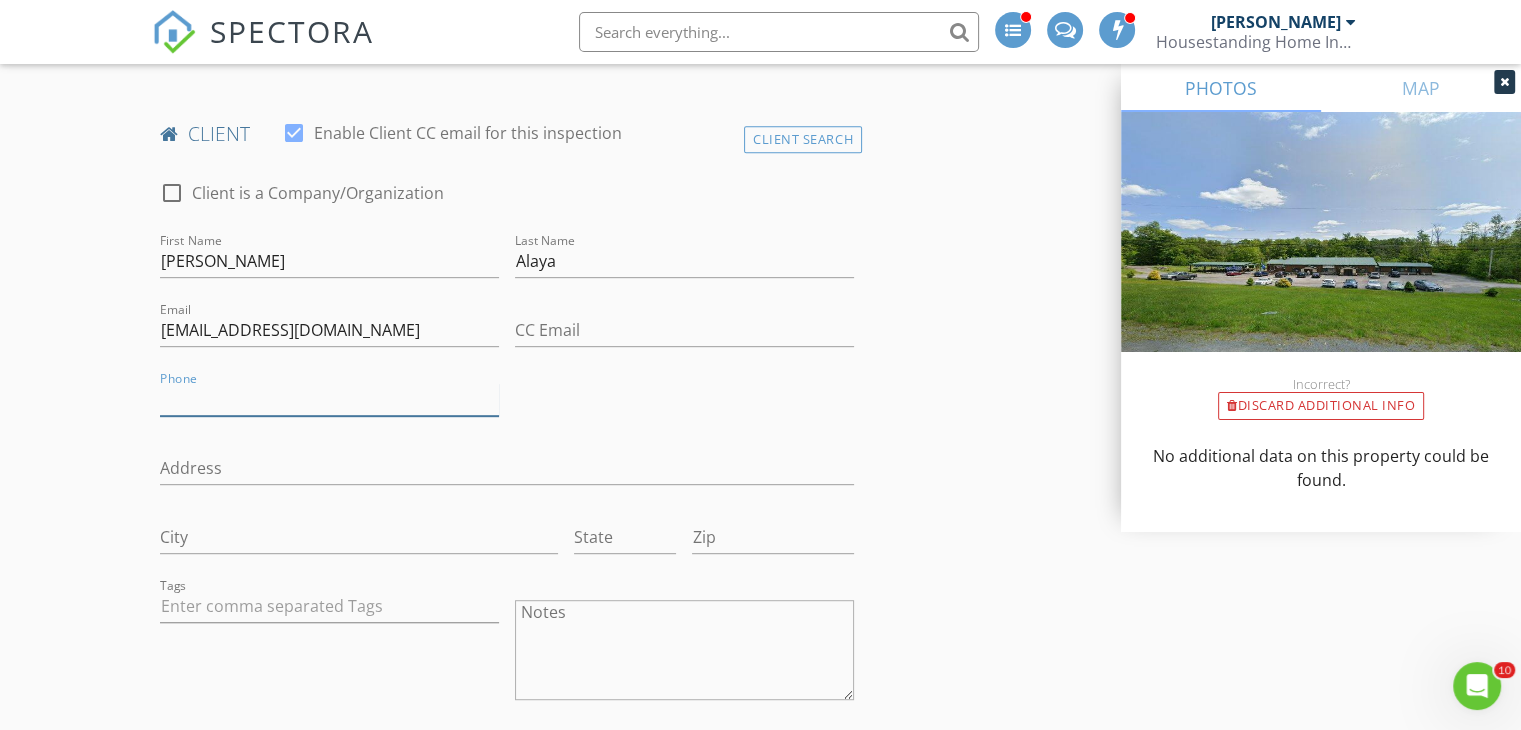 click on "Phone" at bounding box center (329, 399) 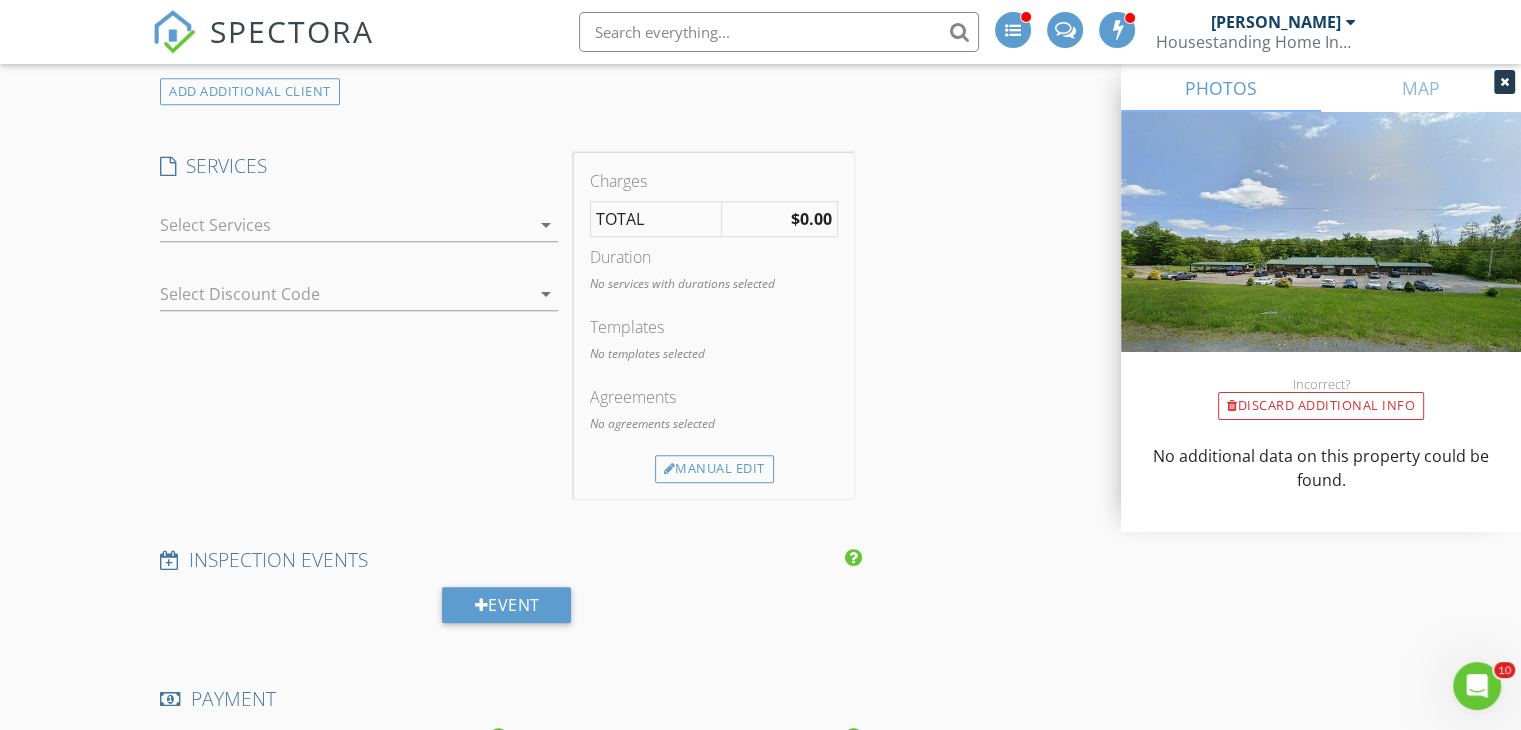 scroll, scrollTop: 1768, scrollLeft: 0, axis: vertical 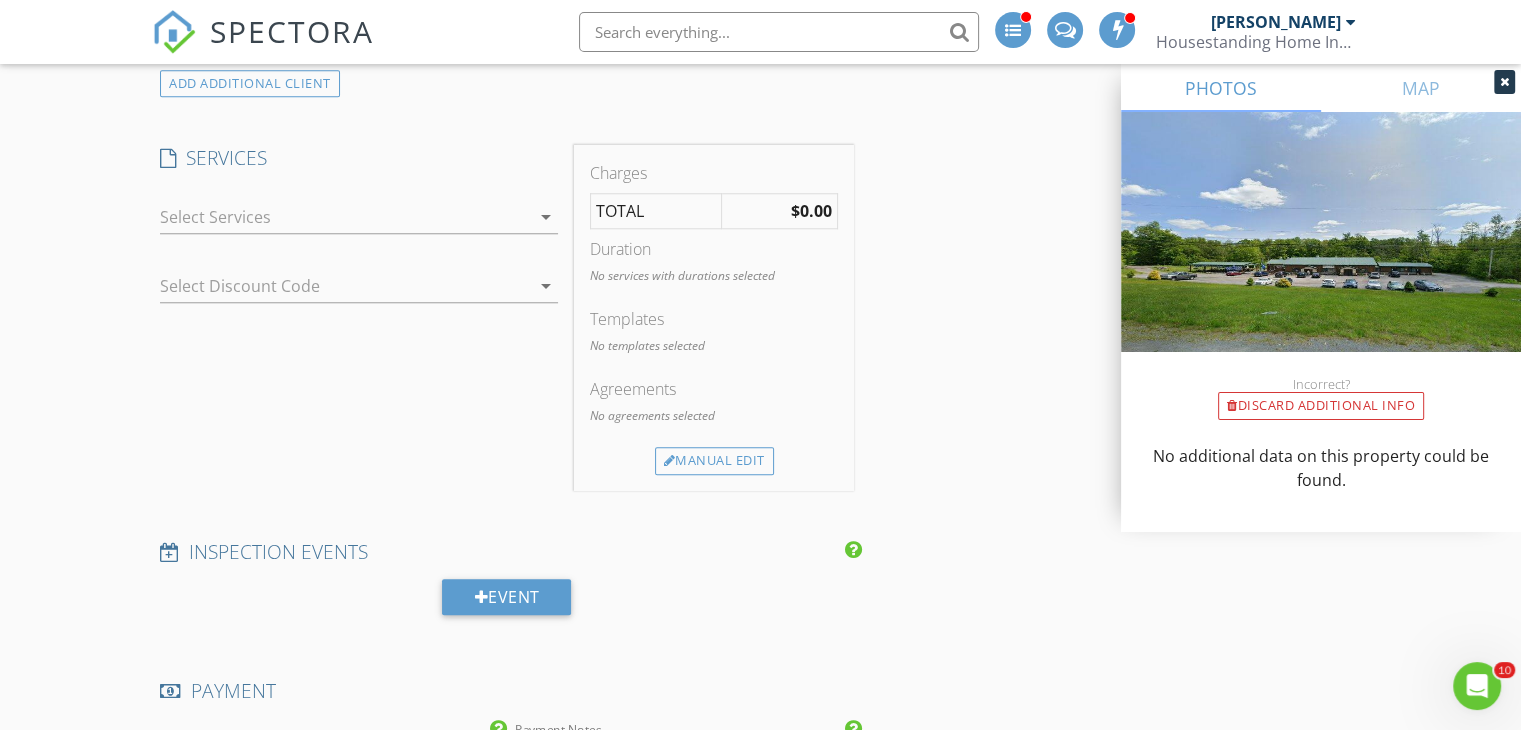 type on "570-687-6494" 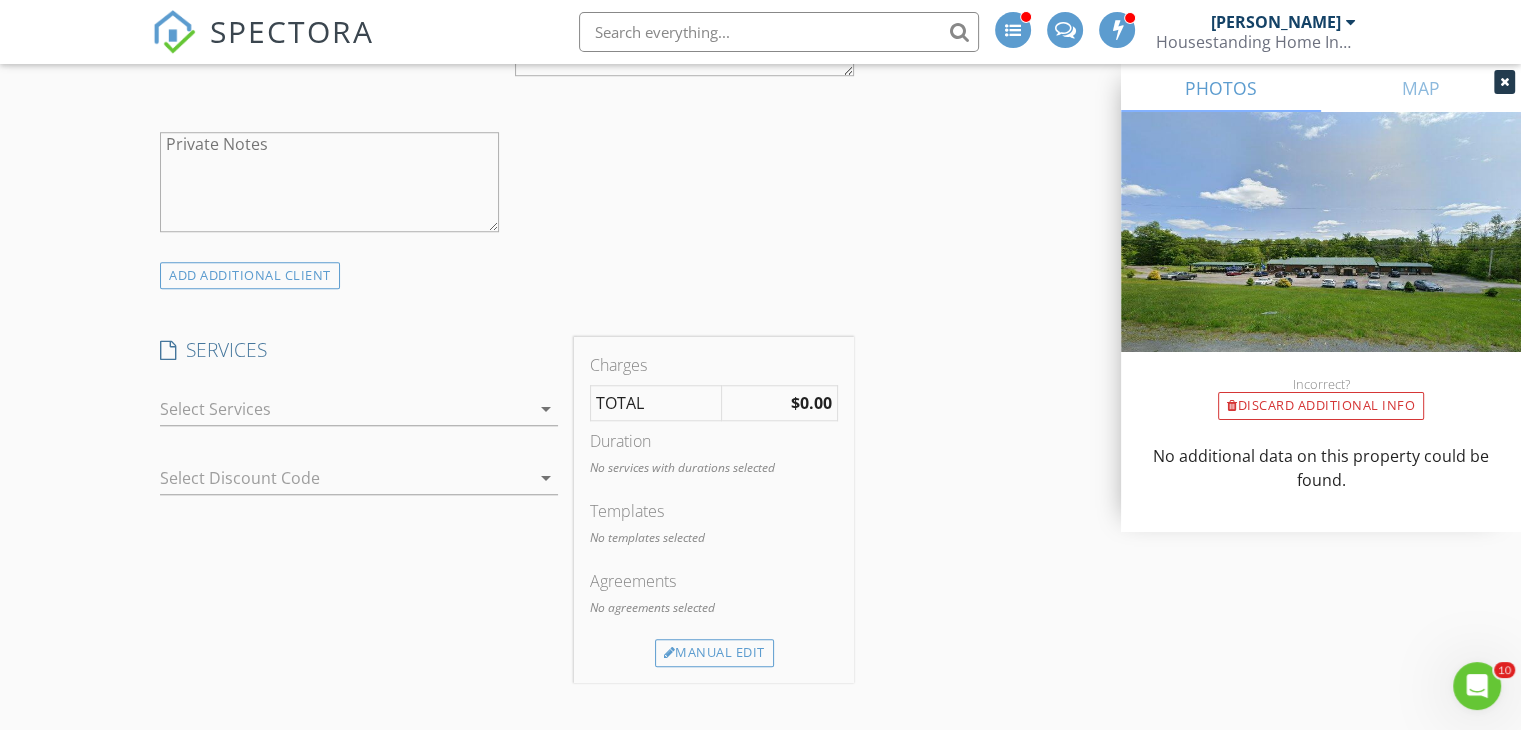 scroll, scrollTop: 1552, scrollLeft: 0, axis: vertical 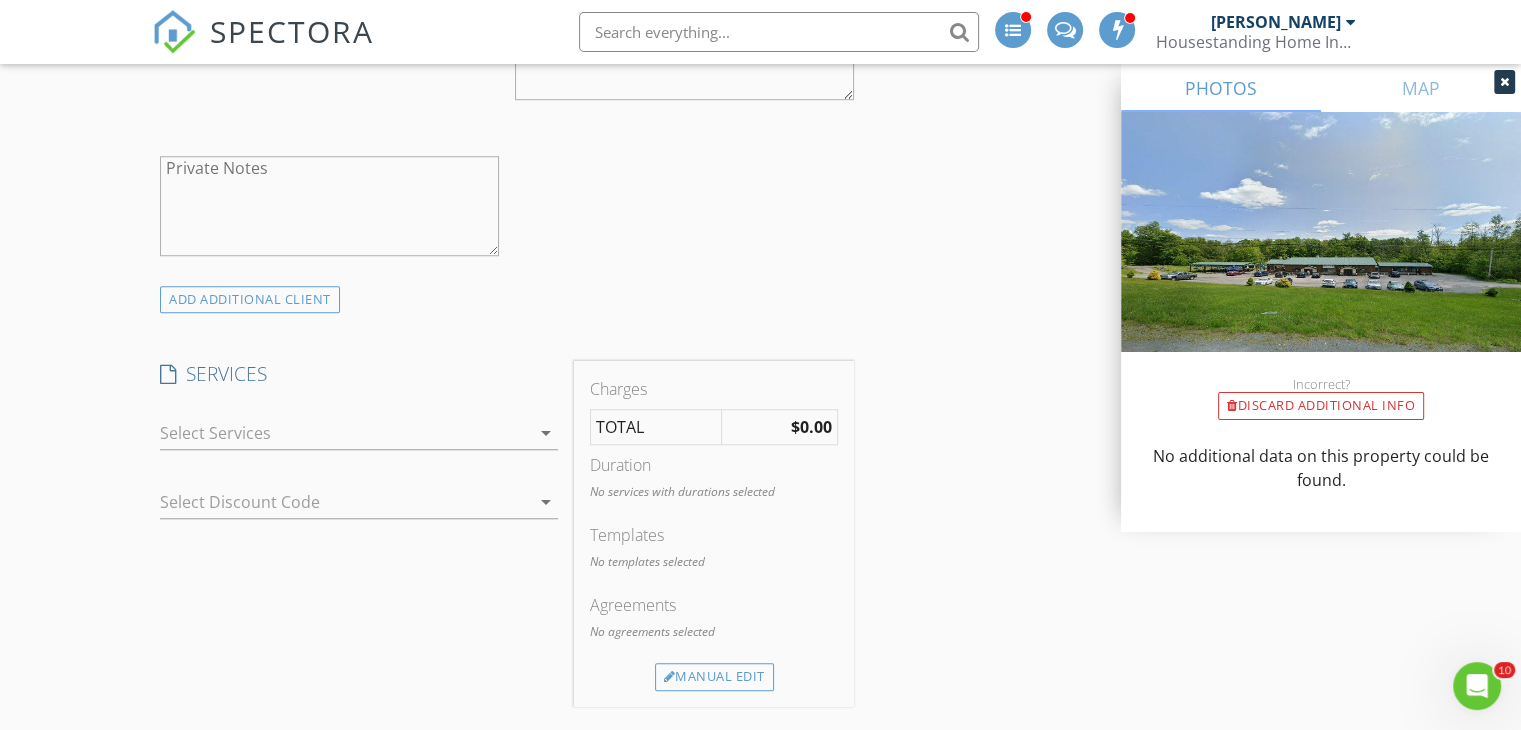 click on "arrow_drop_down" at bounding box center [546, 433] 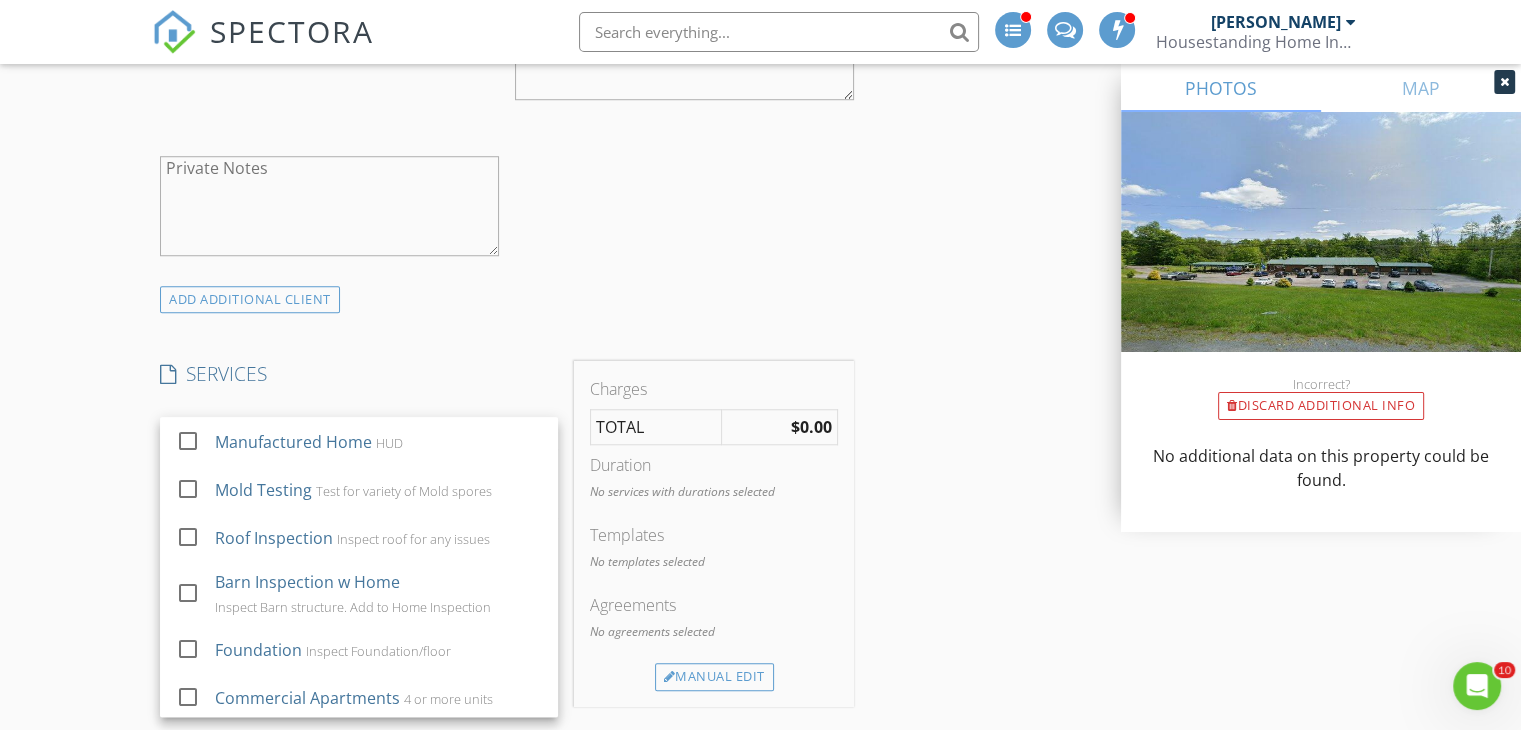 scroll, scrollTop: 847, scrollLeft: 0, axis: vertical 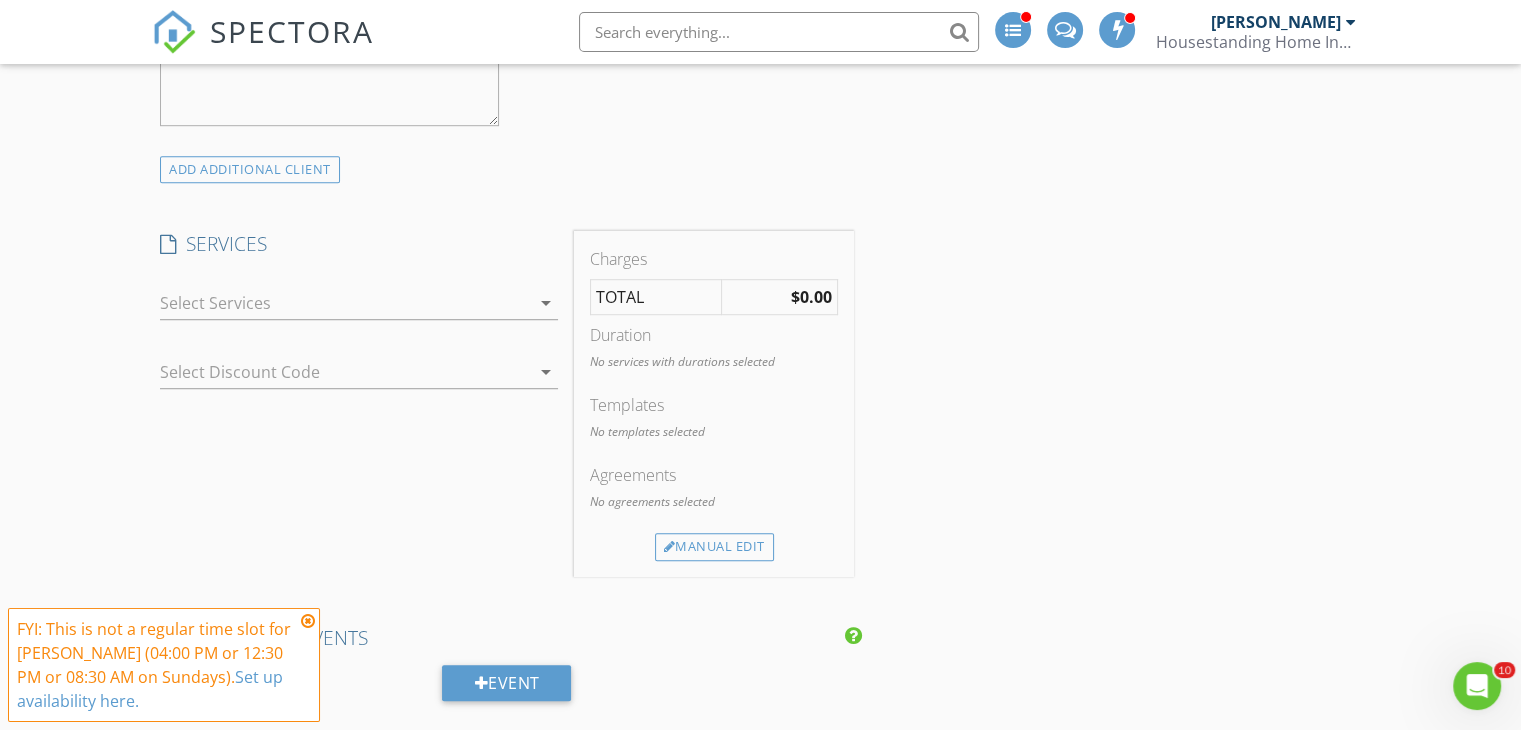 click on "arrow_drop_down" at bounding box center [546, 303] 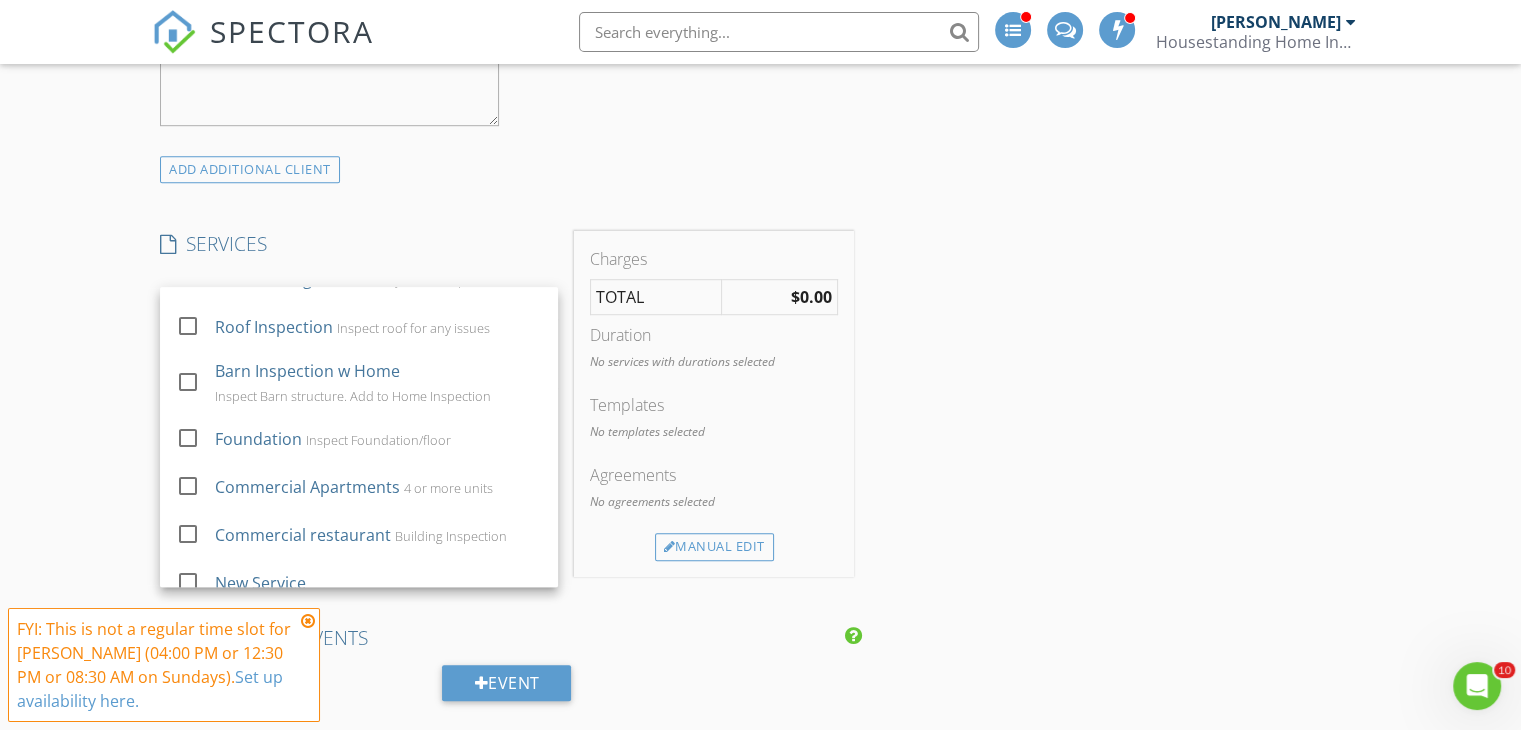 scroll, scrollTop: 943, scrollLeft: 0, axis: vertical 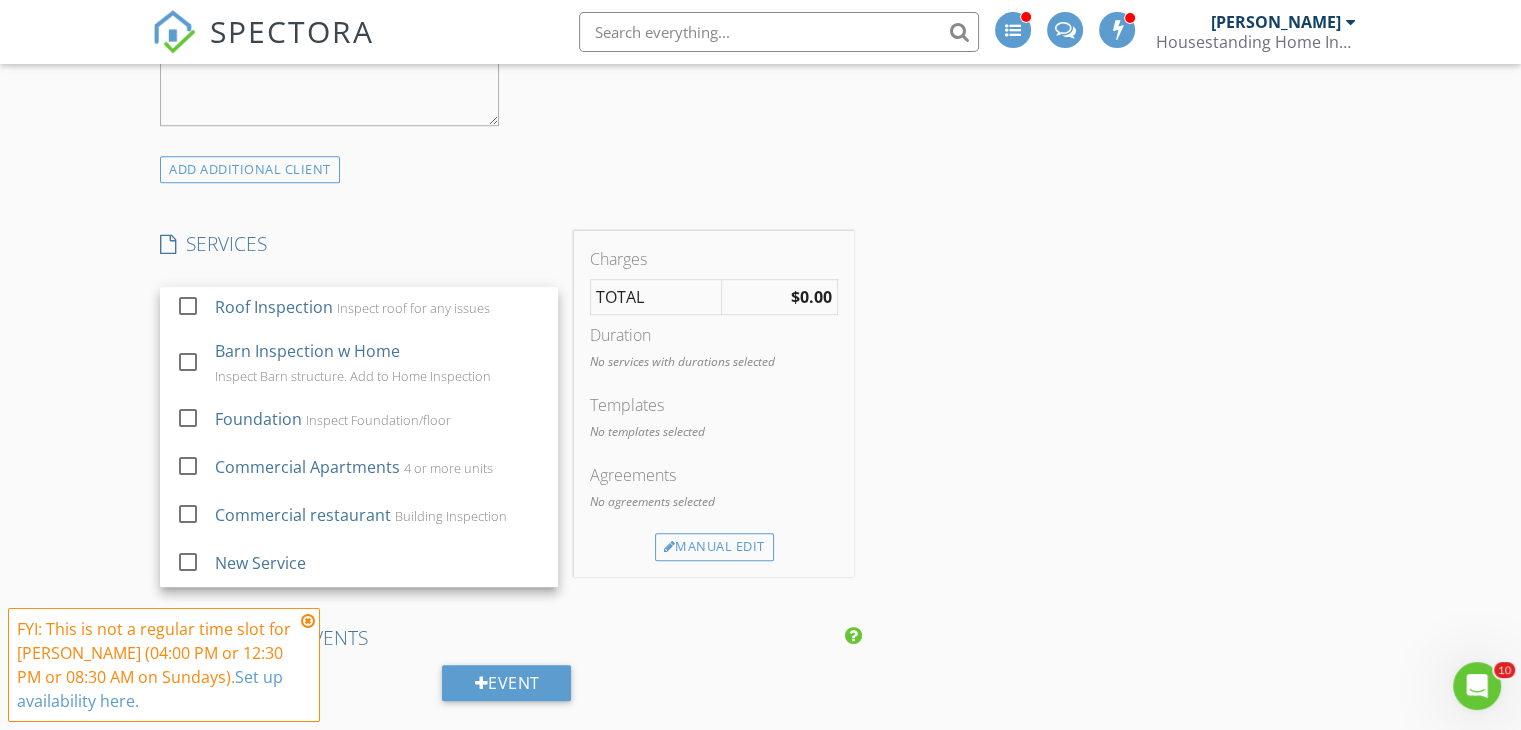 click at bounding box center (188, 514) 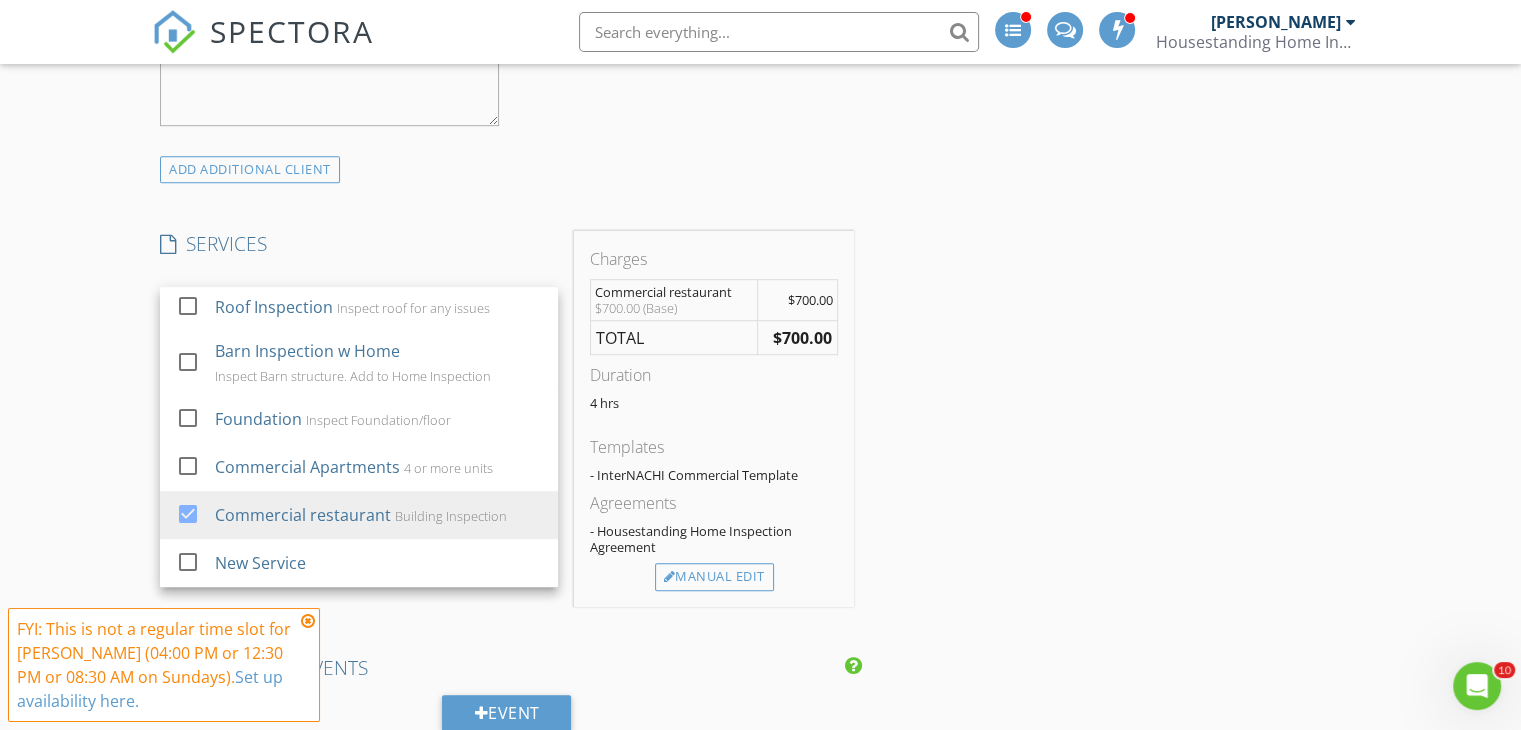 click on "INSPECTOR(S)
check_box   [PERSON_NAME]   PRIMARY   [PERSON_NAME] arrow_drop_down   check_box_outline_blank [PERSON_NAME] specifically requested
Date/Time
[DATE] 8:00 AM
Location
Address Form       Can't find your address?   Click here.
client
check_box Enable Client CC email for this inspection   Client Search     check_box_outline_blank Client is a Company/Organization     First Name   Last Name   Email   CC Email   Phone   Address   City   State   Zip     Tags         Notes   Private Notes
ADD ADDITIONAL client
SERVICES
check_box_outline_blank   Residential Inspection   Full Home Inspection check_box_outline_blank   Pre-Listing Inspection   Find issues before you list to prevent delays check_box_outline_blank   Water Test- BasicPlus   check_box_outline_blank" at bounding box center (760, 659) 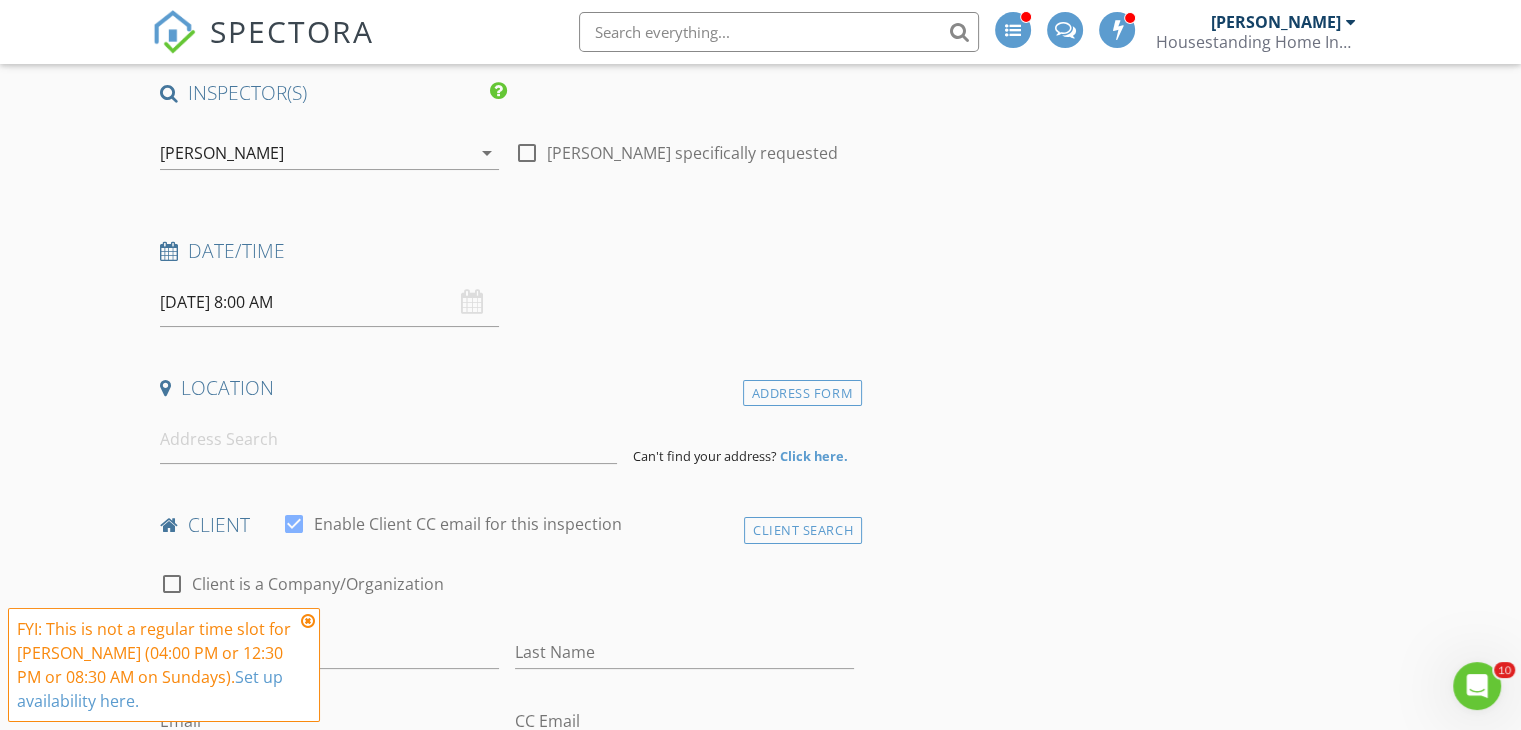 scroll, scrollTop: 161, scrollLeft: 0, axis: vertical 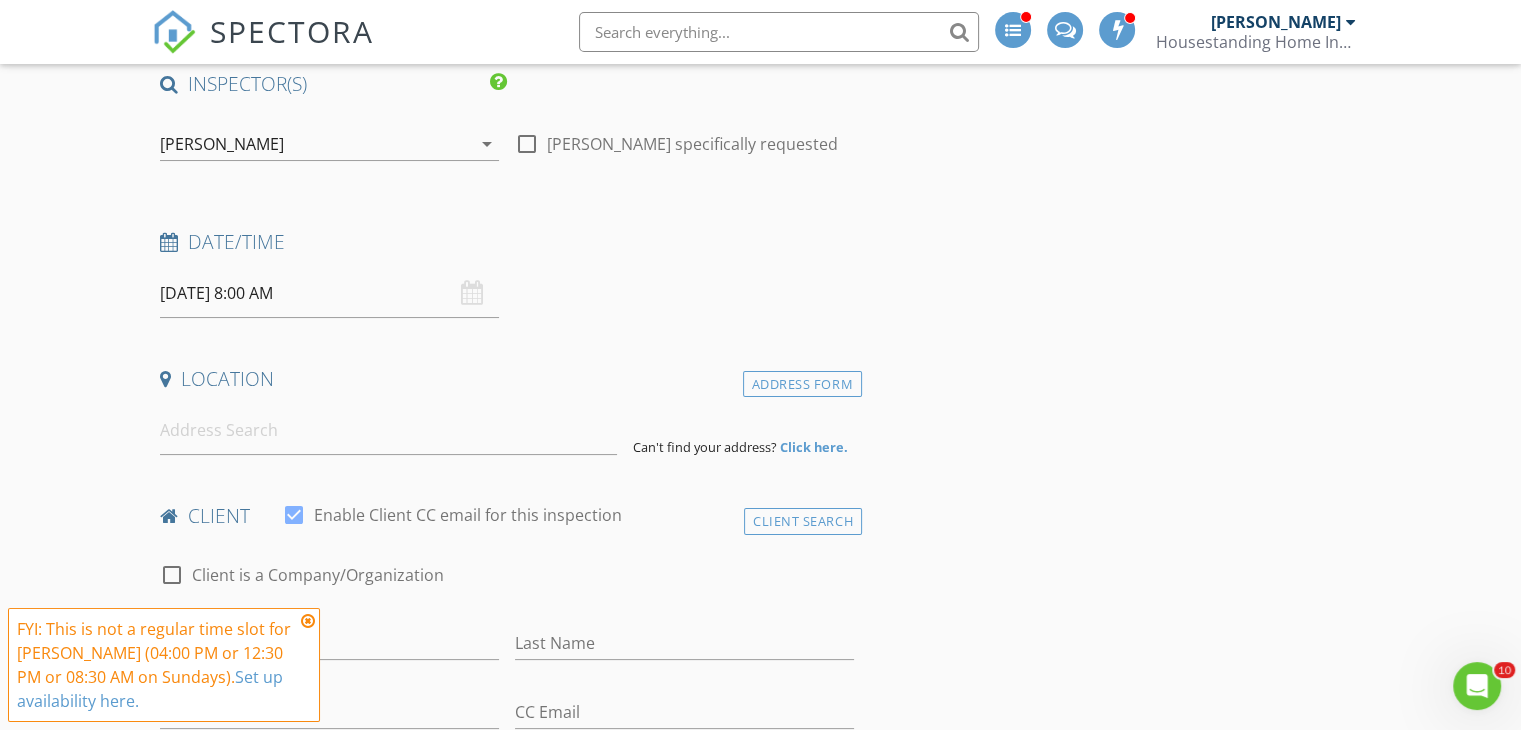 click on "07/13/2025 8:00 AM" at bounding box center [329, 293] 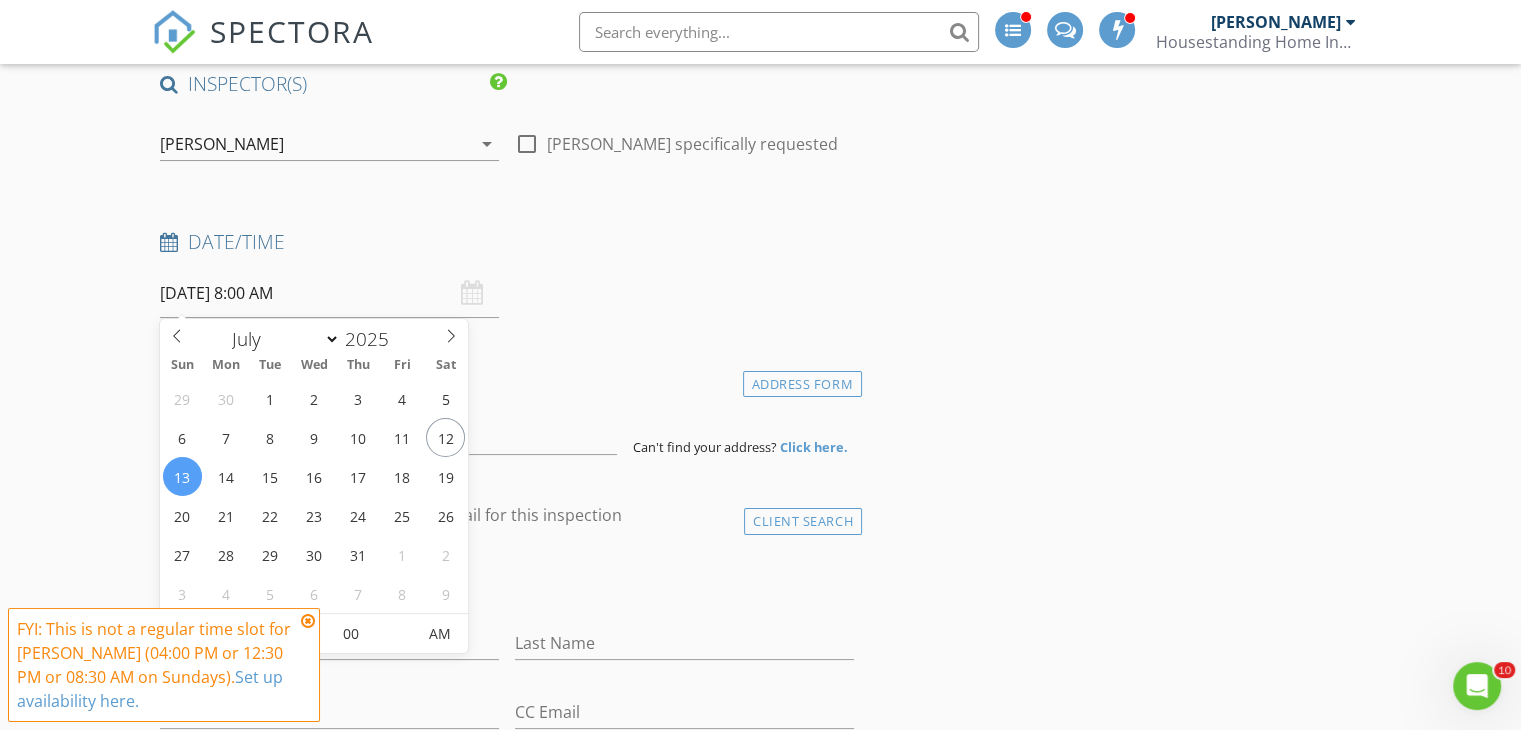 type on "07/16/2025 8:00 AM" 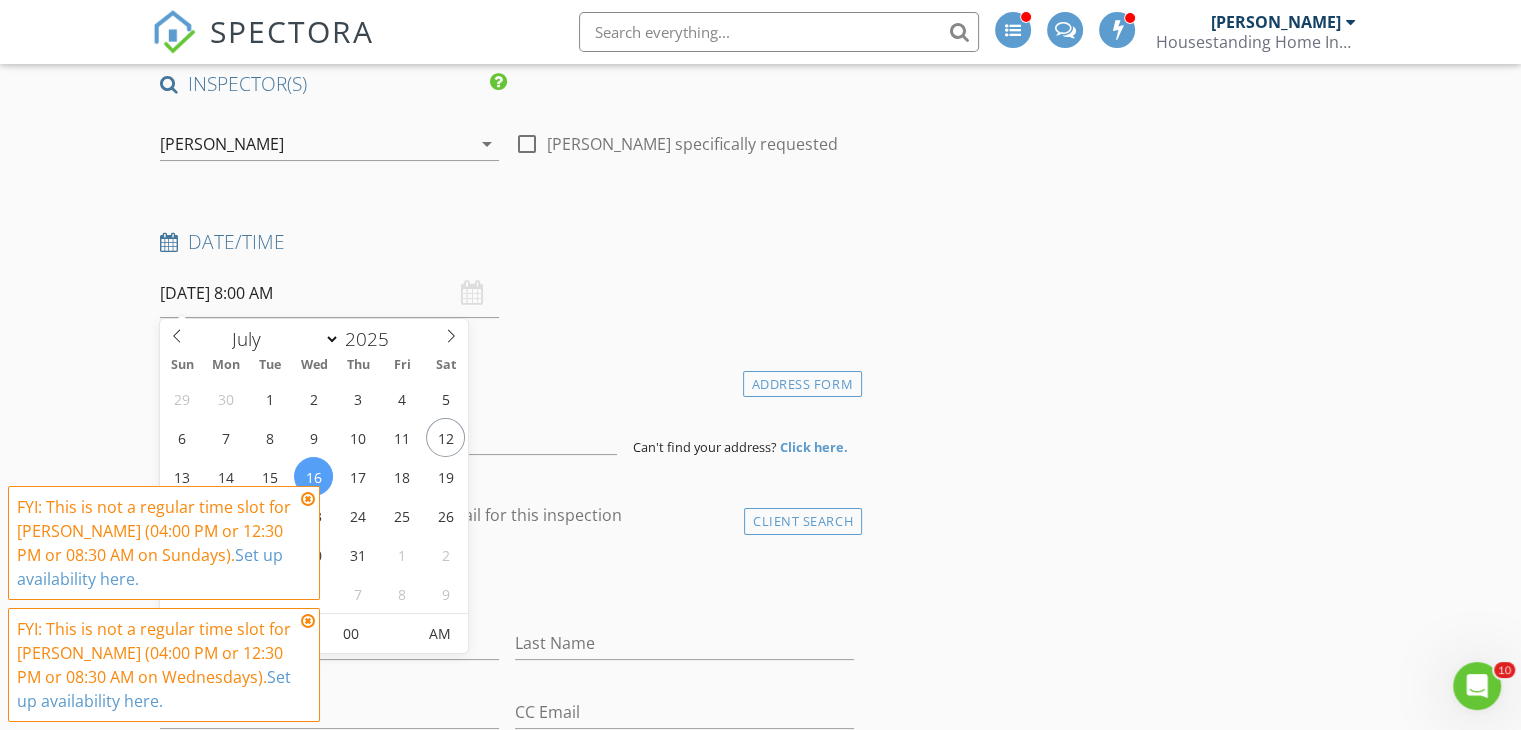 click at bounding box center [308, 499] 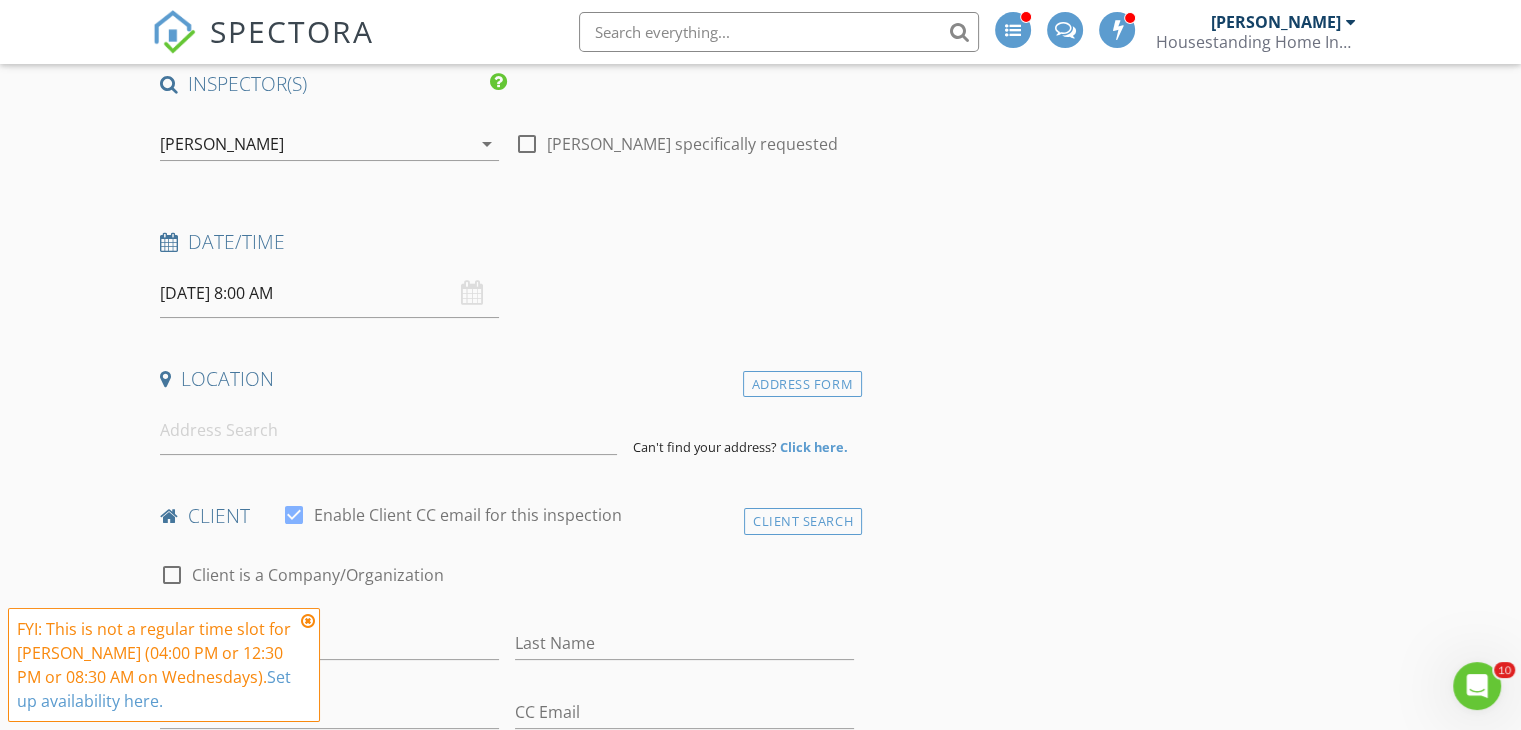click at bounding box center [308, 621] 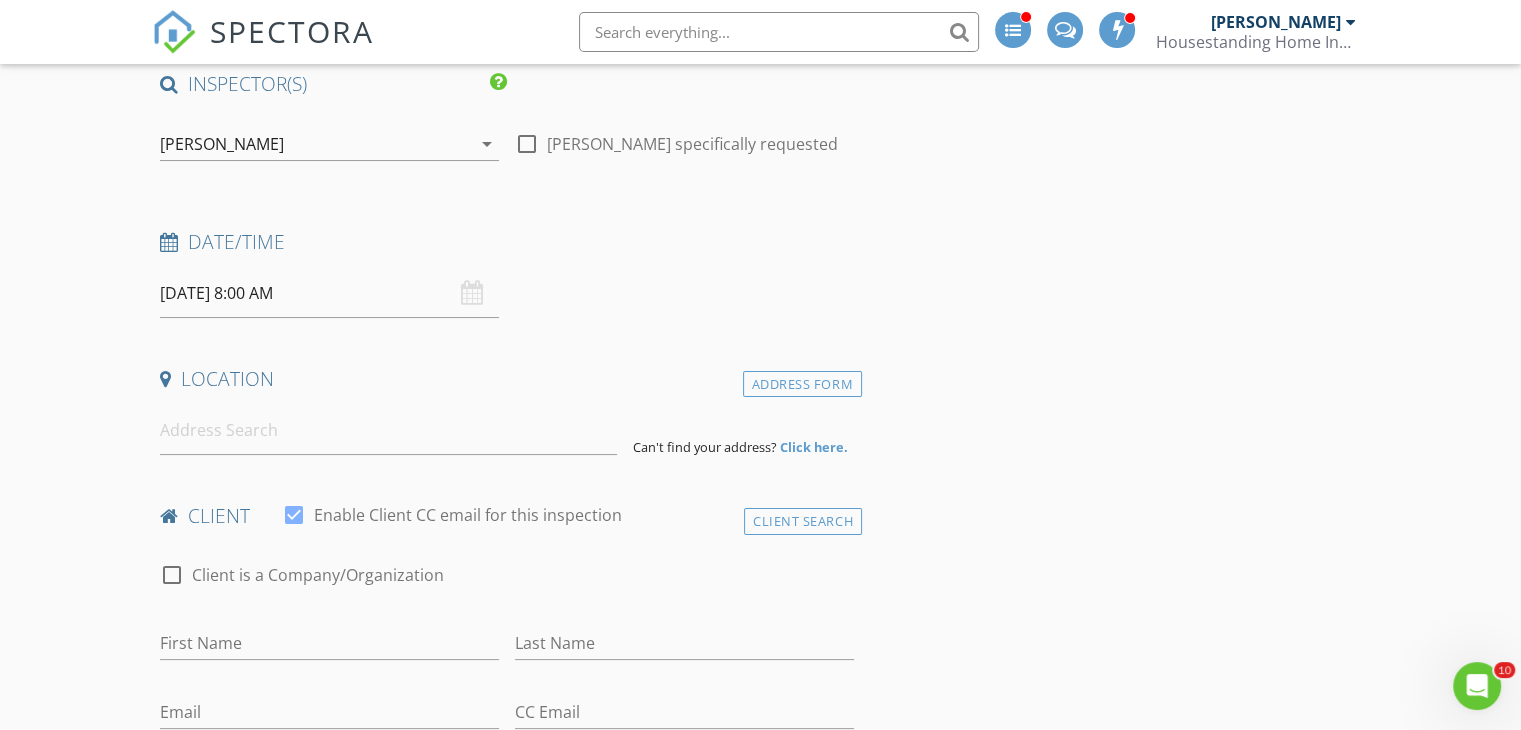 click on "07/16/2025 8:00 AM" at bounding box center [329, 293] 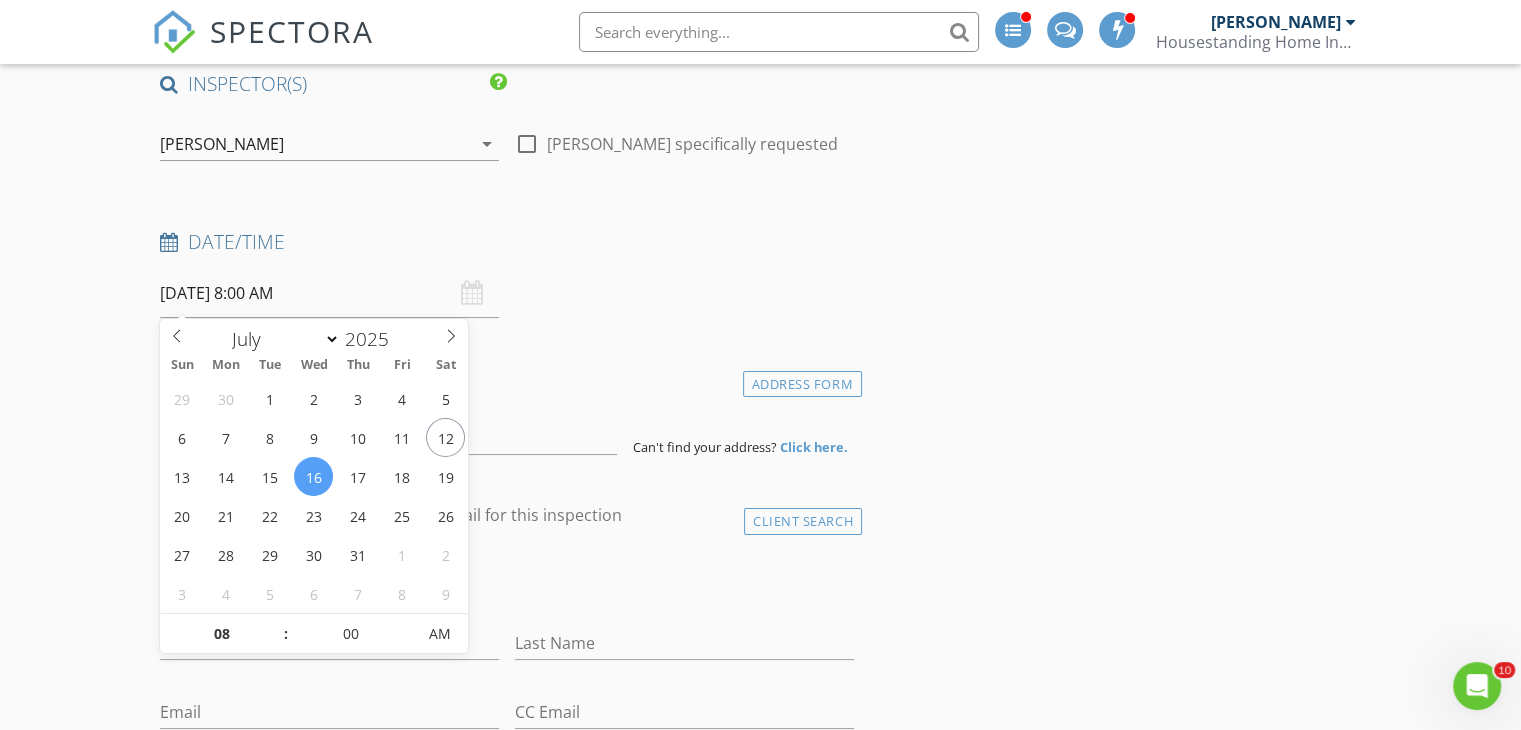 type on "09" 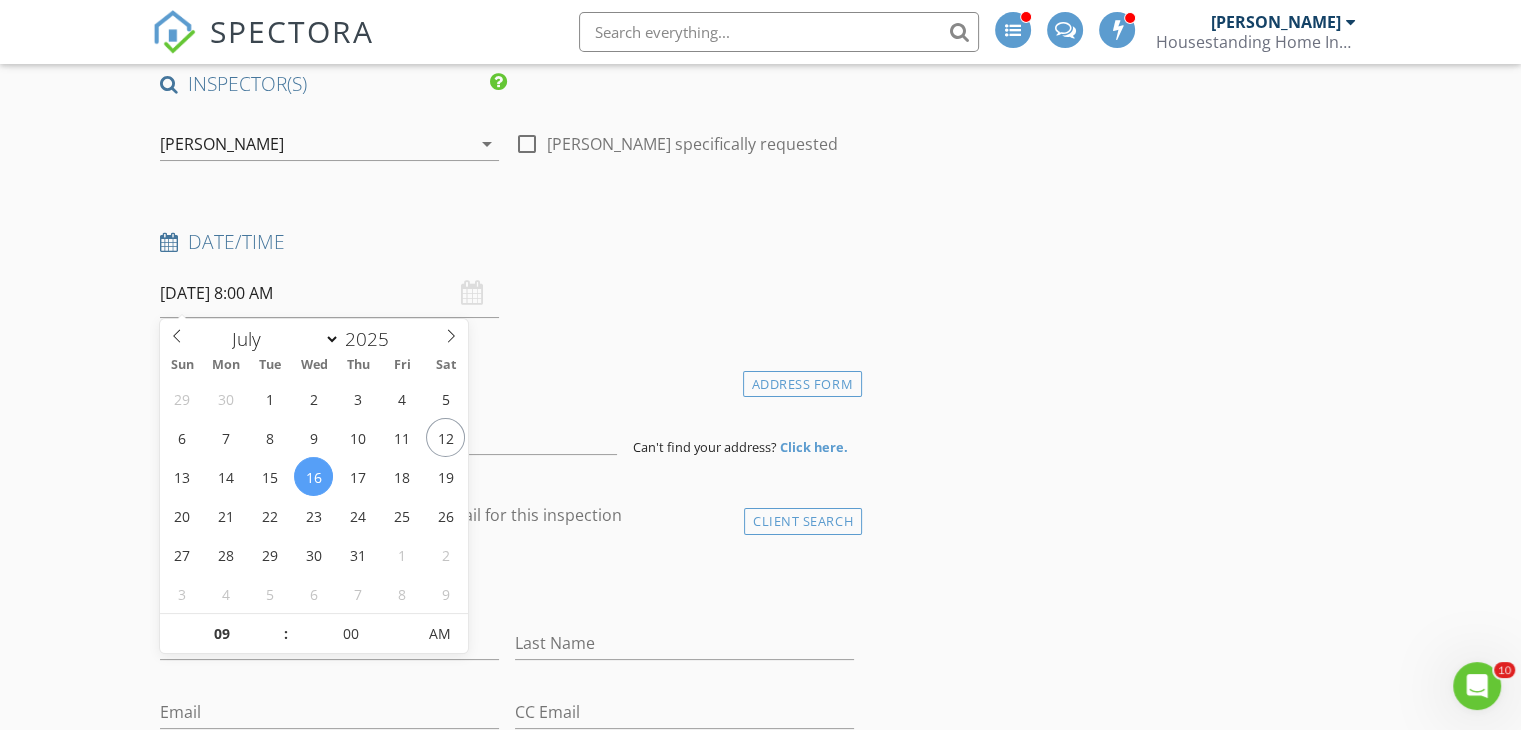 type on "07/16/2025 9:00 AM" 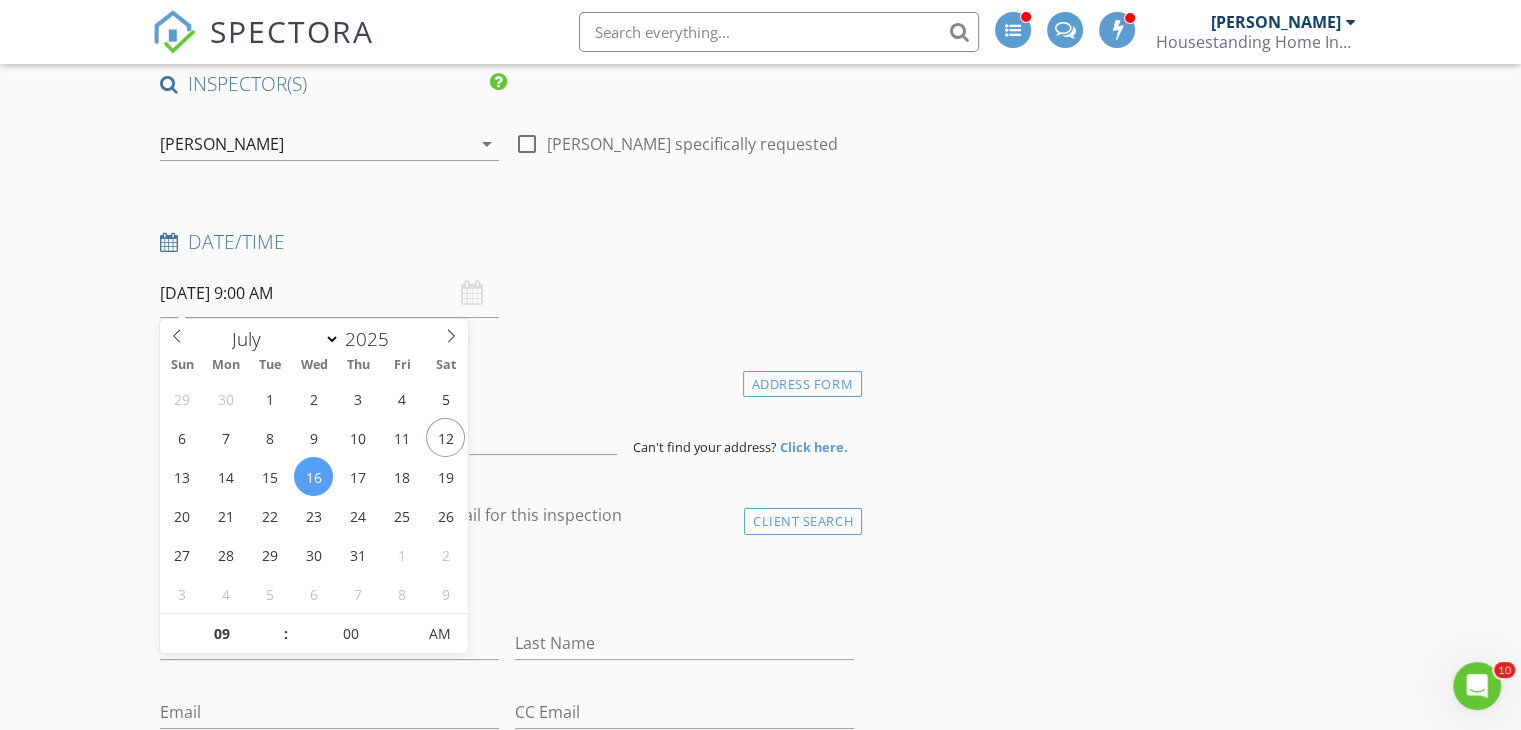 click at bounding box center (276, 624) 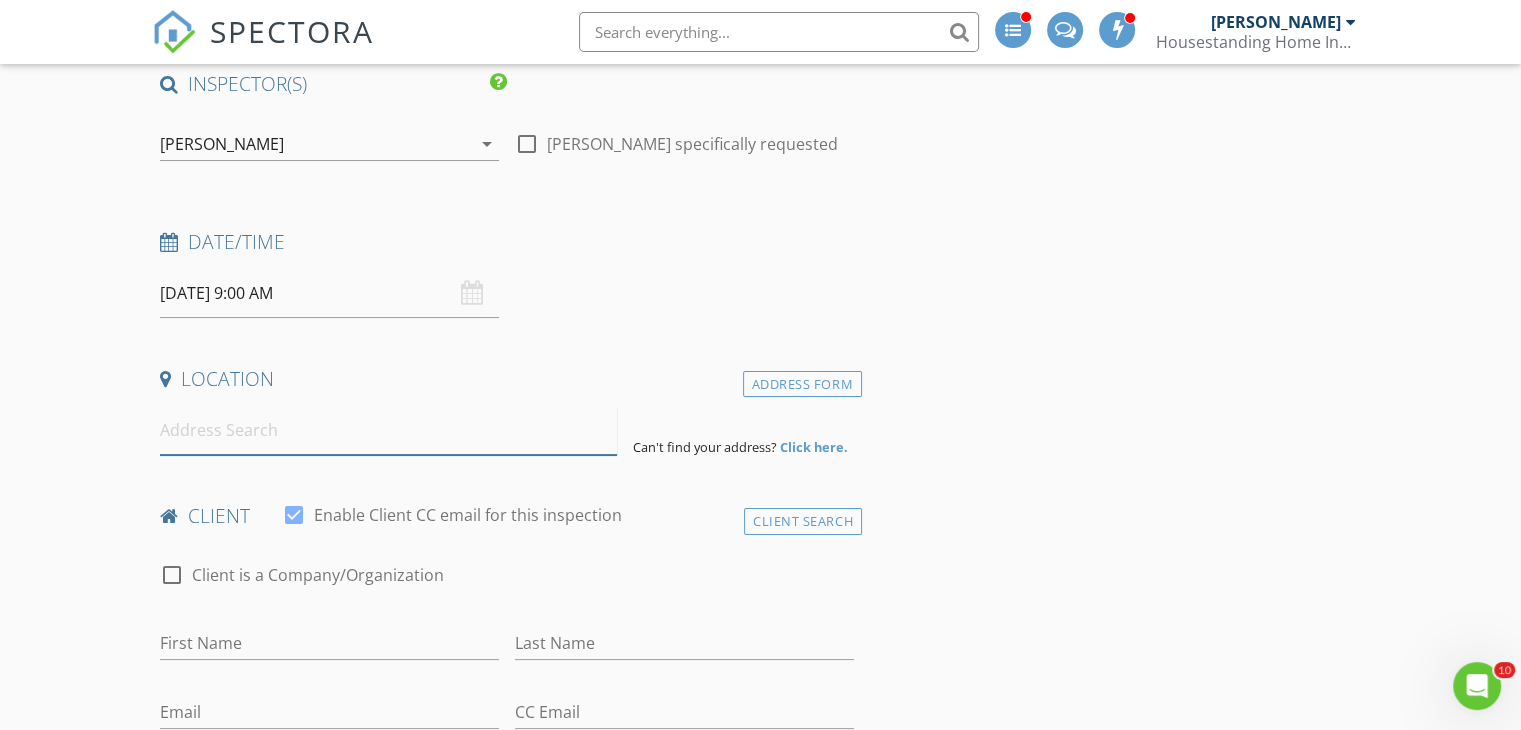 click at bounding box center [388, 430] 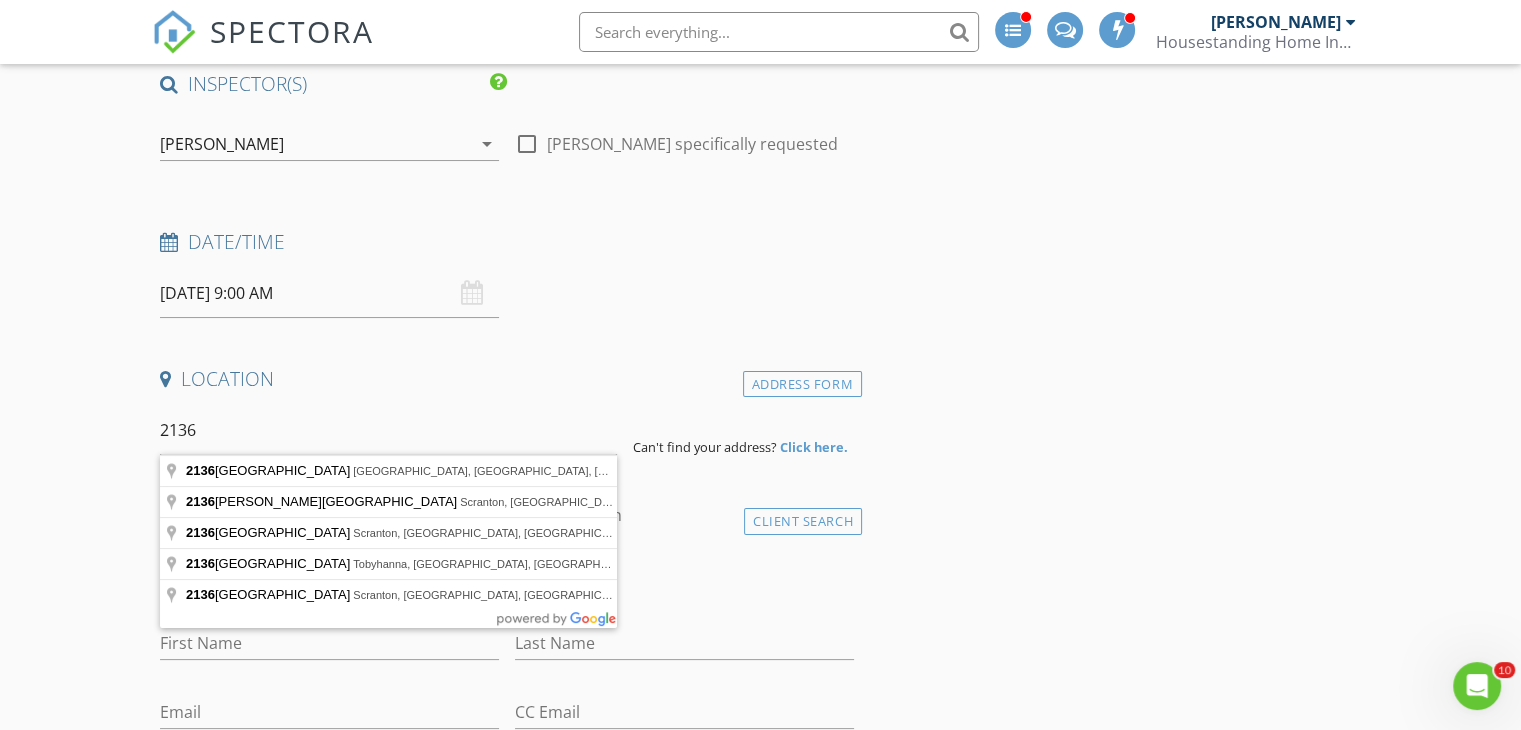 type on "2136 Lake Ariel Highway, Lake Ariel, PA, USA" 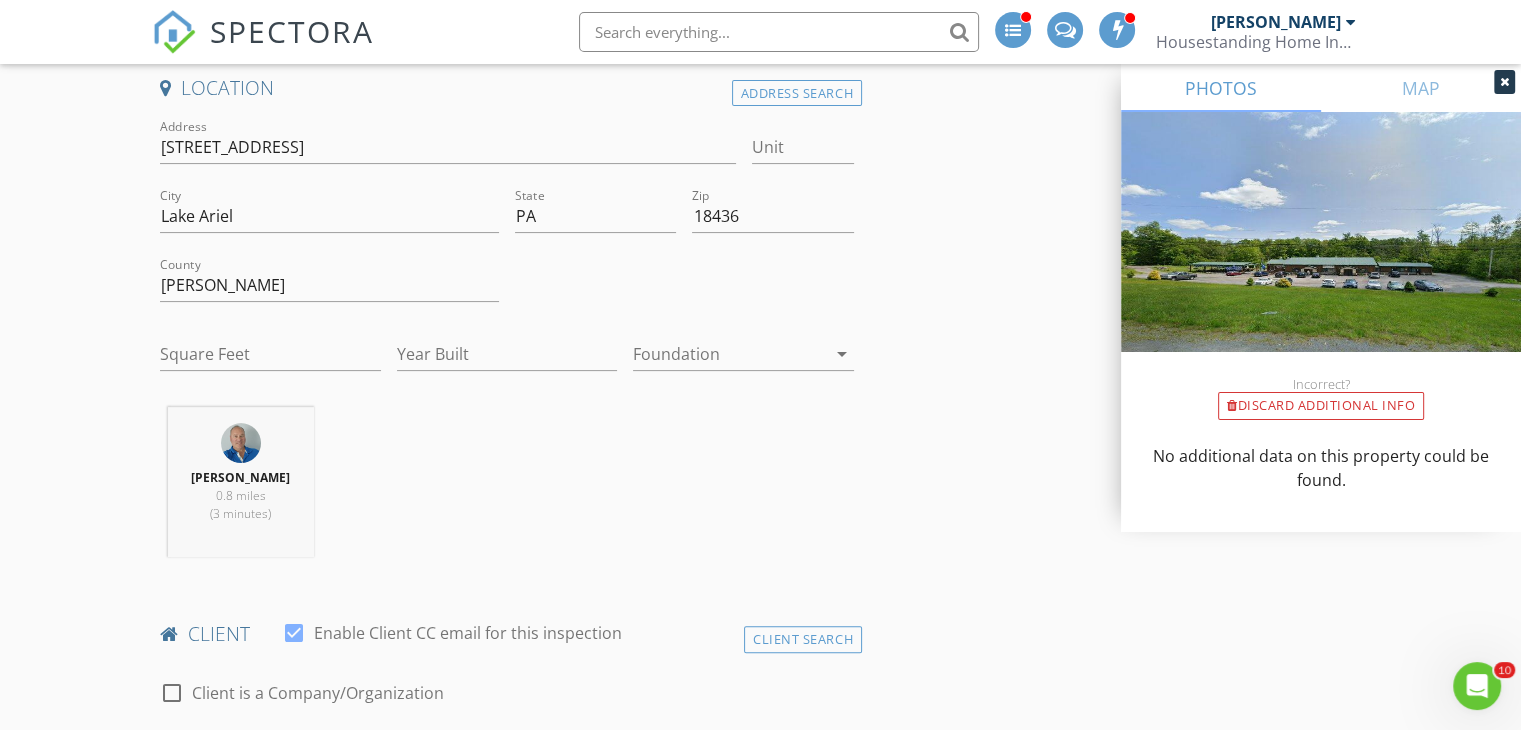 scroll, scrollTop: 443, scrollLeft: 0, axis: vertical 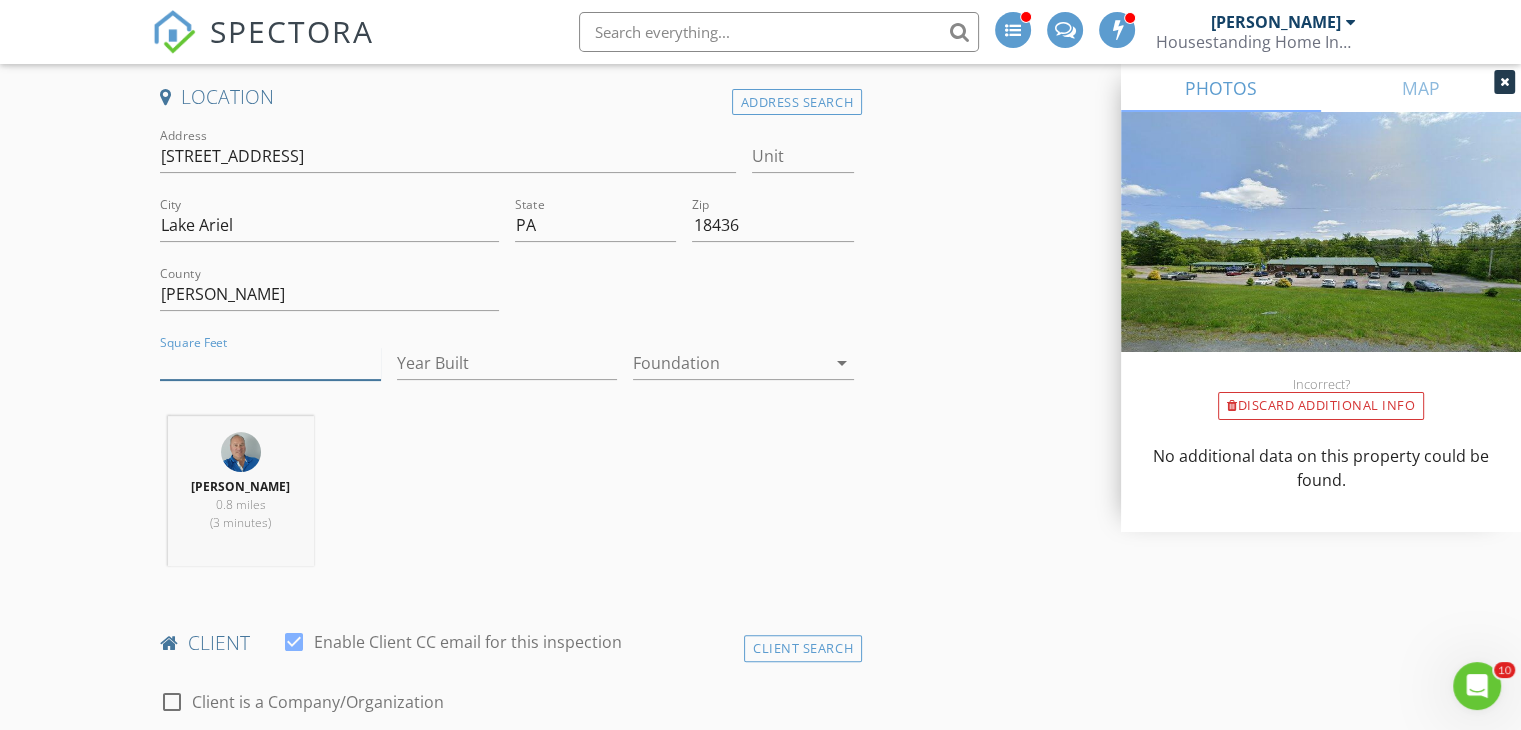 click on "Square Feet" at bounding box center (270, 363) 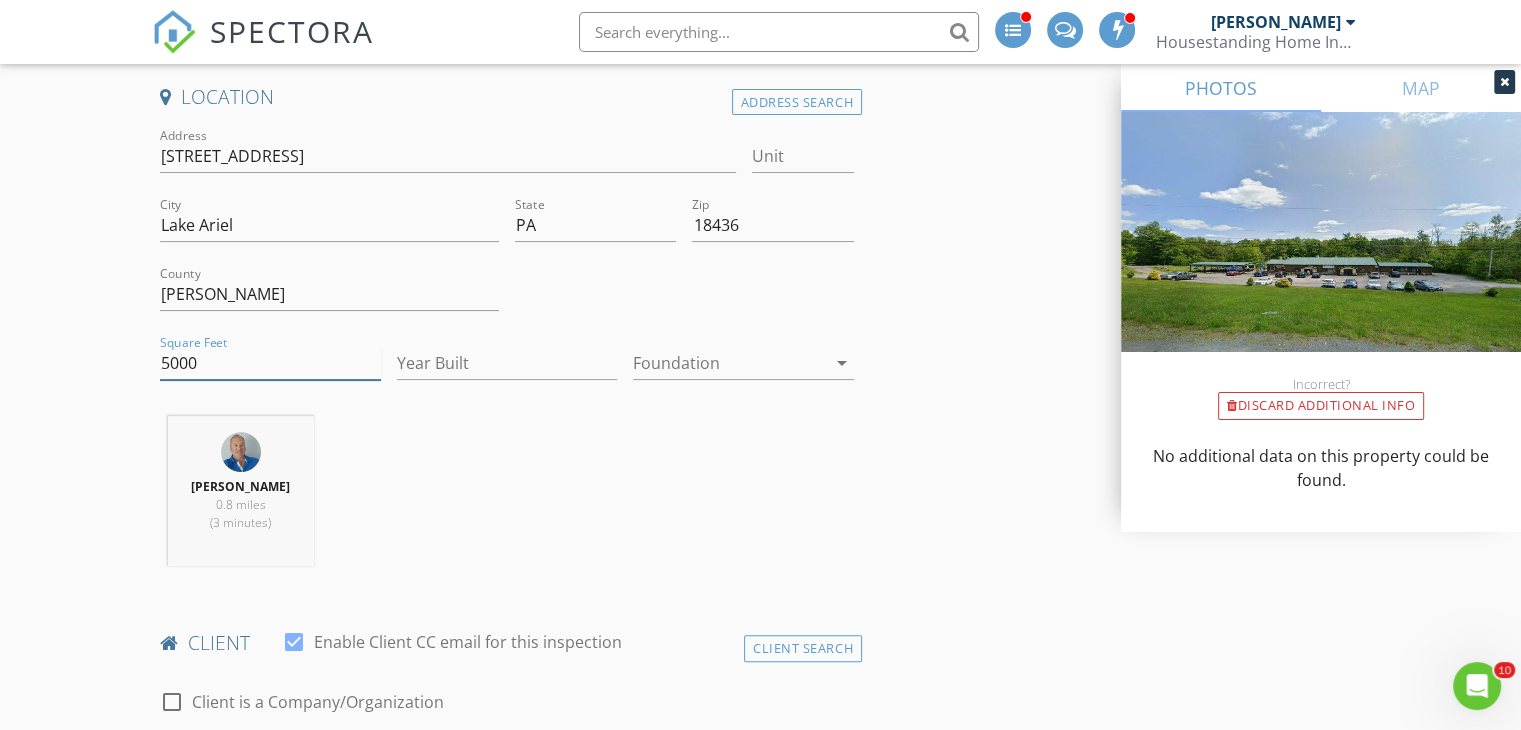 type on "5000" 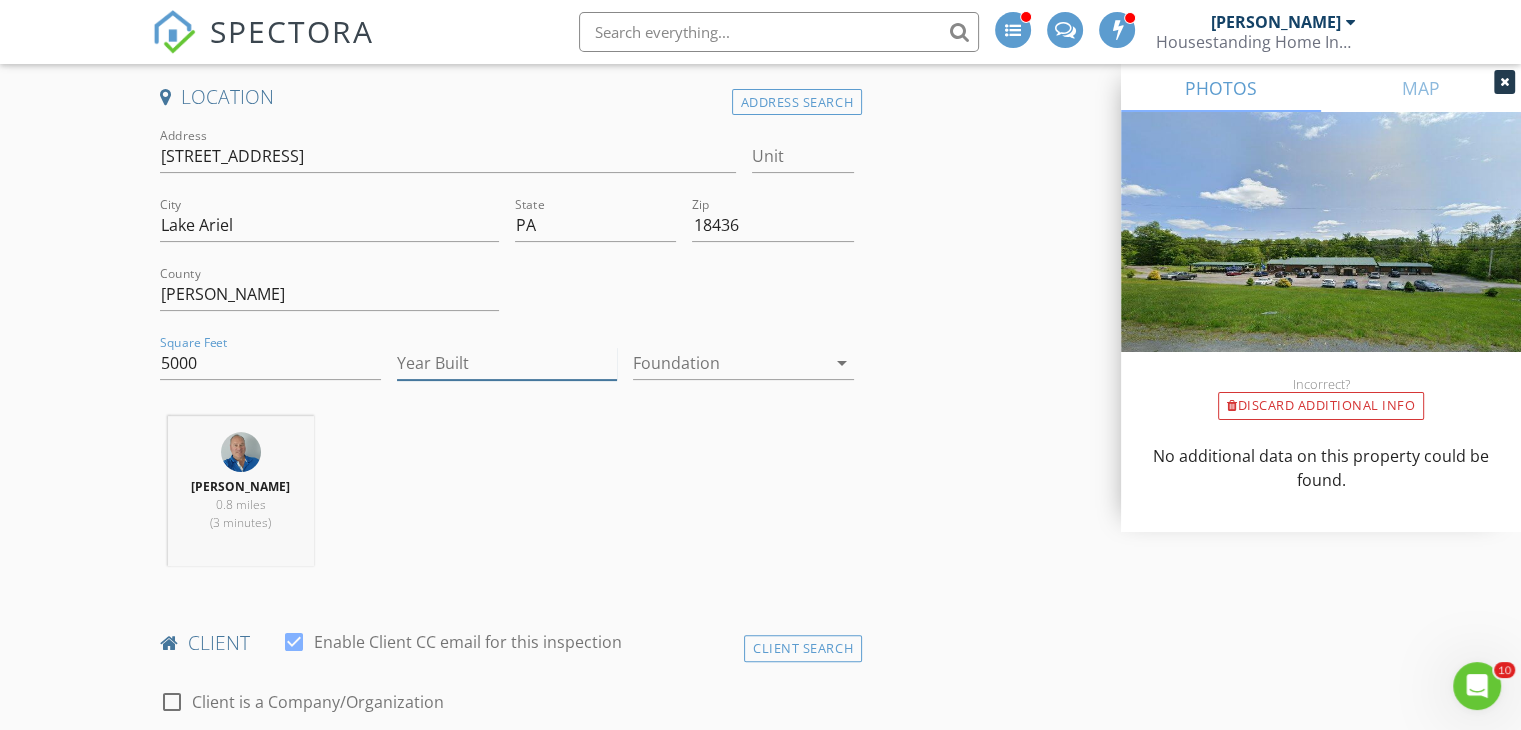 click on "Year Built" at bounding box center [507, 363] 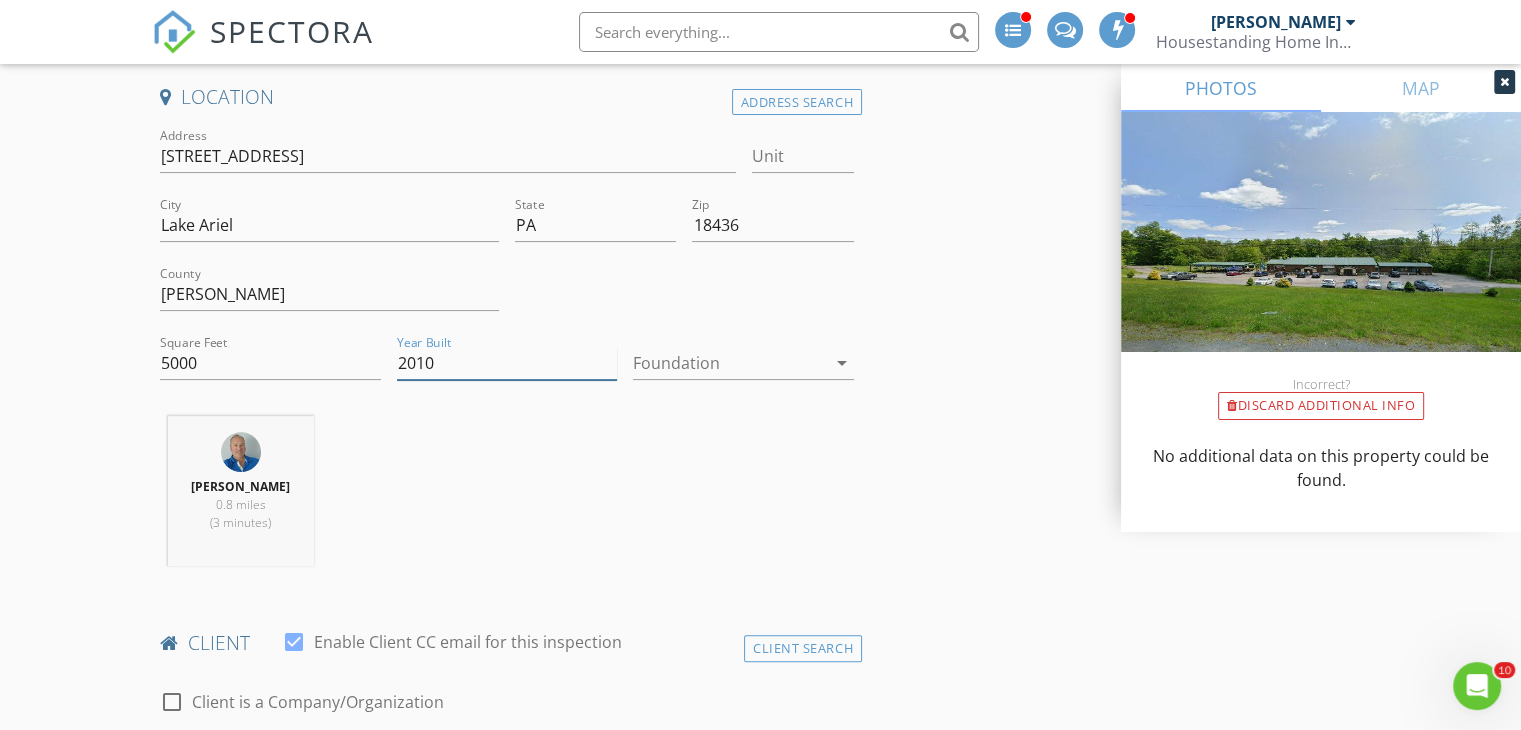 type on "2010" 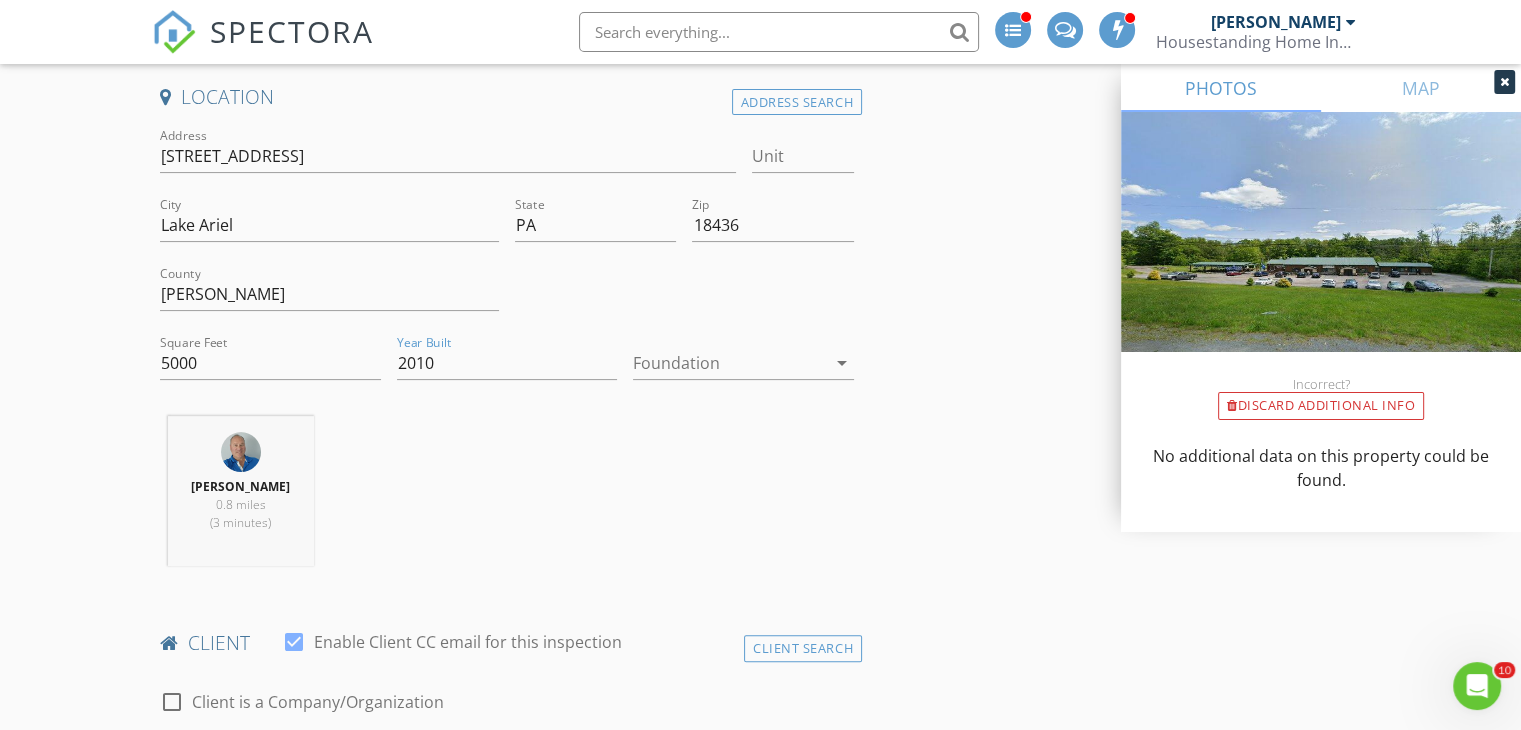click on "arrow_drop_down" at bounding box center (842, 363) 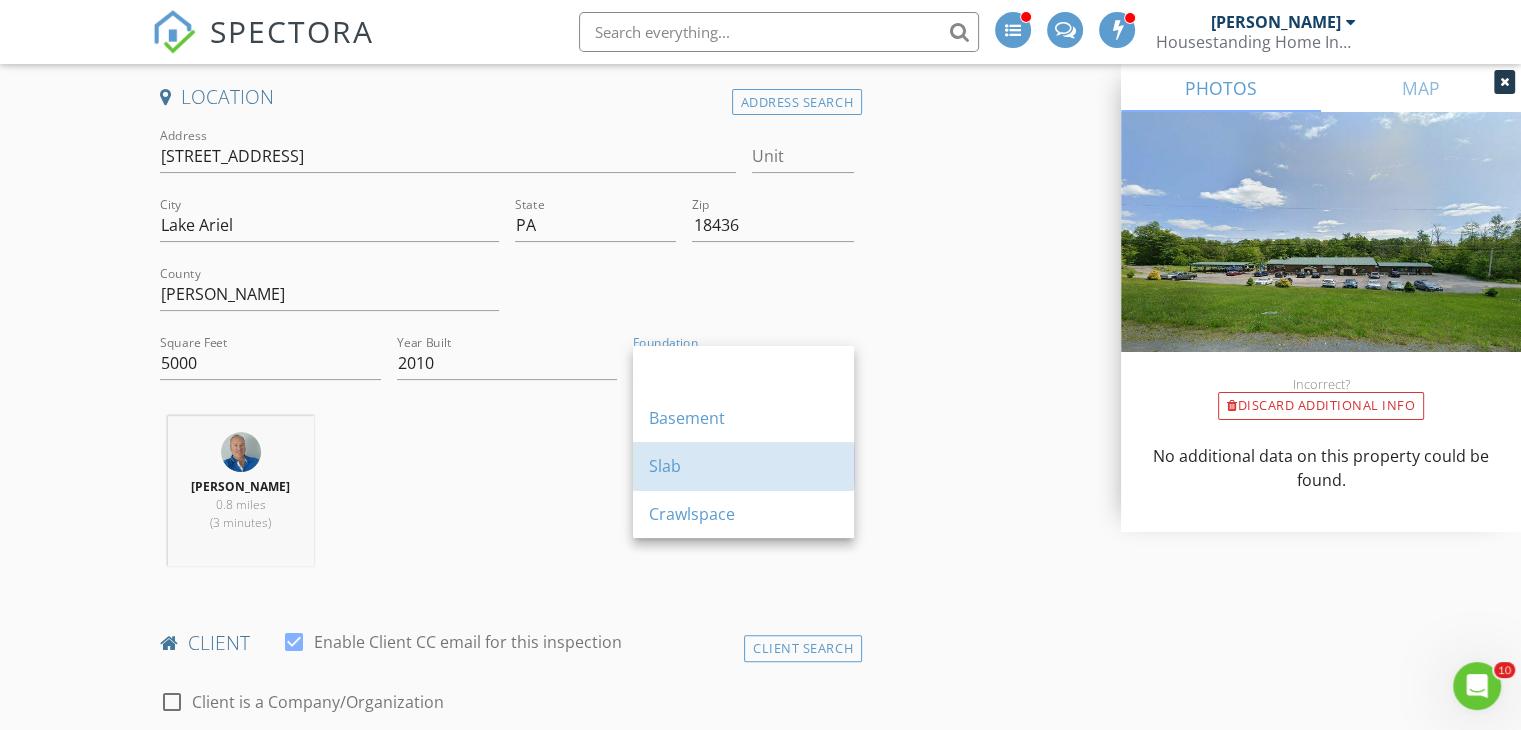 click on "Slab" at bounding box center [743, 466] 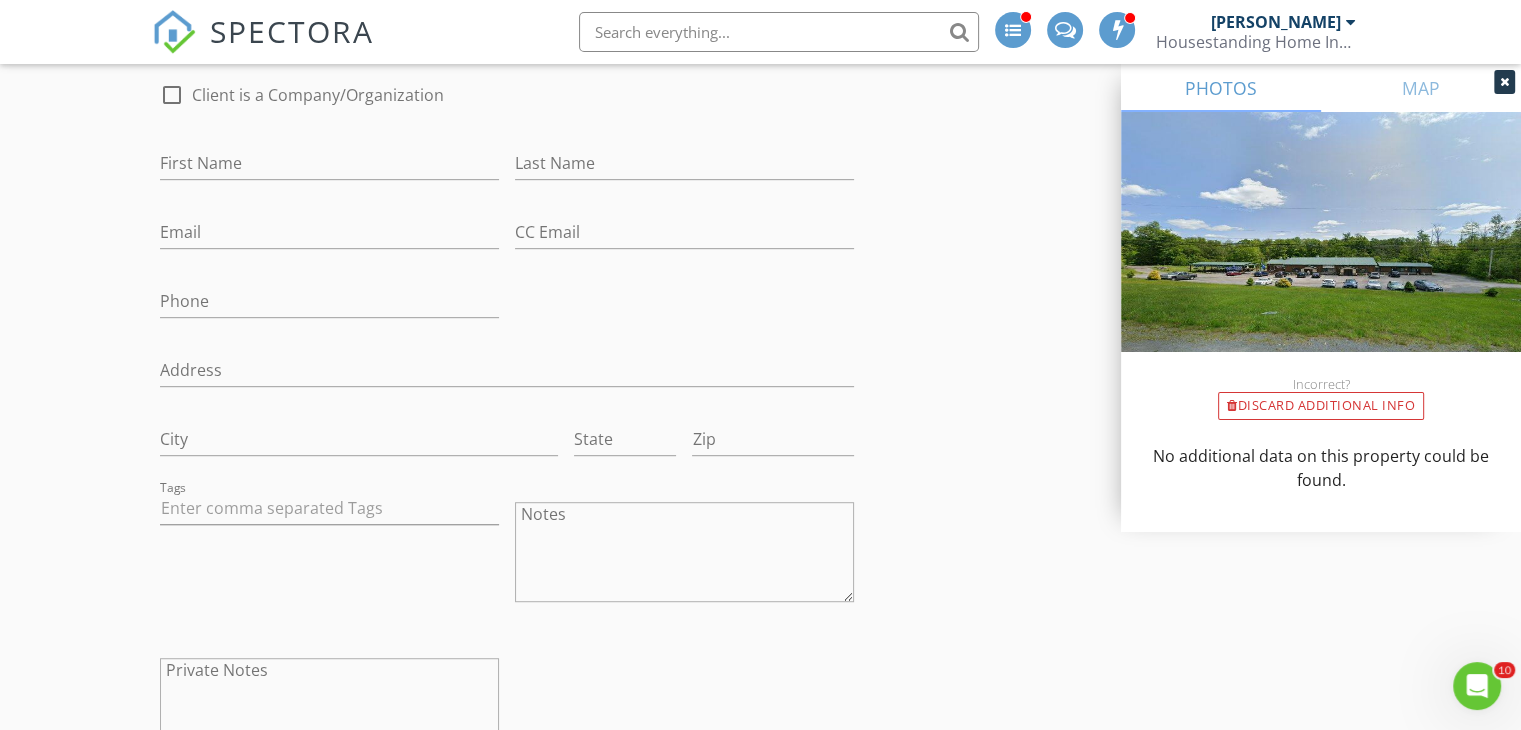 scroll, scrollTop: 1083, scrollLeft: 0, axis: vertical 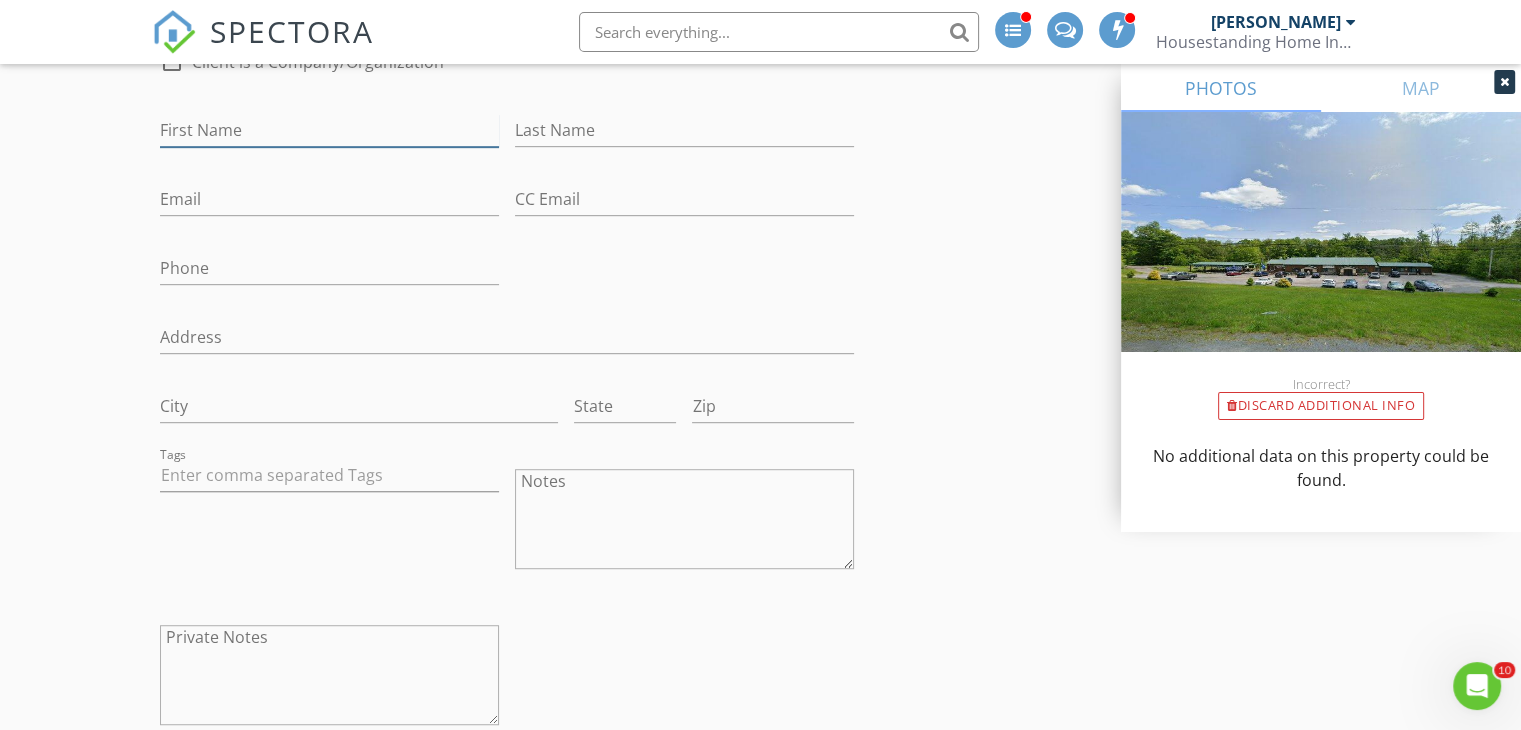 click on "First Name" at bounding box center (329, 130) 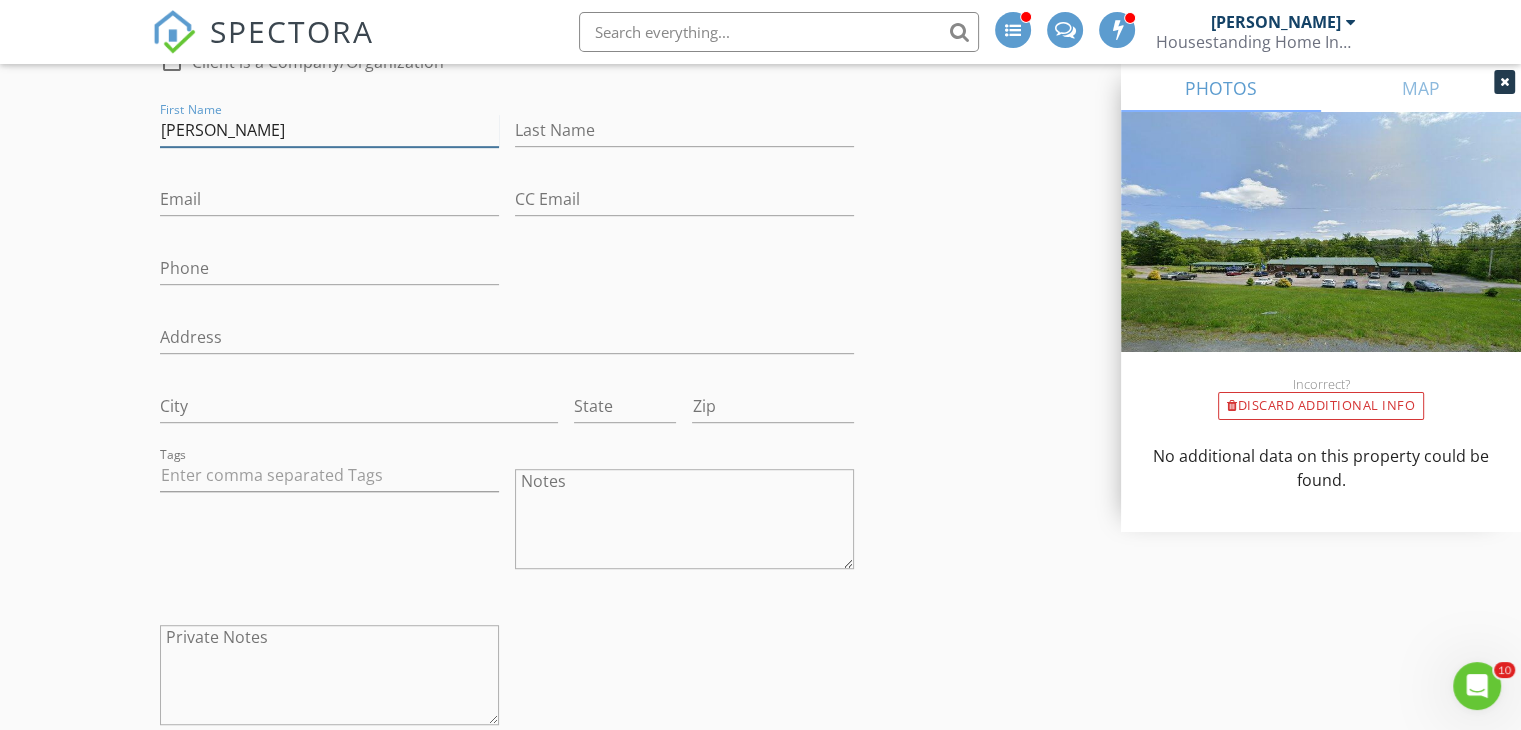type on "Abel" 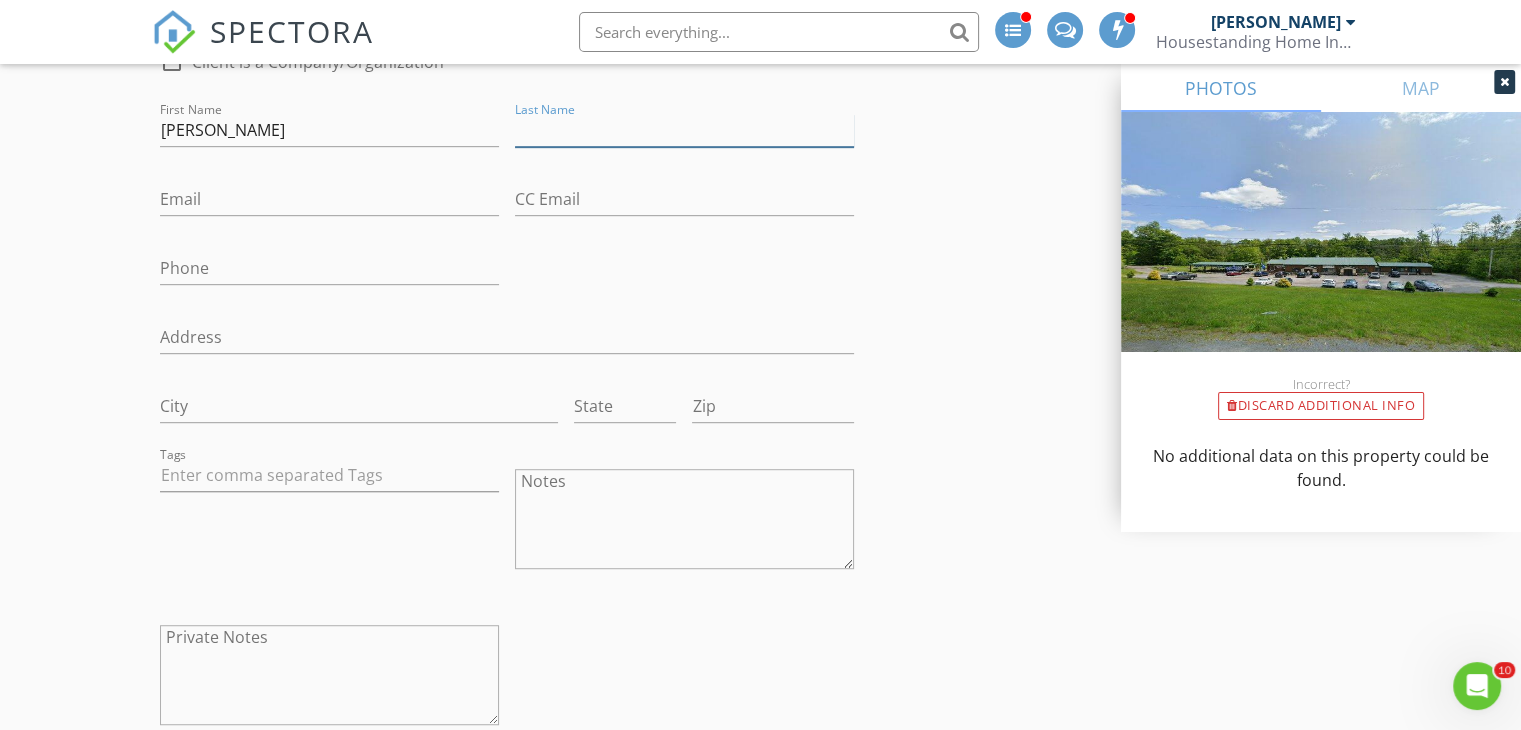 click on "Last Name" at bounding box center (684, 130) 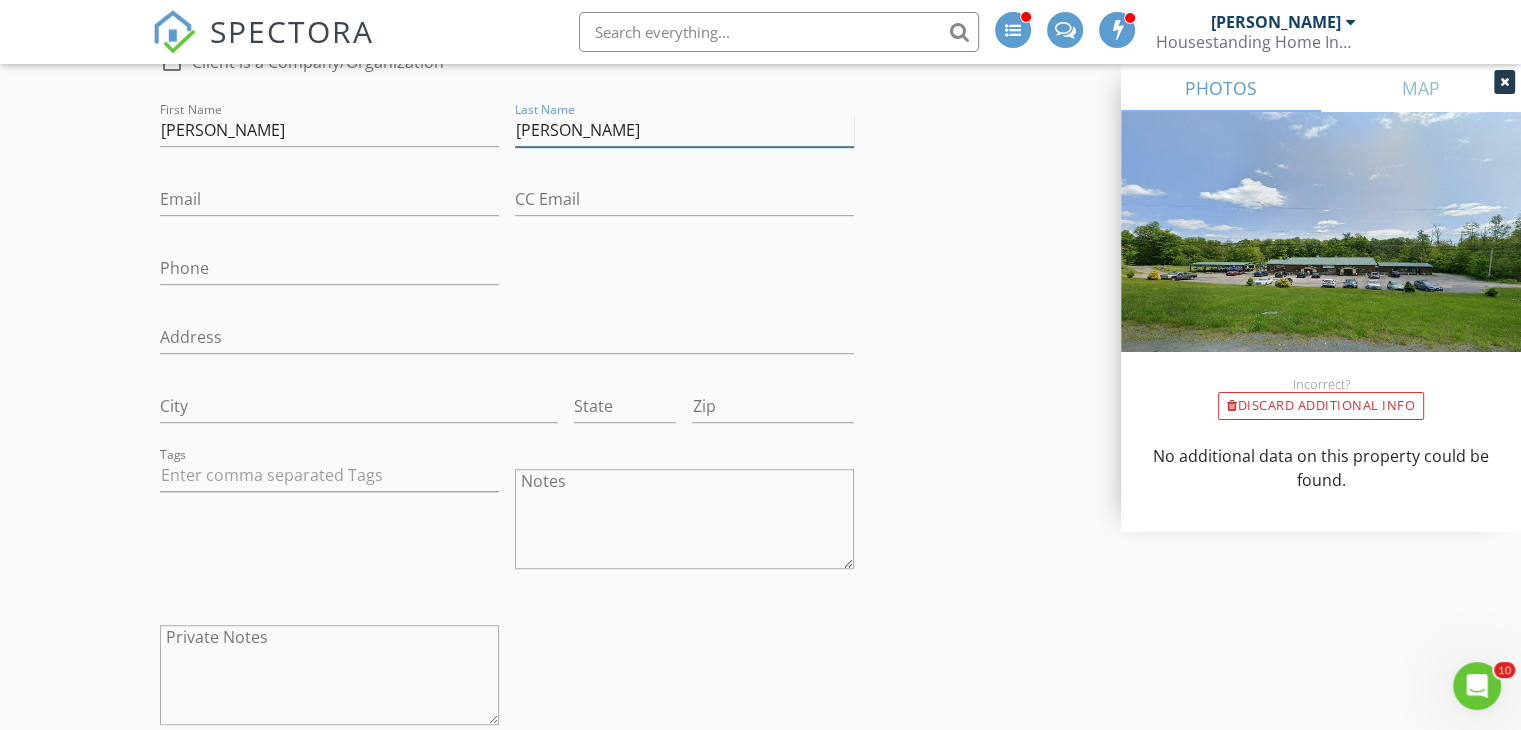 type on "Ayala" 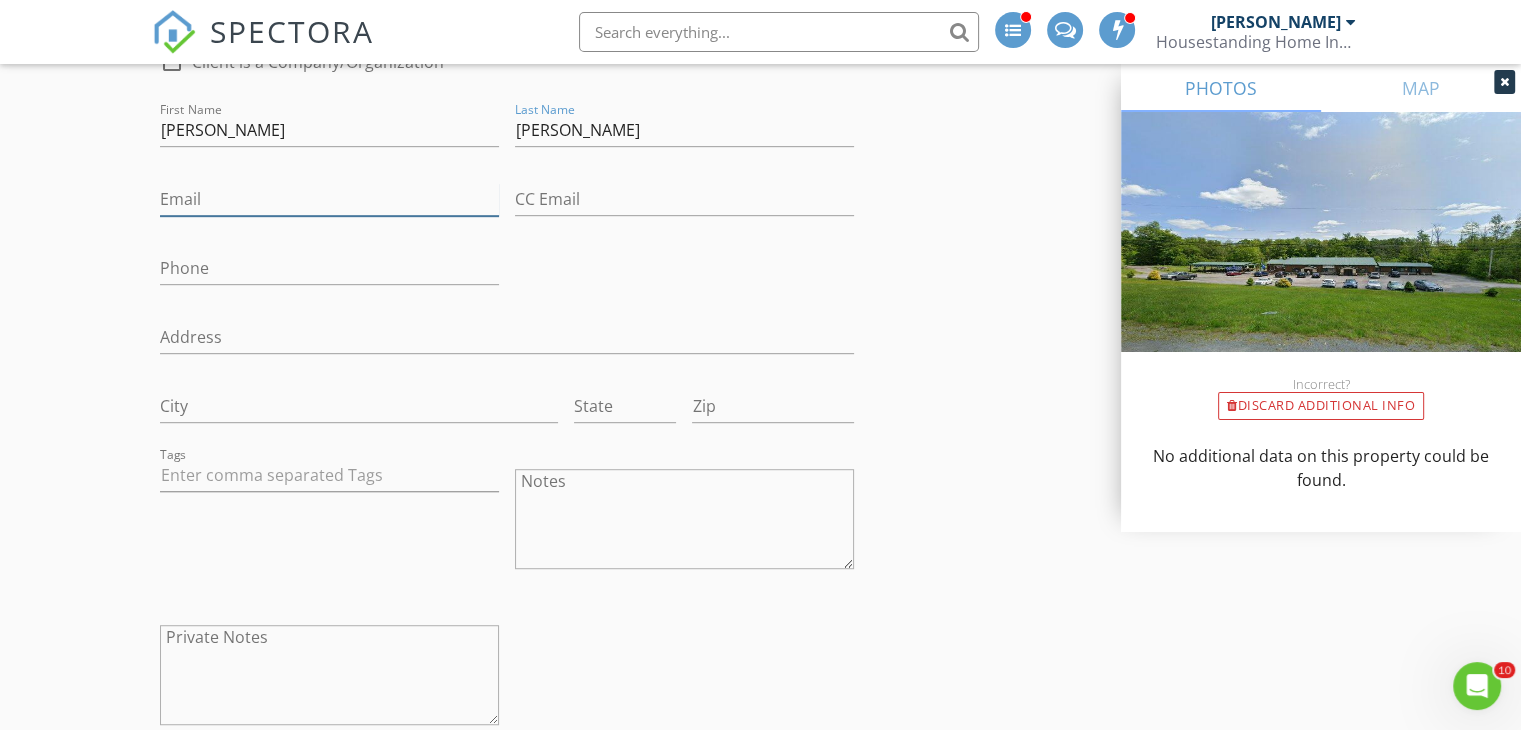 click on "Email" at bounding box center (329, 199) 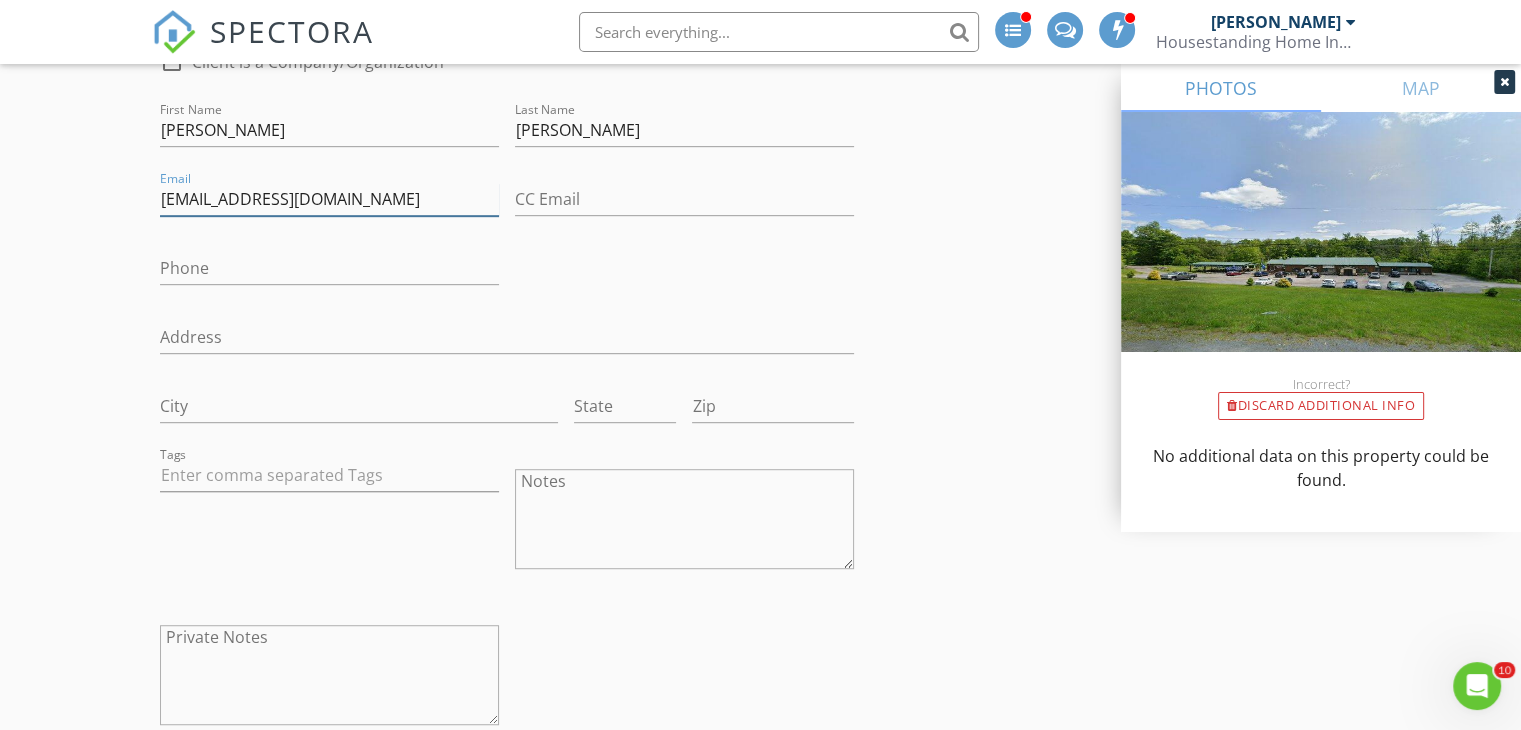 type on "eayala95@icloud.com" 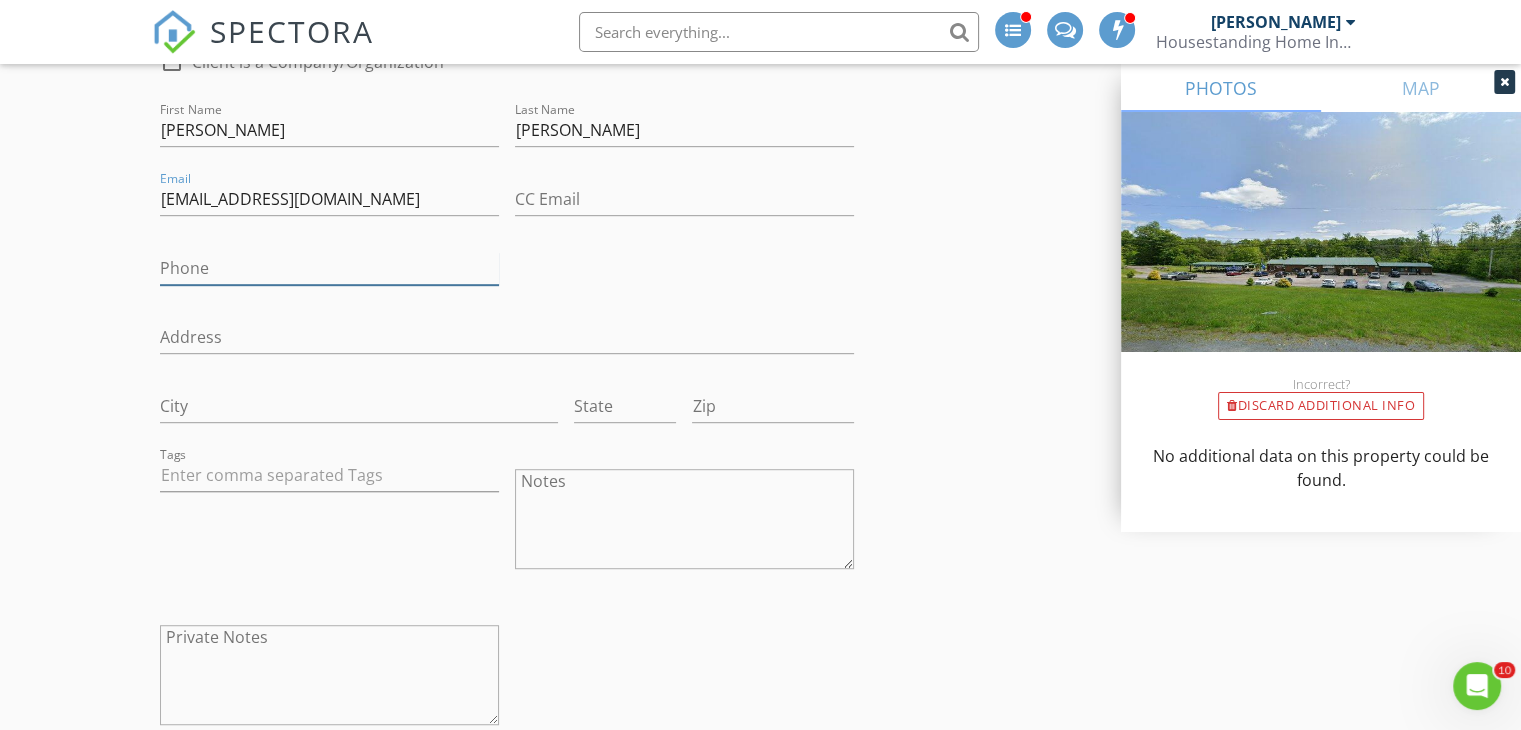 click on "Phone" at bounding box center [329, 268] 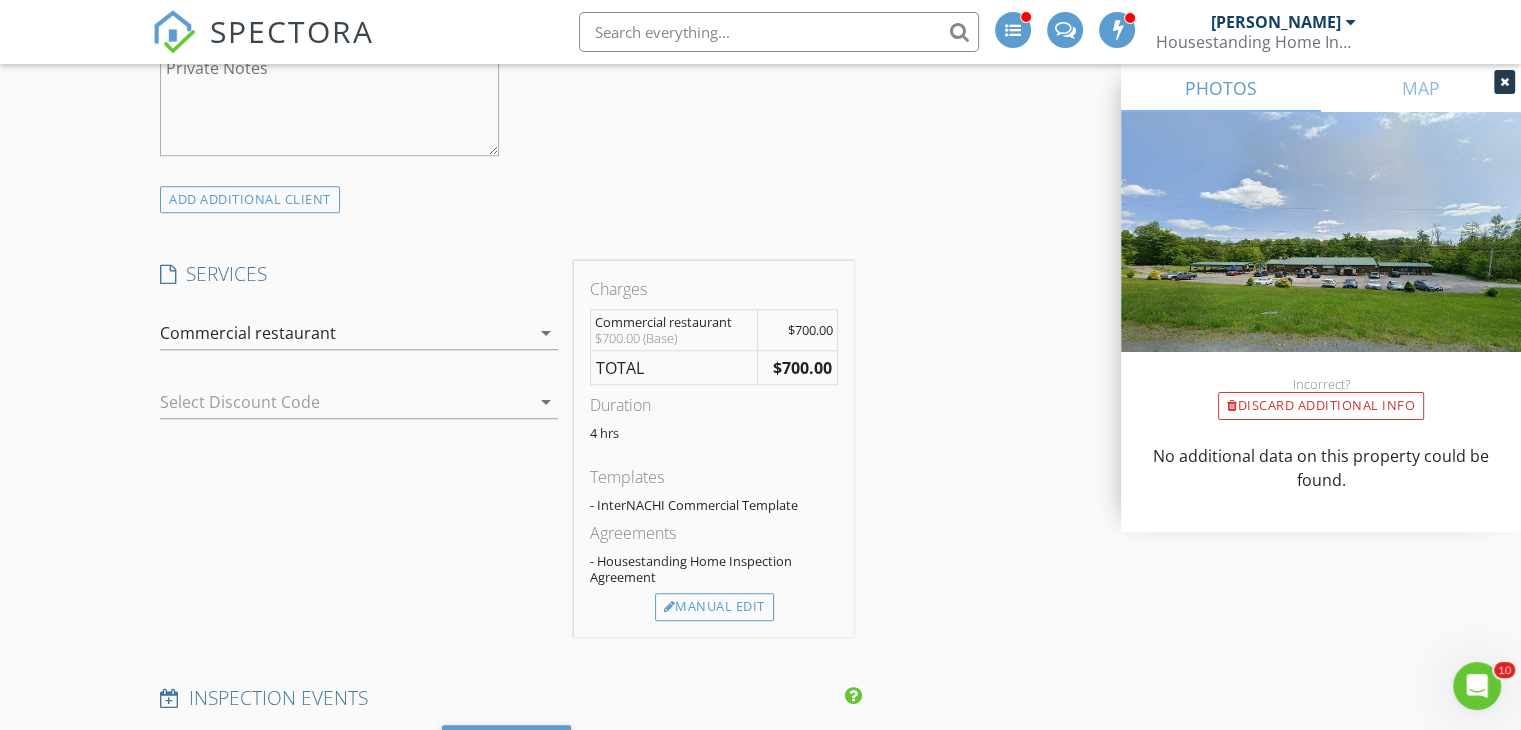 scroll, scrollTop: 1633, scrollLeft: 0, axis: vertical 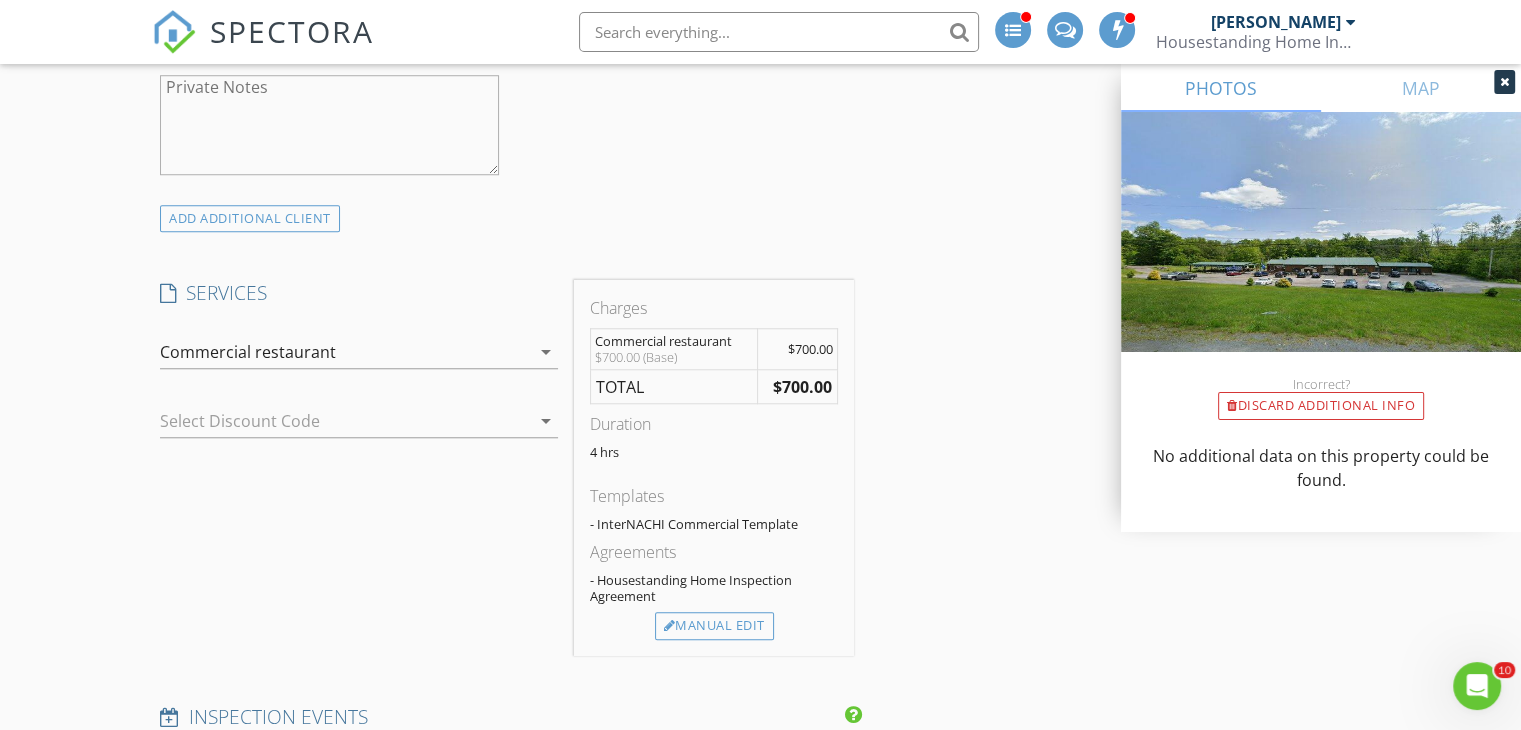 type on "570-687-6494" 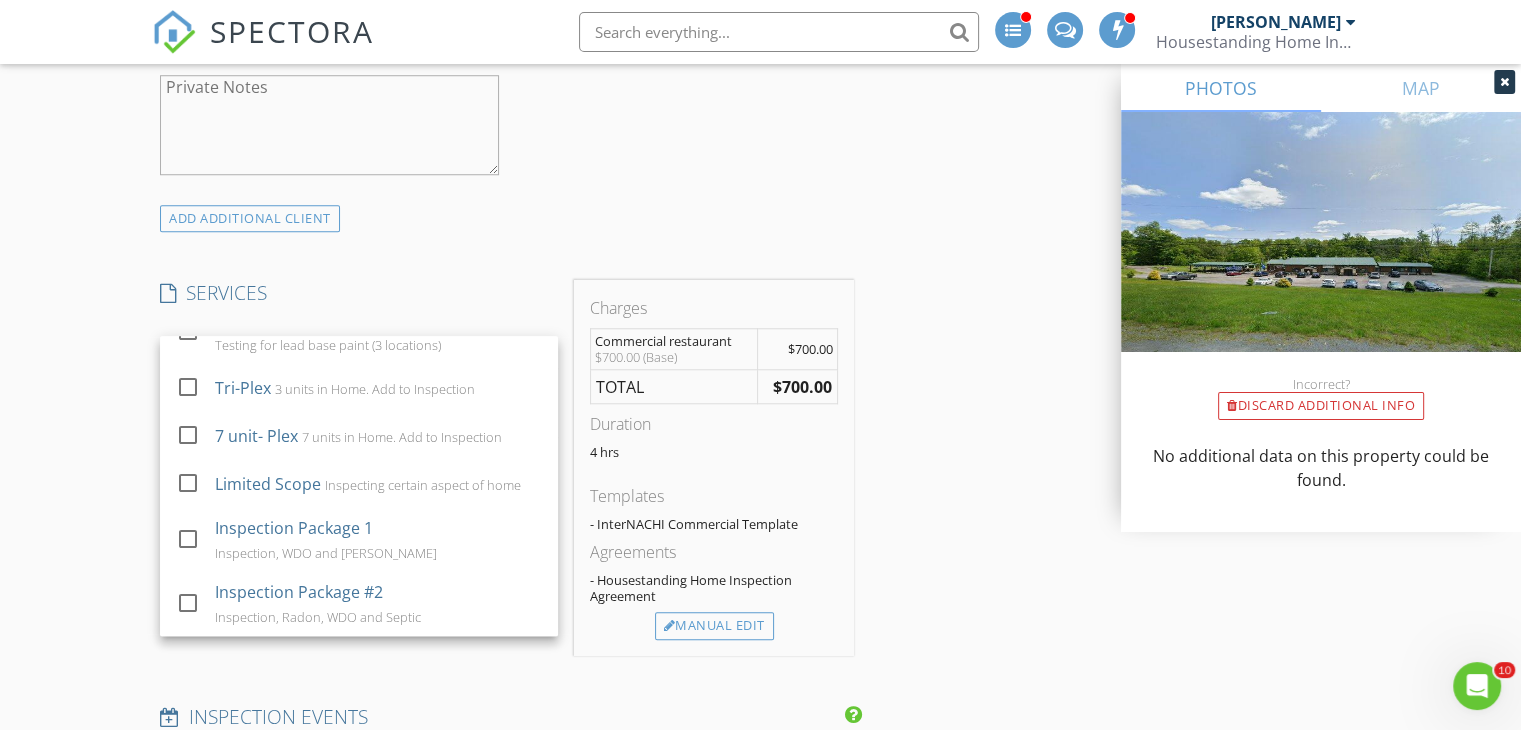 scroll, scrollTop: 503, scrollLeft: 0, axis: vertical 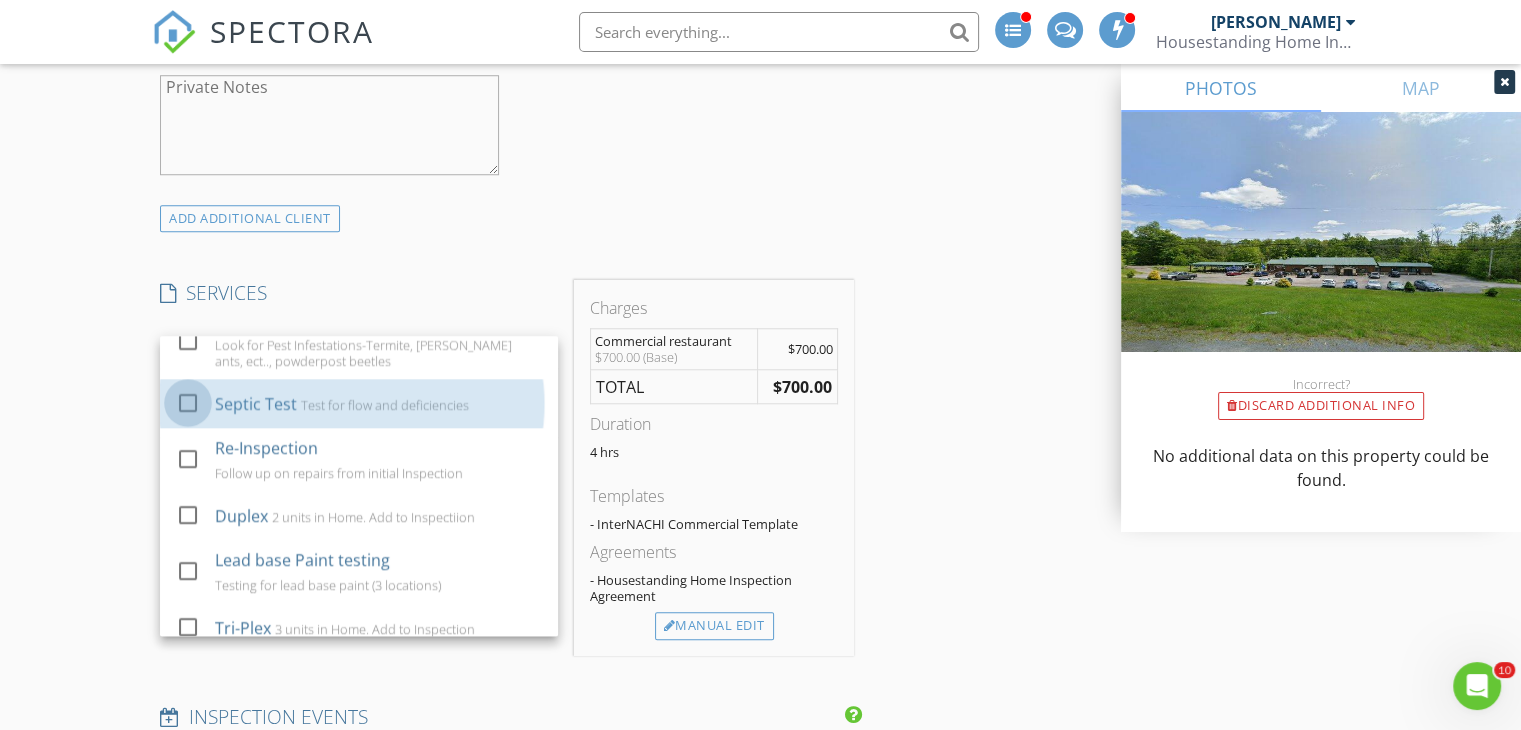 click at bounding box center (188, 403) 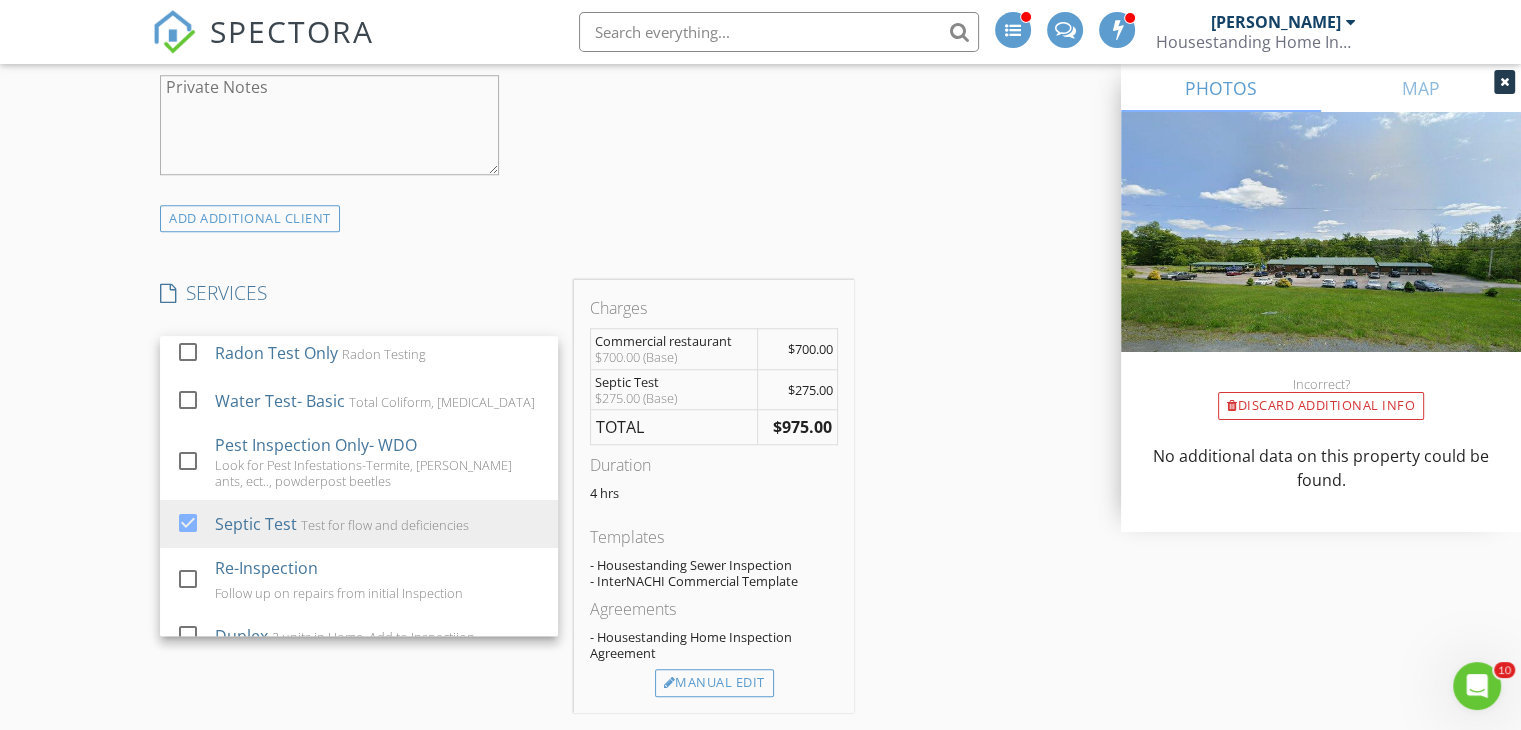 scroll, scrollTop: 143, scrollLeft: 0, axis: vertical 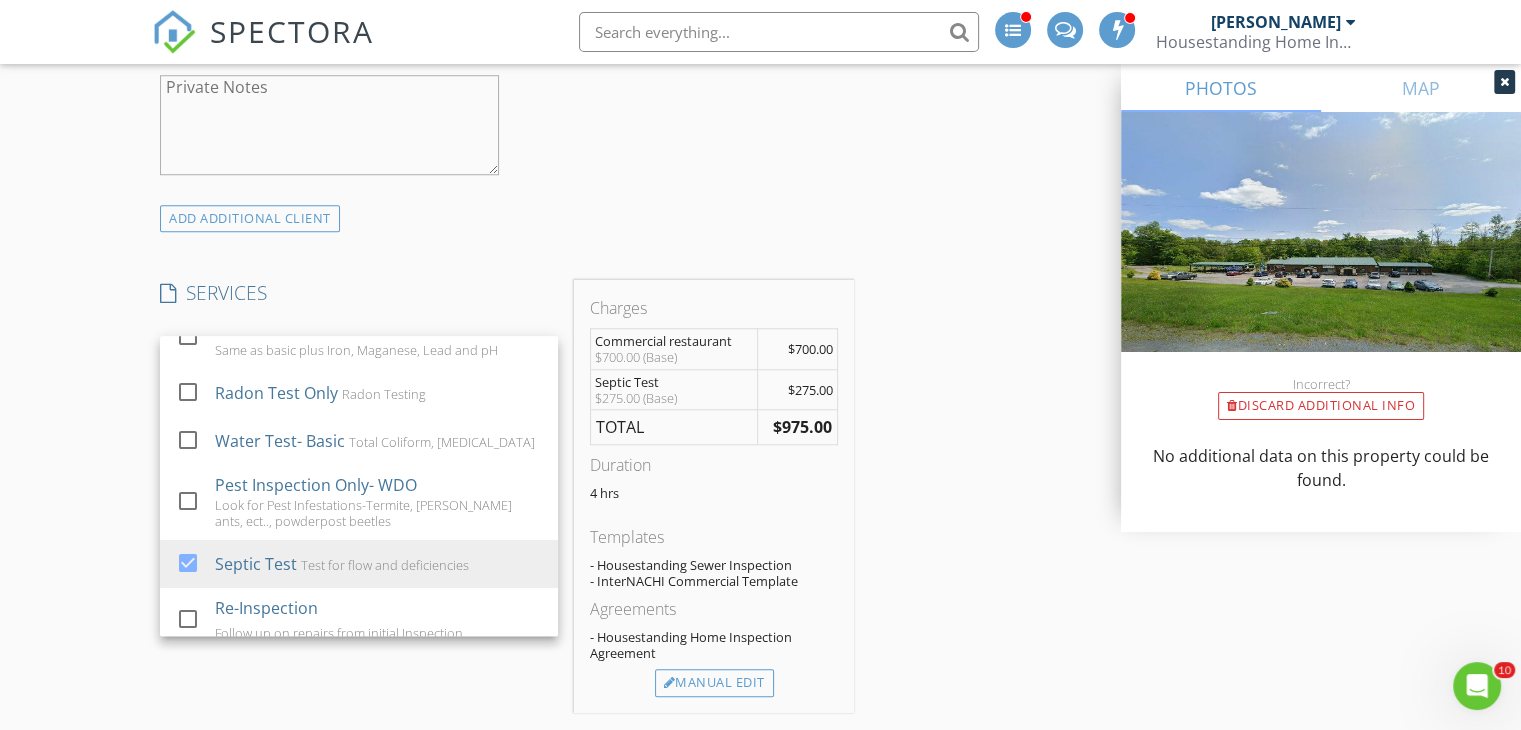 click at bounding box center (188, 440) 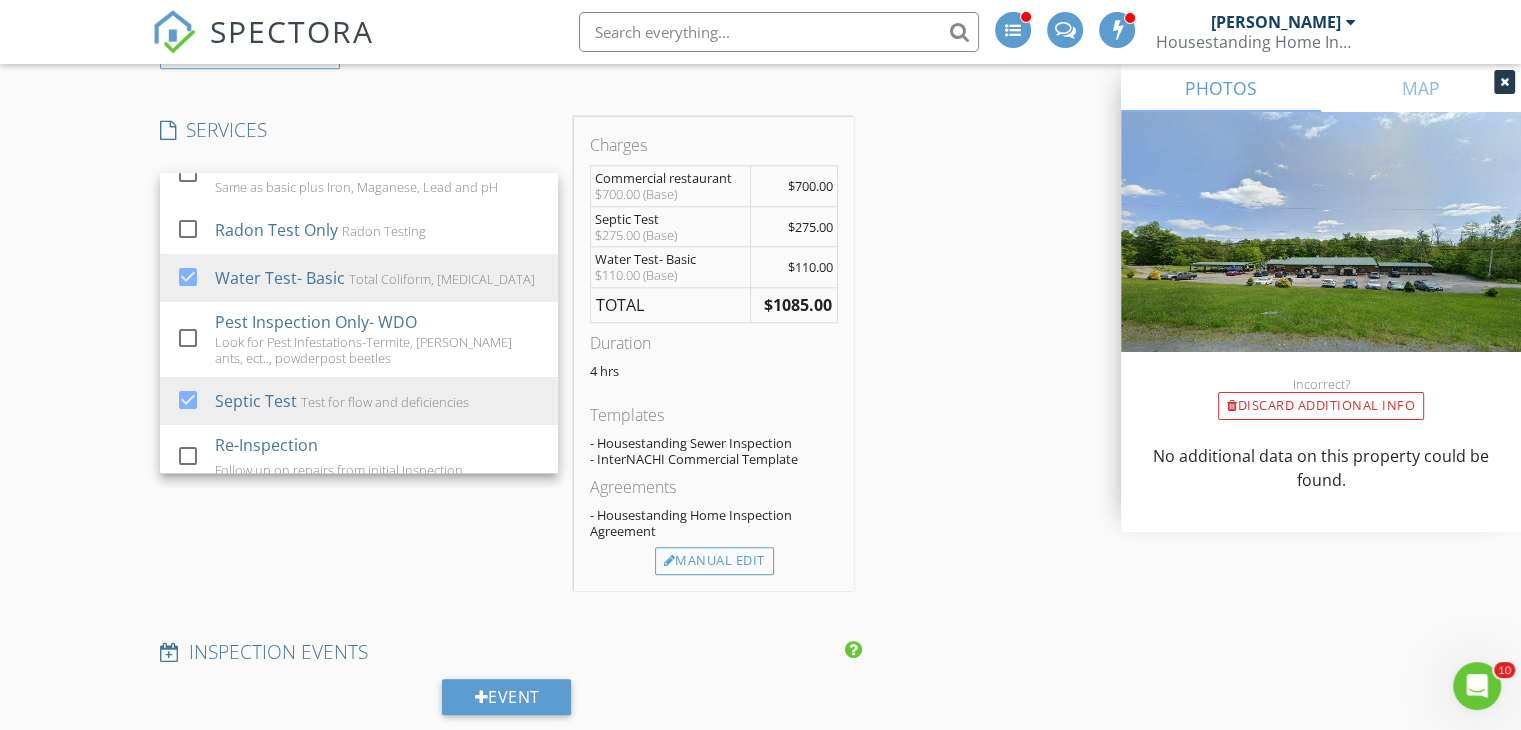 scroll, scrollTop: 1801, scrollLeft: 0, axis: vertical 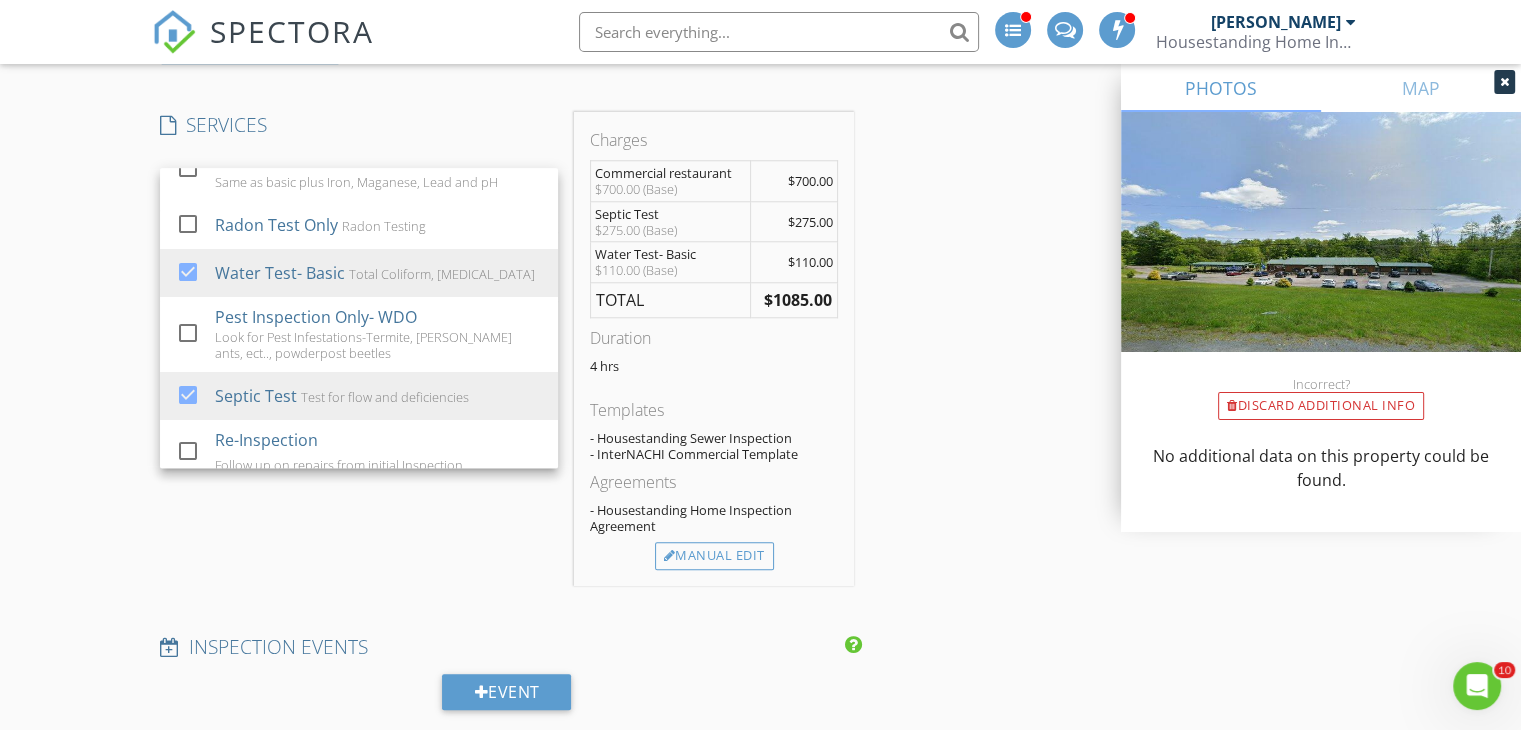 click on "Manual Edit" at bounding box center (714, 556) 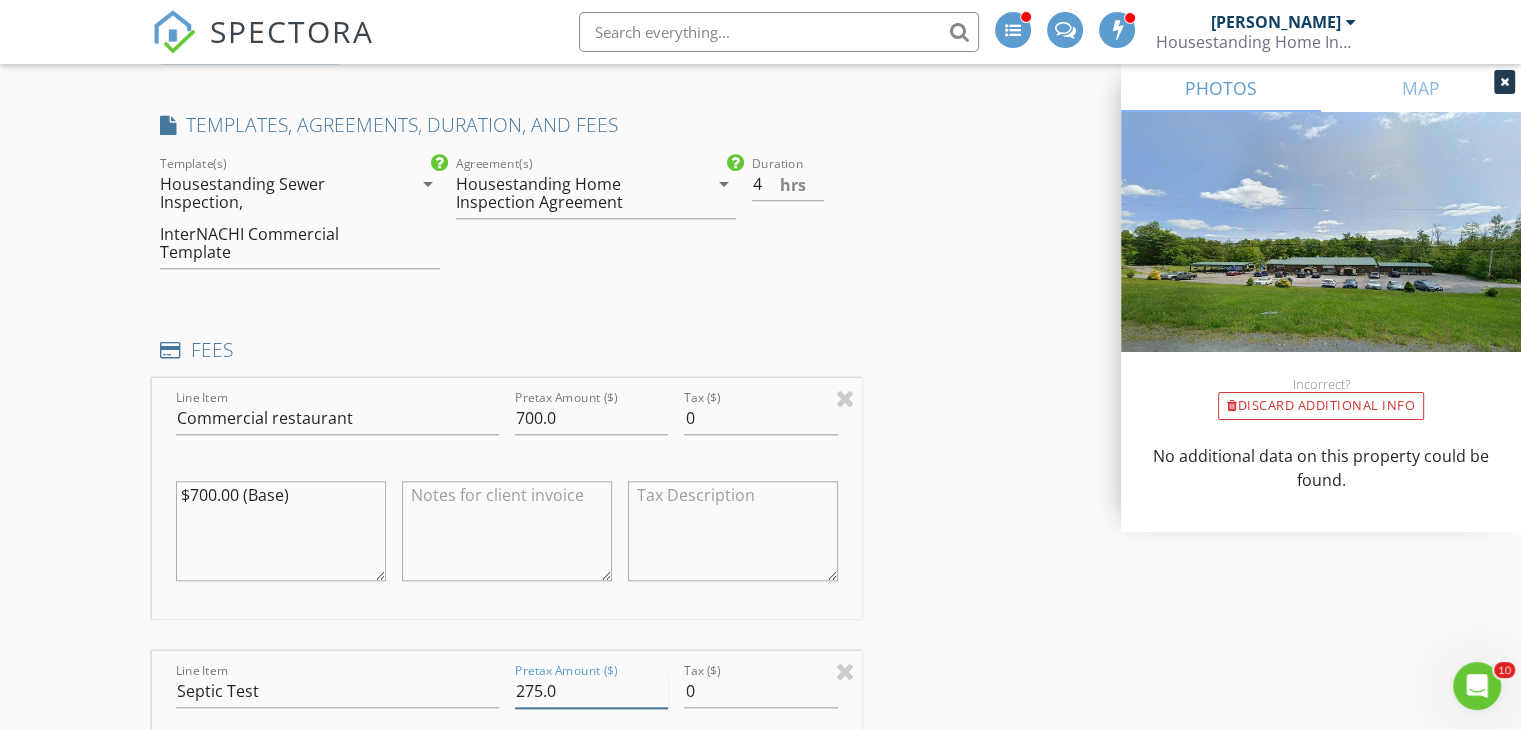 click on "275.0" at bounding box center [591, 691] 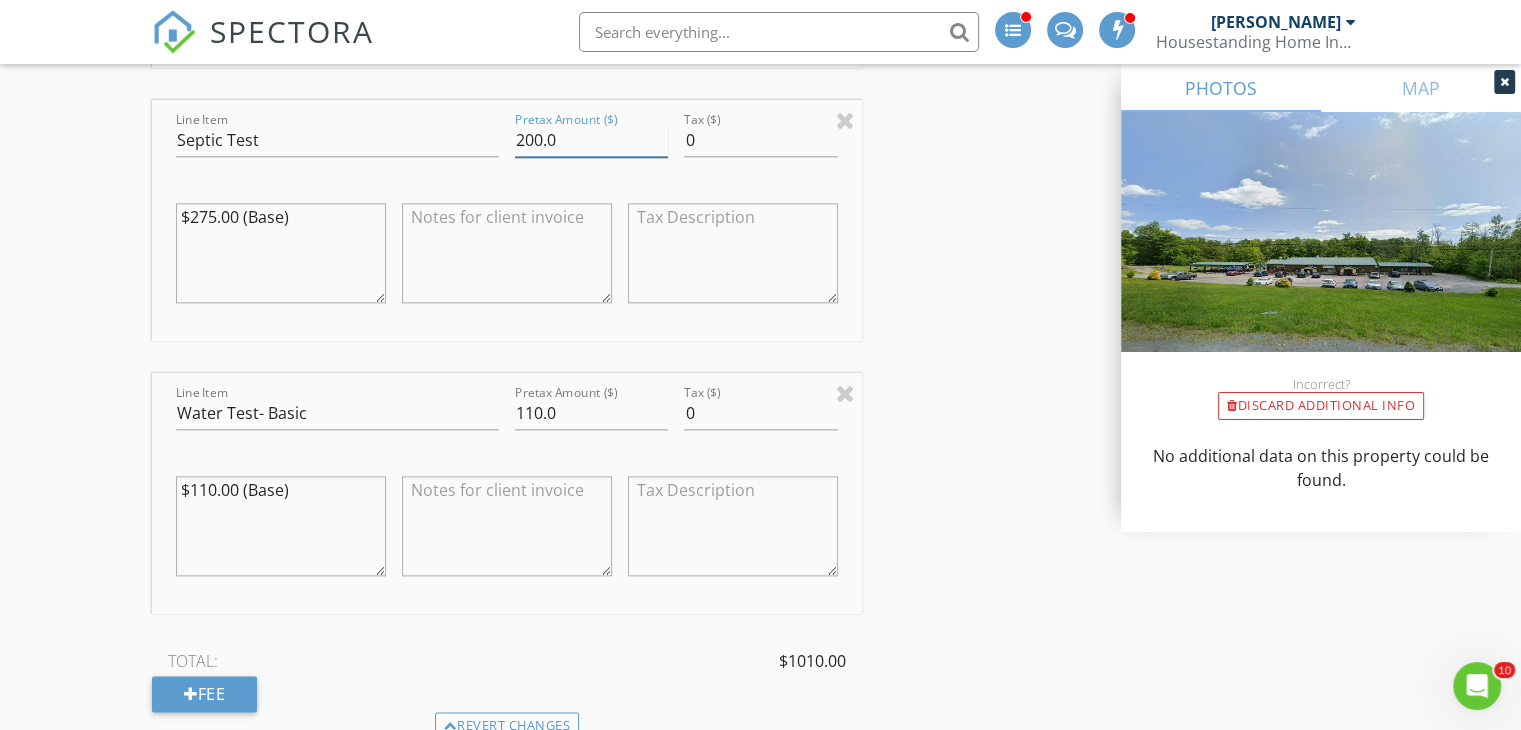scroll, scrollTop: 2335, scrollLeft: 0, axis: vertical 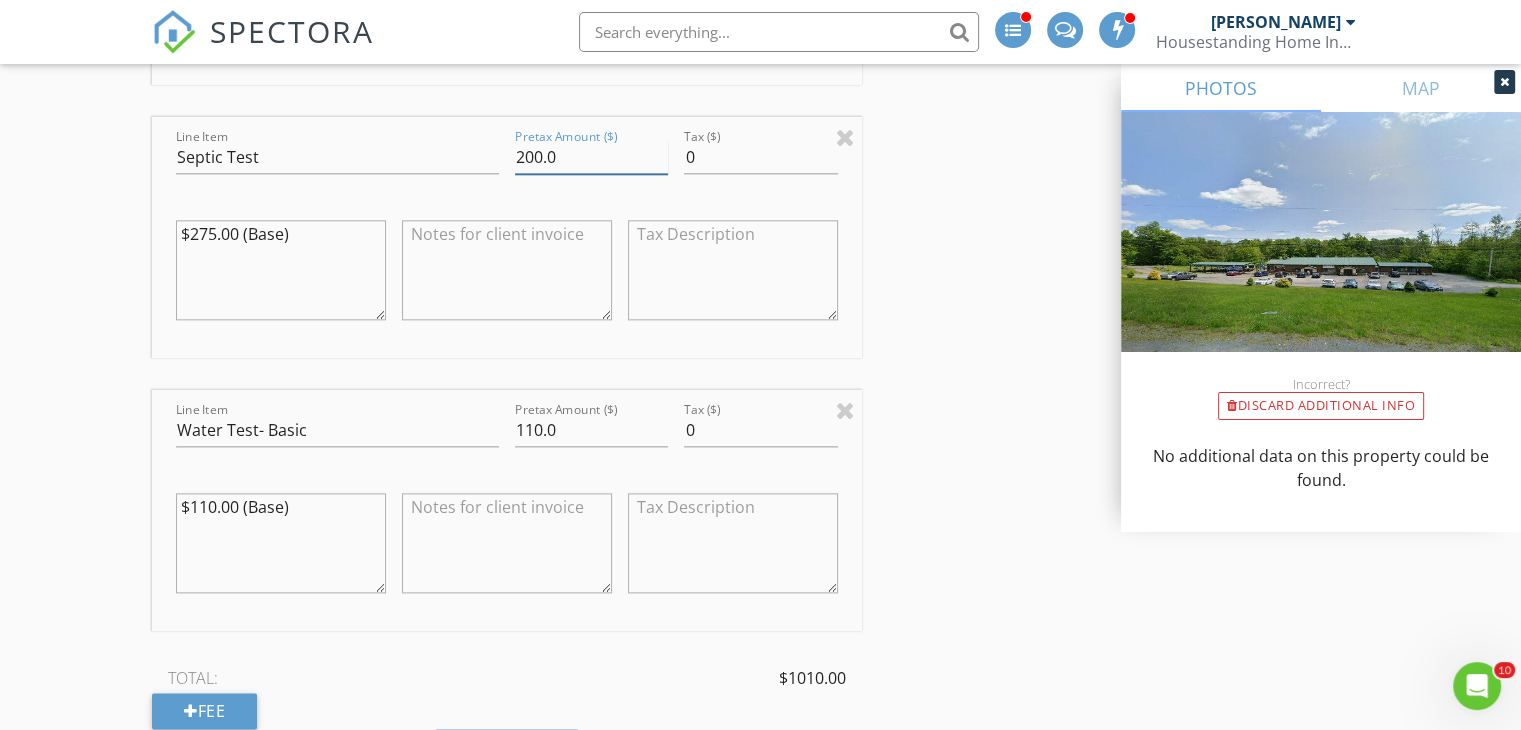 type on "200.0" 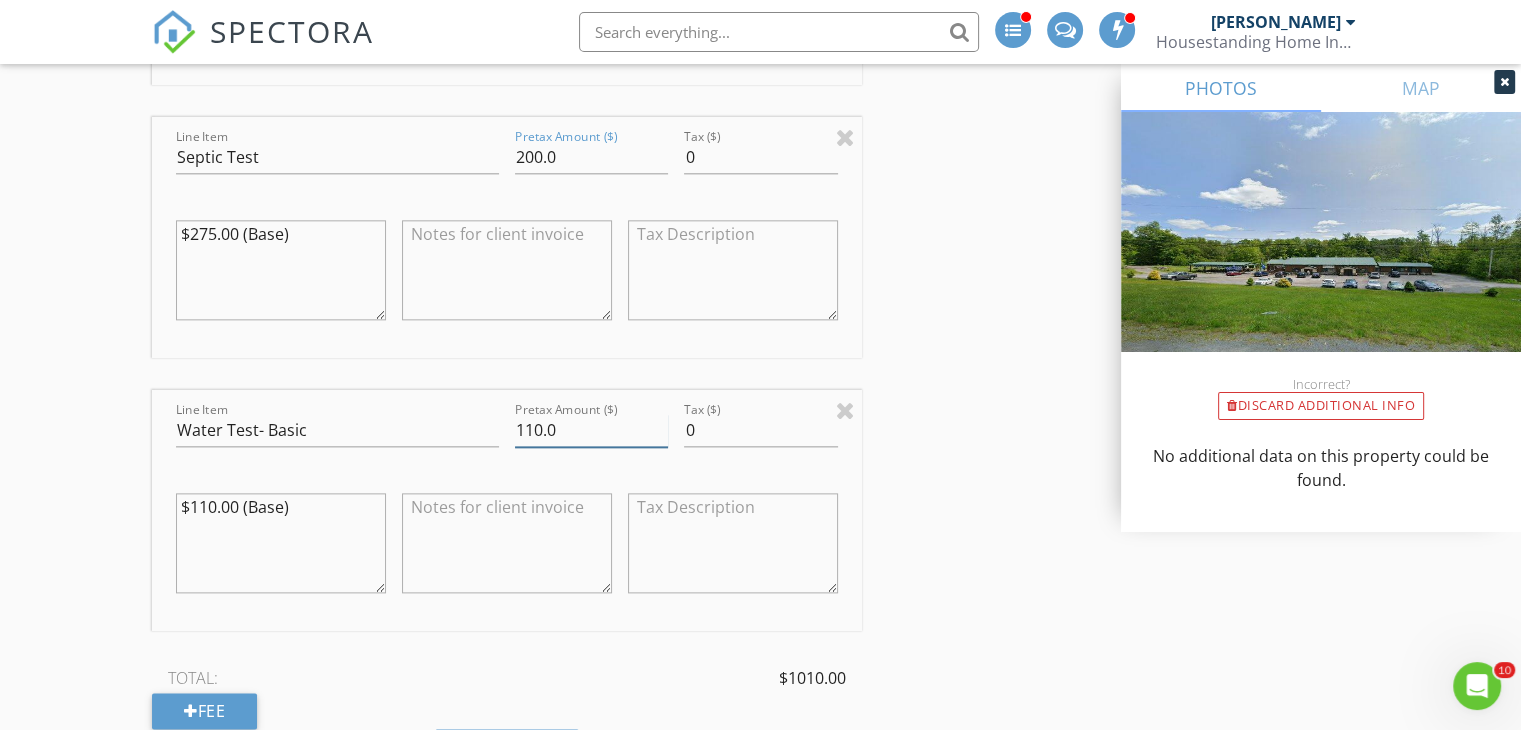 click on "110.0" at bounding box center [591, 430] 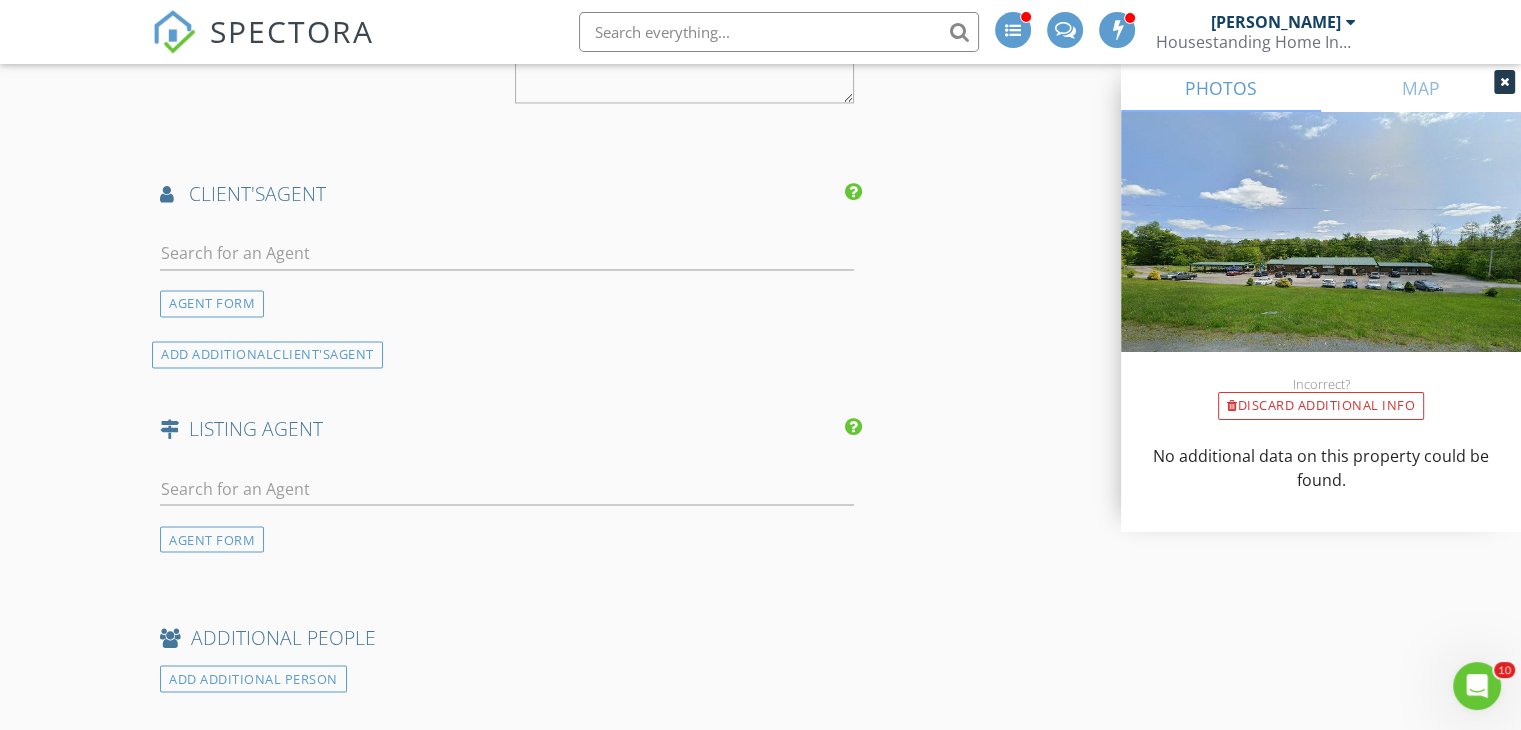 scroll, scrollTop: 3348, scrollLeft: 0, axis: vertical 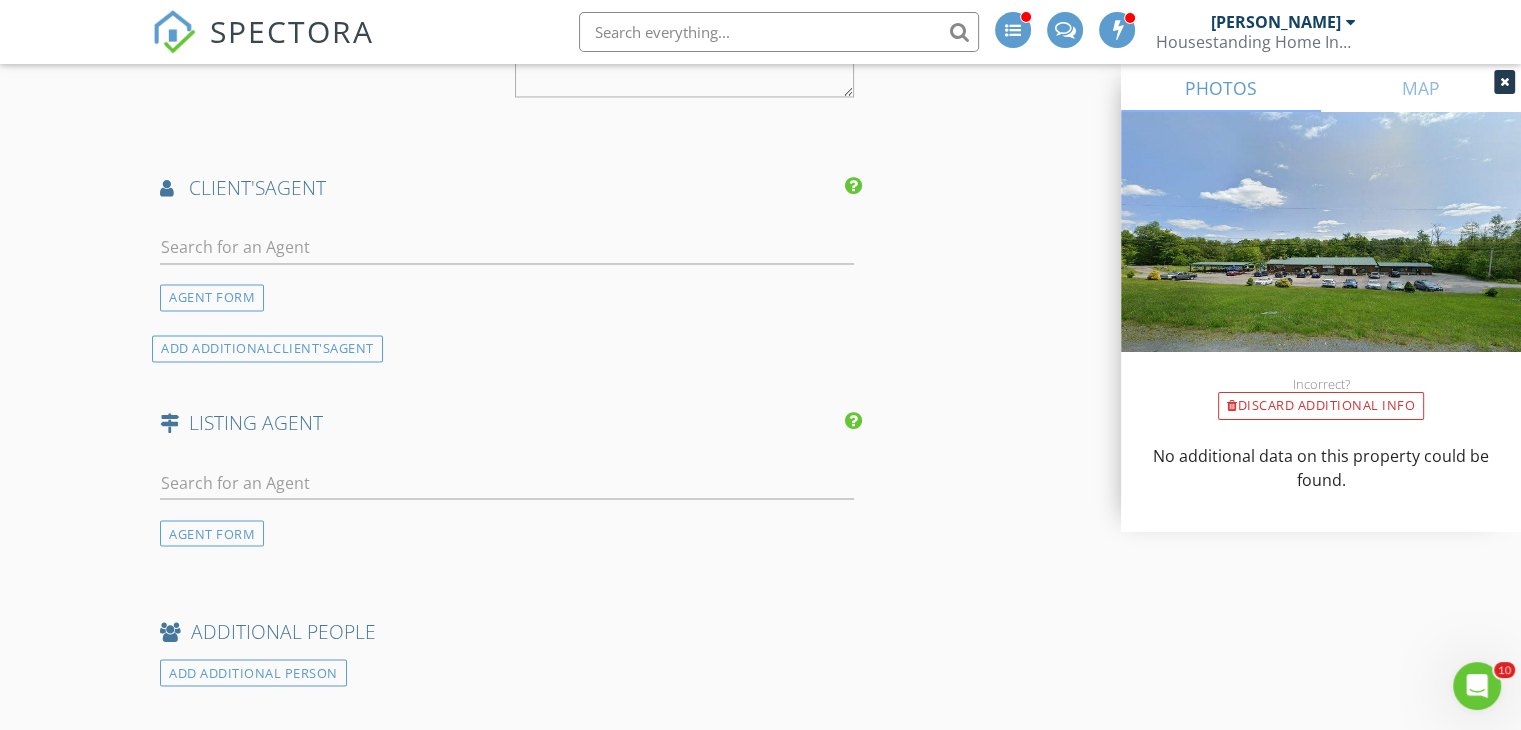 type on "100.0" 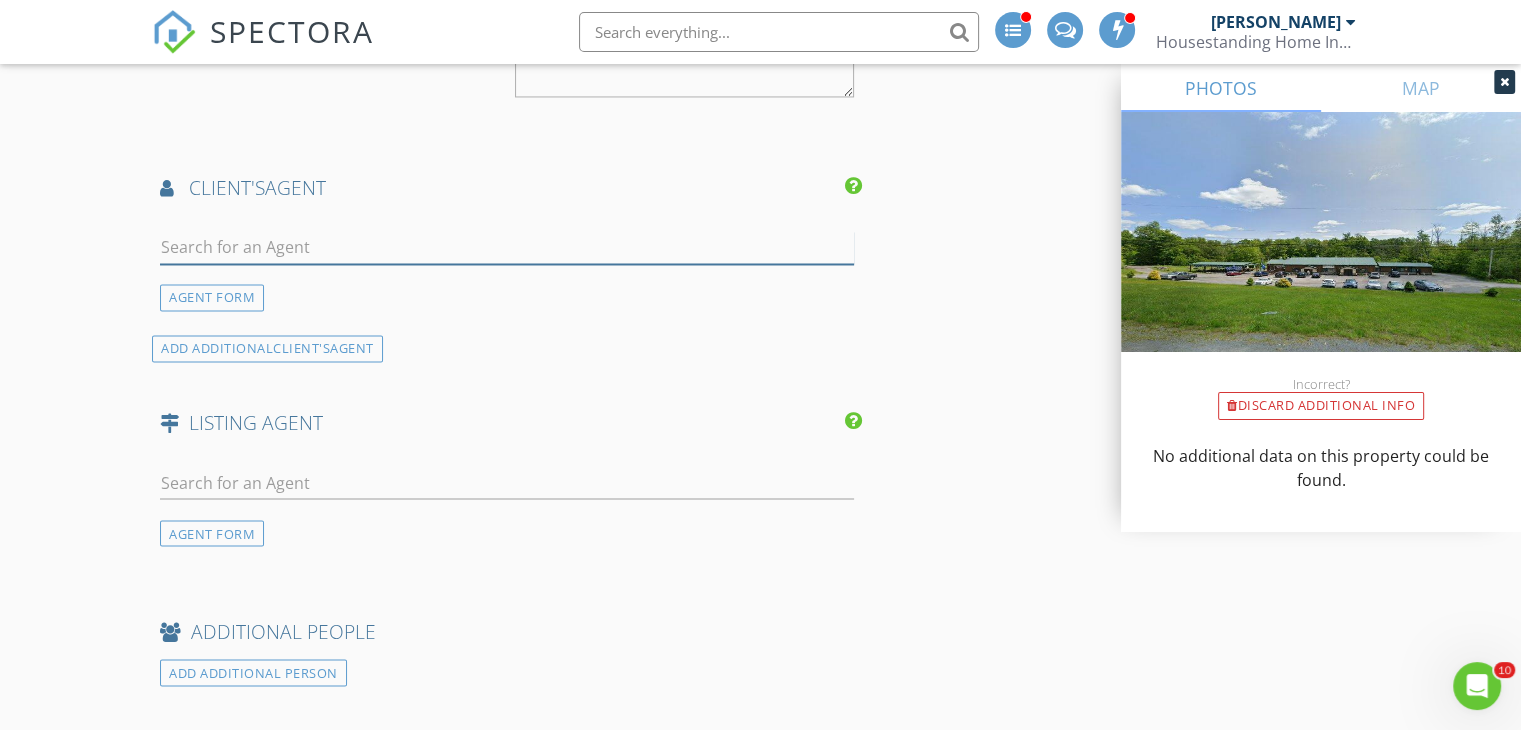 click at bounding box center (507, 247) 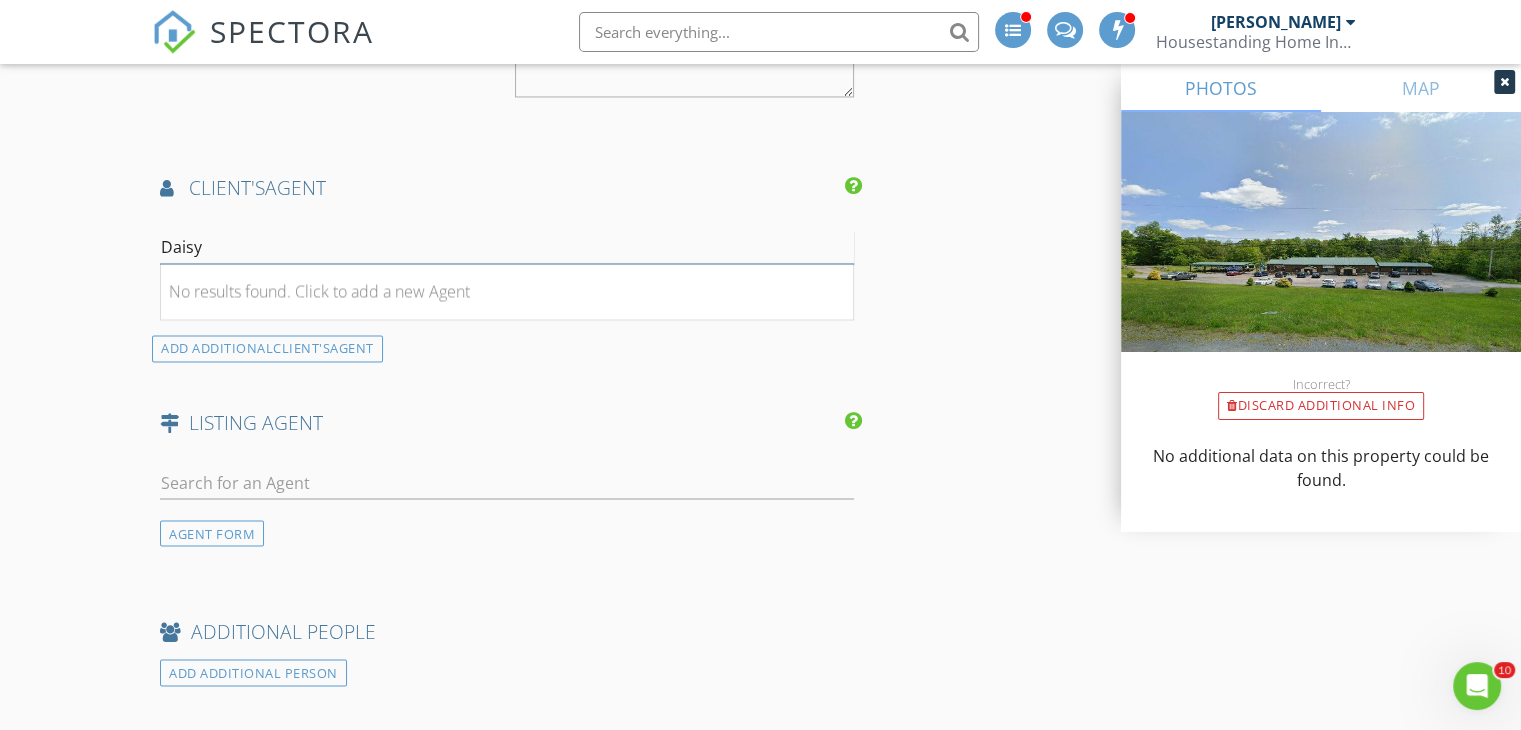 type on "Daisy" 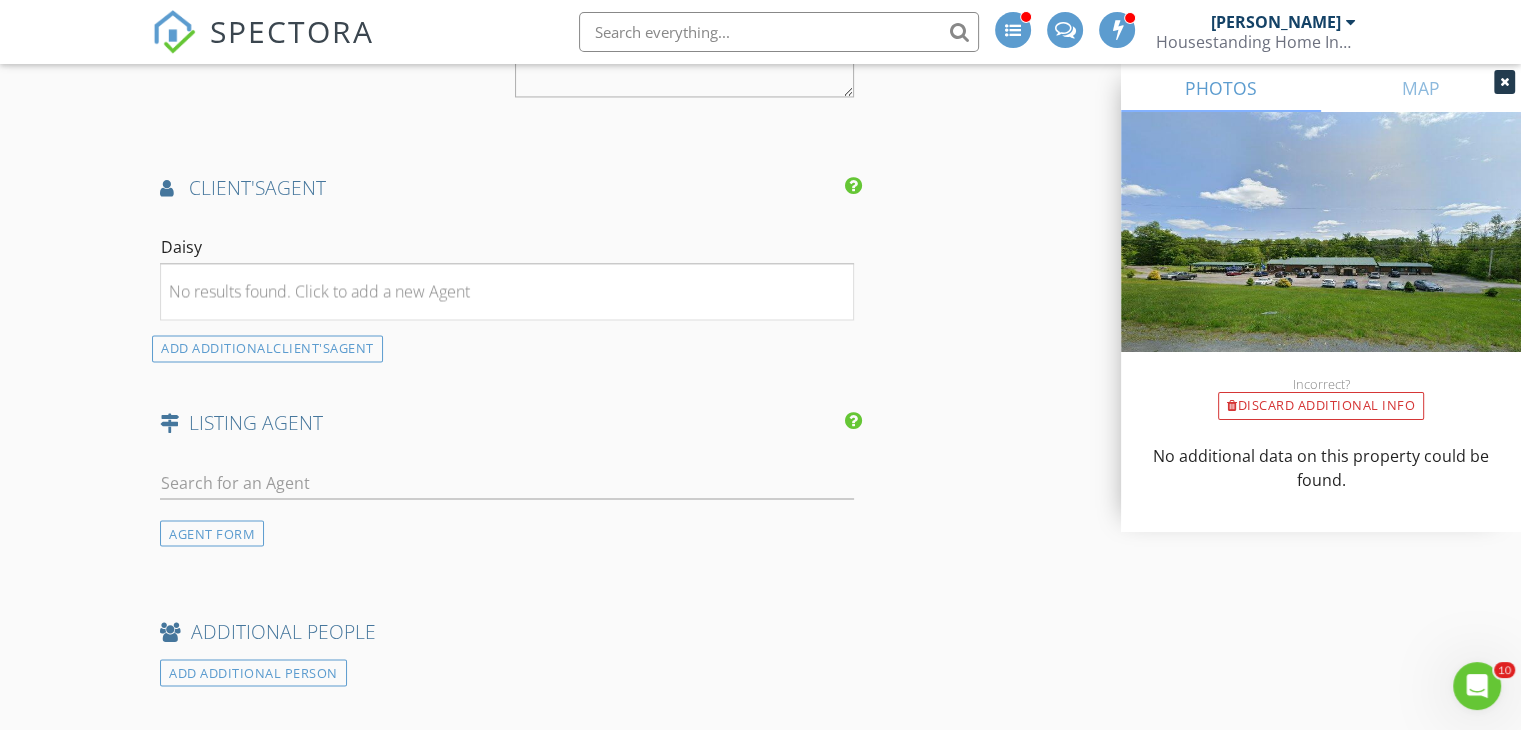 click on "No results found. Click to add a new Agent" at bounding box center (319, 291) 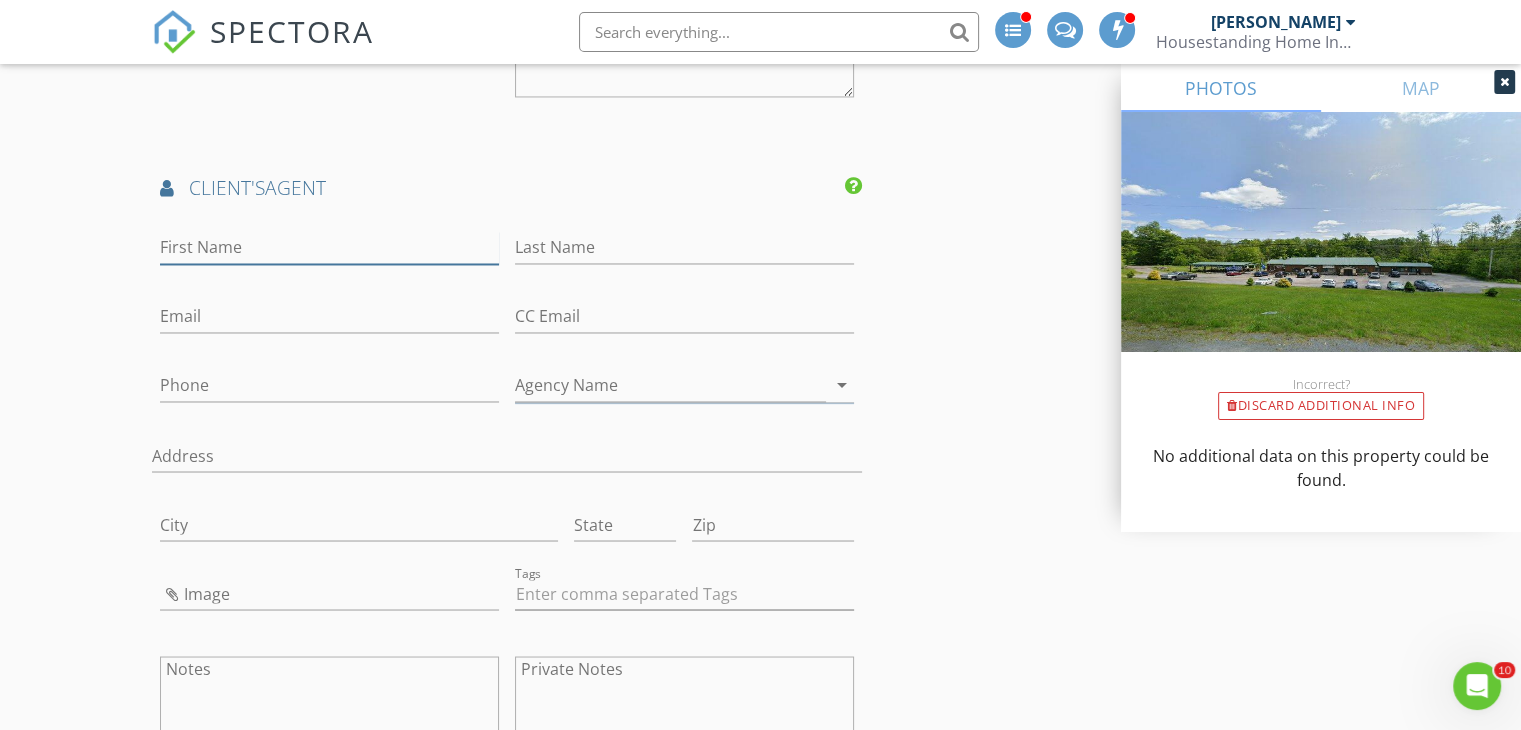 click on "First Name" at bounding box center (329, 247) 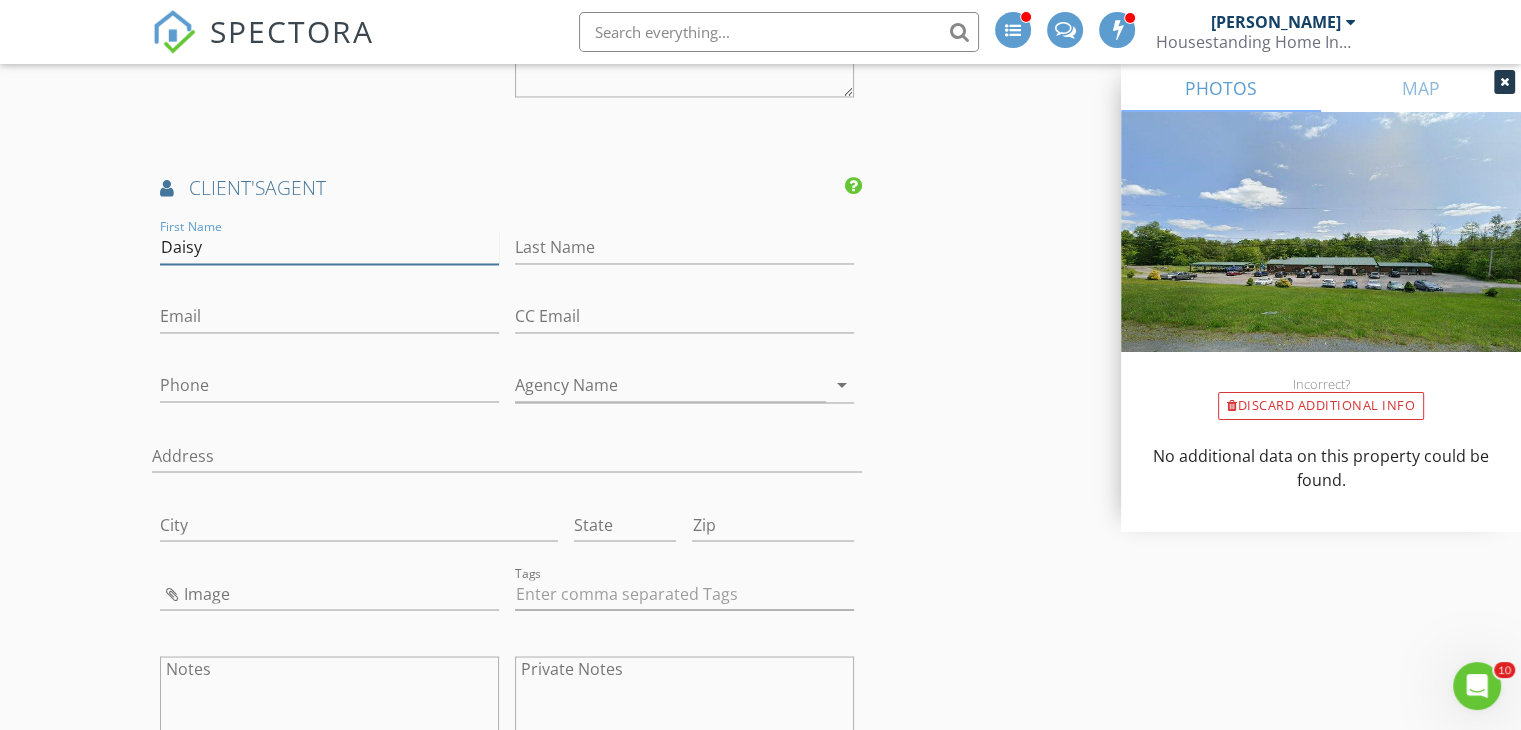 type on "Daisy" 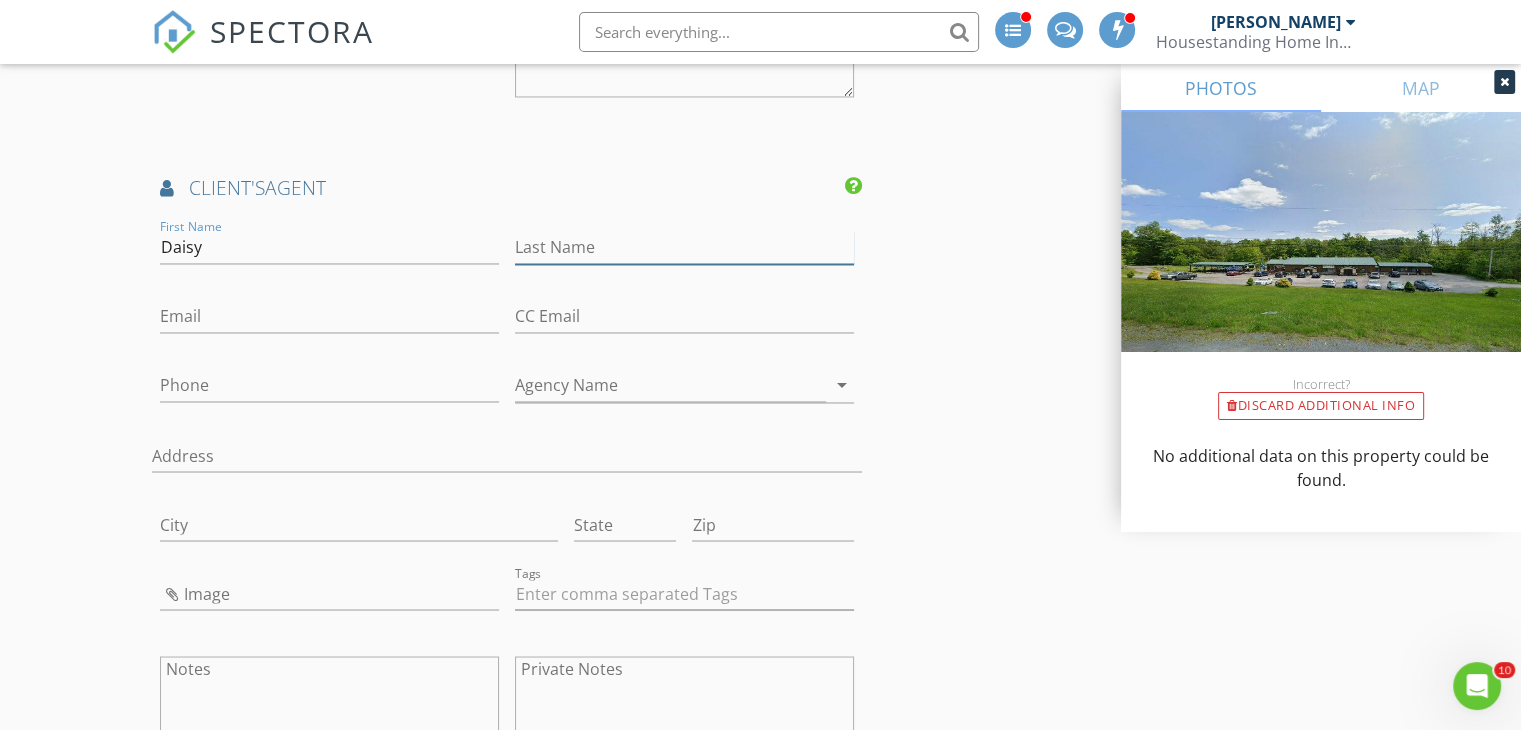 click on "Last Name" at bounding box center (684, 247) 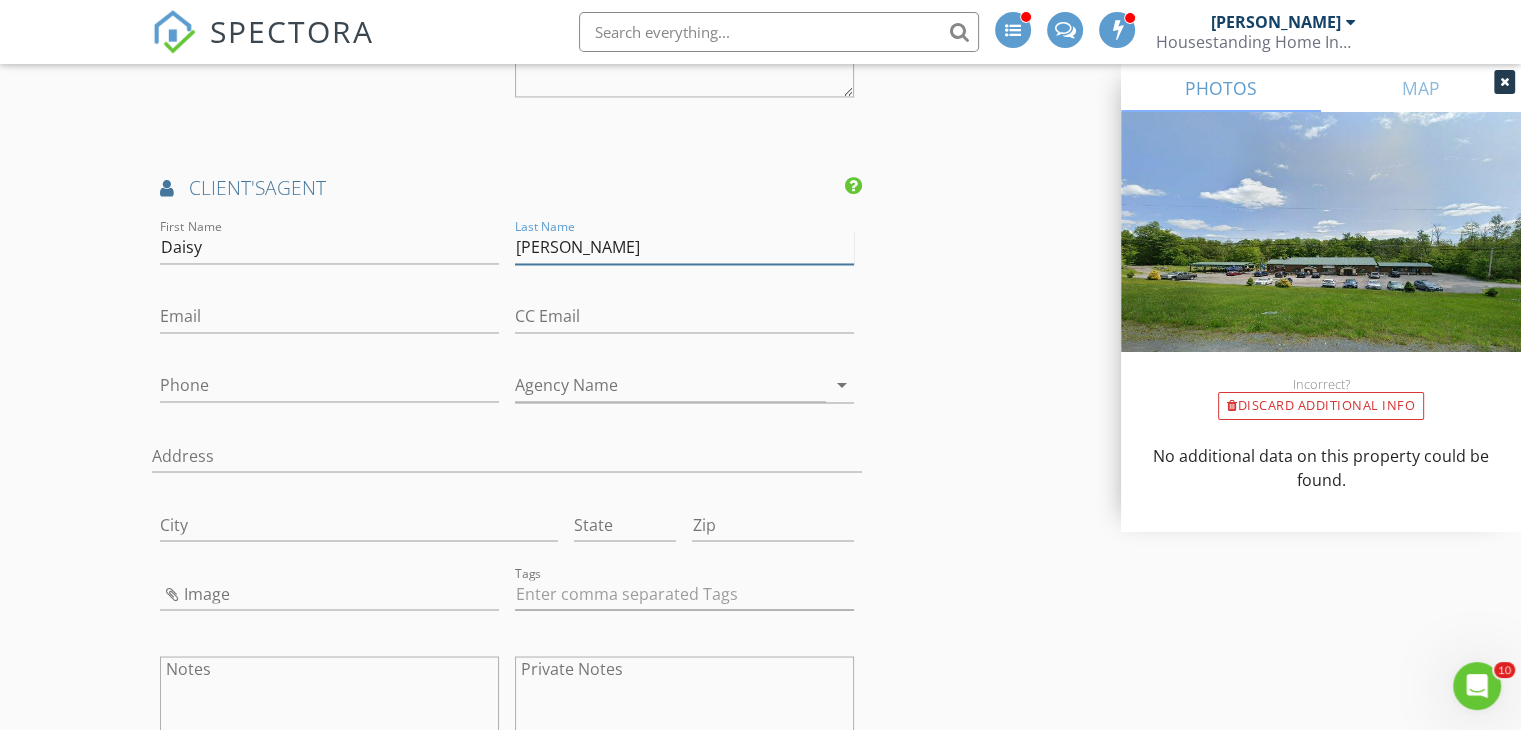 type on "Rodriguez" 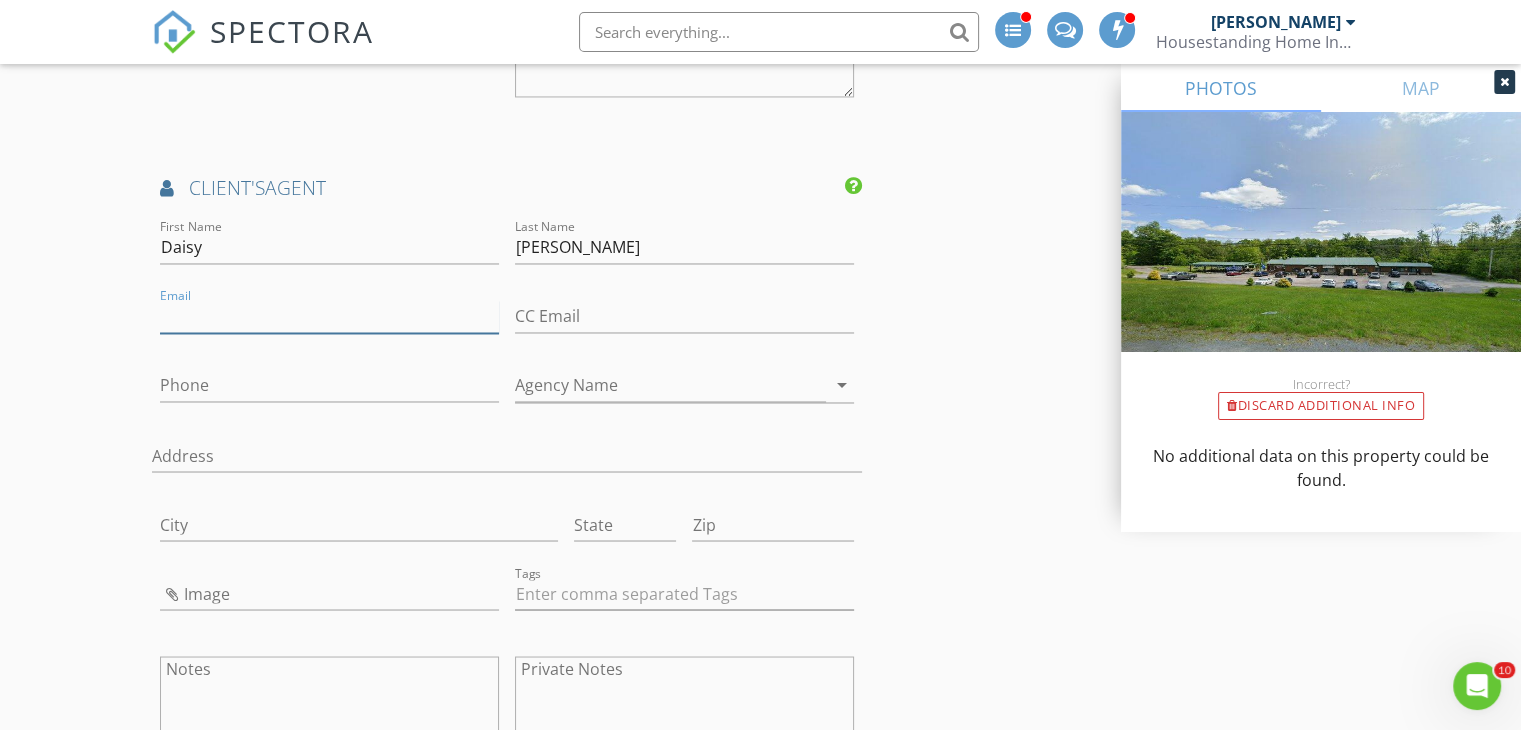 click on "Email" at bounding box center [329, 316] 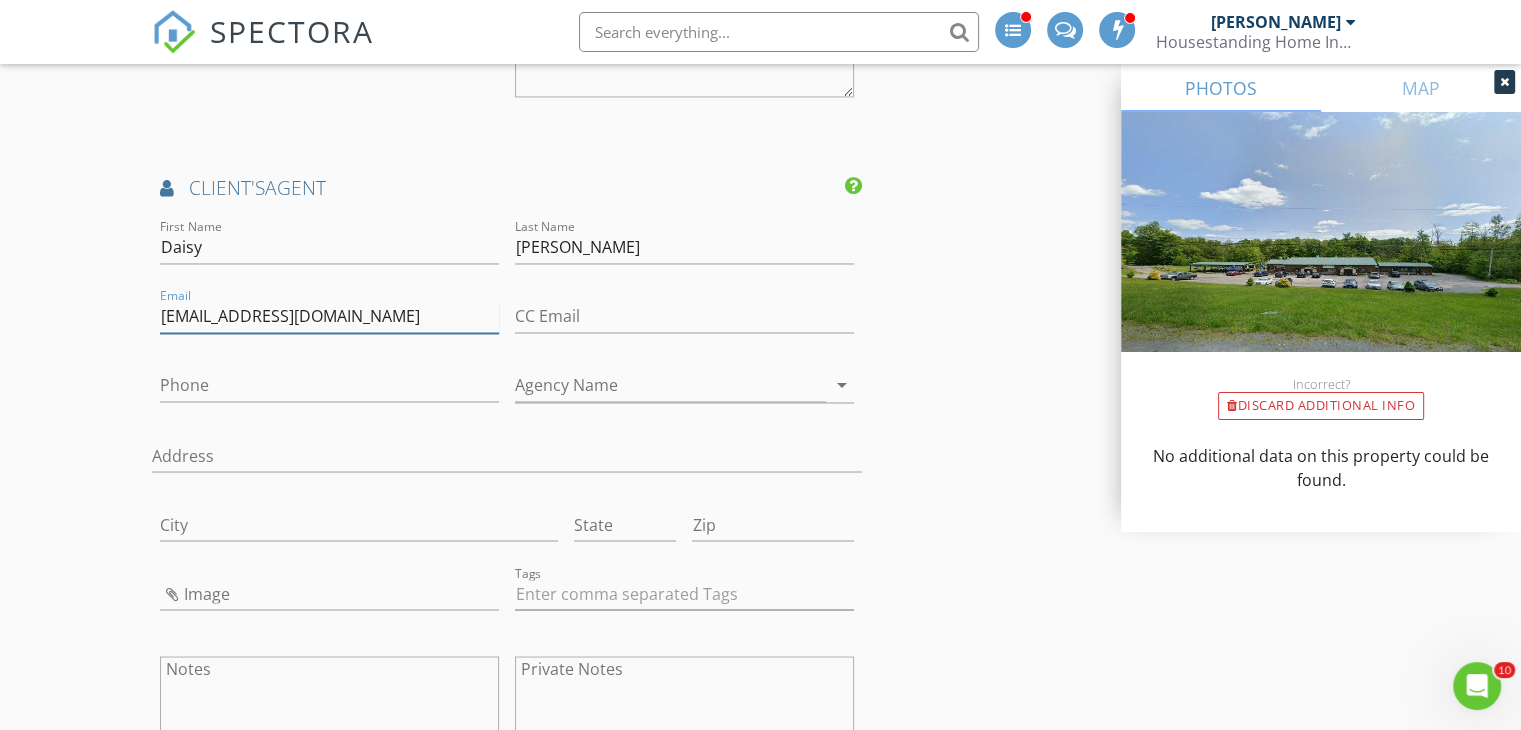 type on "570daisy@gmail.com" 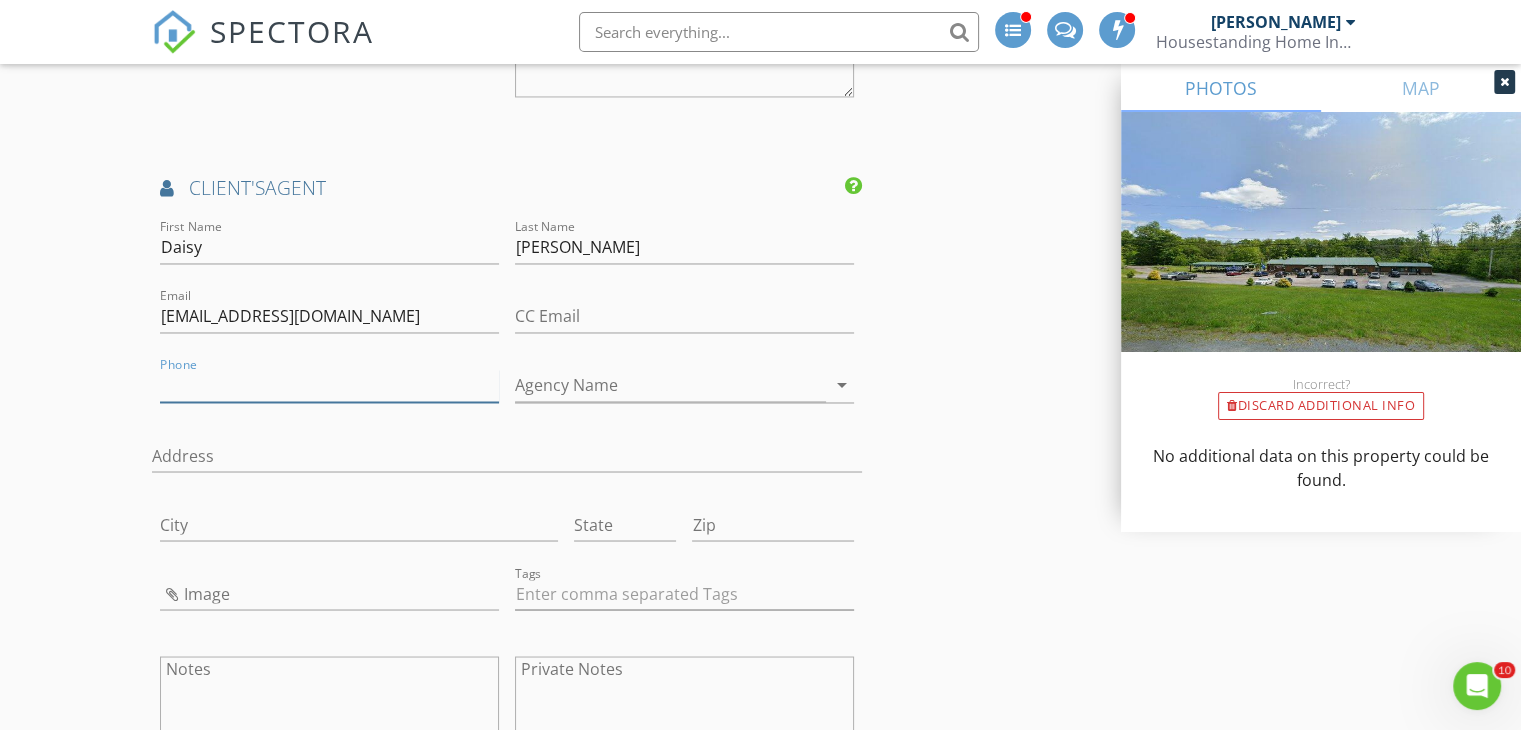 click on "Phone" at bounding box center [329, 385] 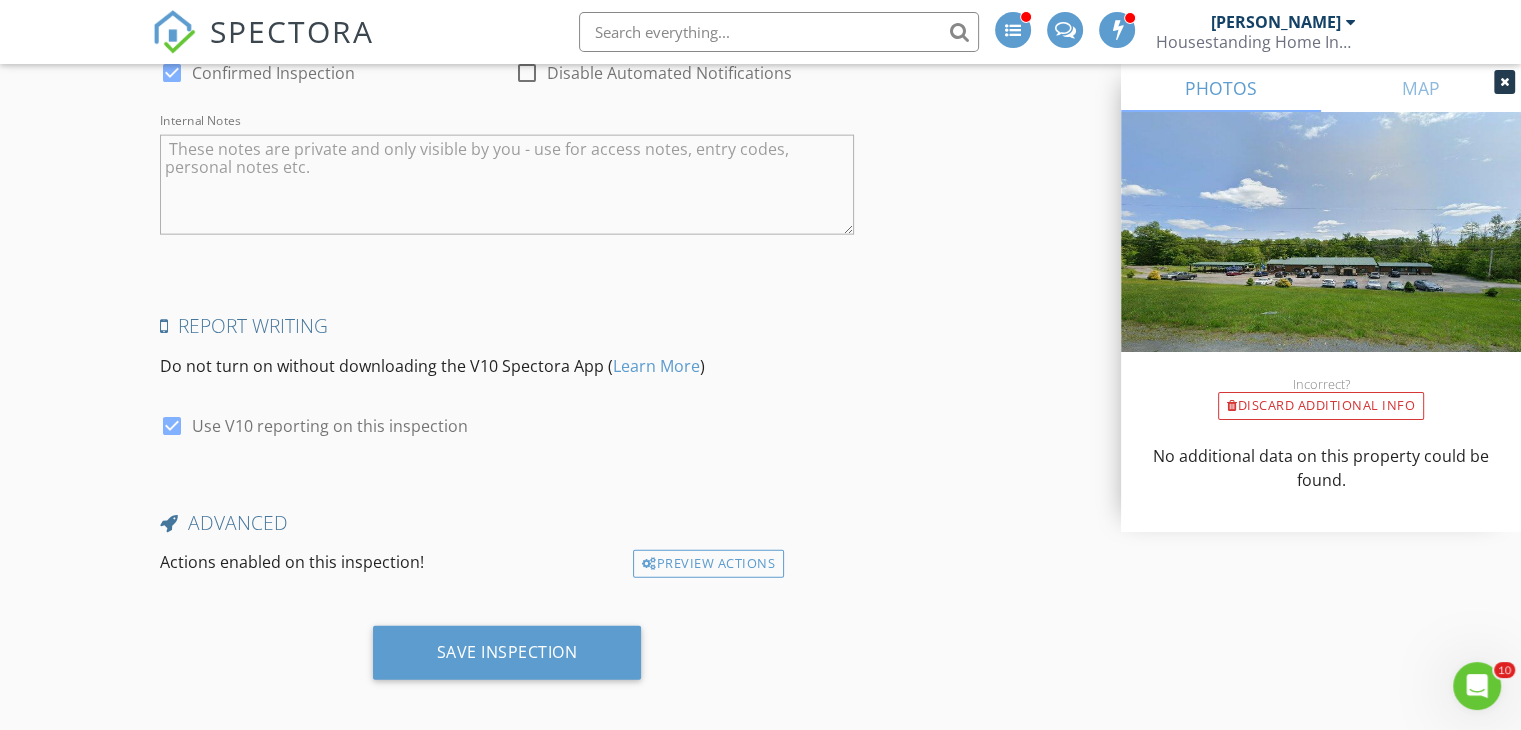 scroll, scrollTop: 4654, scrollLeft: 0, axis: vertical 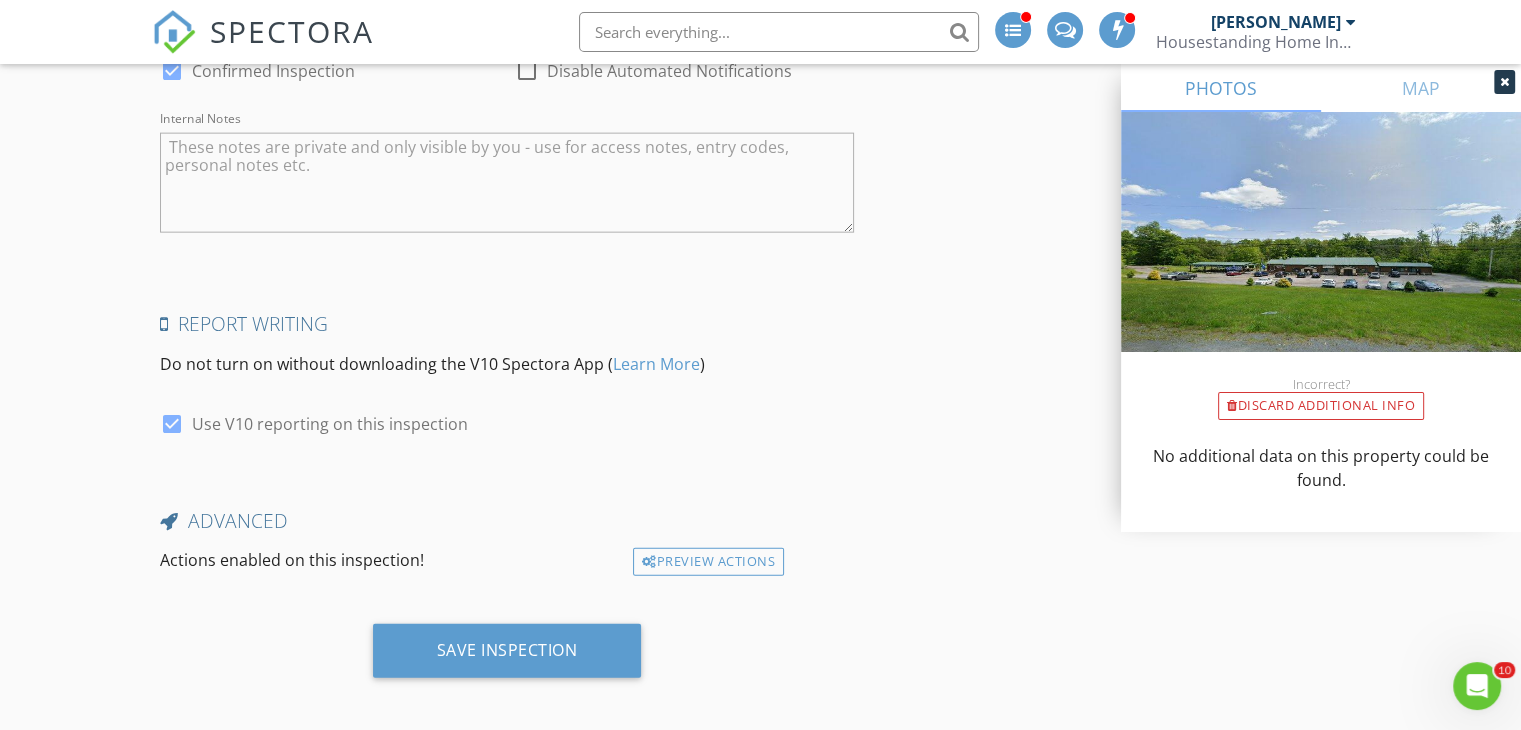 type on "570-903-5163" 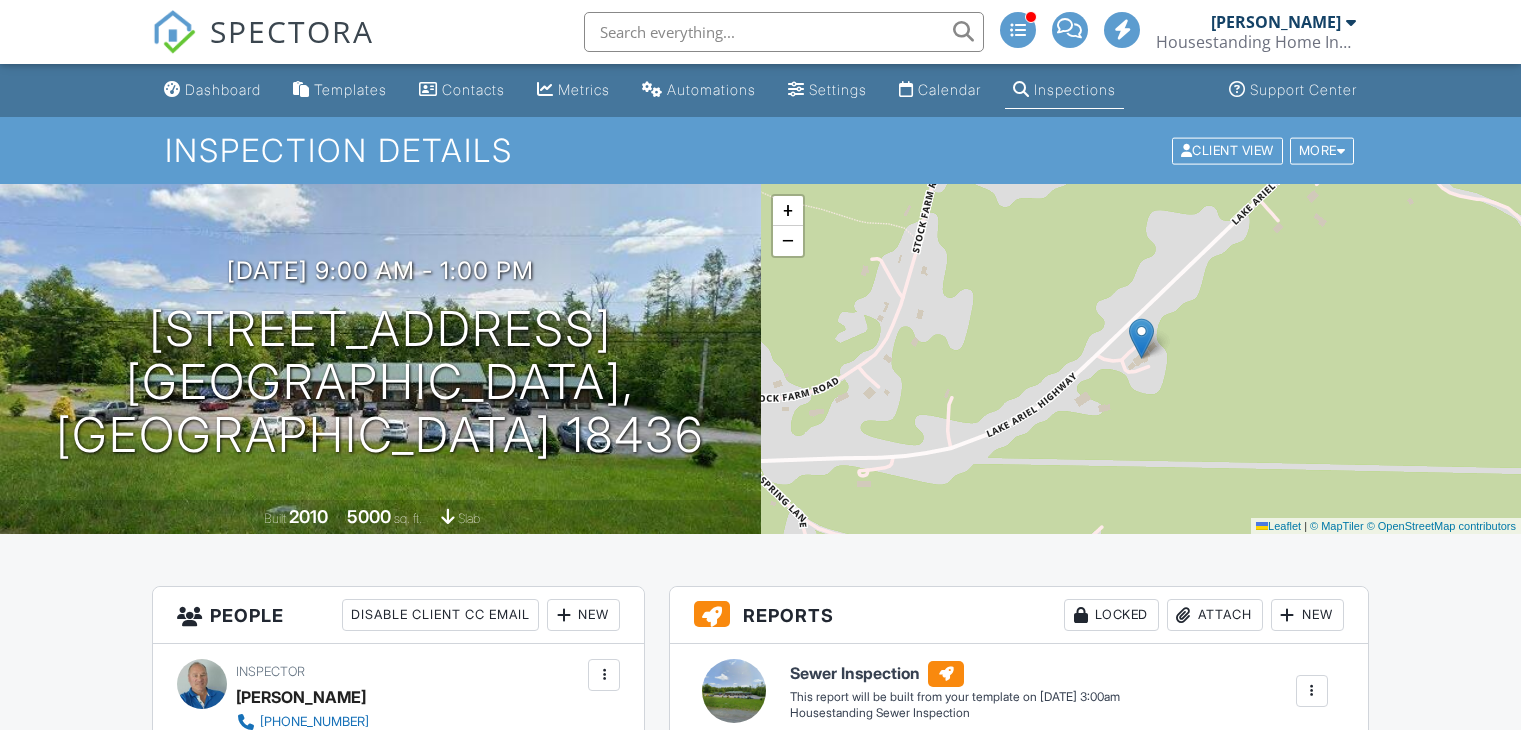 scroll, scrollTop: 0, scrollLeft: 0, axis: both 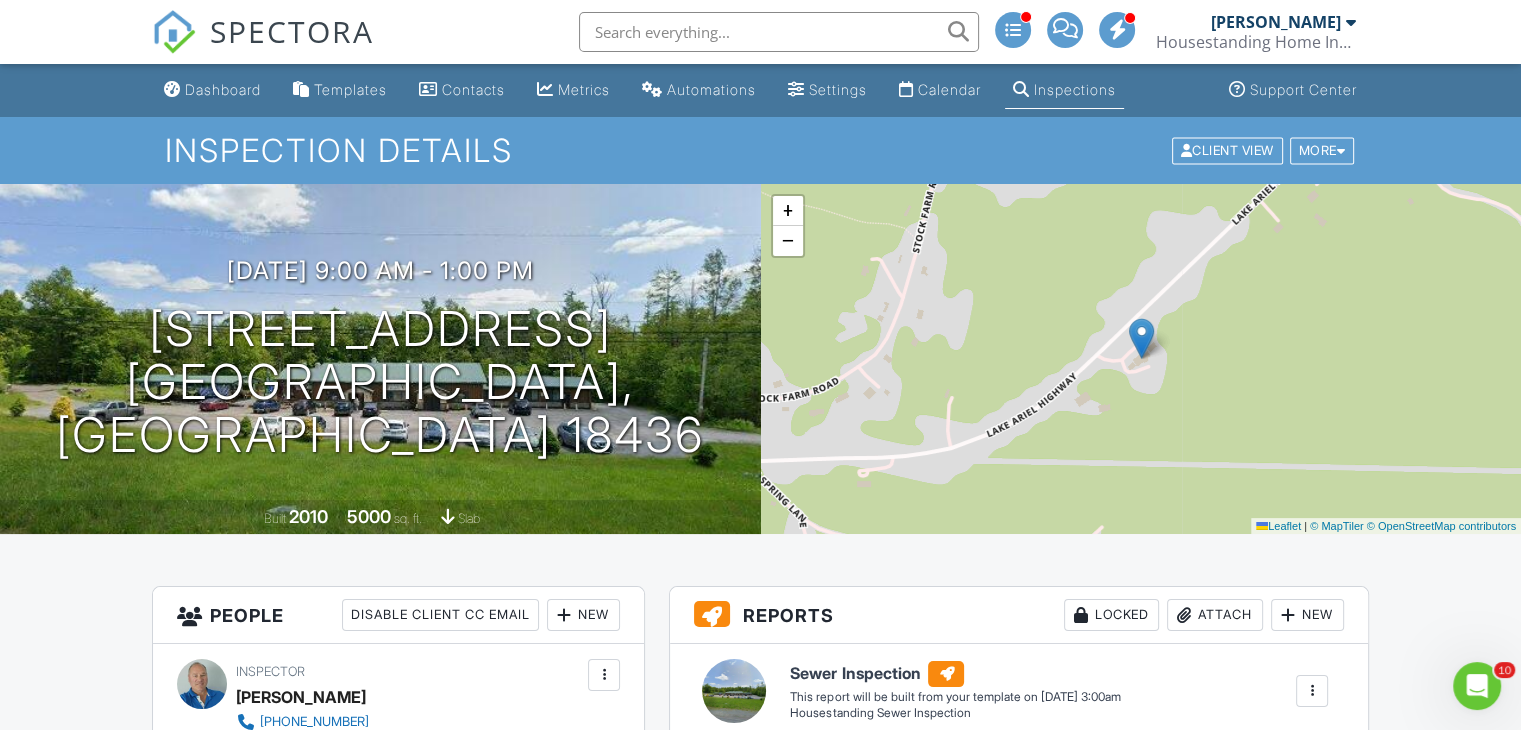 click on "Dashboard" at bounding box center [223, 89] 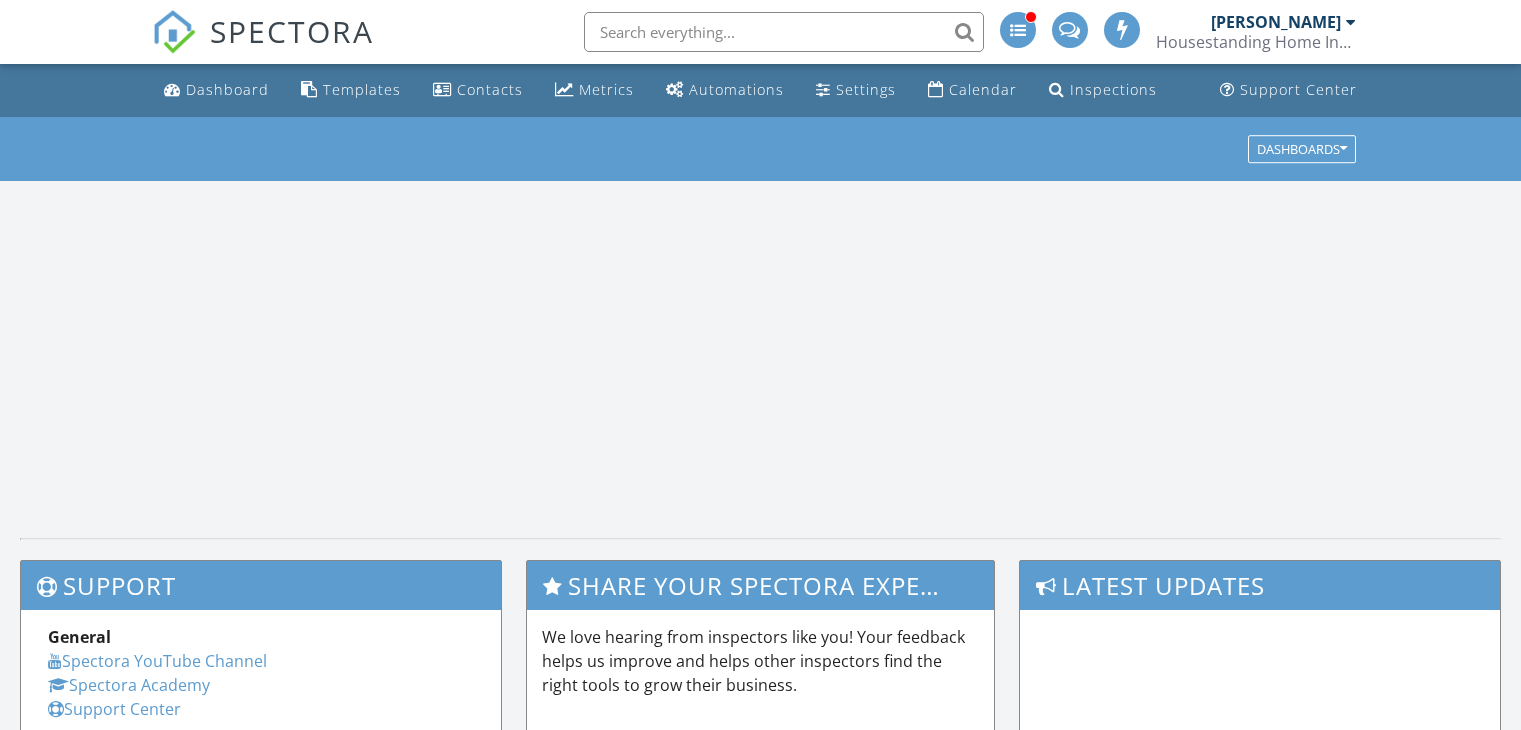 scroll, scrollTop: 0, scrollLeft: 0, axis: both 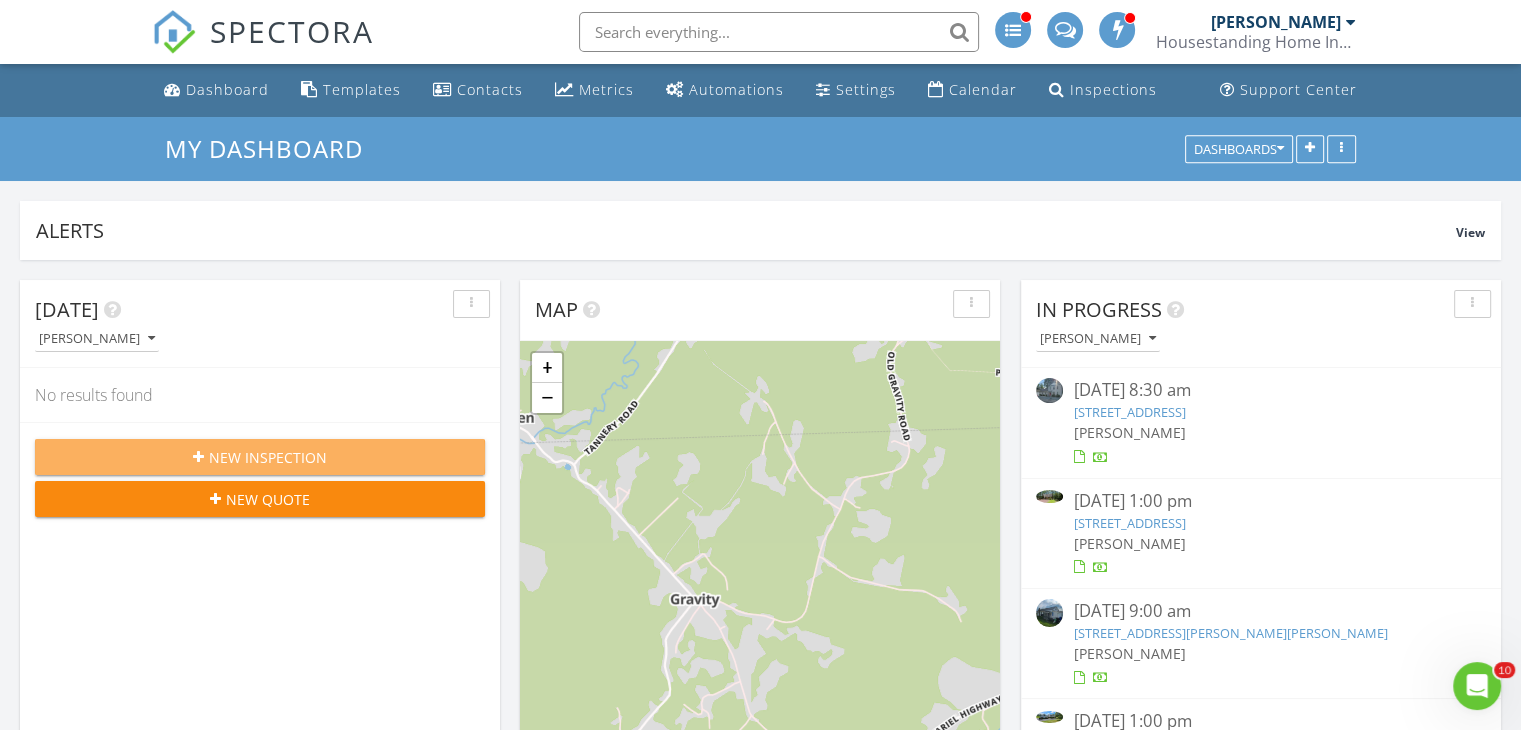 click on "New Inspection" at bounding box center (268, 457) 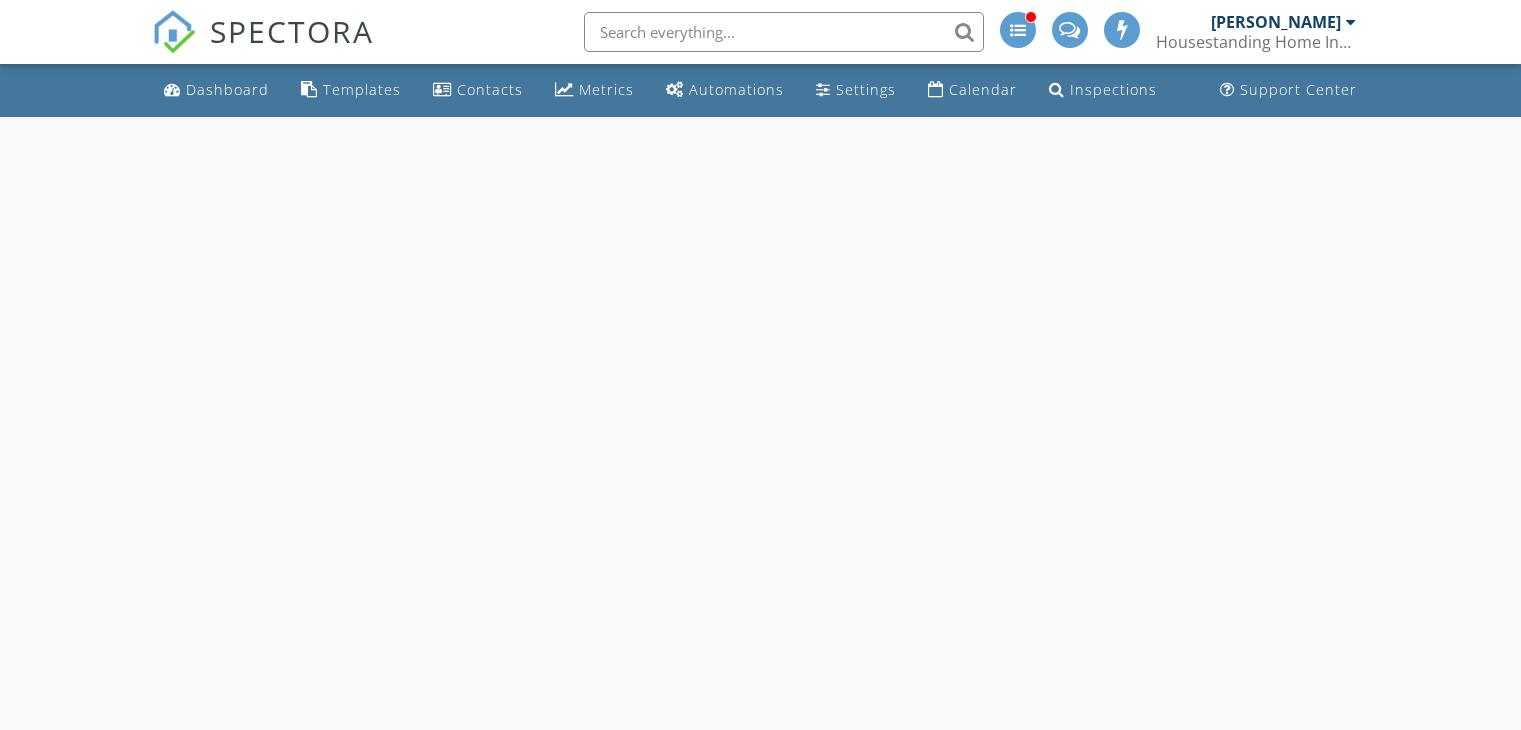 scroll, scrollTop: 0, scrollLeft: 0, axis: both 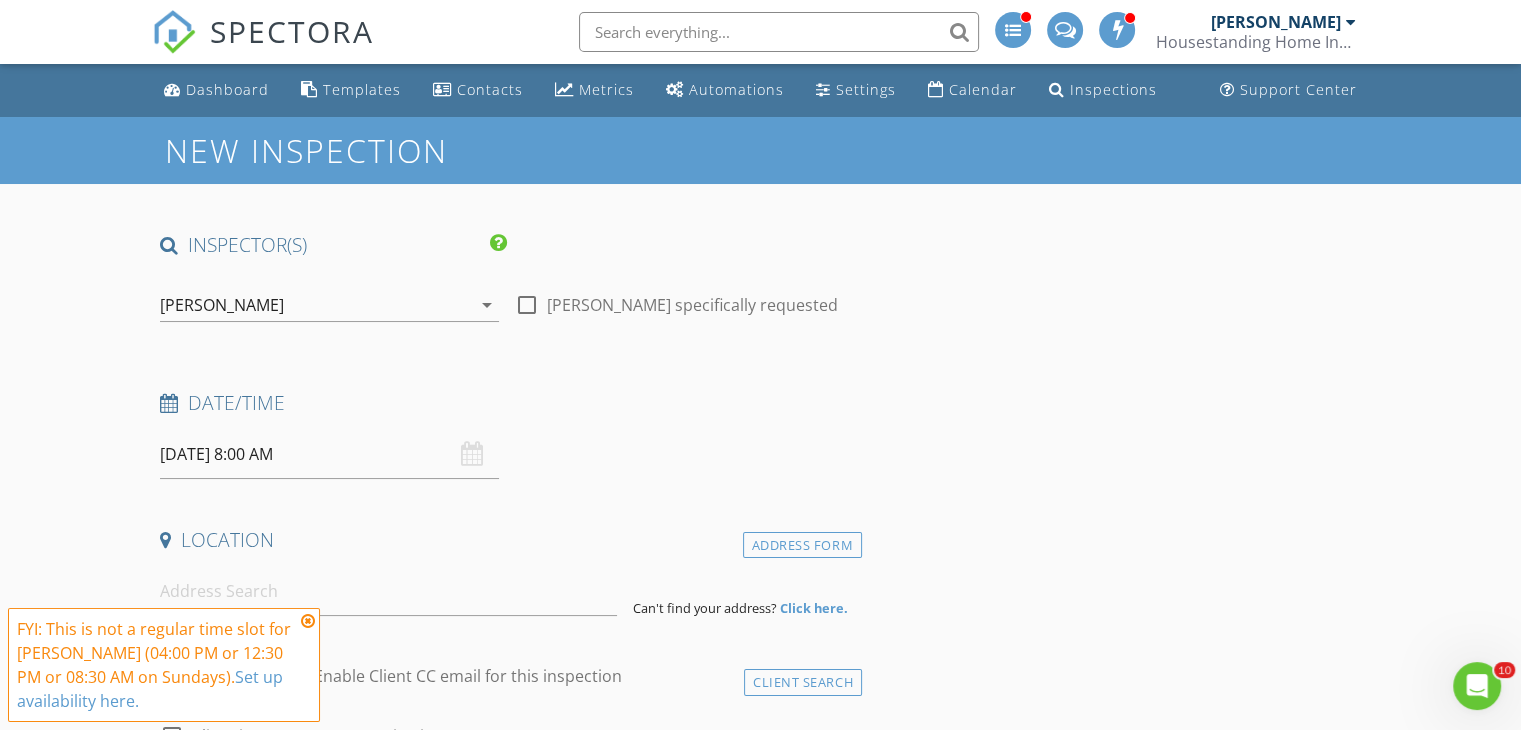 click at bounding box center [308, 621] 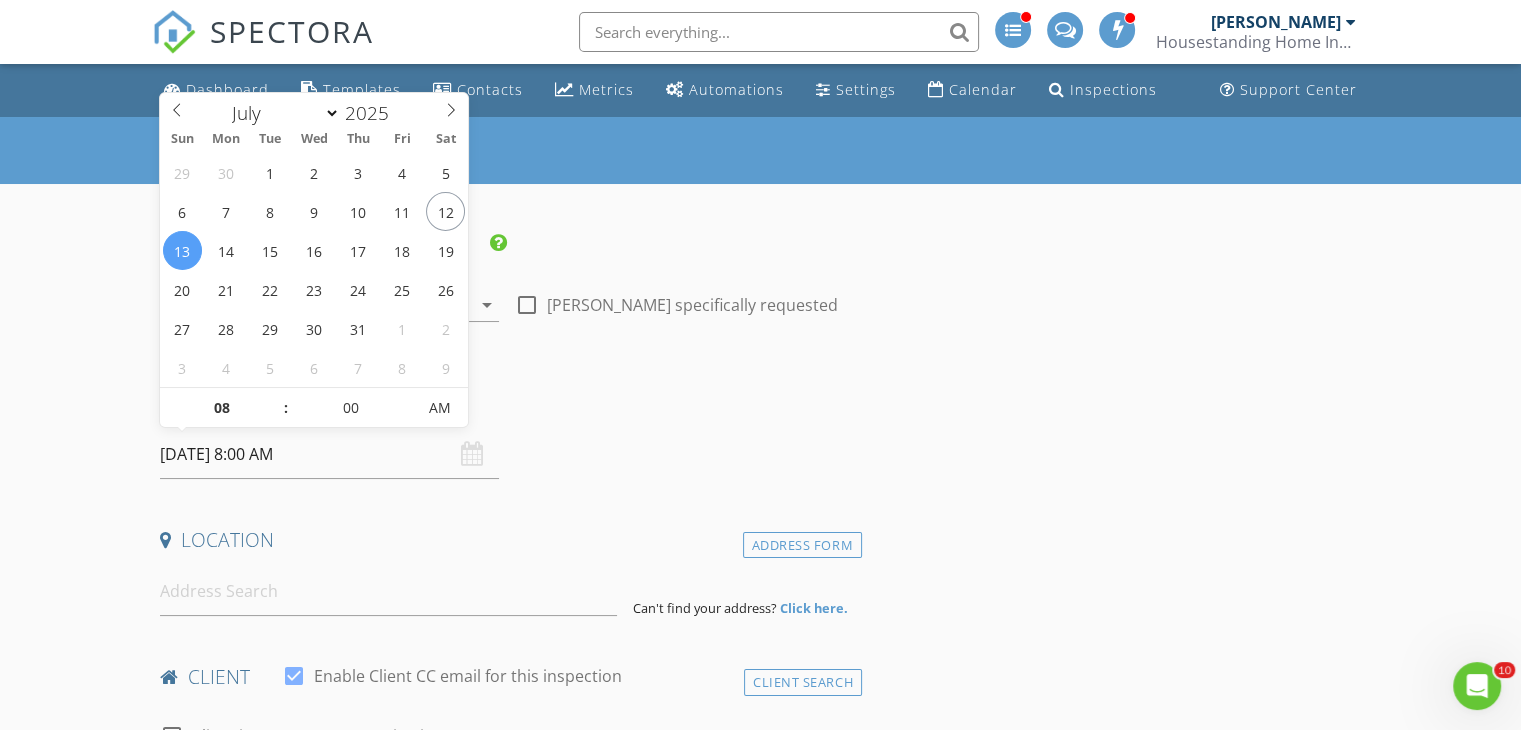 click on "[DATE] 8:00 AM" at bounding box center (329, 454) 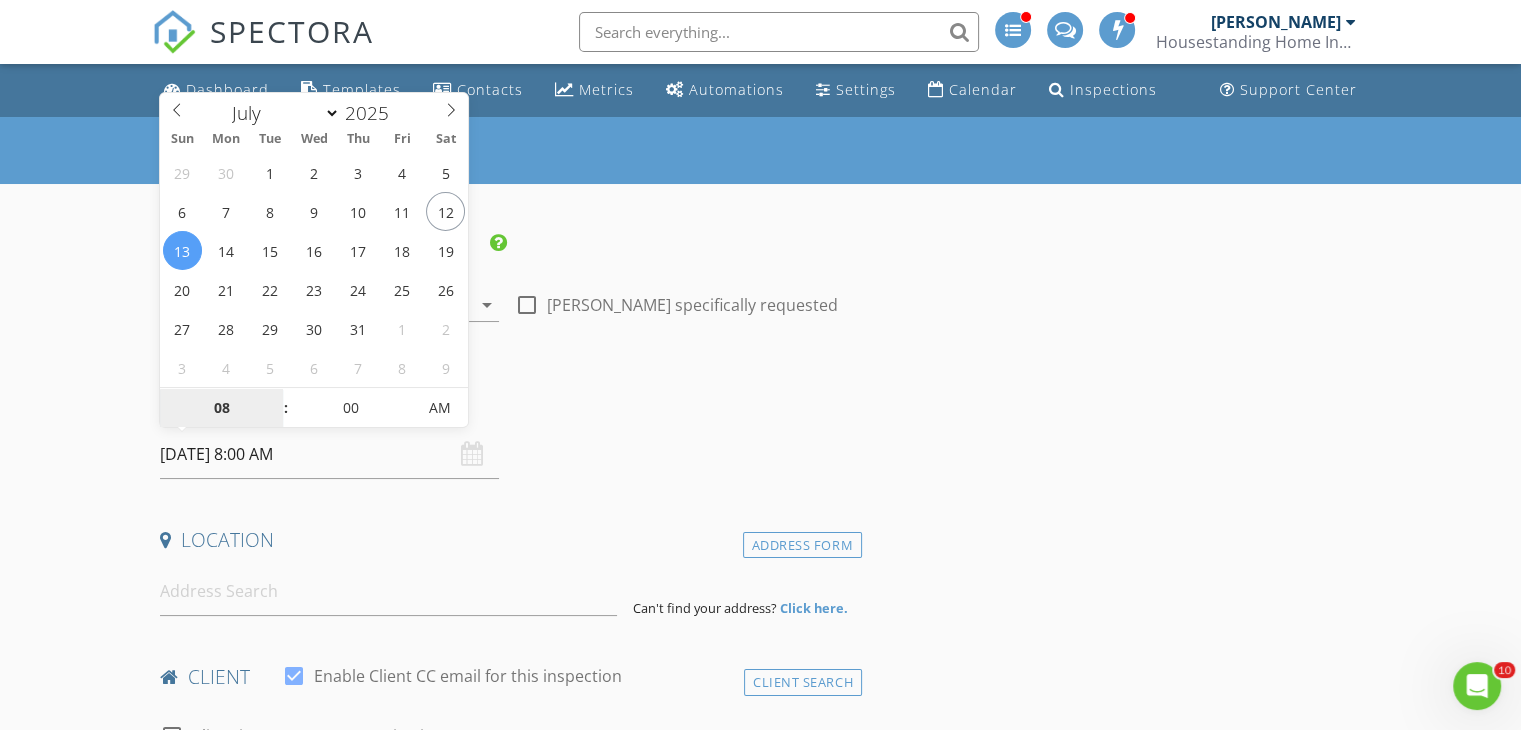 type on "[DATE] 8:00 AM" 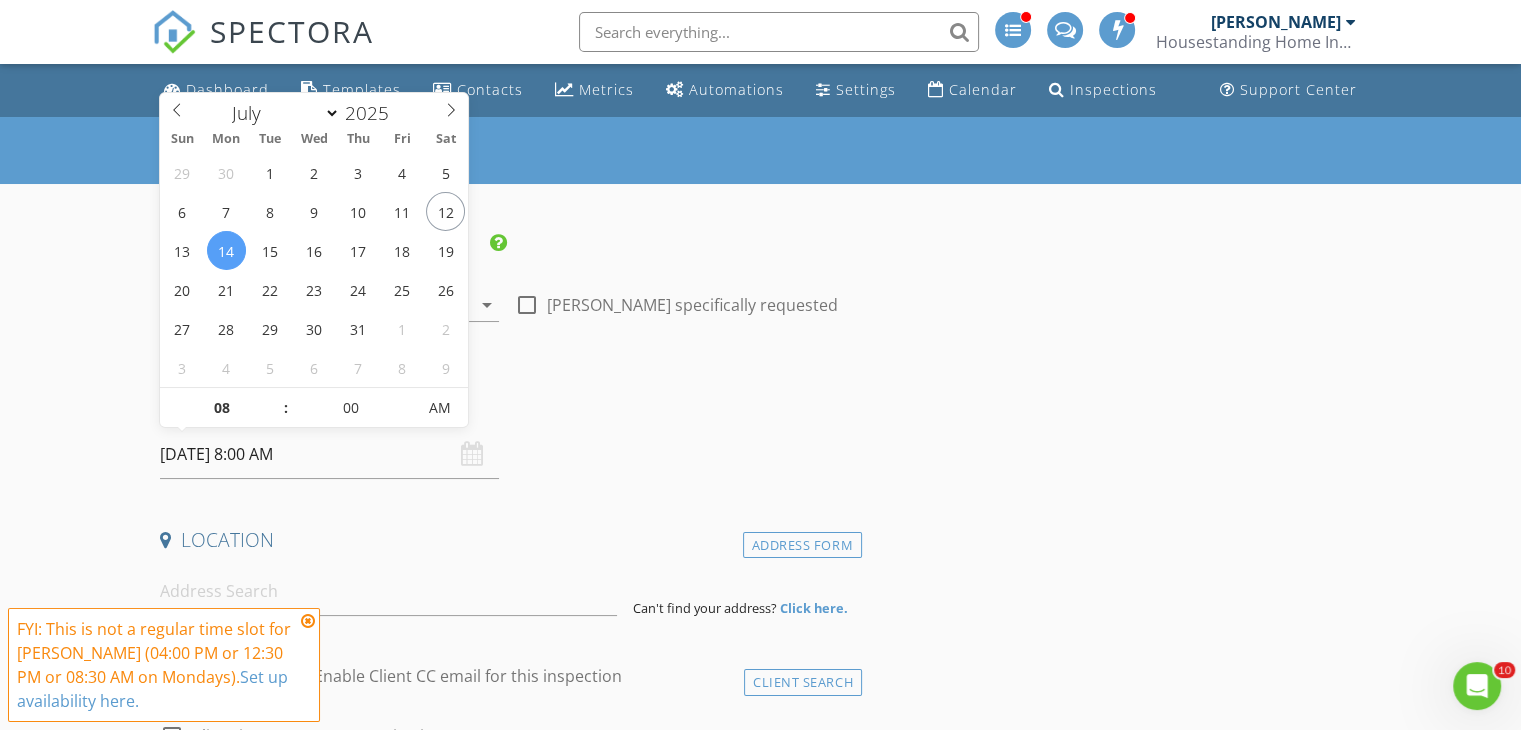 click at bounding box center (308, 621) 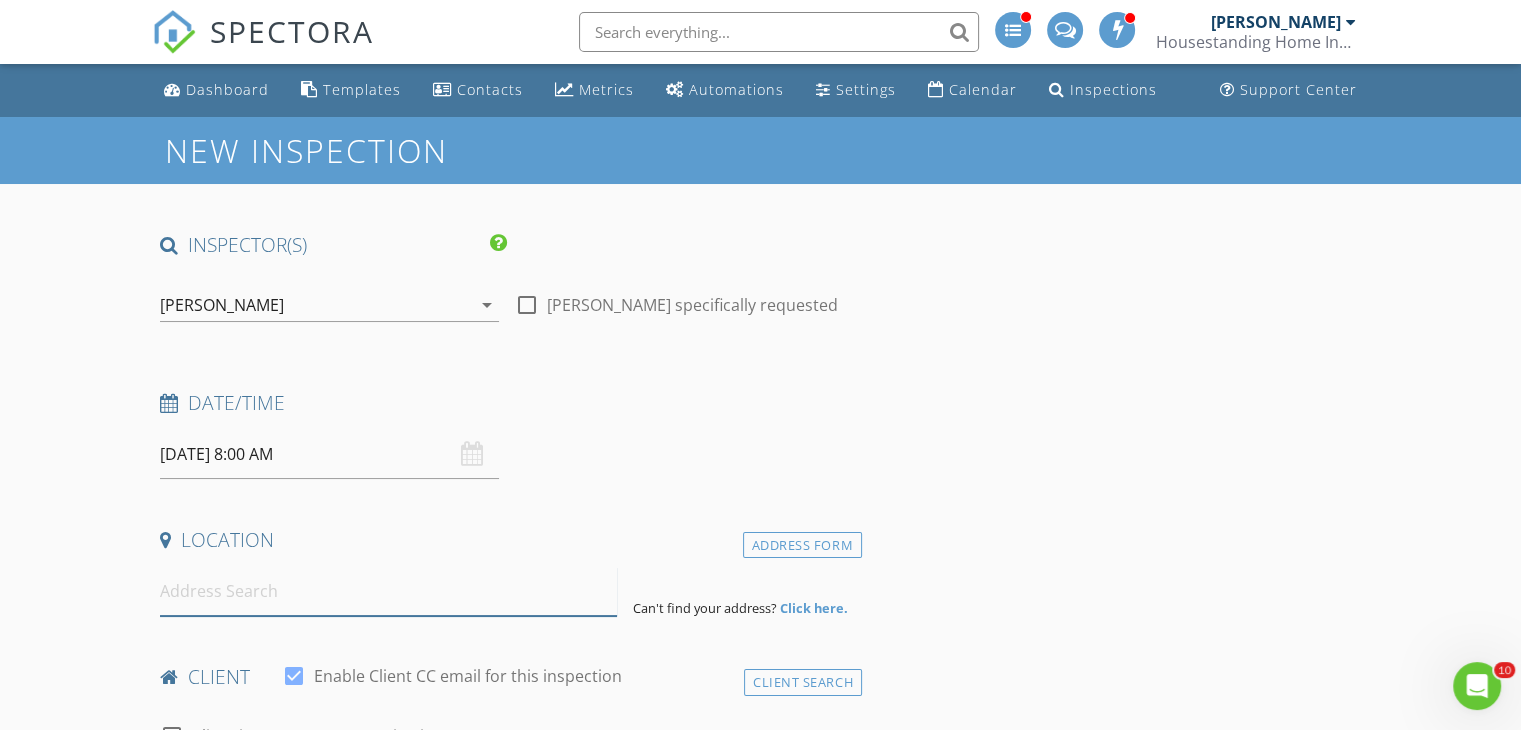 click at bounding box center [388, 591] 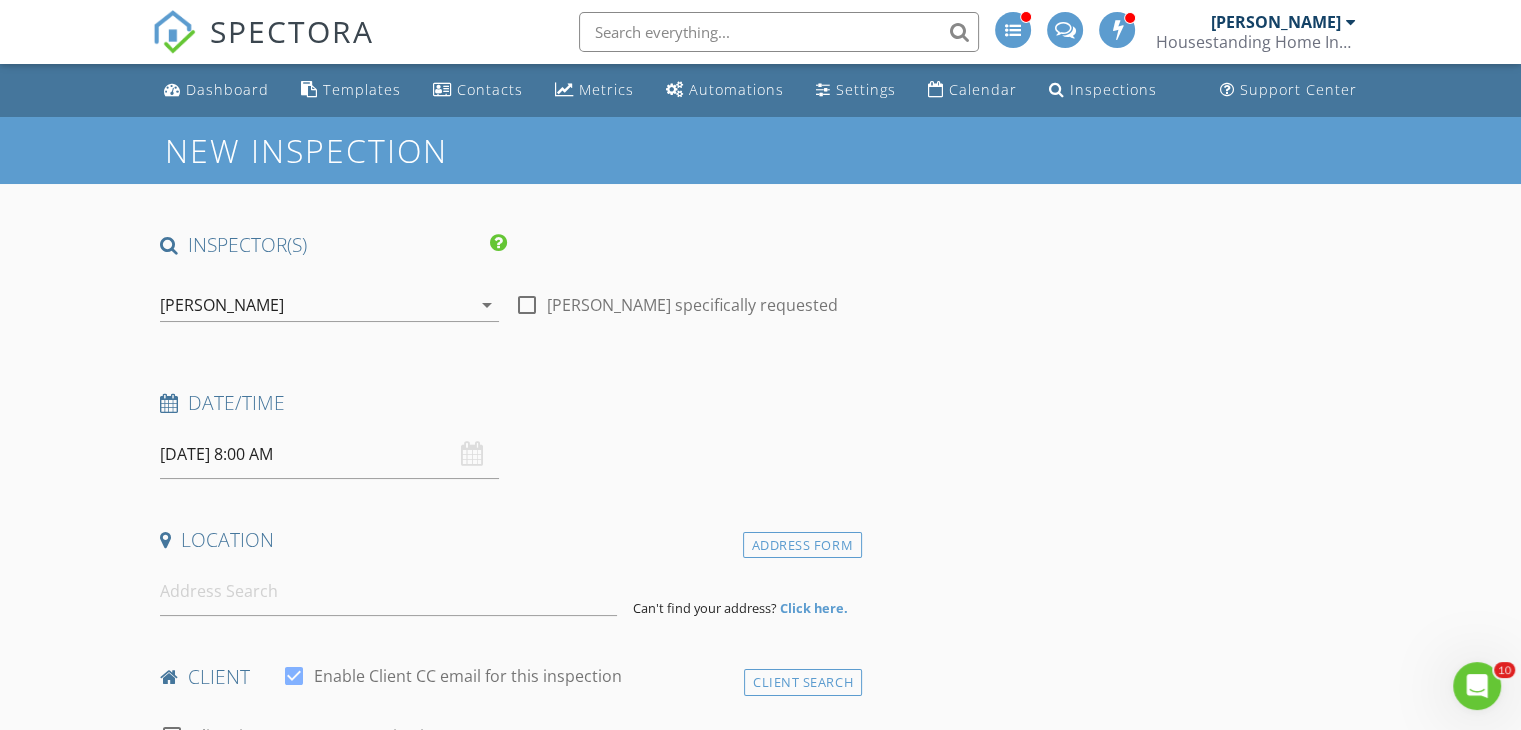 click on "[DATE] 8:00 AM" at bounding box center [329, 454] 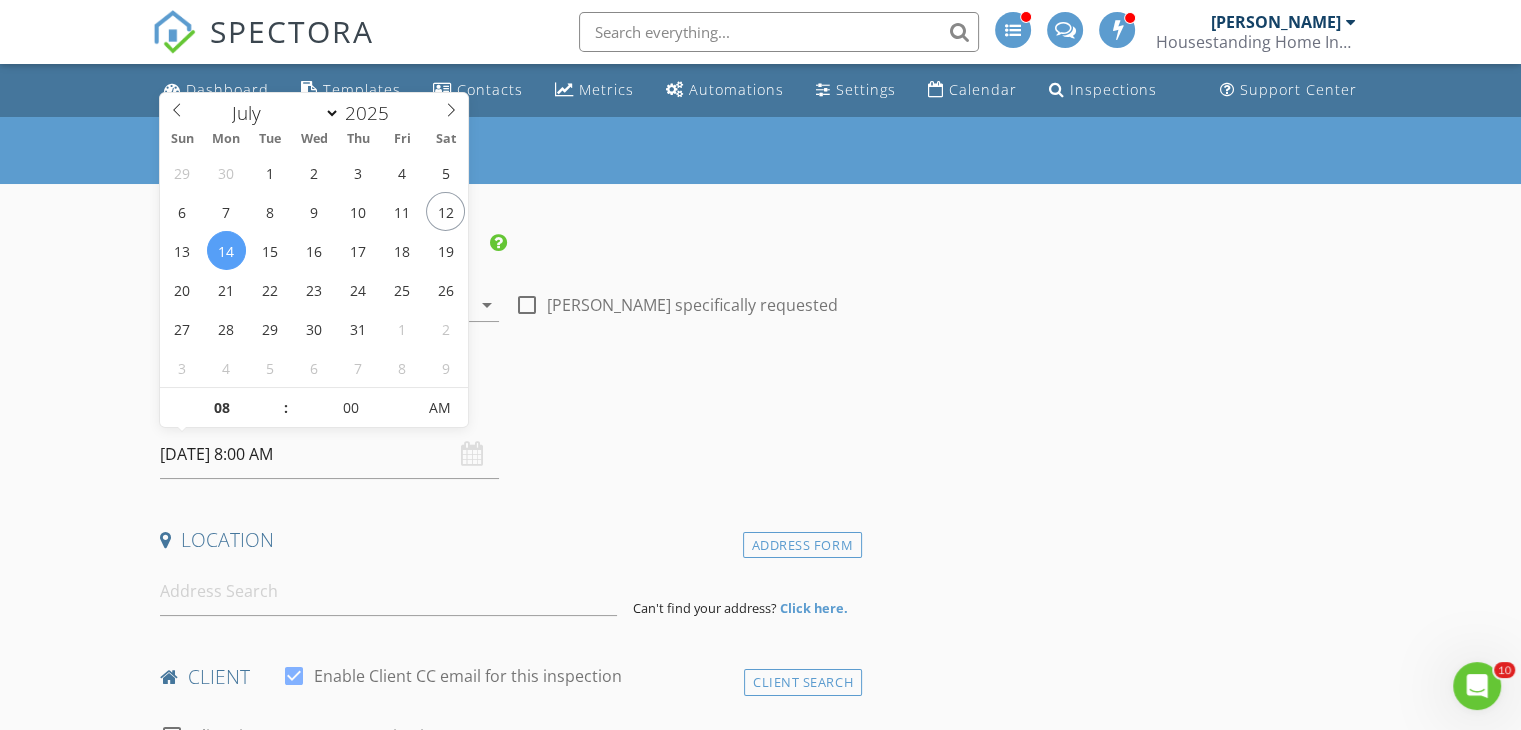 type on "07" 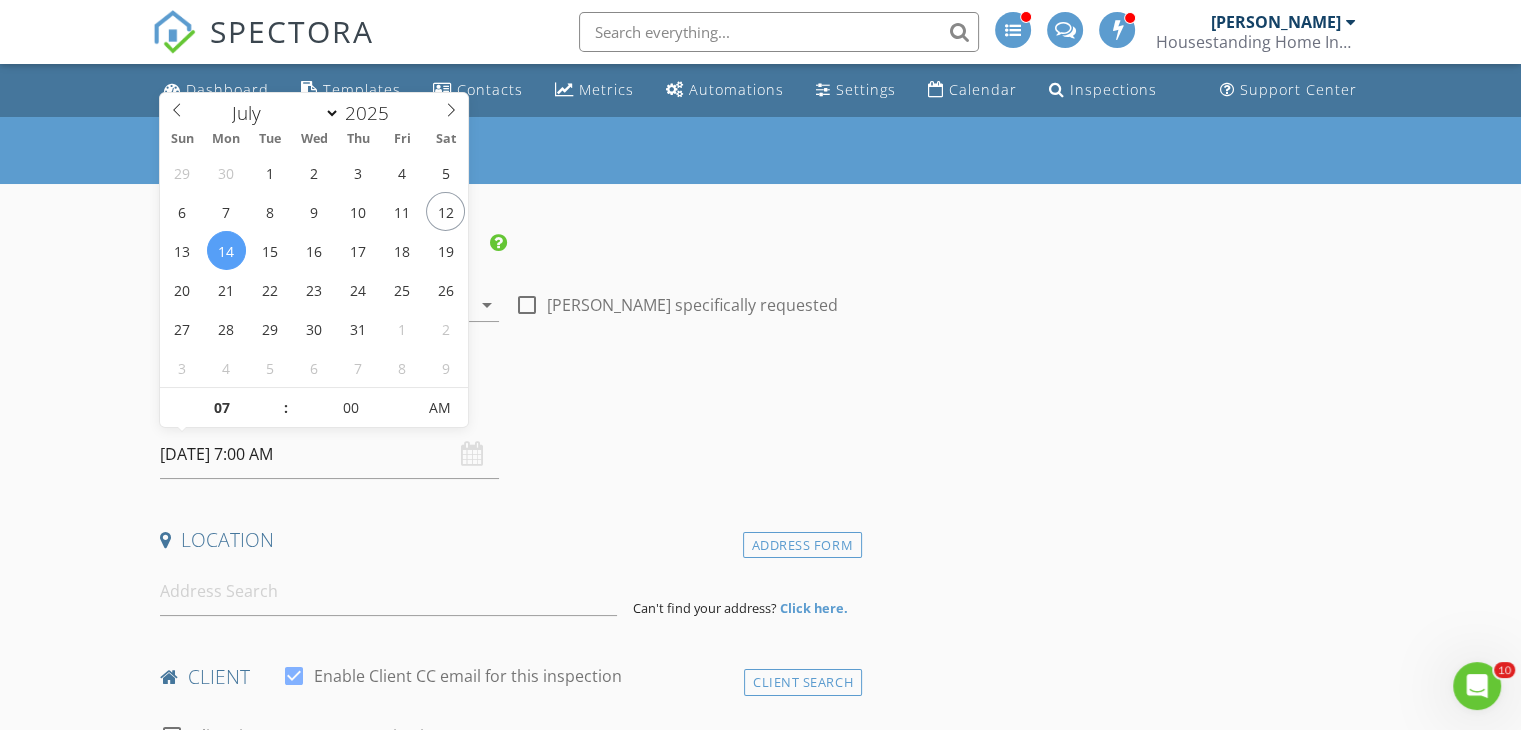 click at bounding box center [276, 418] 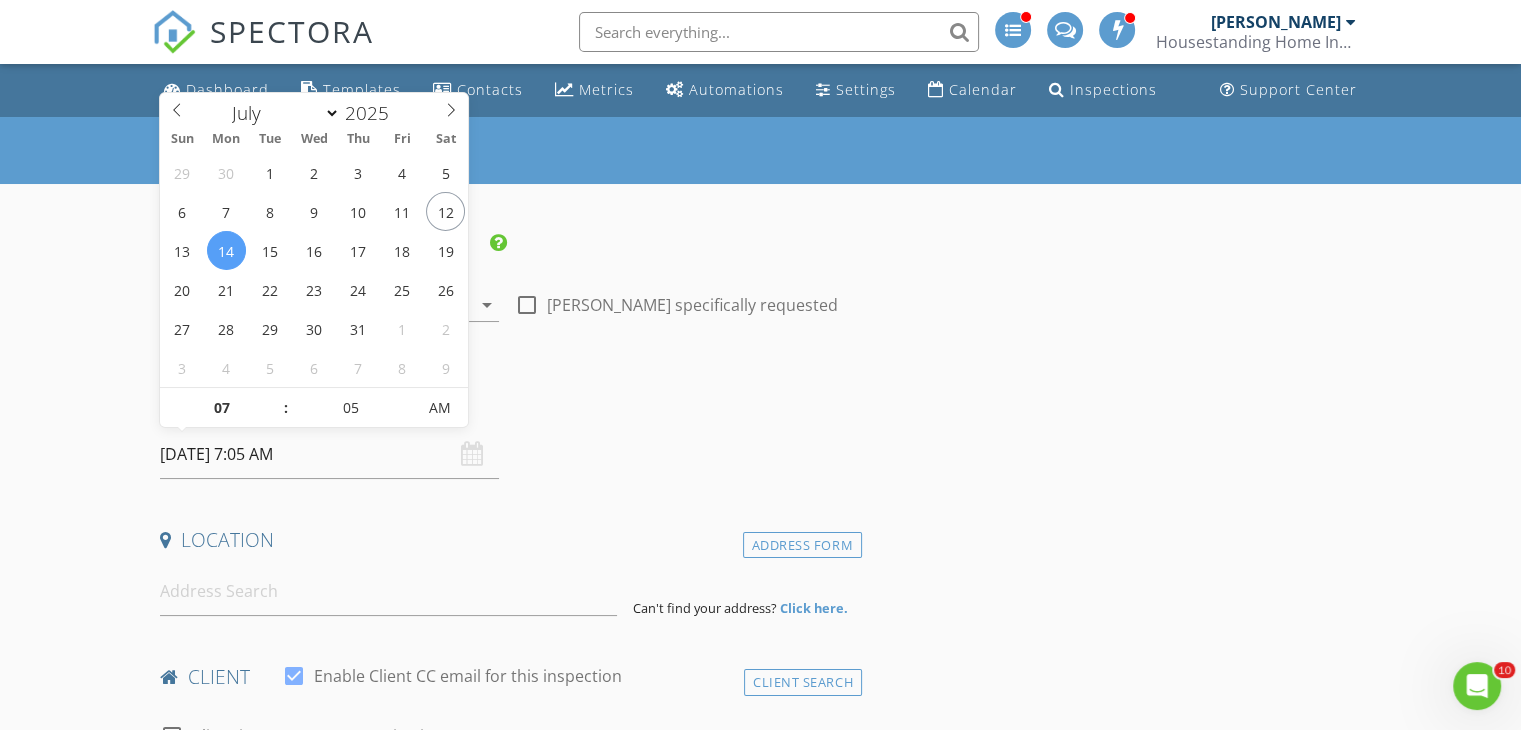 click at bounding box center [406, 398] 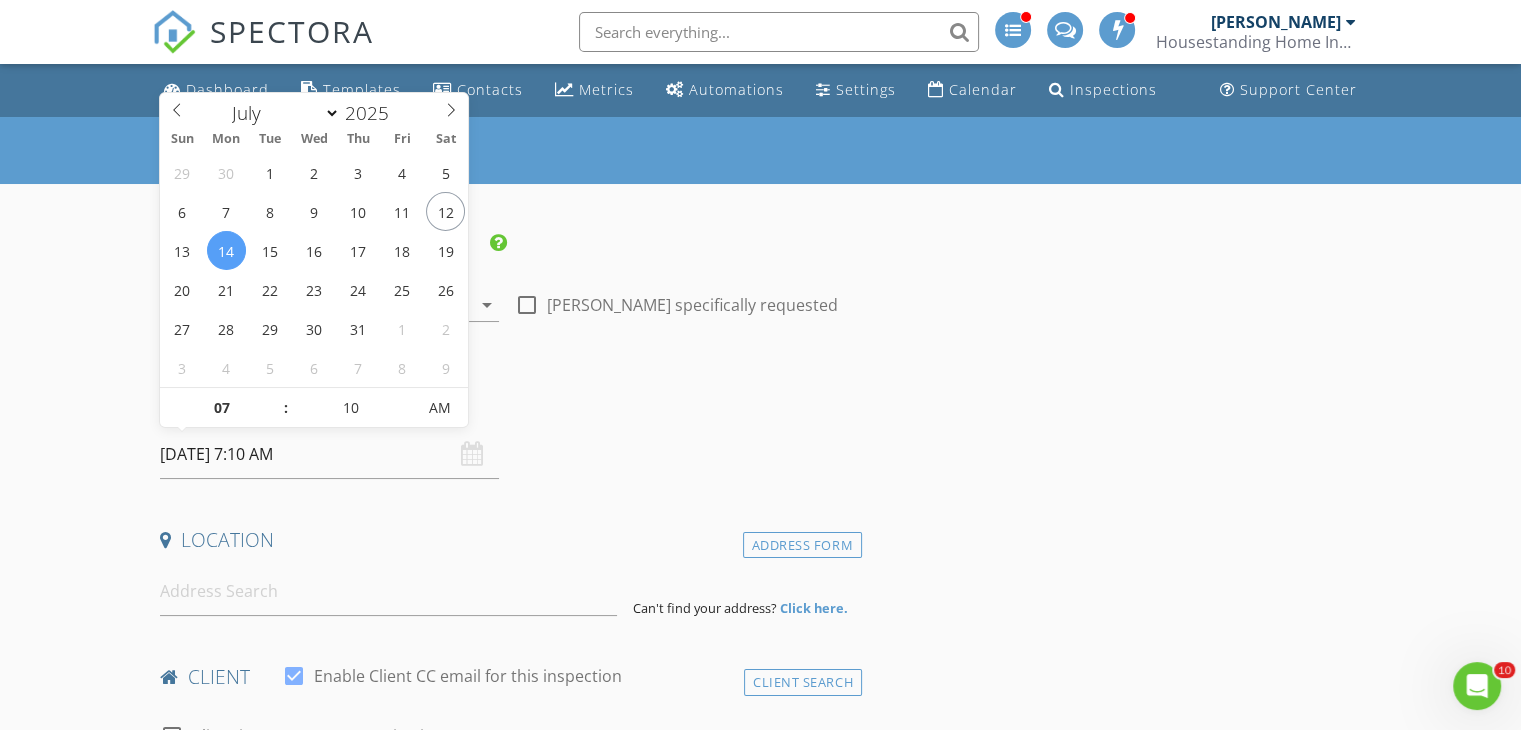 click at bounding box center [406, 398] 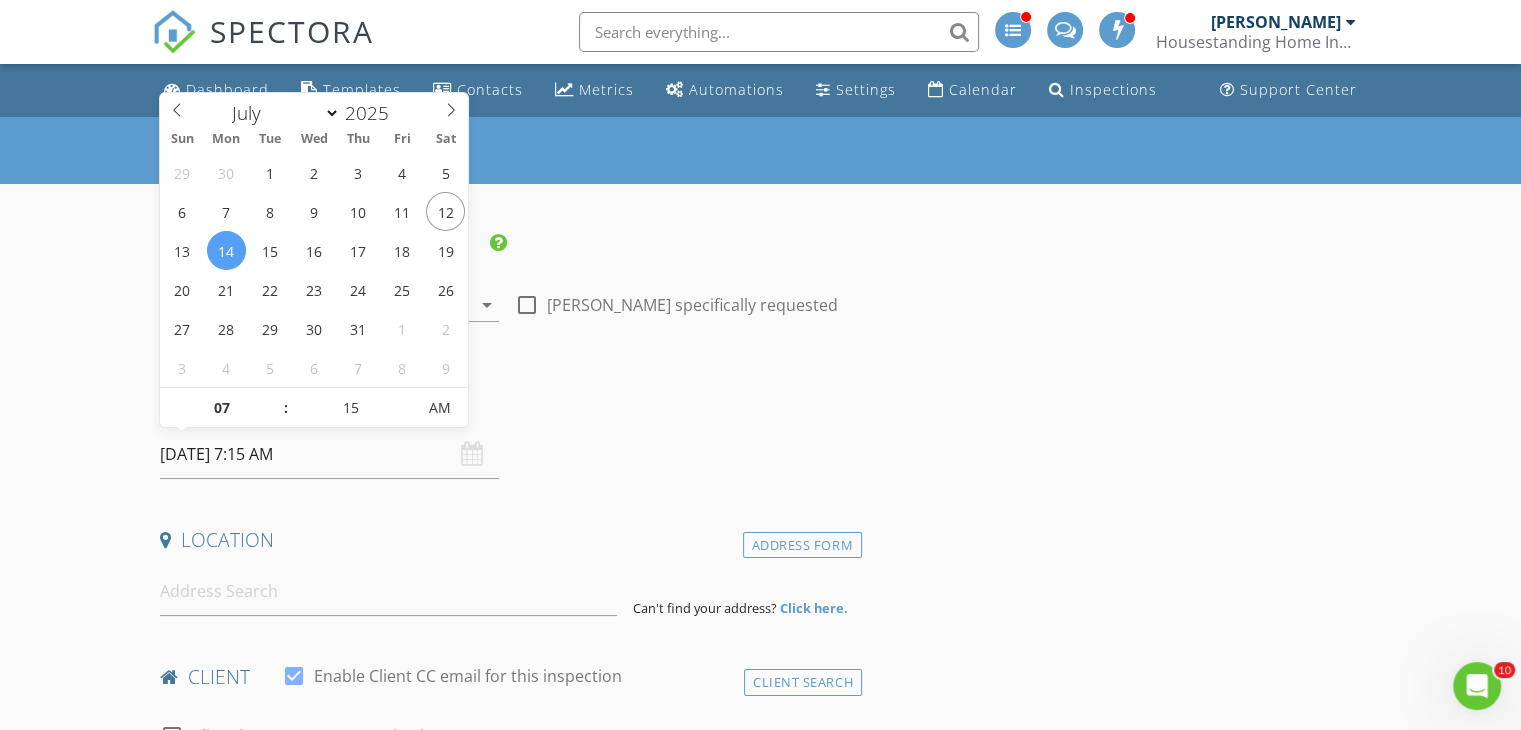 click at bounding box center [406, 398] 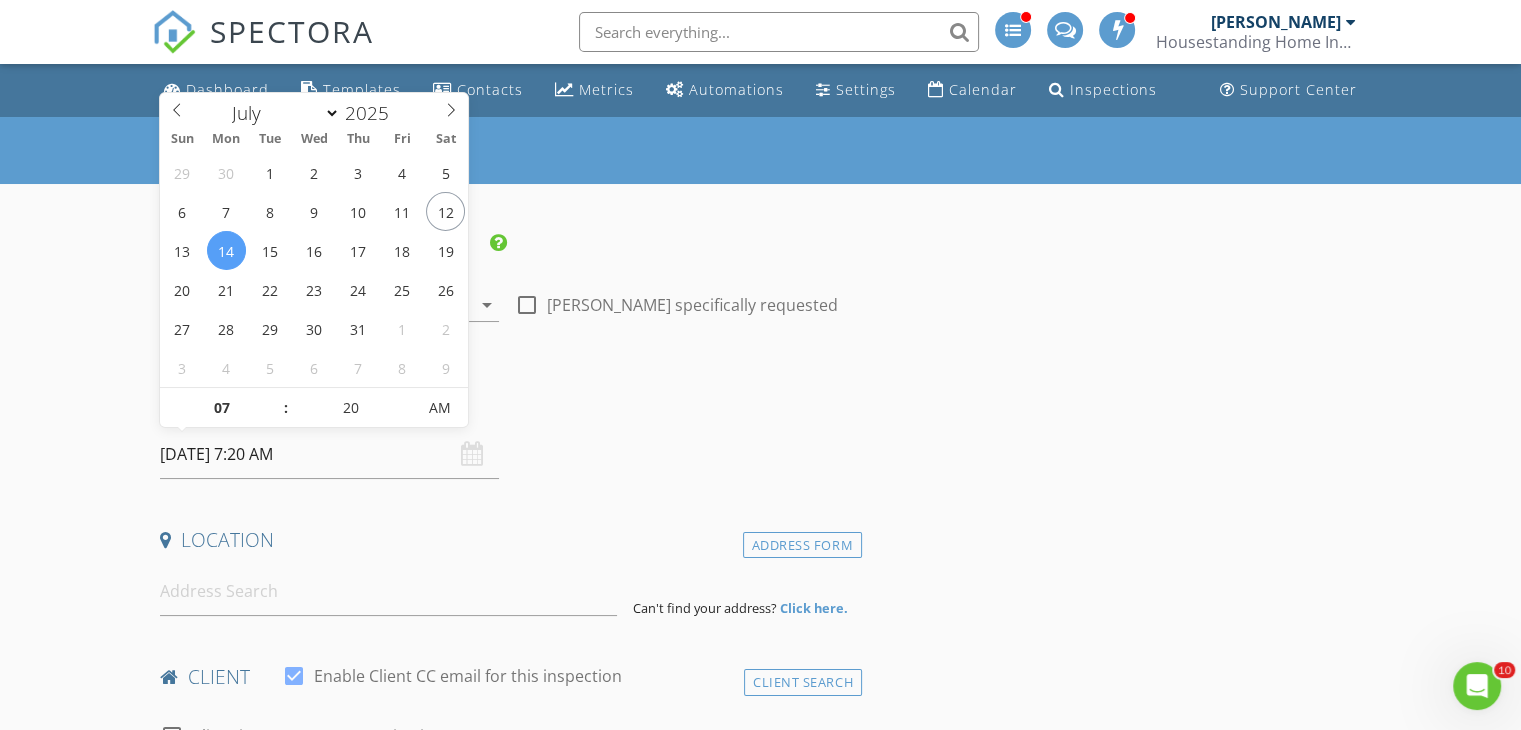click at bounding box center (406, 398) 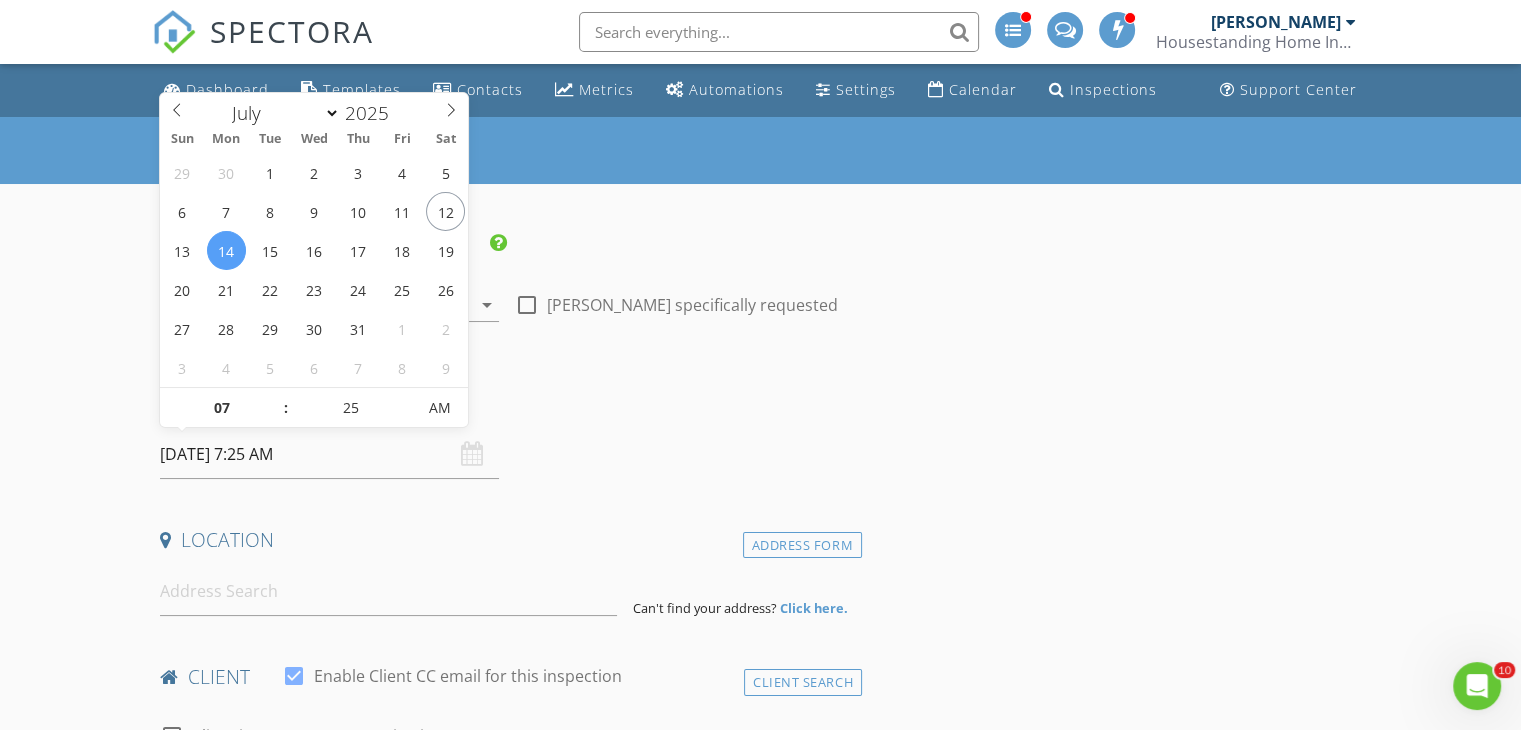 click at bounding box center [406, 398] 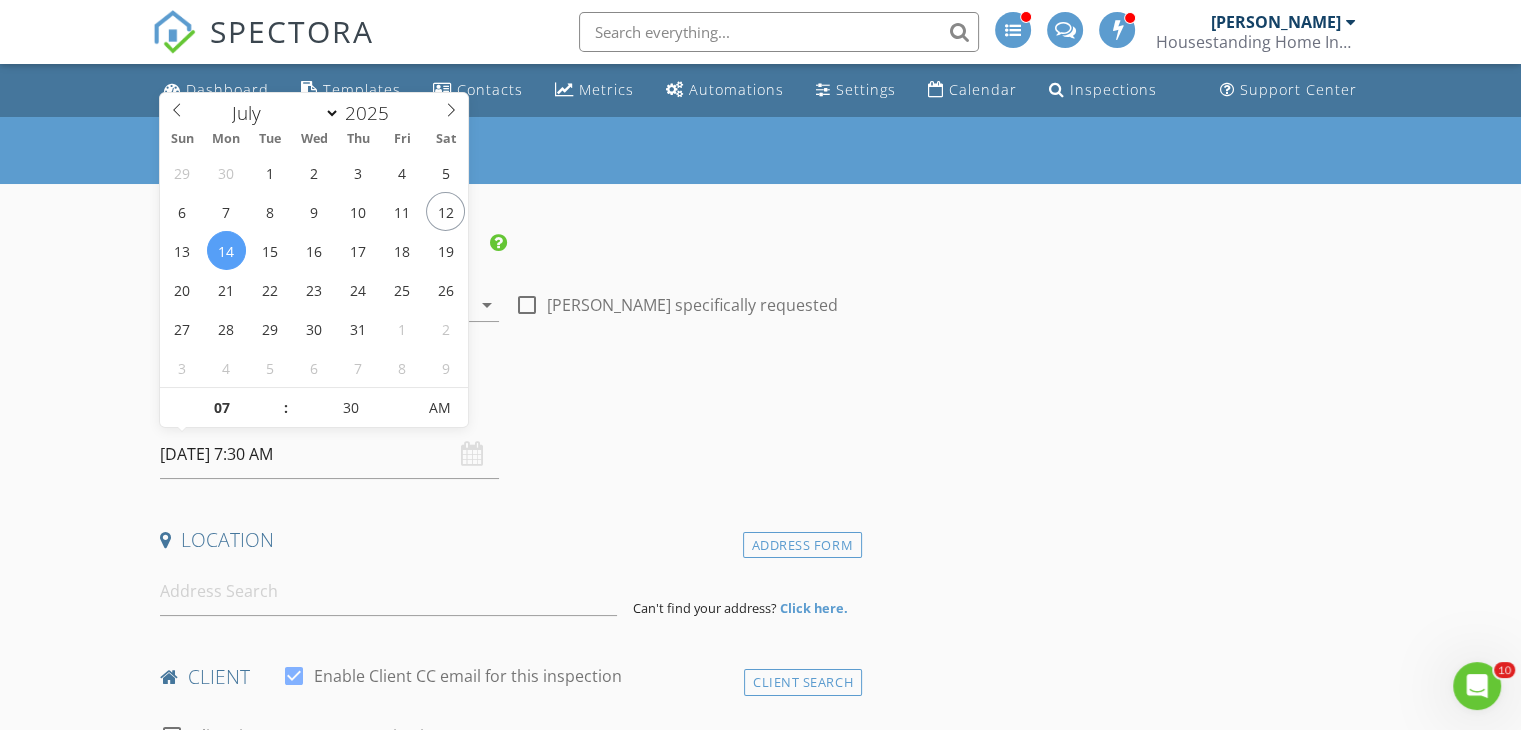 click at bounding box center (406, 398) 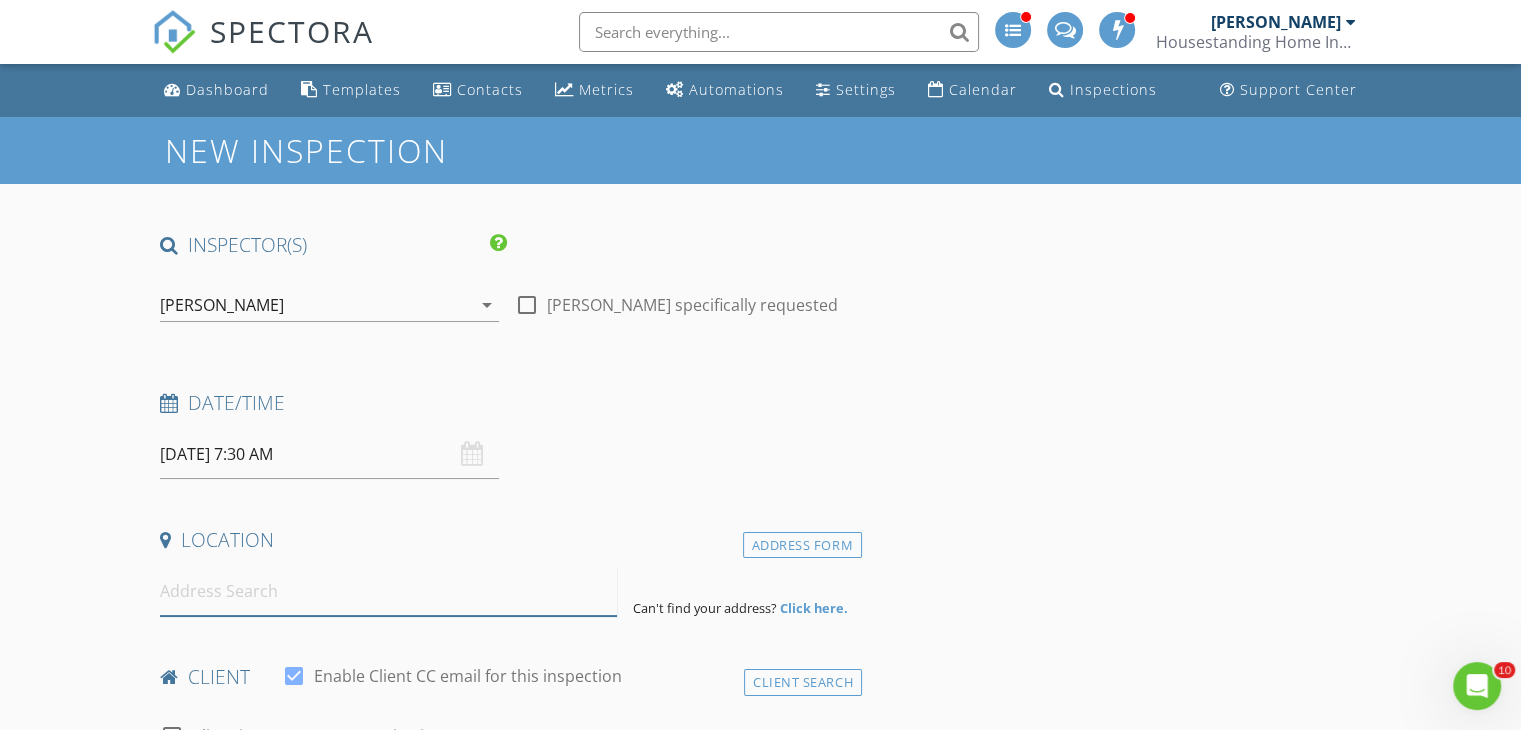 click at bounding box center [388, 591] 